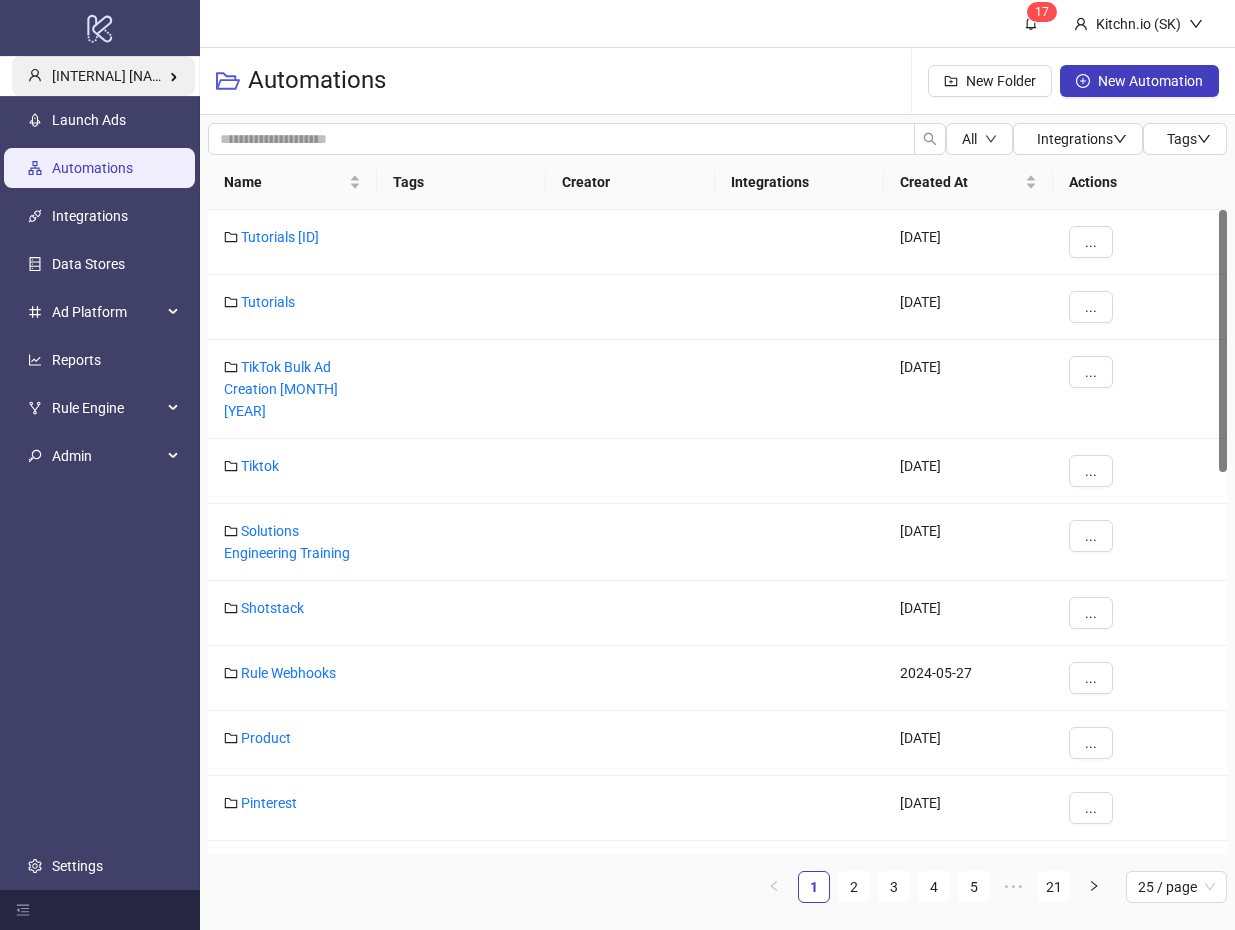 scroll, scrollTop: 0, scrollLeft: 0, axis: both 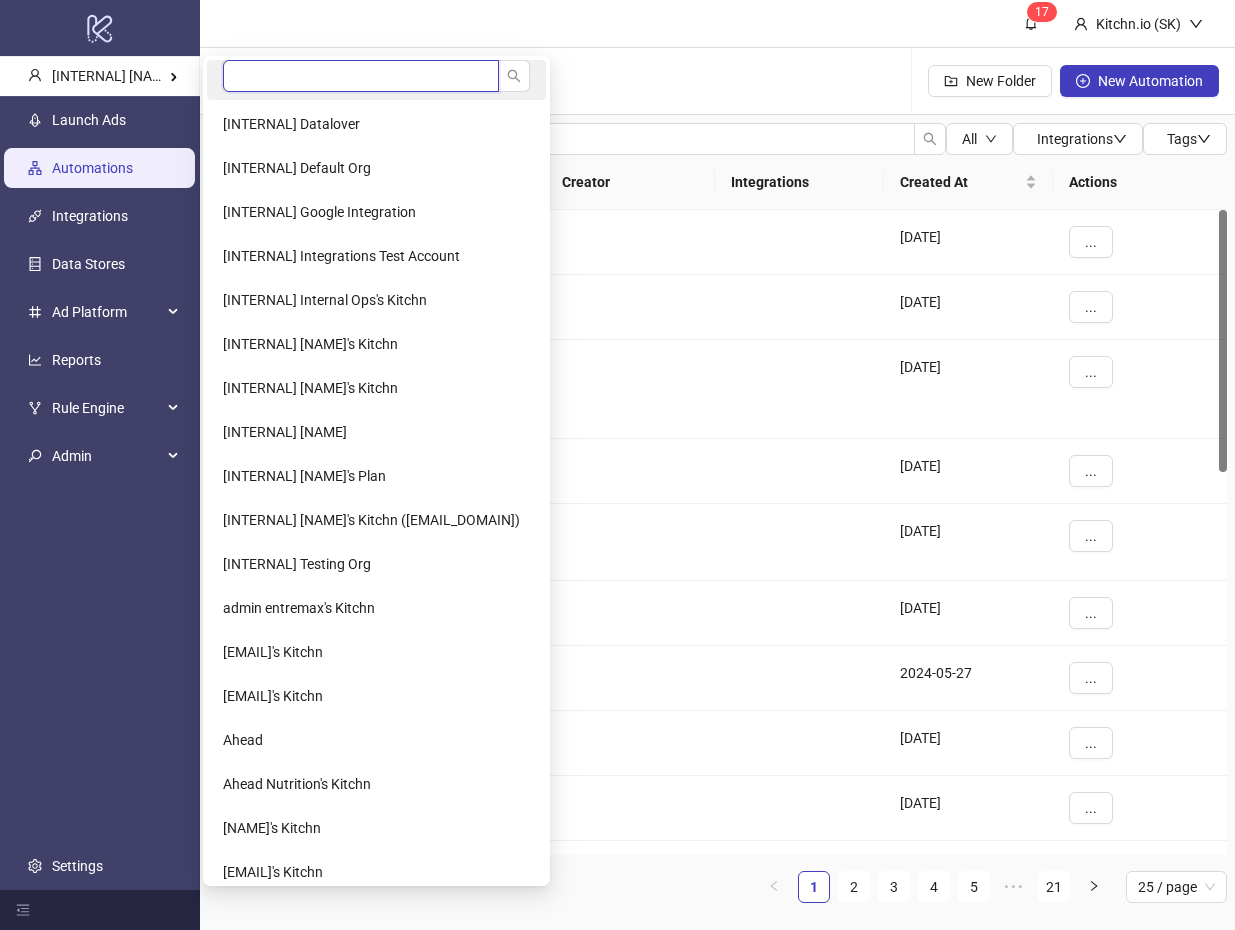click at bounding box center (361, 76) 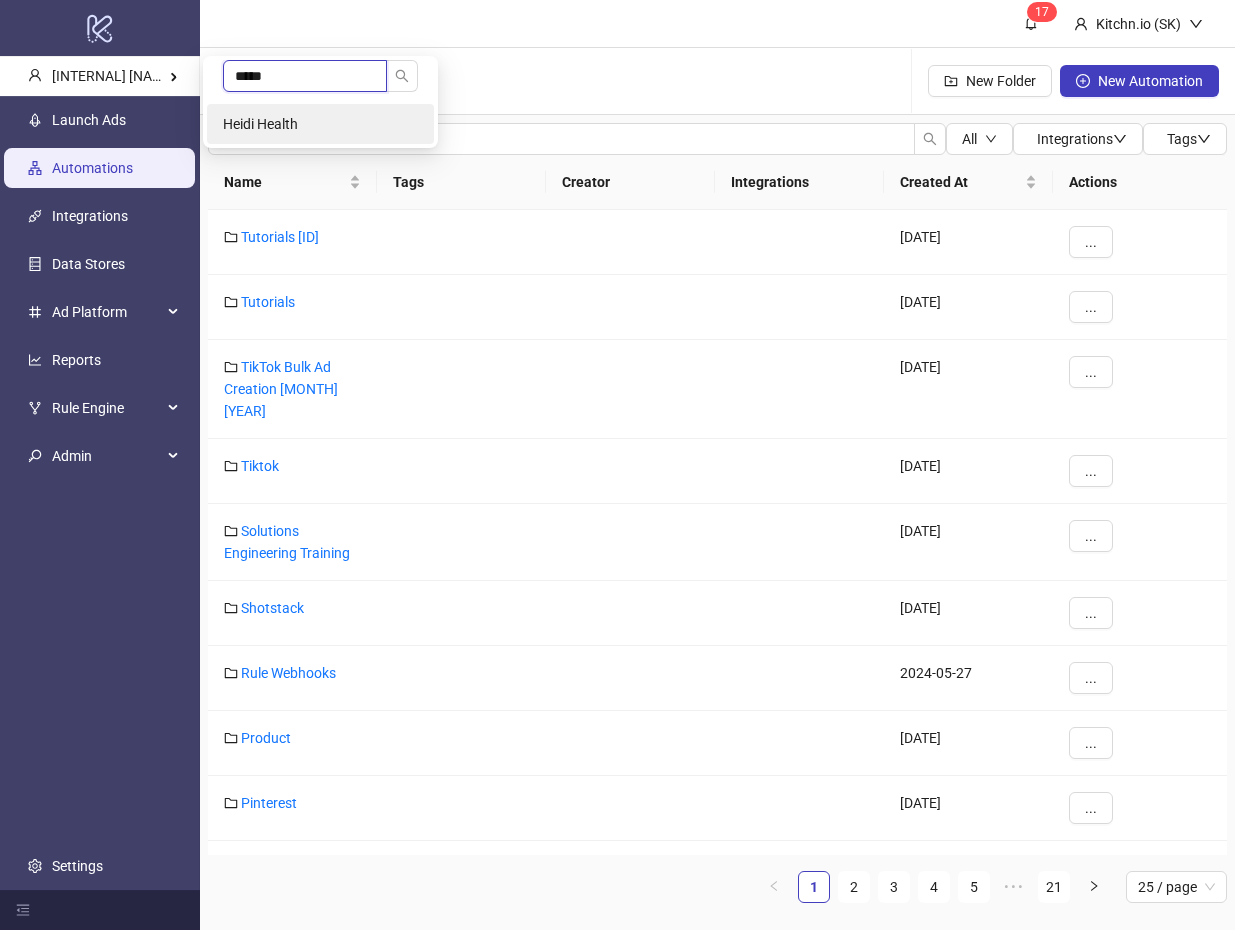 type on "*****" 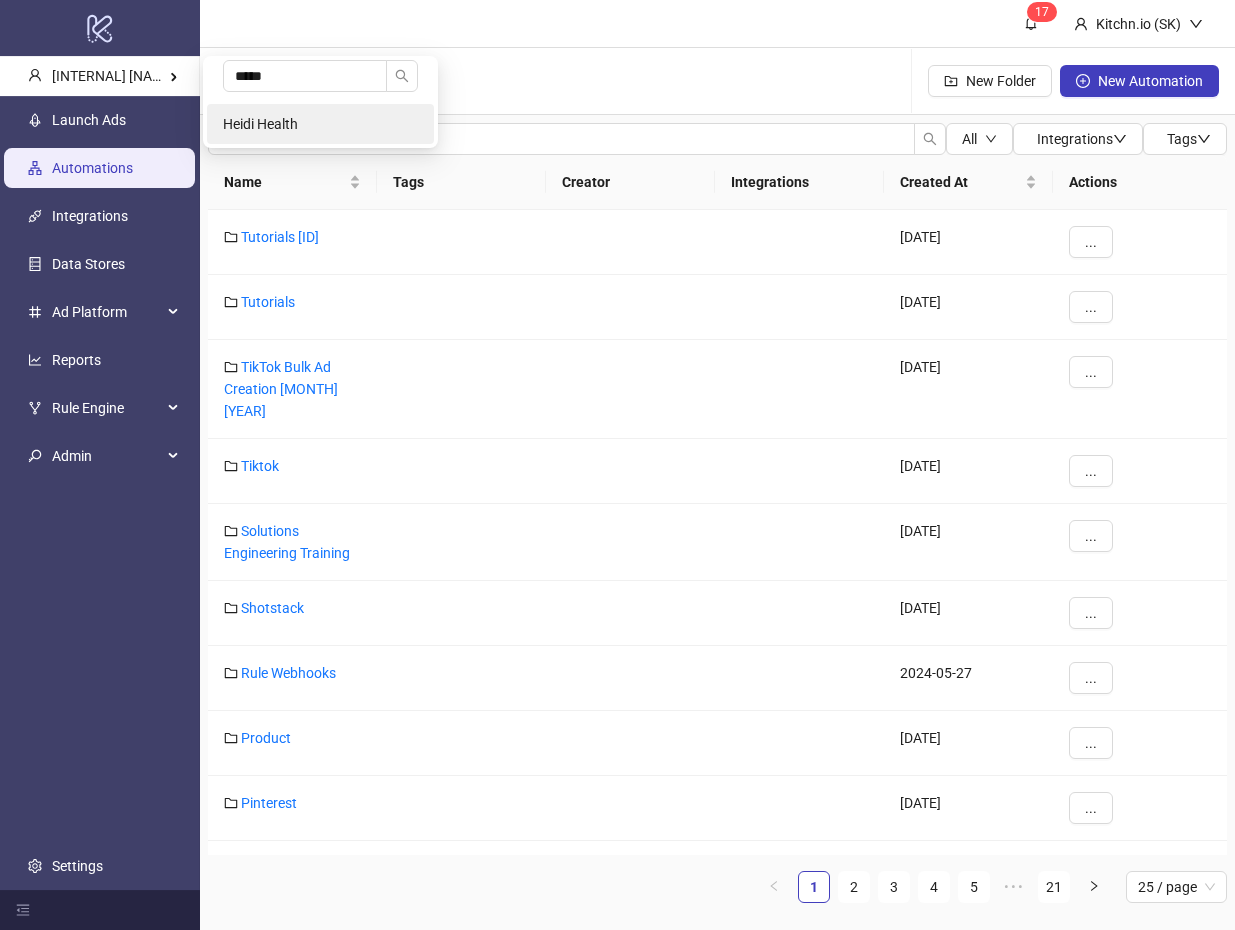 click on "Heidi Health" at bounding box center (260, 124) 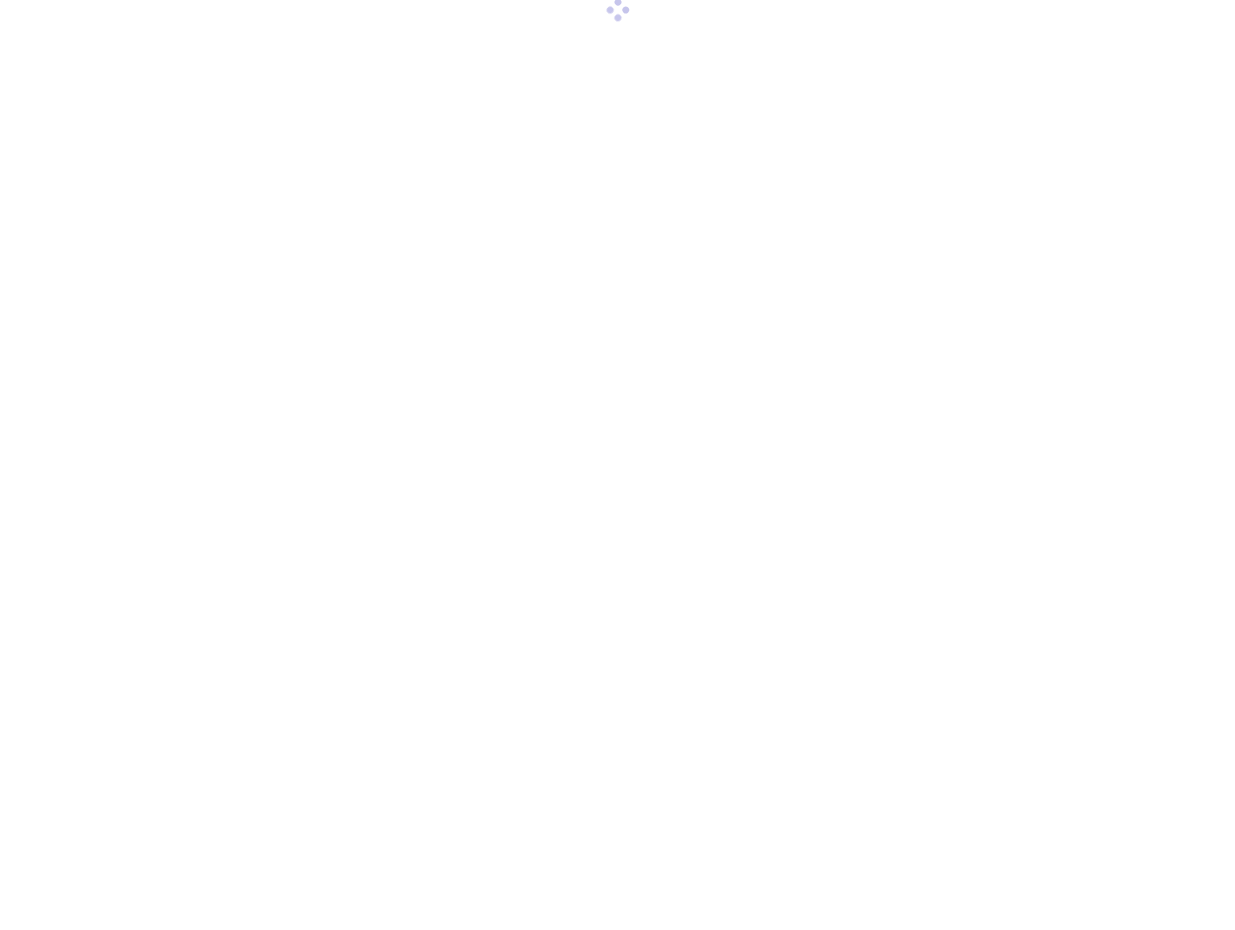 scroll, scrollTop: 0, scrollLeft: 0, axis: both 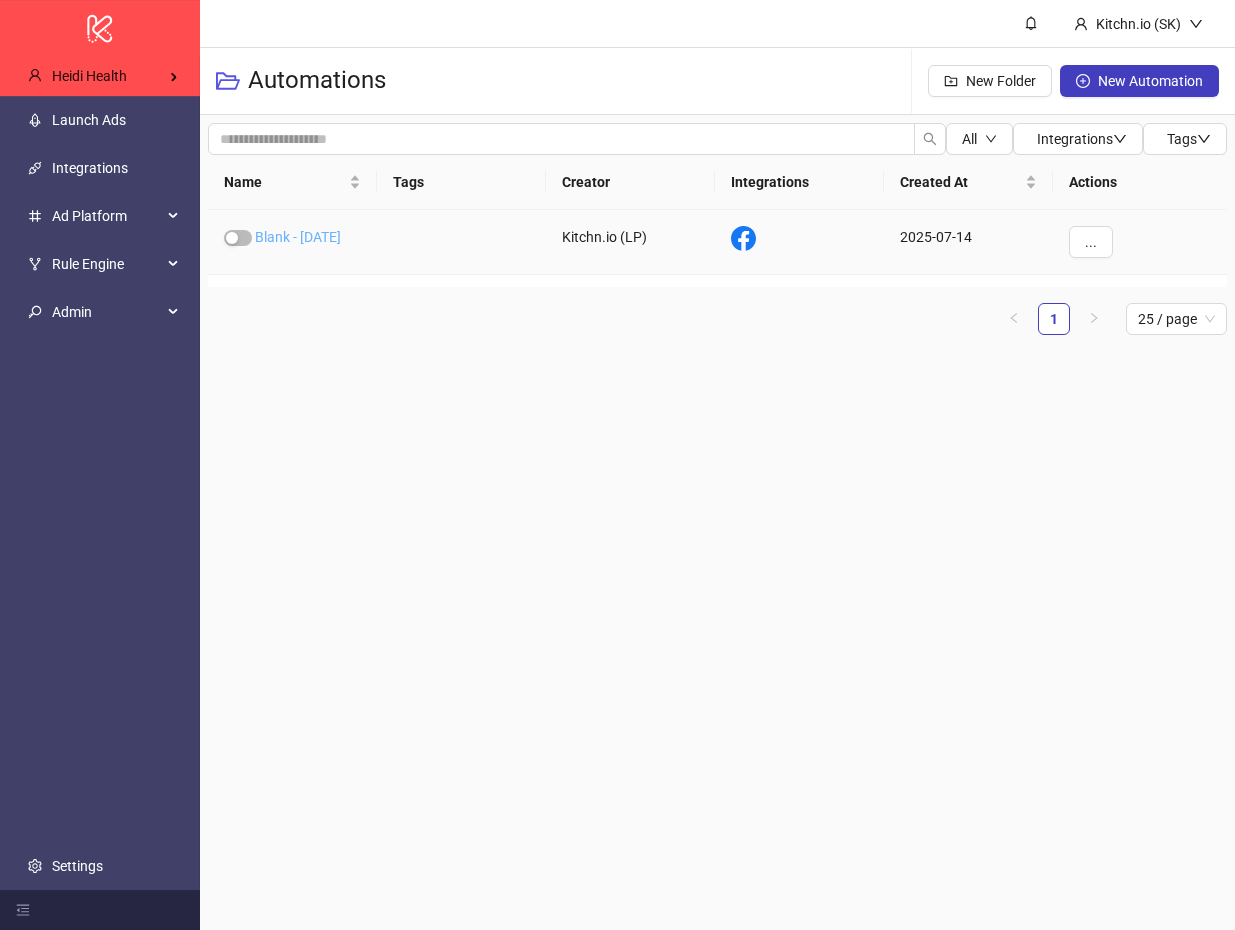 click on "Blank - [DATE]" at bounding box center (298, 237) 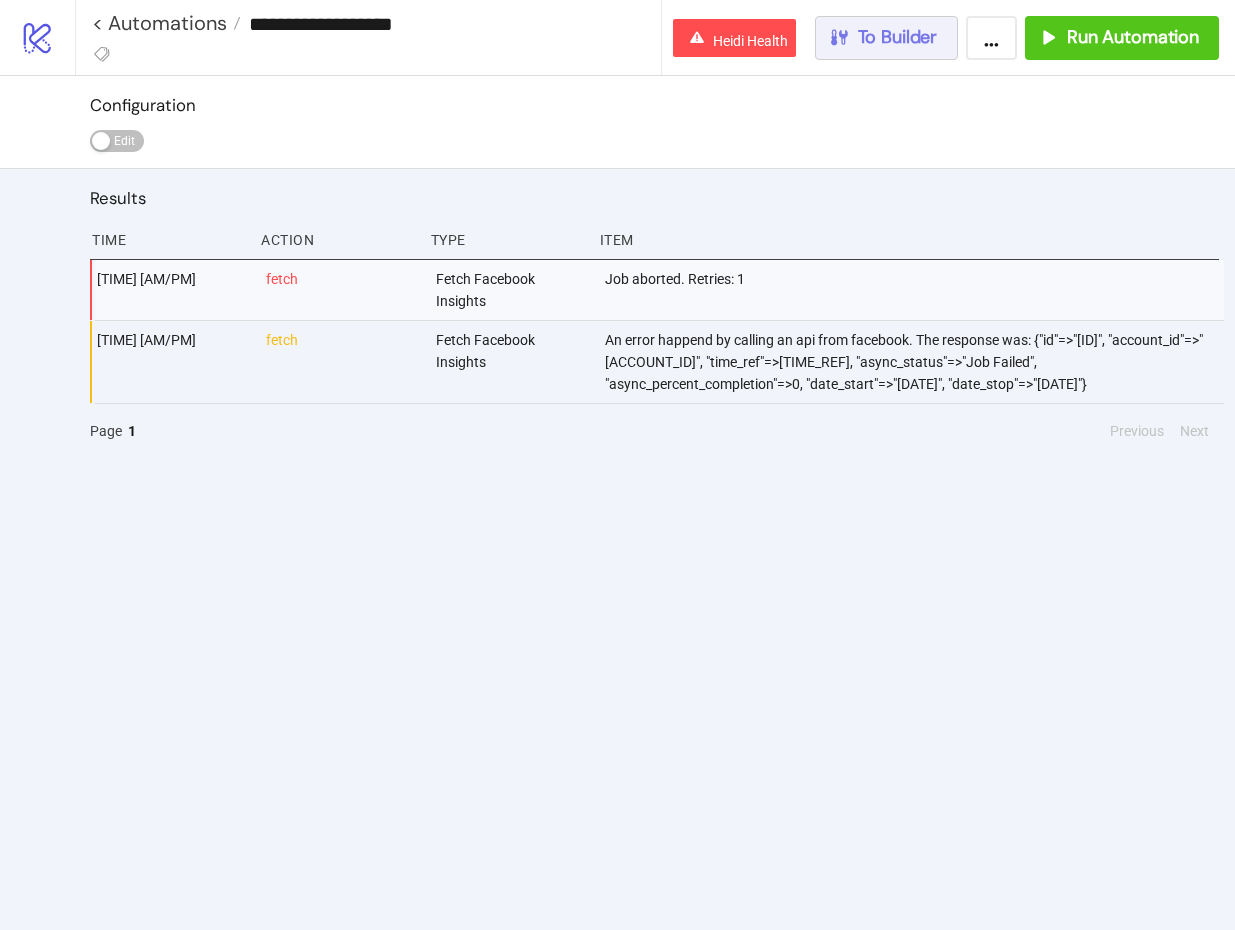 click on "To Builder" at bounding box center (898, 37) 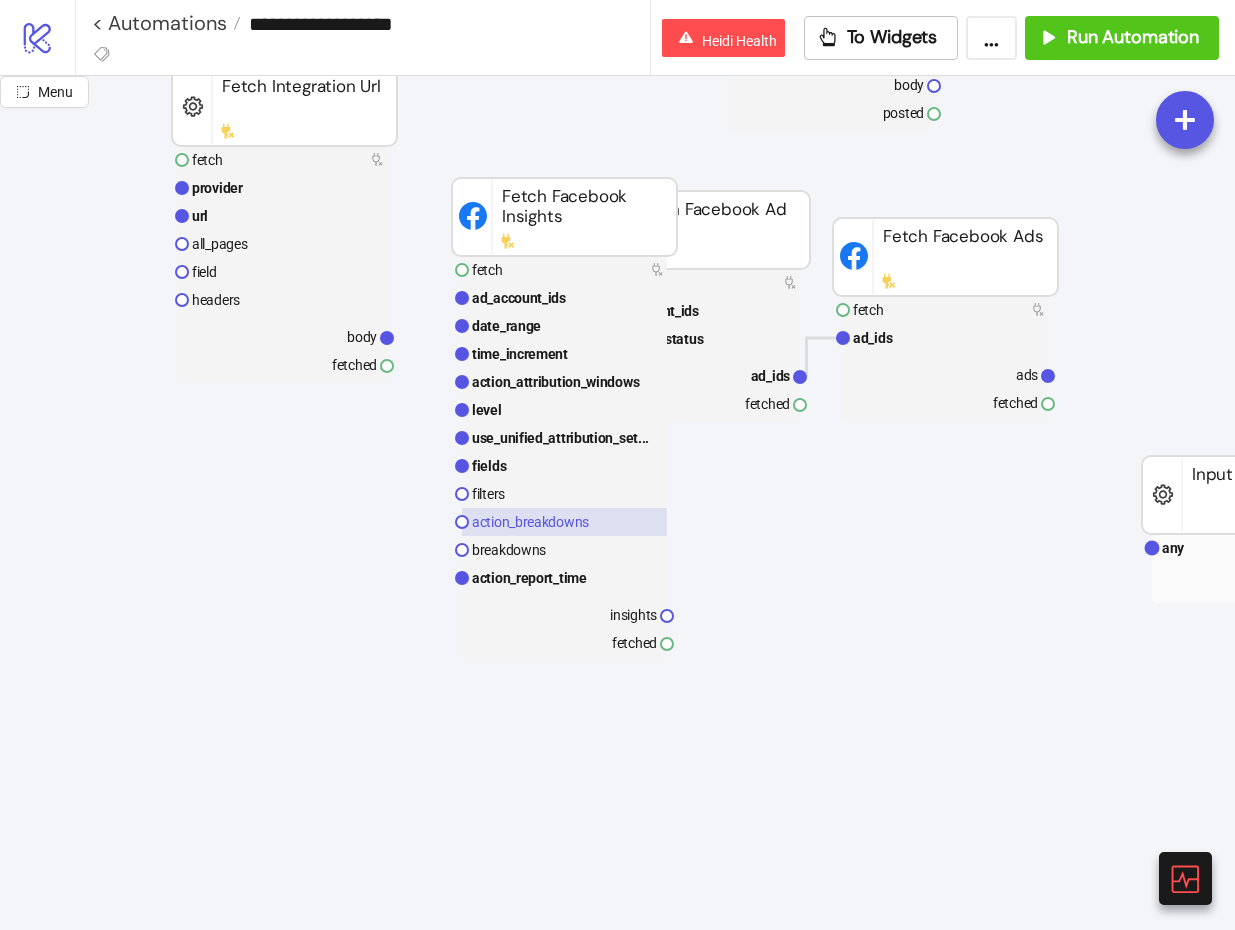 scroll, scrollTop: 801, scrollLeft: 0, axis: vertical 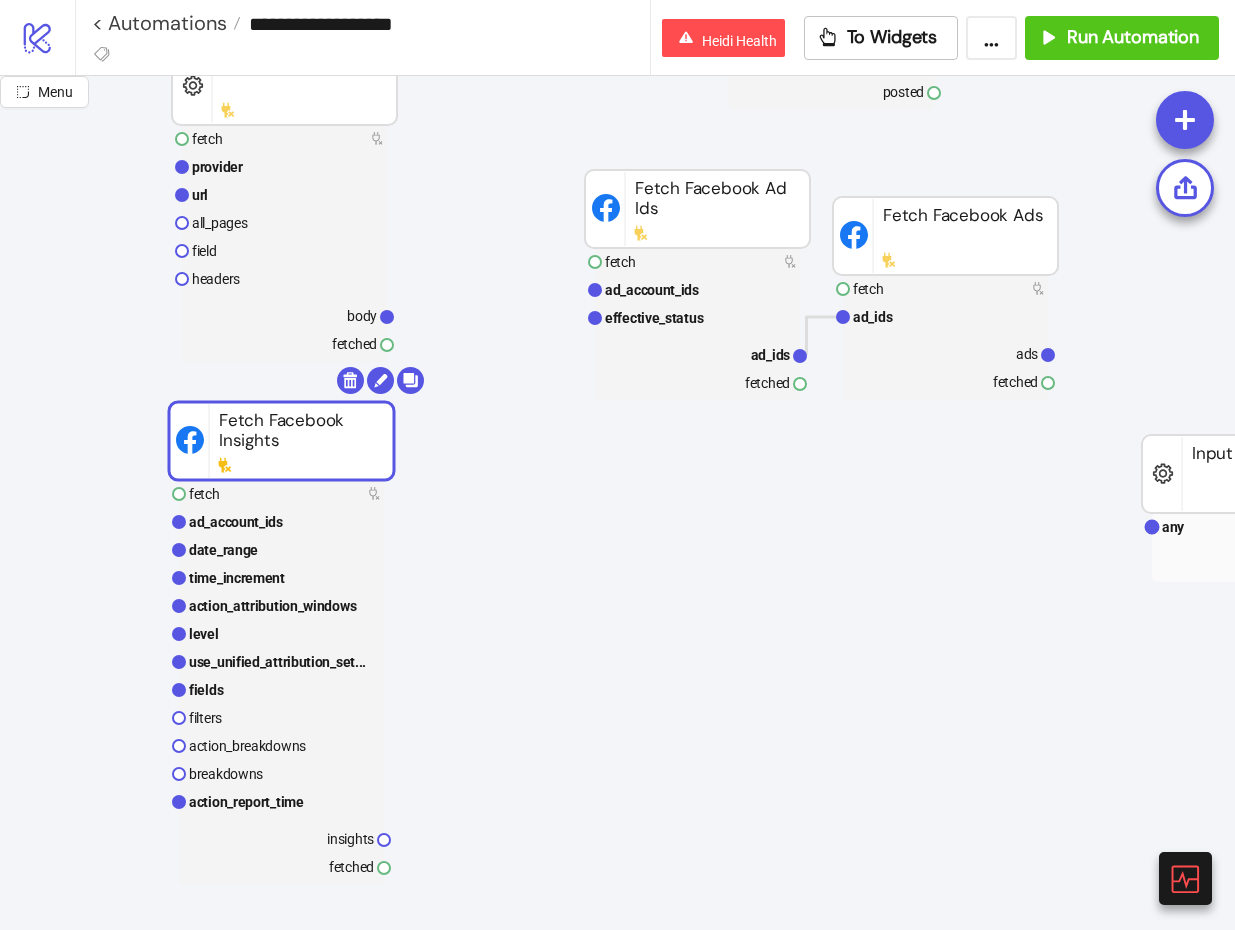 drag, startPoint x: 578, startPoint y: 222, endPoint x: 258, endPoint y: 471, distance: 405.46393 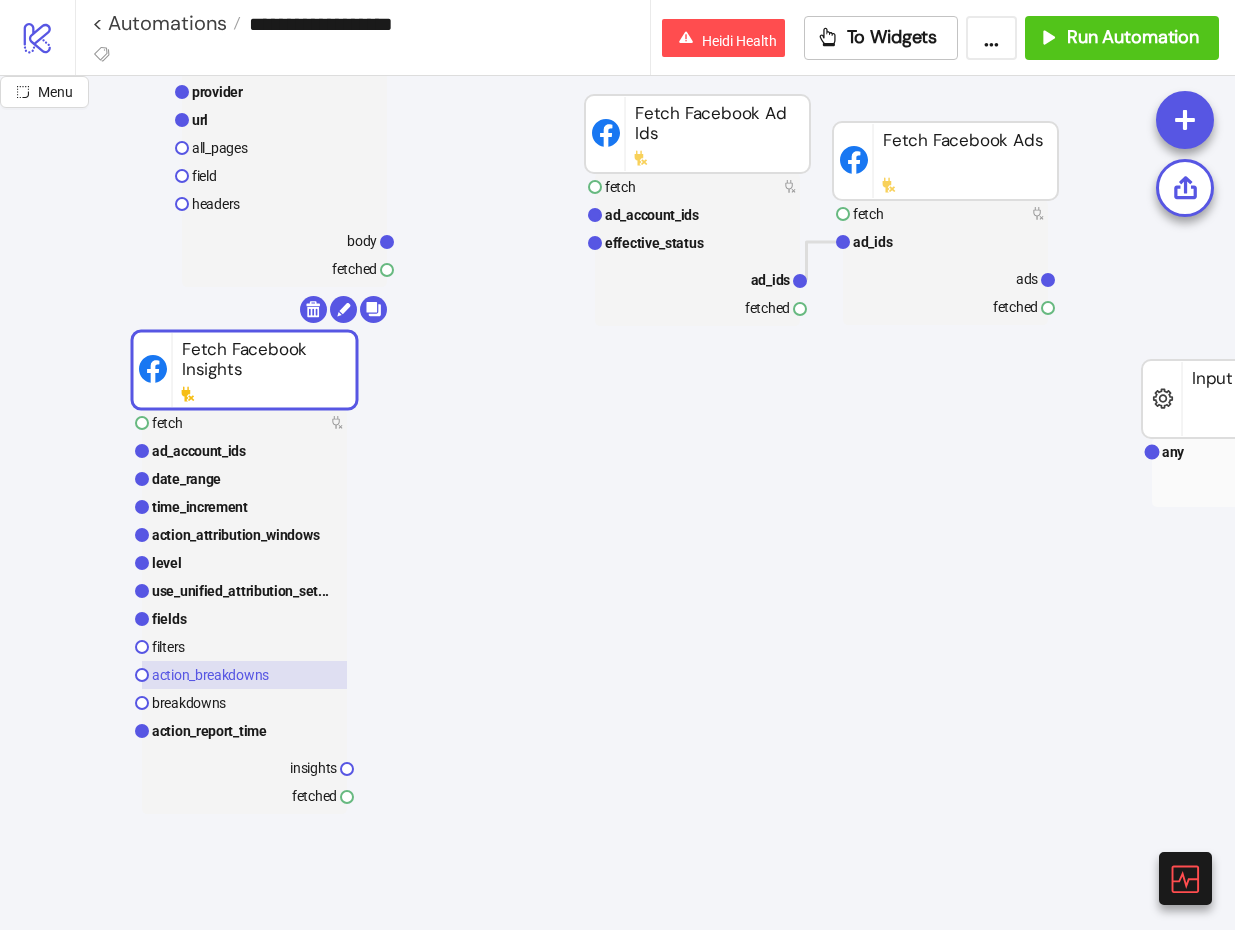 scroll, scrollTop: 896, scrollLeft: 0, axis: vertical 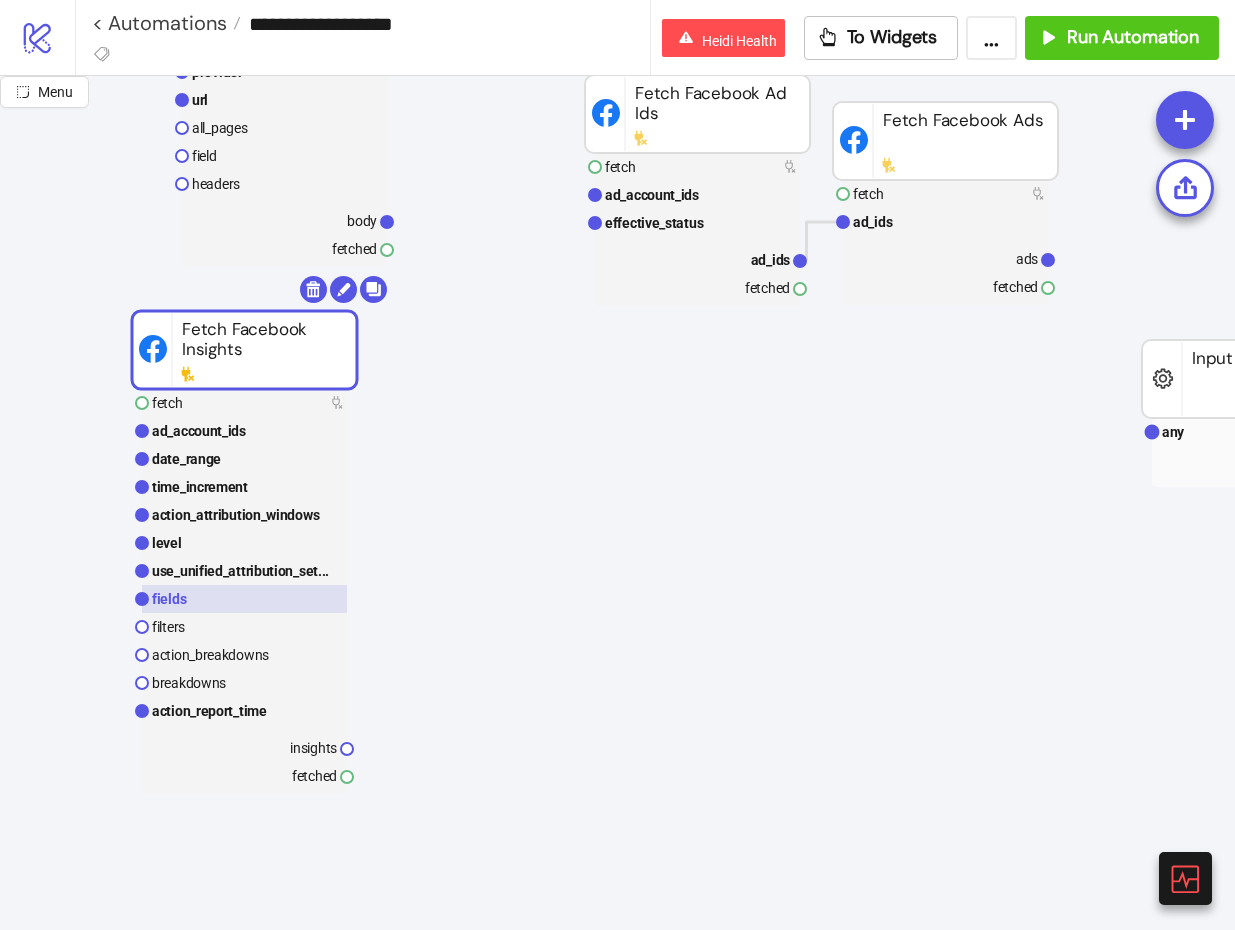 click 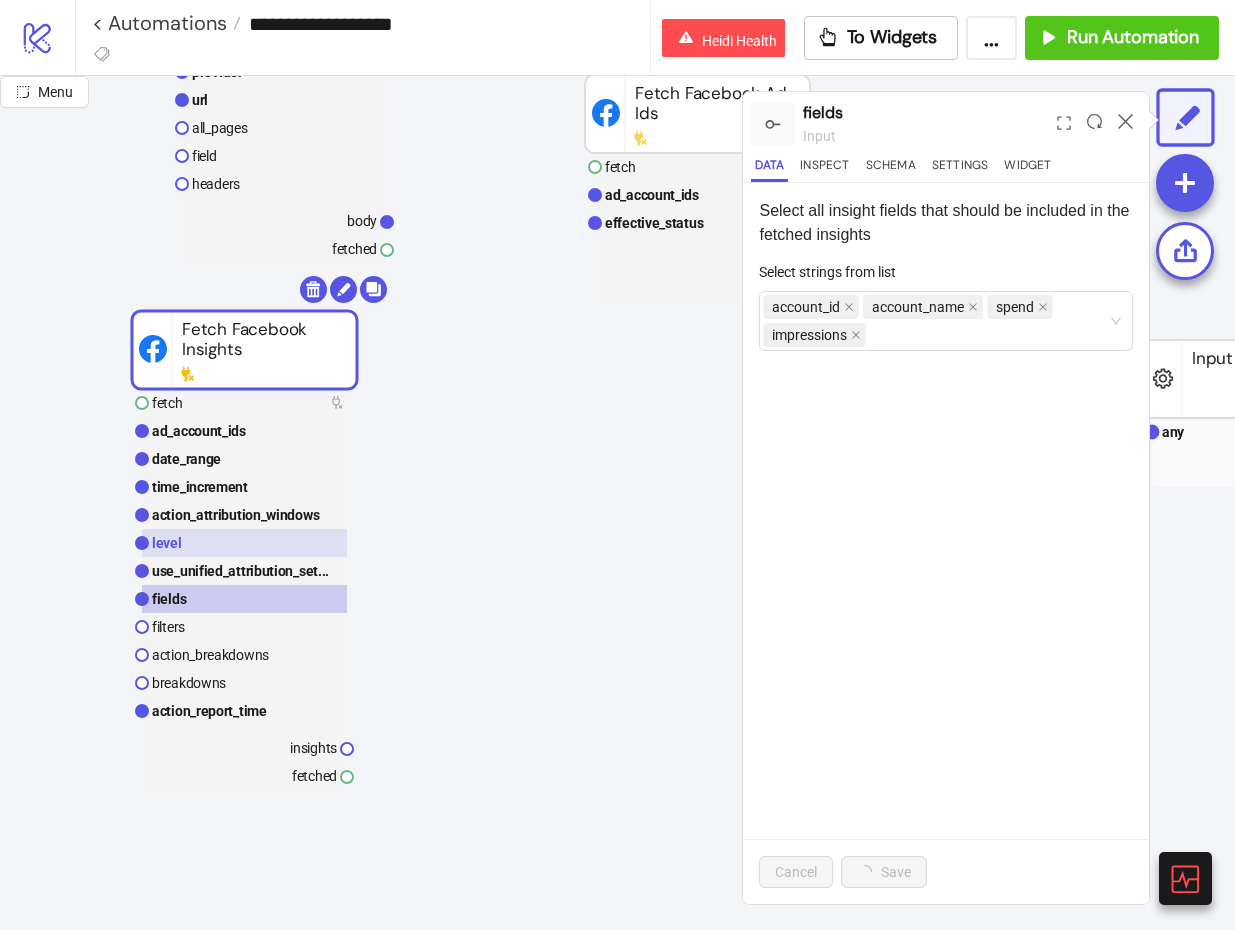 click 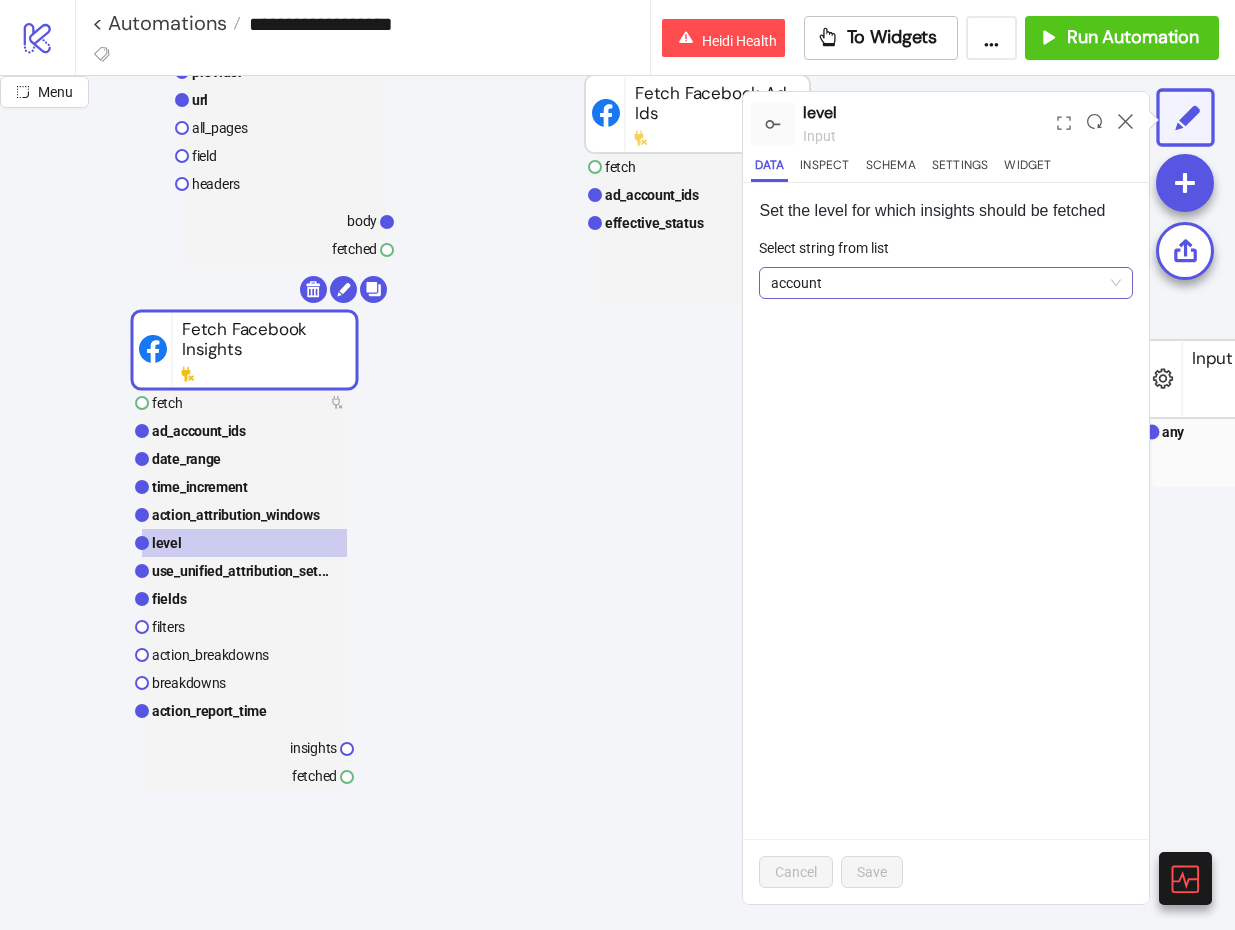 click on "account" at bounding box center (946, 283) 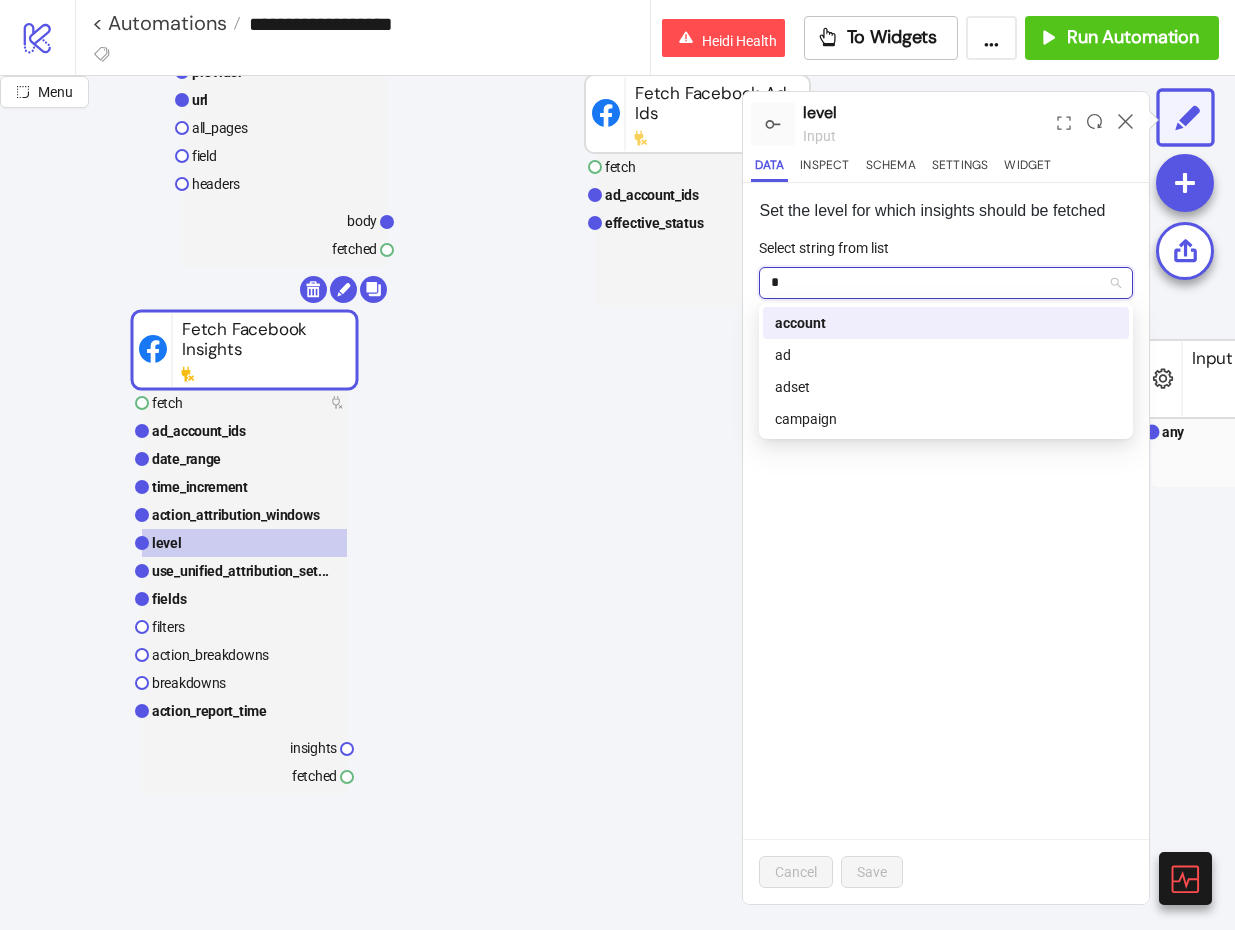 type on "**" 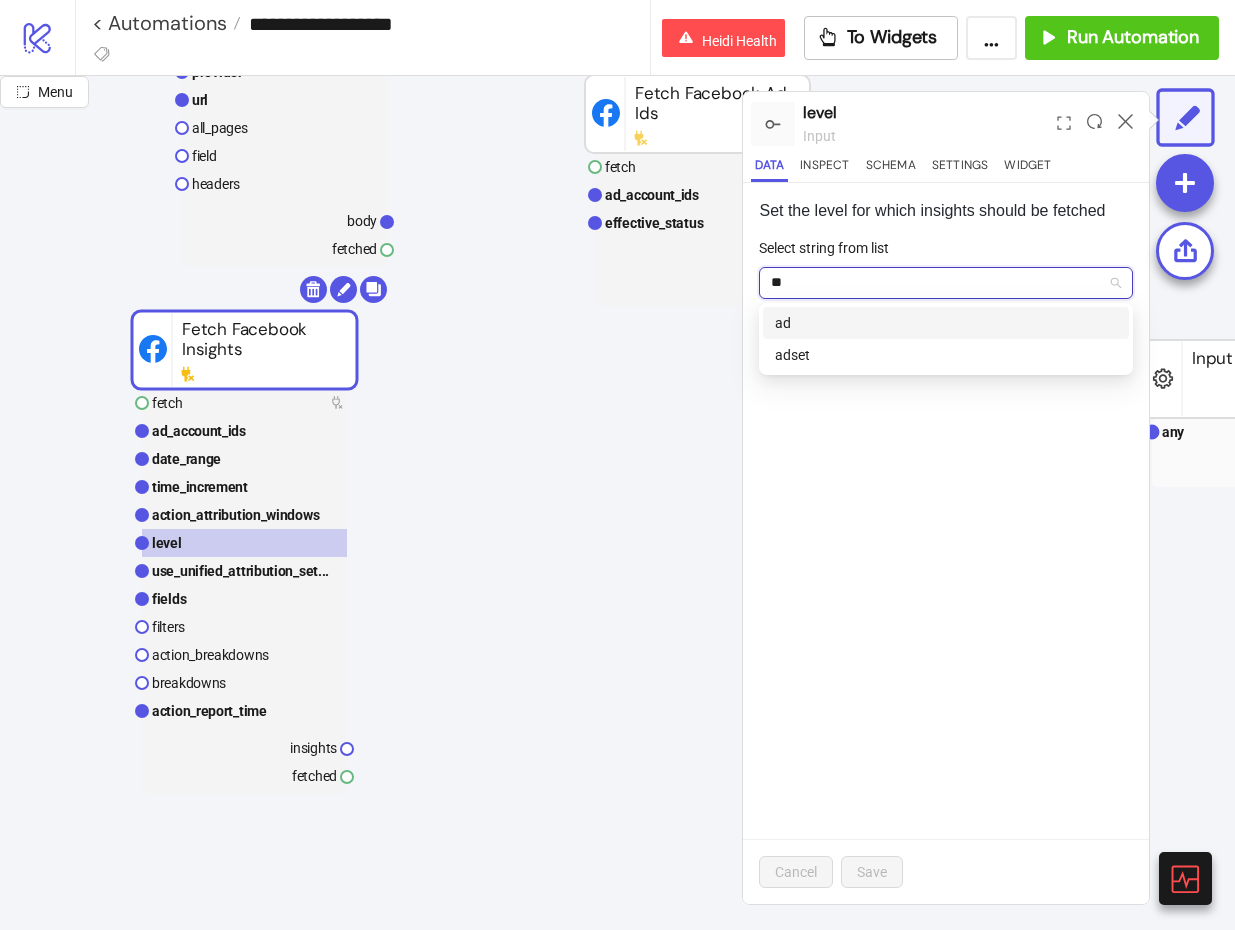 click on "ad" at bounding box center [946, 323] 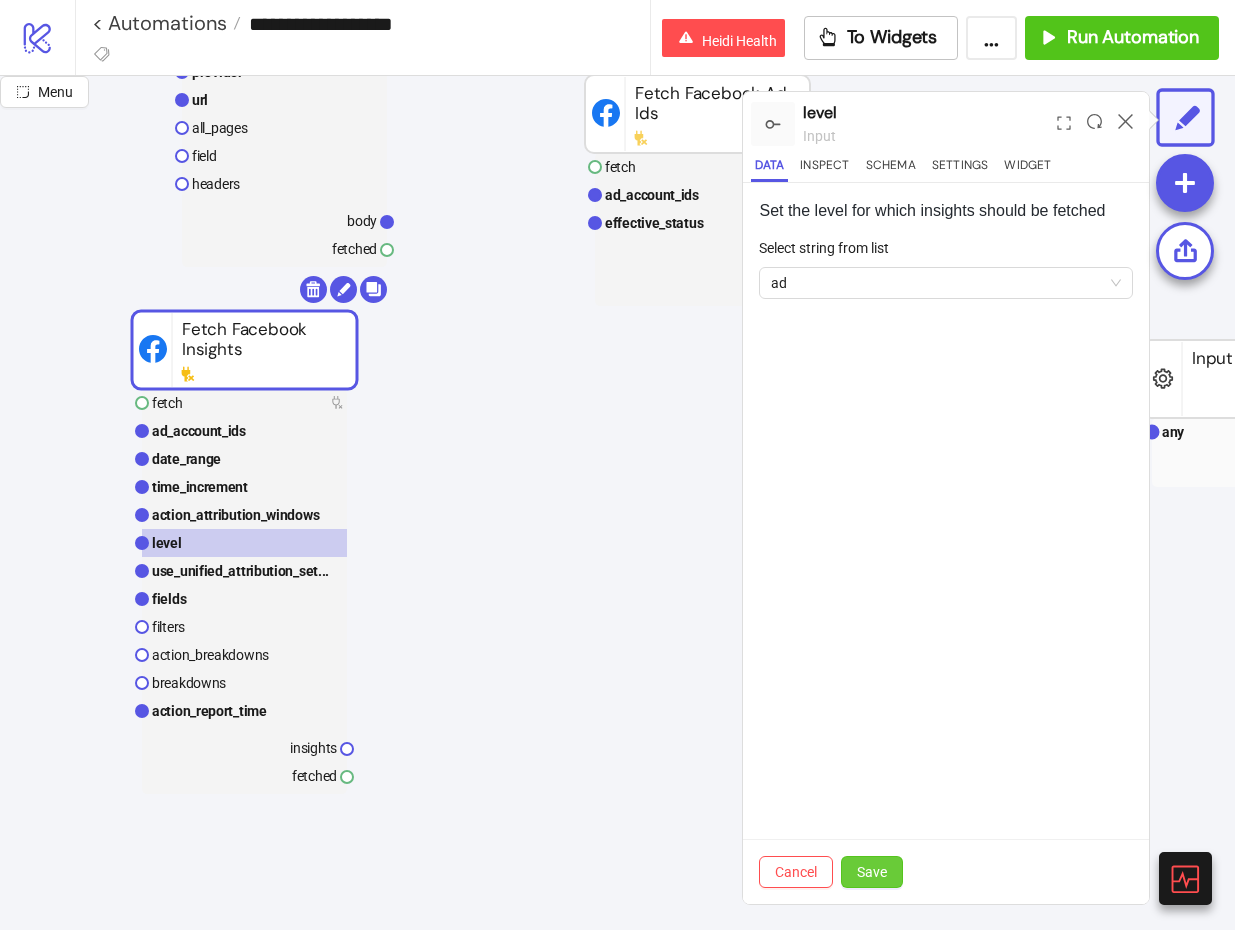 click on "Save" at bounding box center [872, 872] 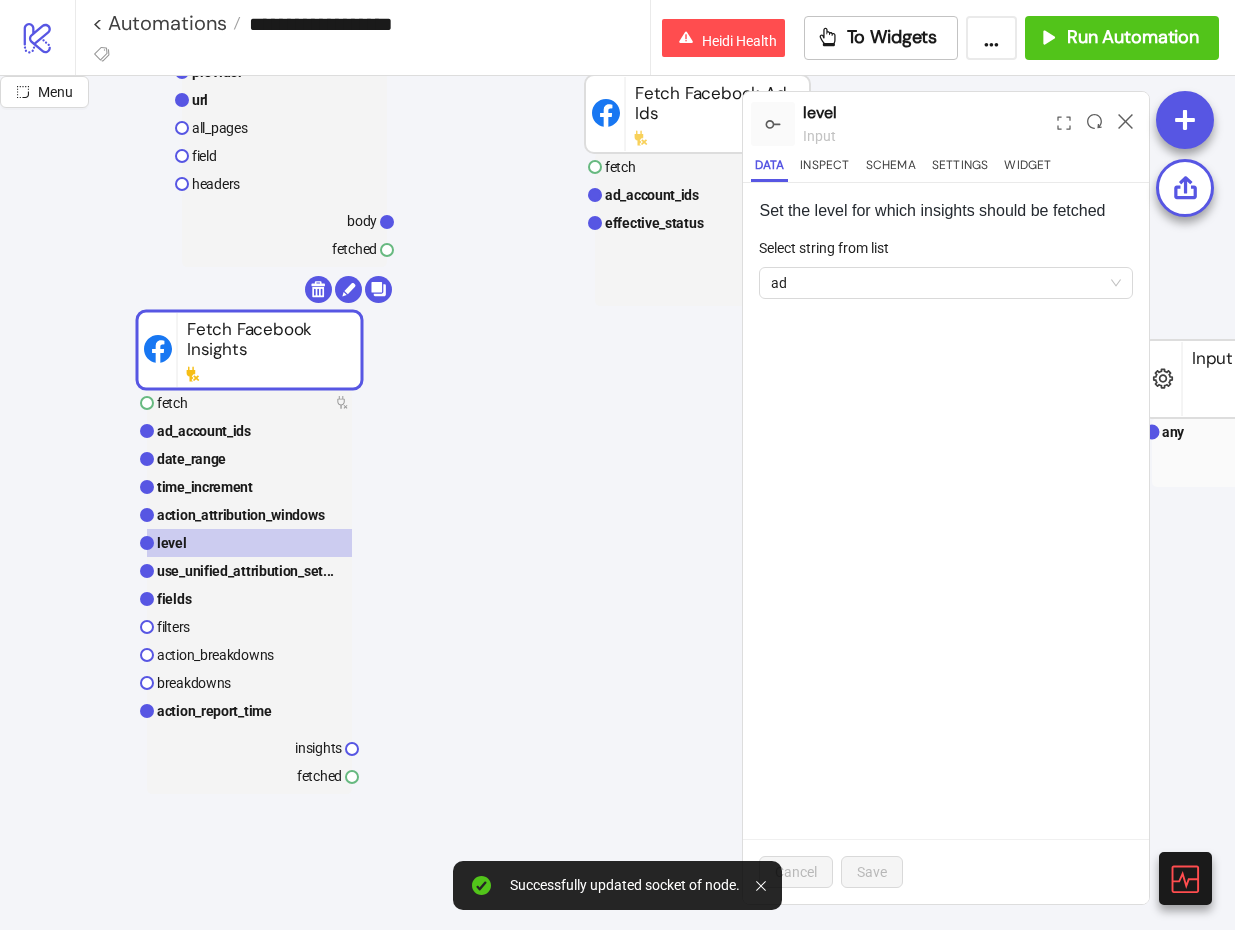 drag, startPoint x: 267, startPoint y: 343, endPoint x: 417, endPoint y: 343, distance: 150 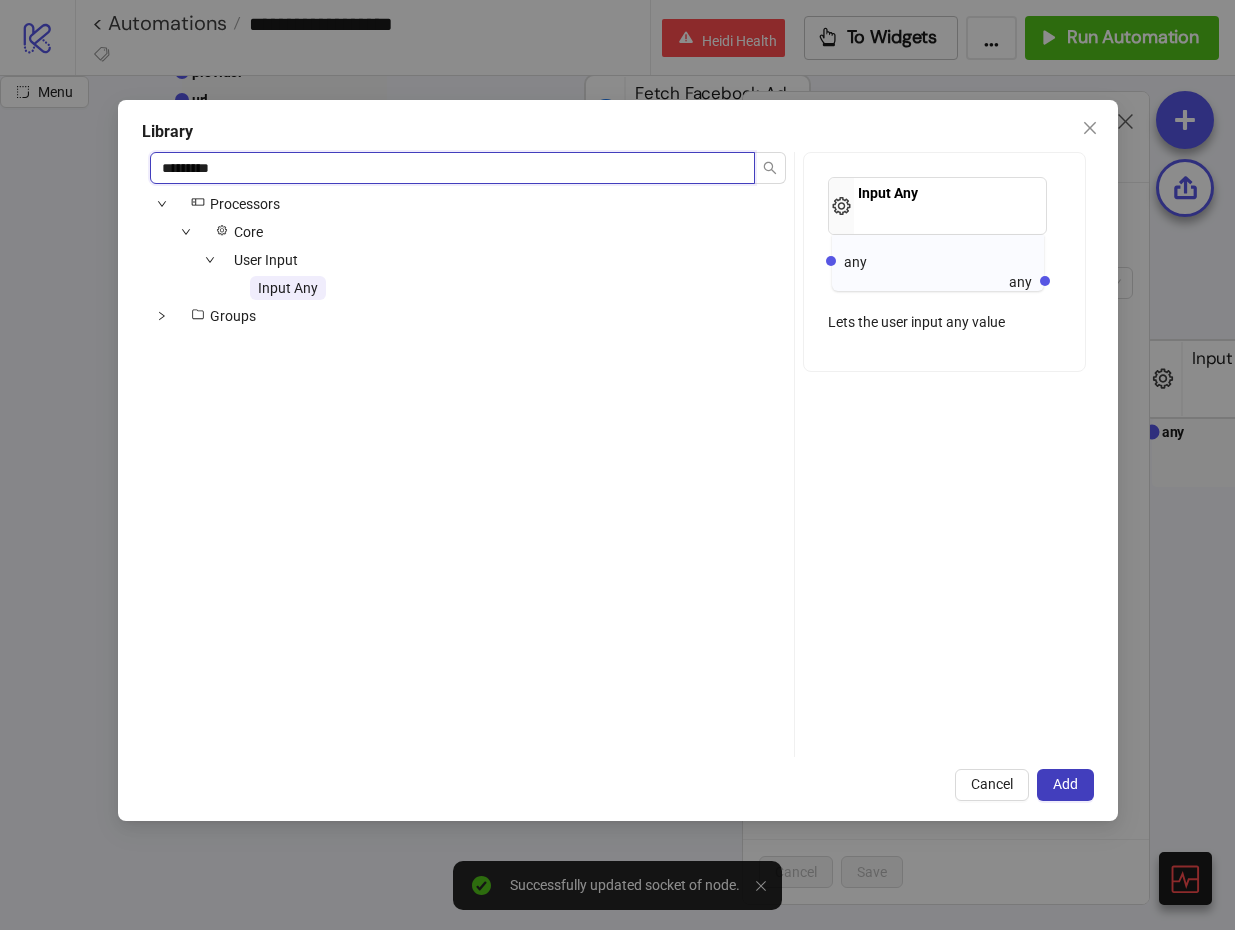 type on "*********" 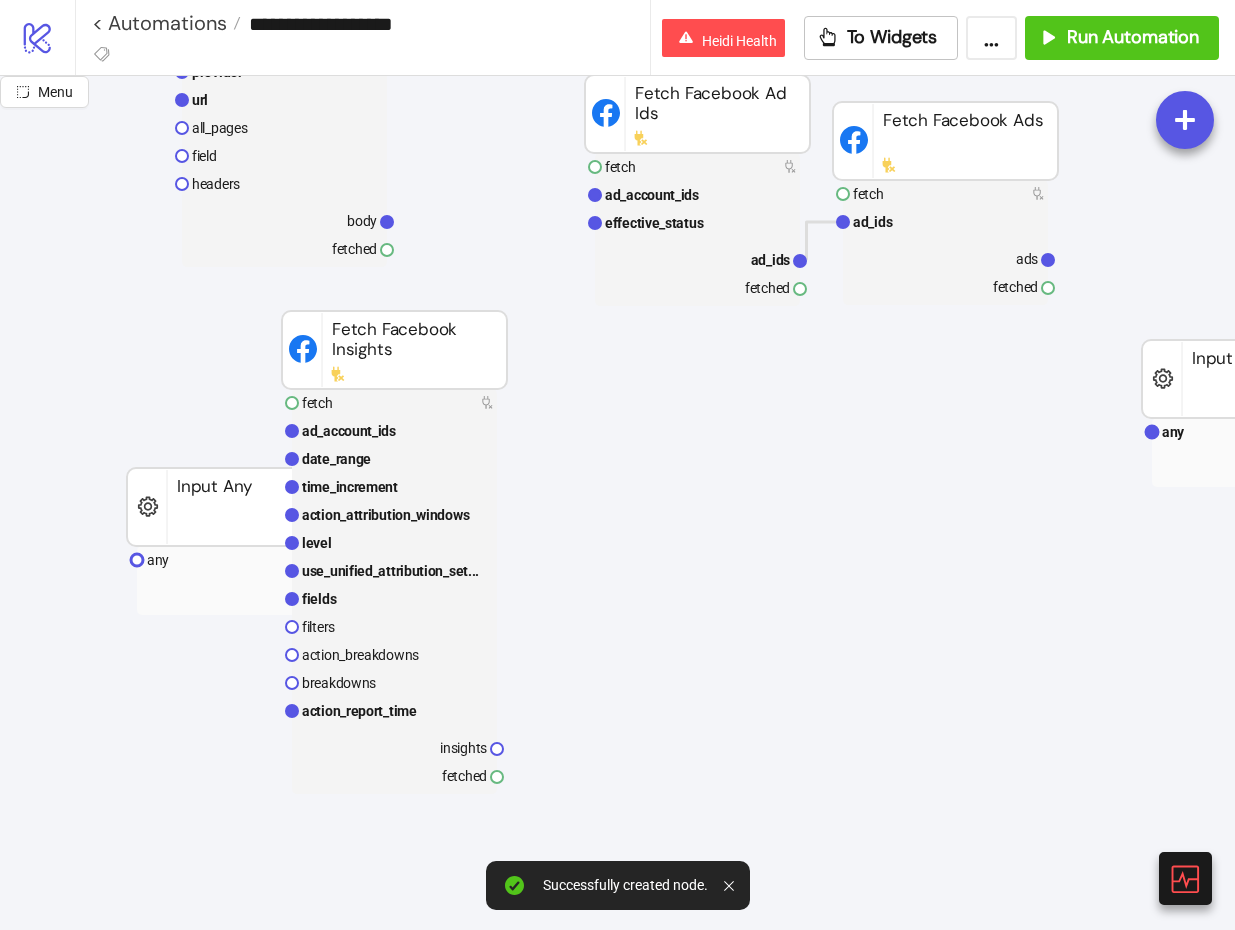 drag, startPoint x: 231, startPoint y: 493, endPoint x: 199, endPoint y: 474, distance: 37.215588 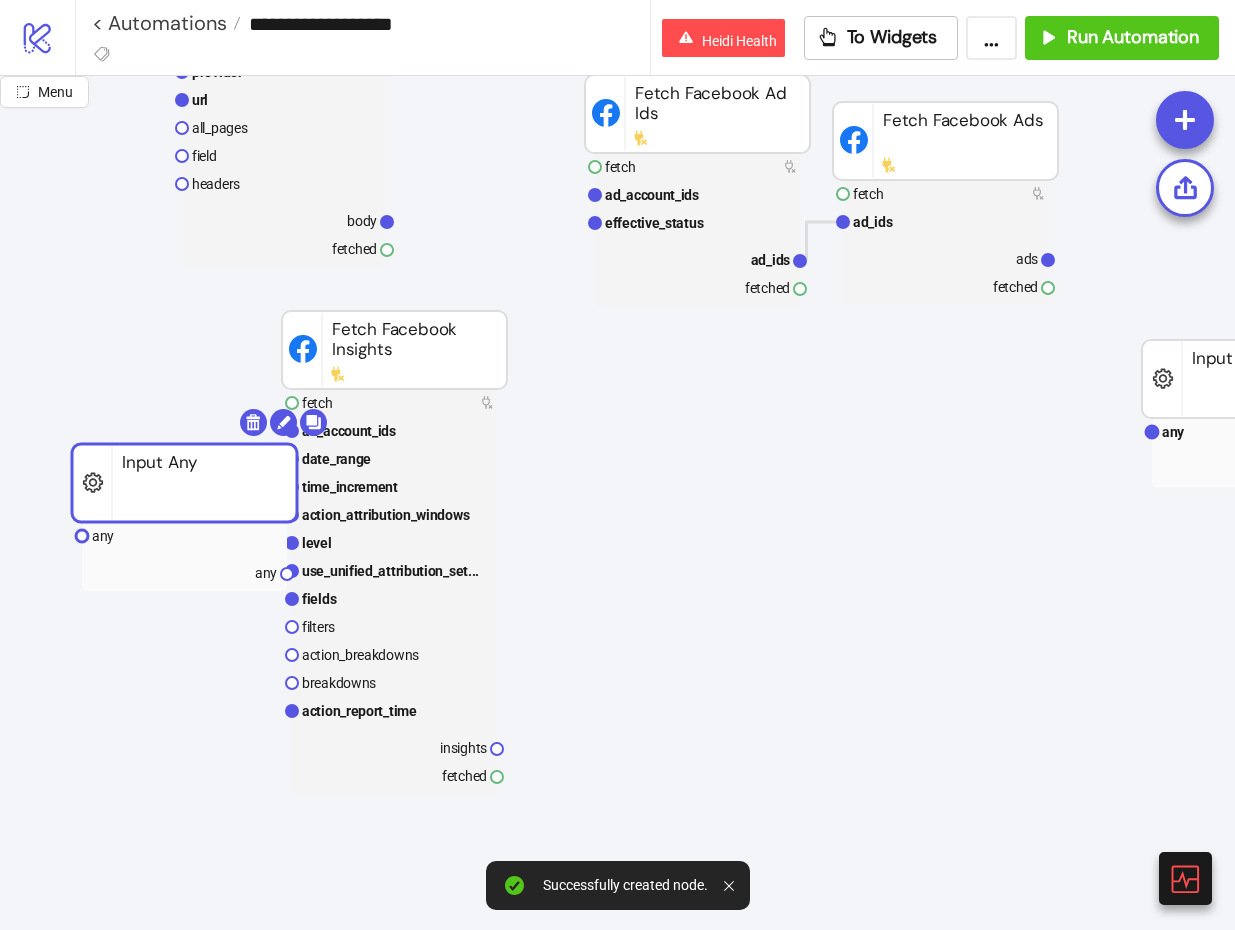 click 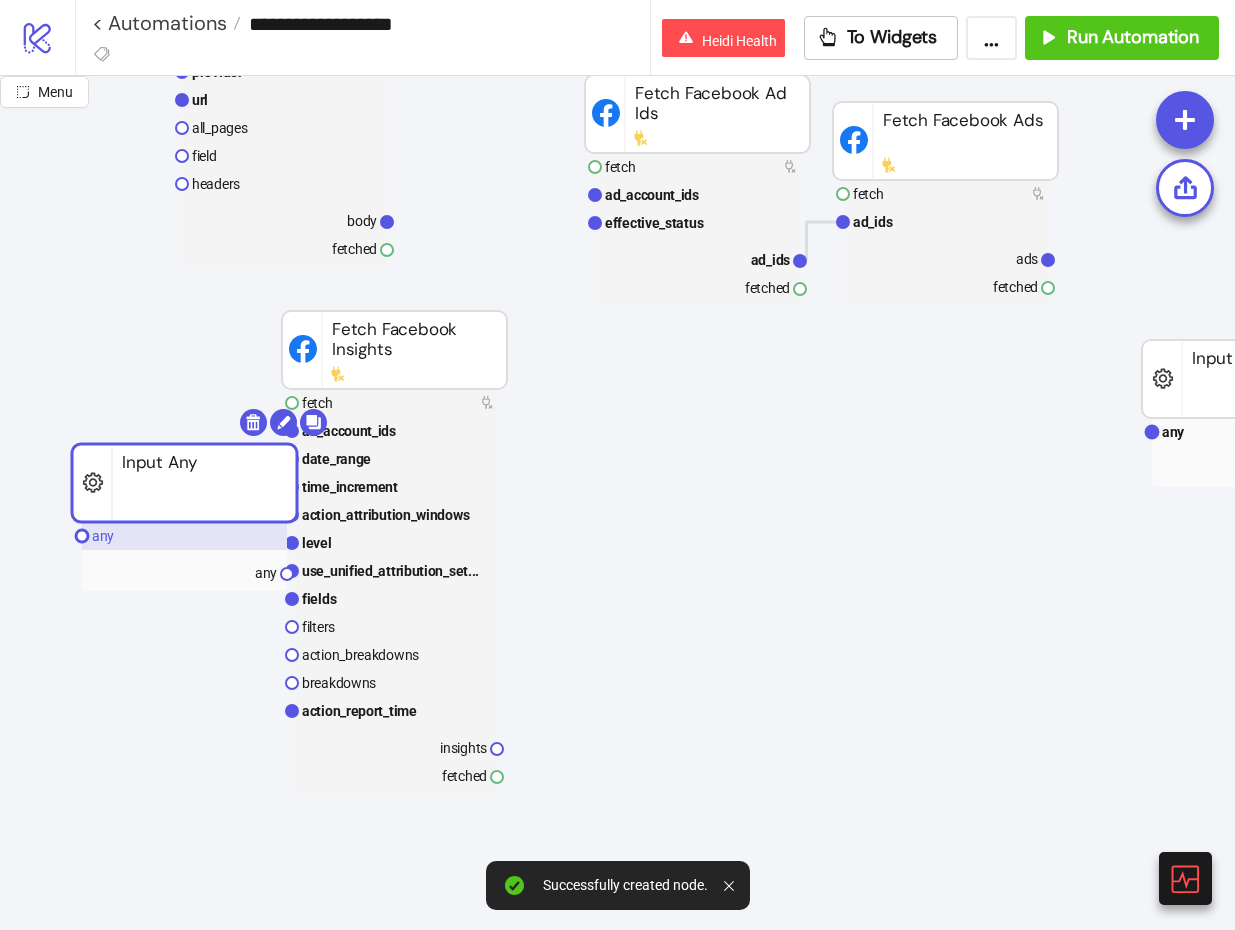 click 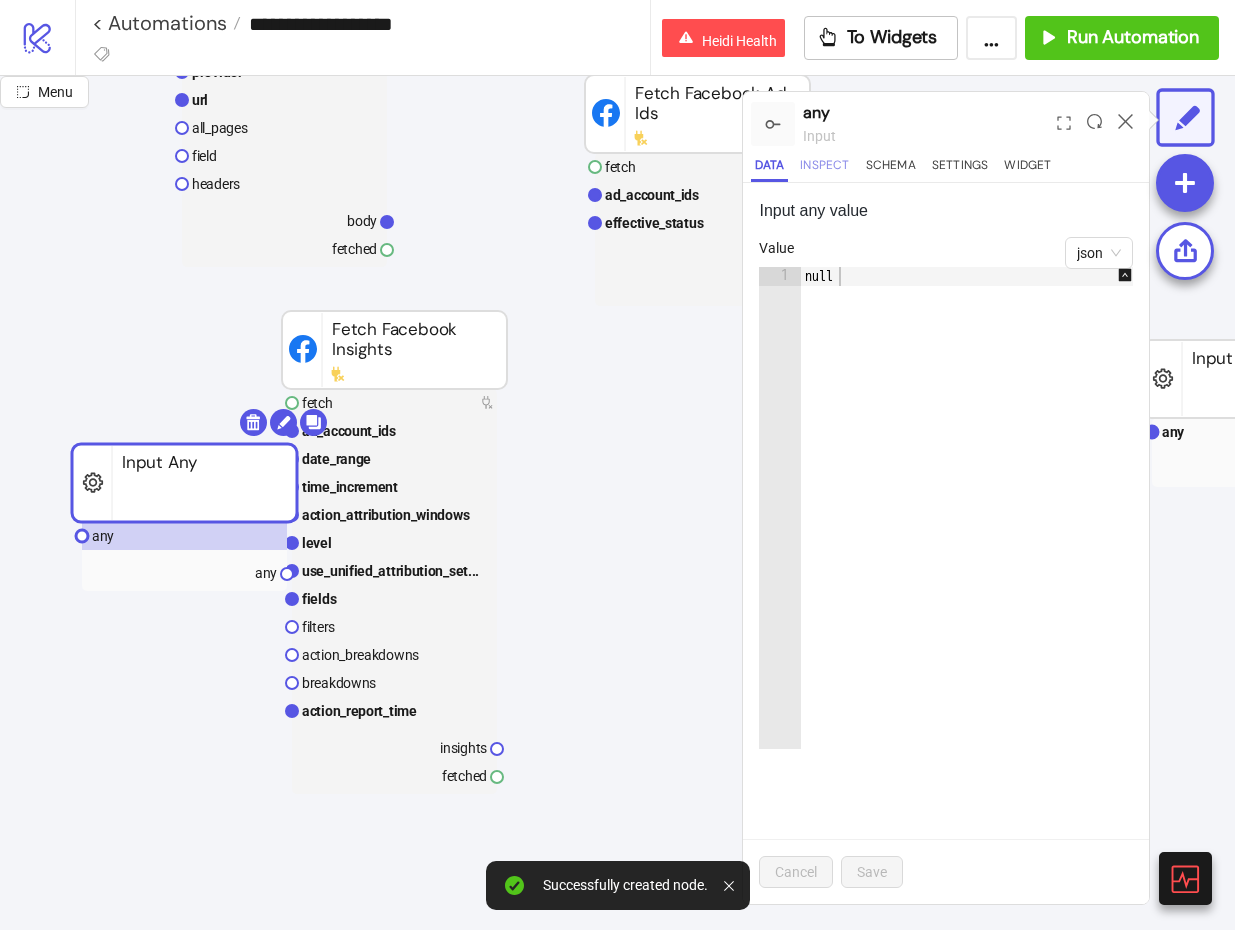 click on "Inspect" at bounding box center (824, 168) 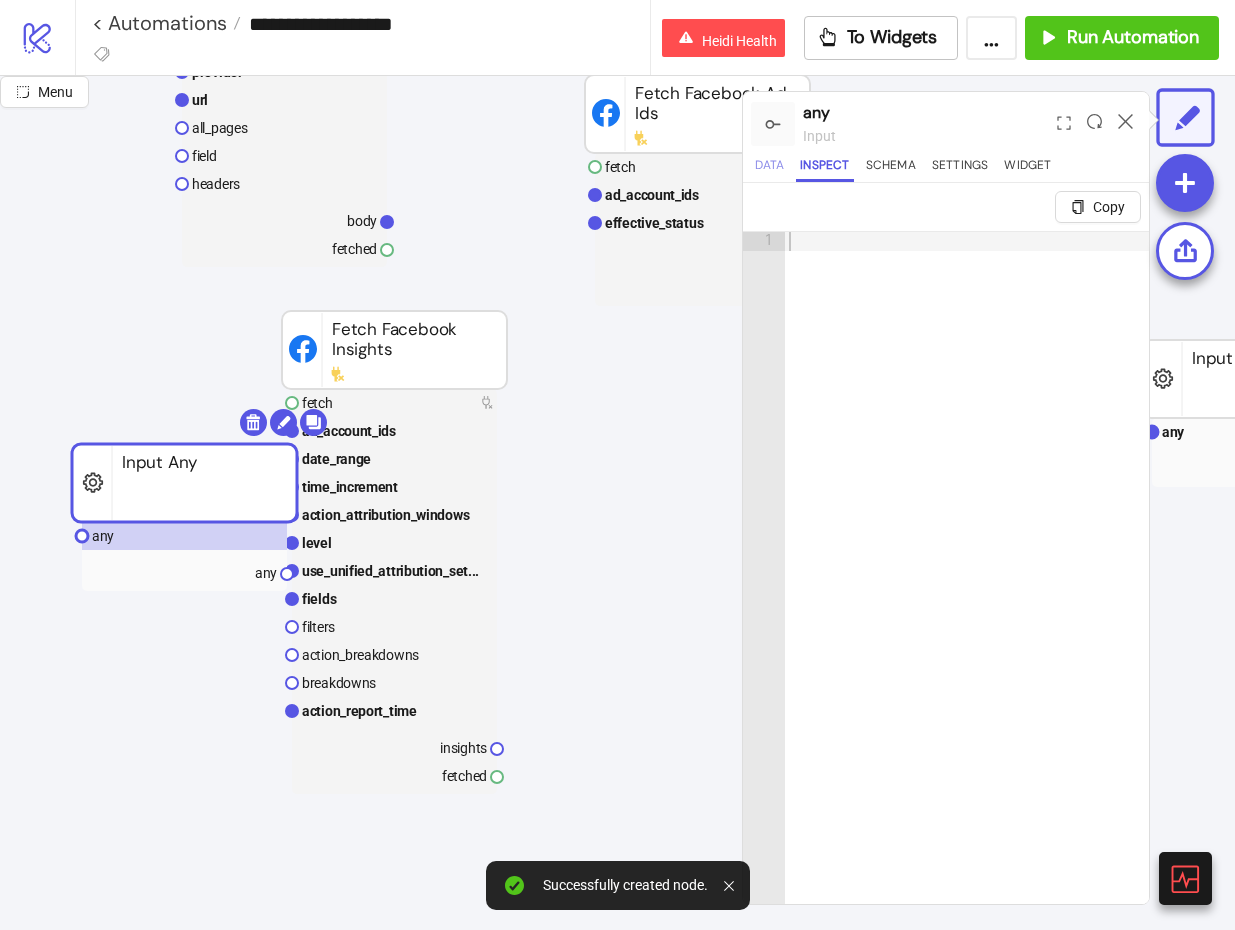 click on "Data" at bounding box center [769, 168] 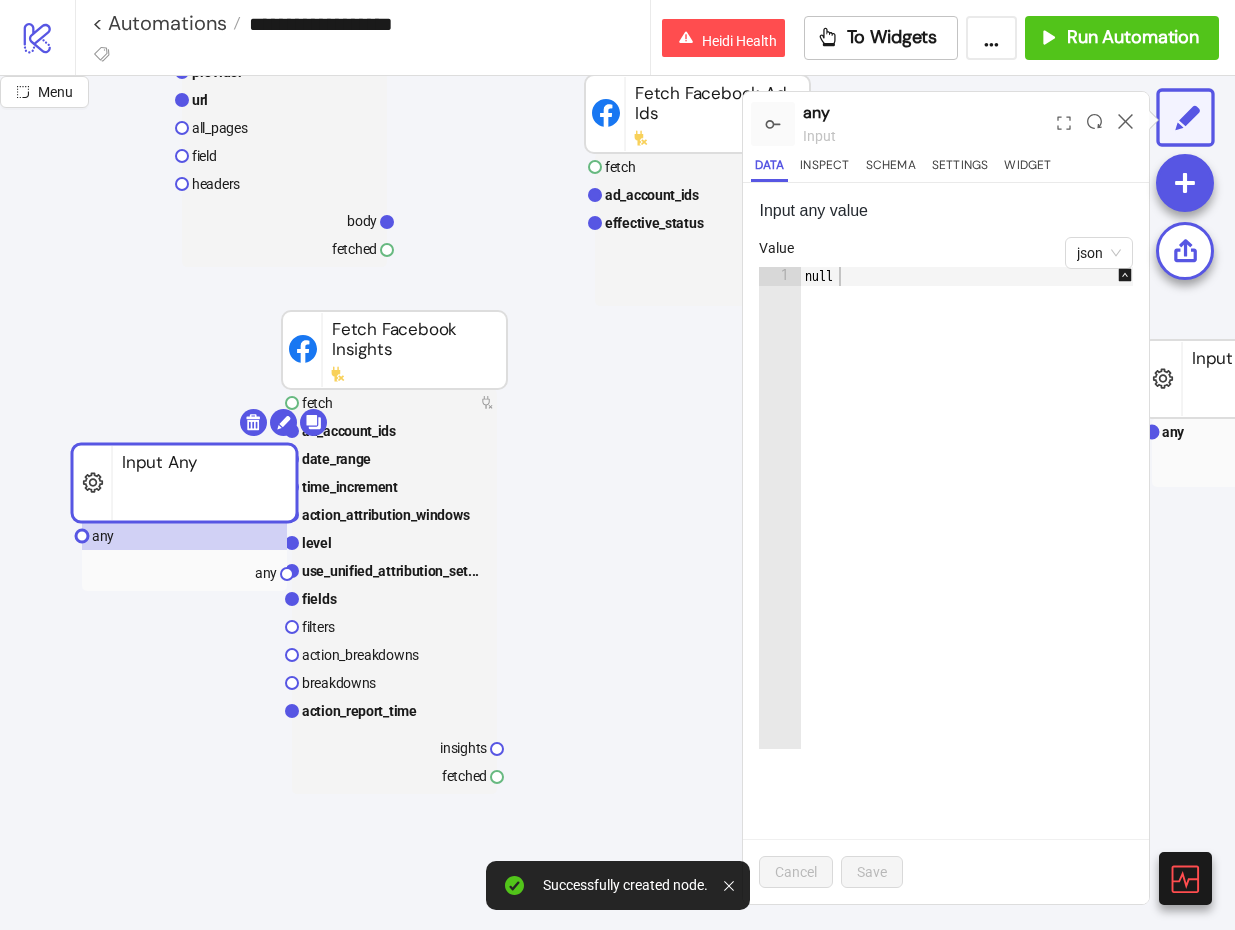 type on "****" 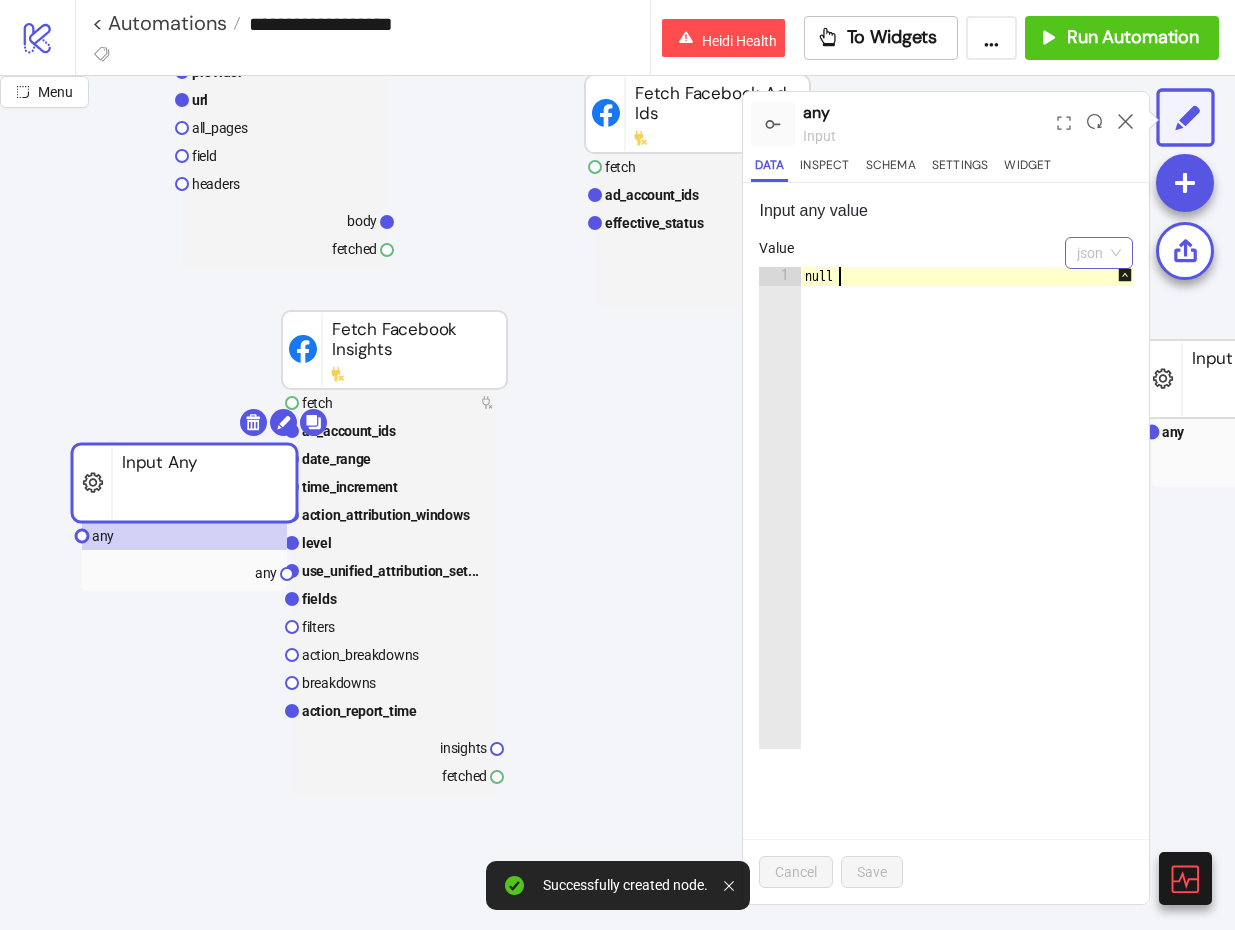 click on "json" at bounding box center (1099, 253) 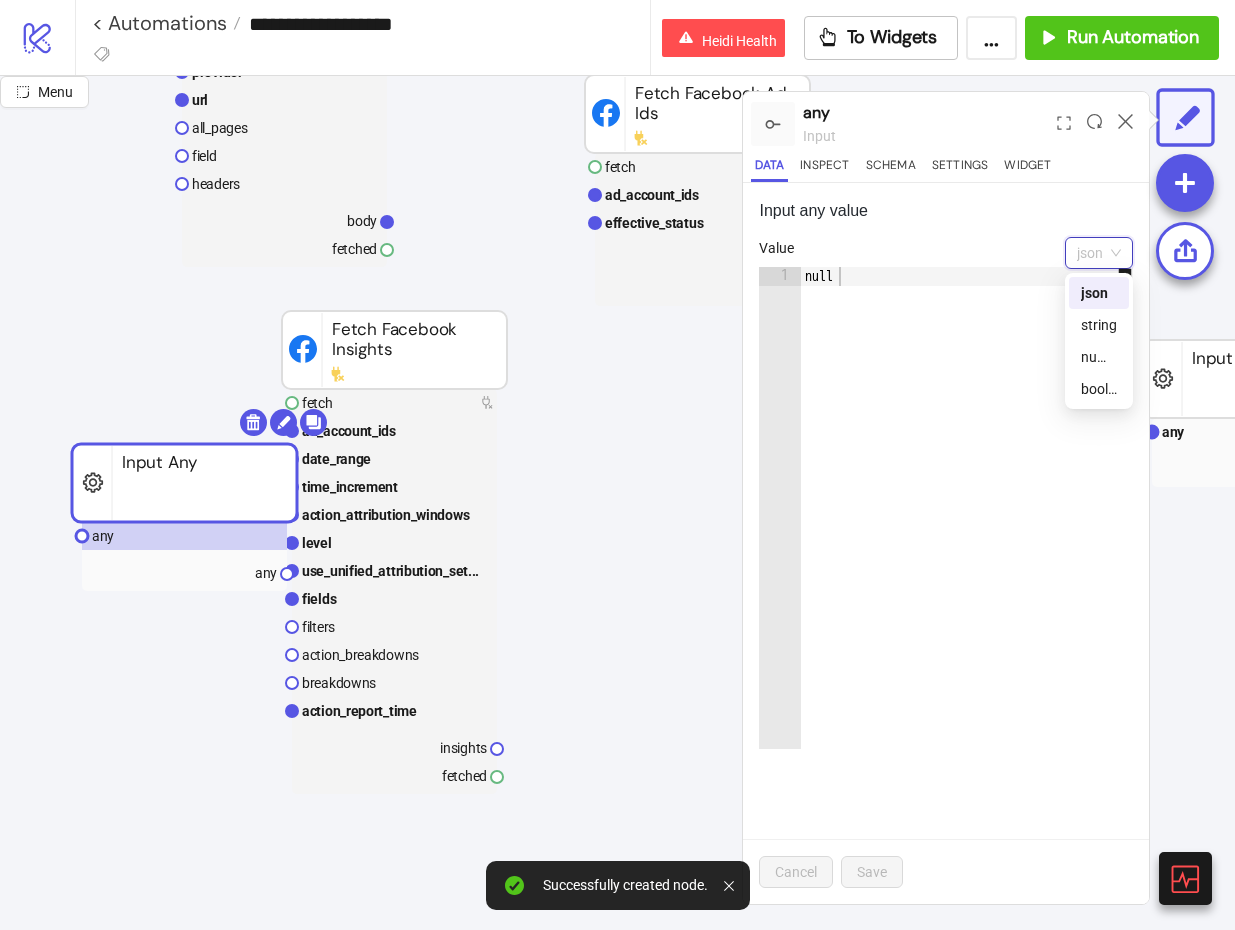 click on "json" at bounding box center [1099, 293] 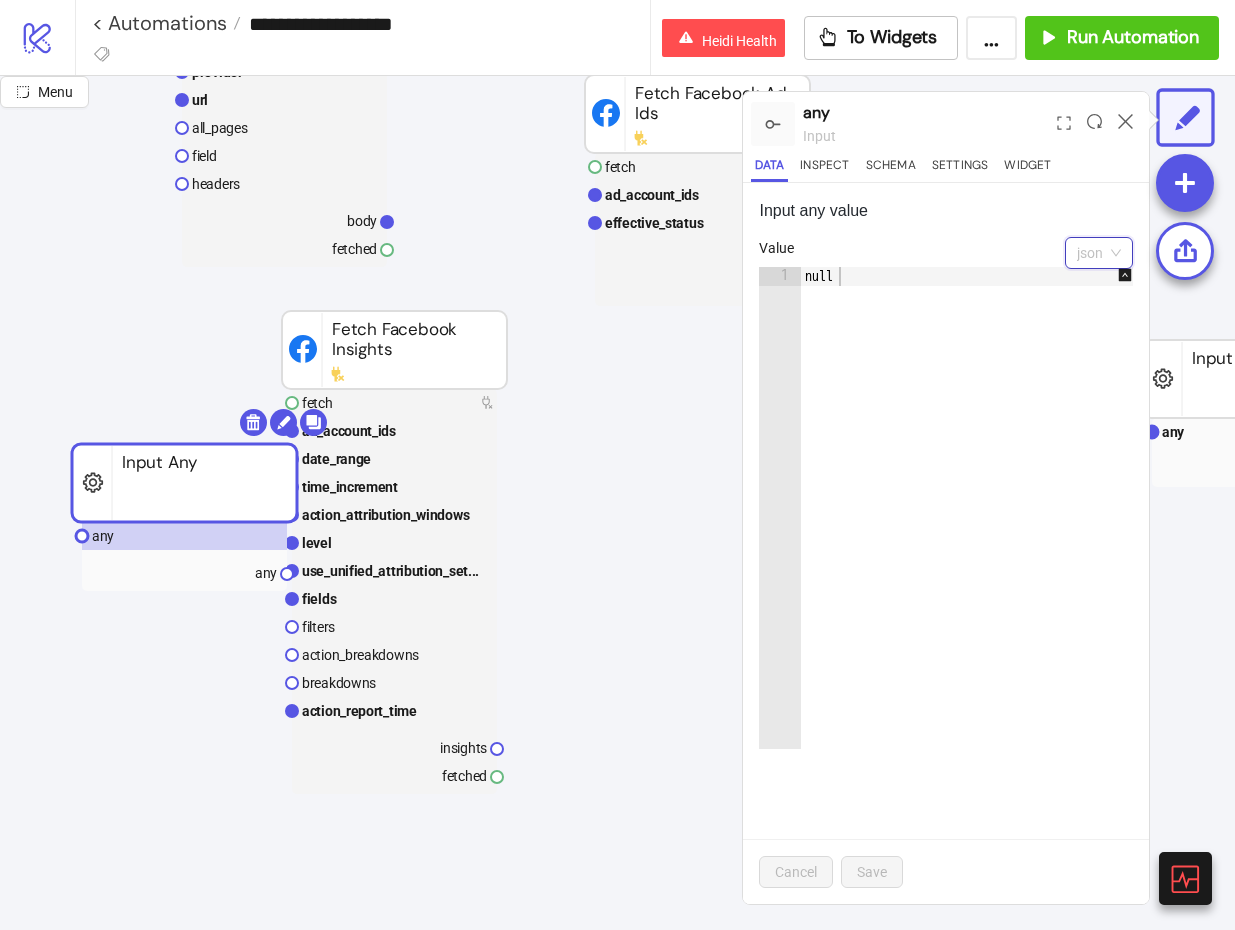 click on "json" at bounding box center [1099, 253] 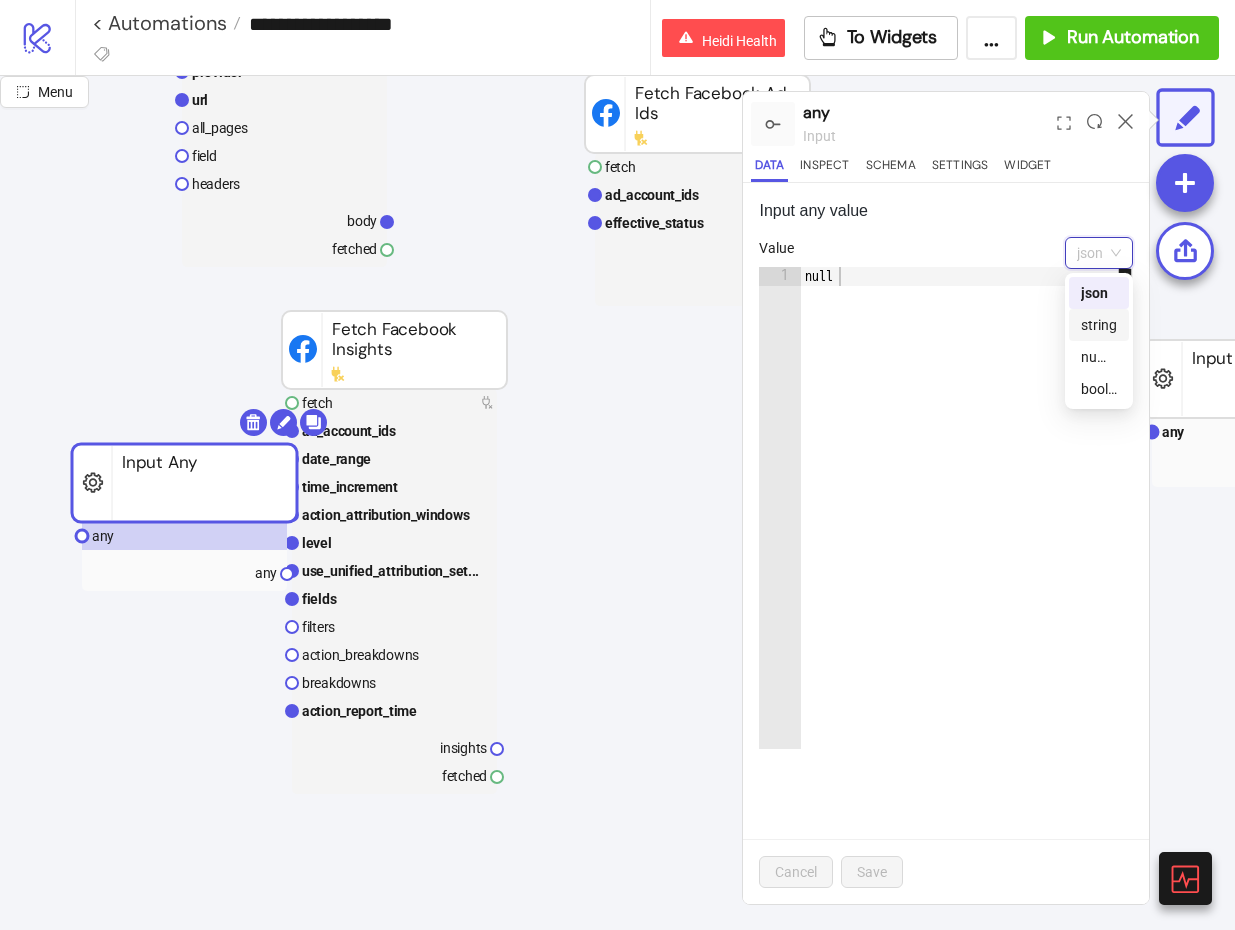 click on "string" at bounding box center (1099, 325) 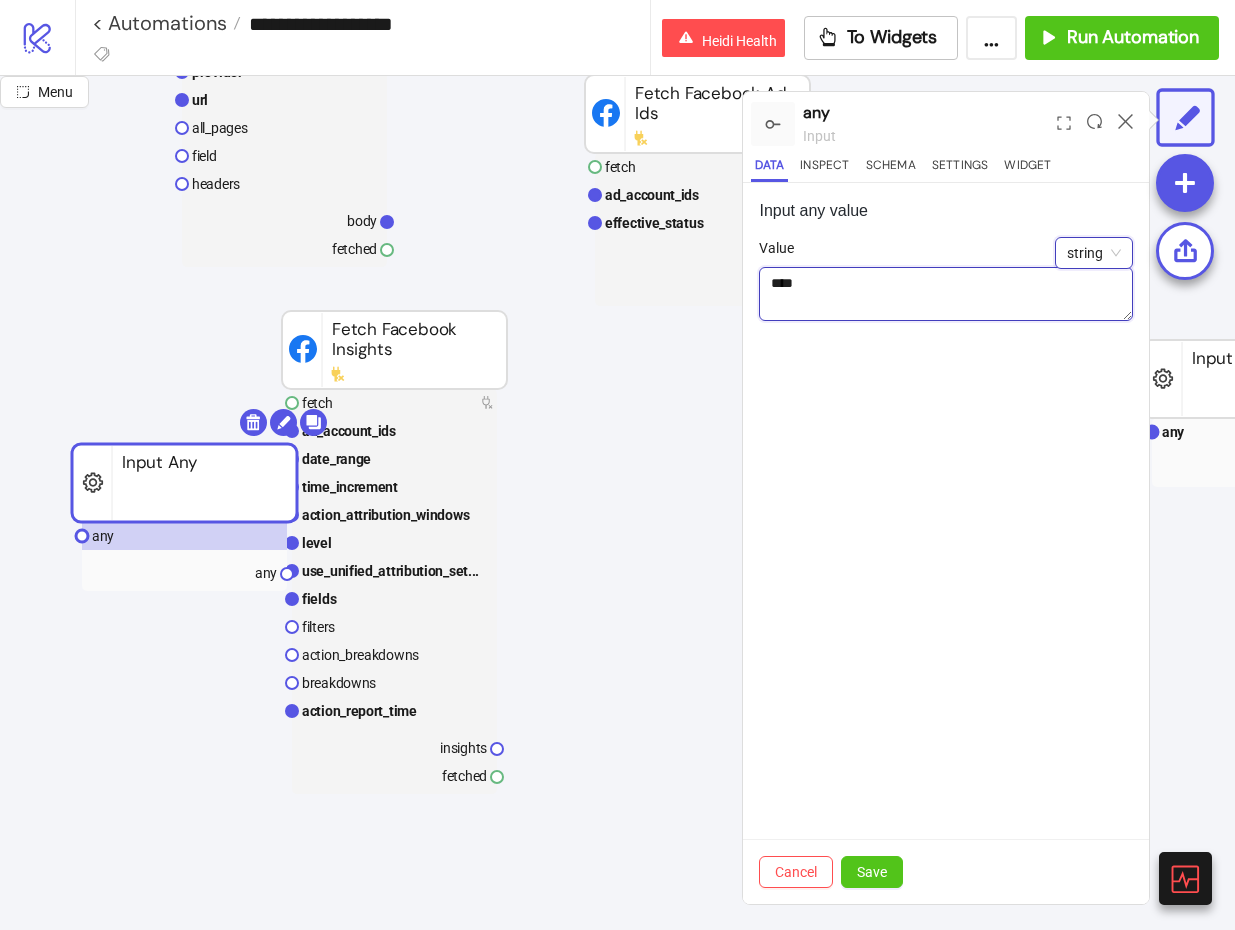 click on "****" at bounding box center [946, 294] 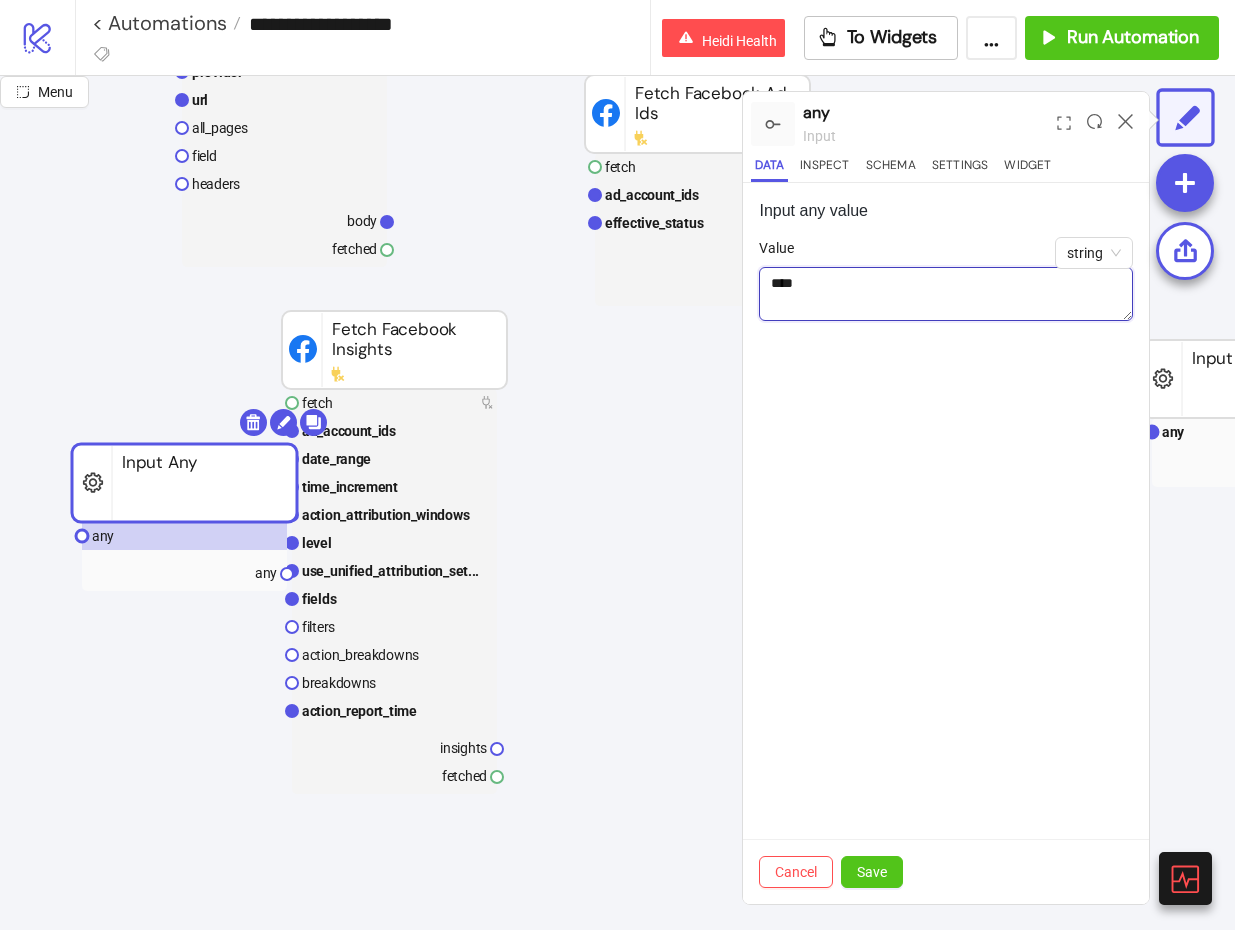 type on "****" 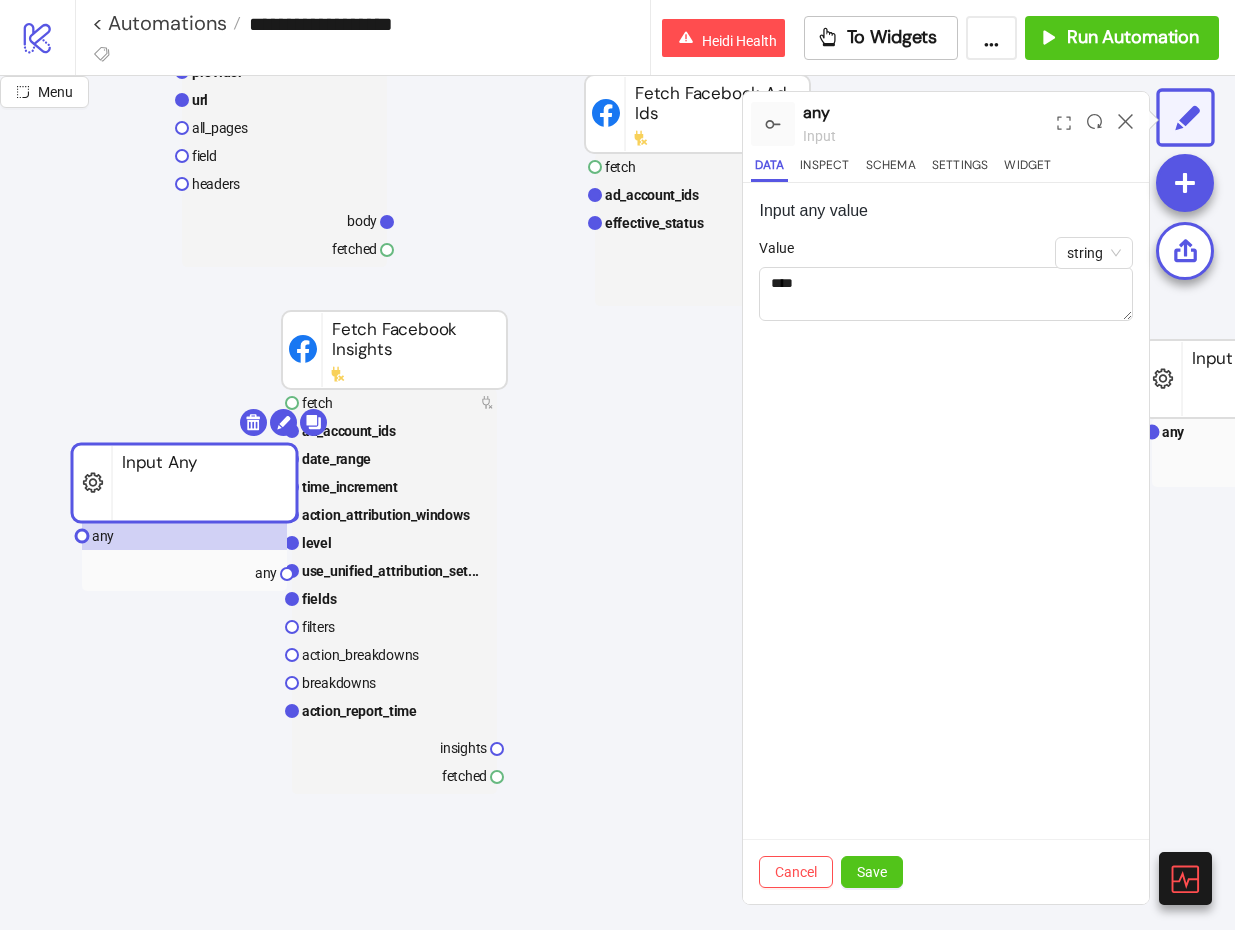 click on "Cancel Save" at bounding box center (946, 871) 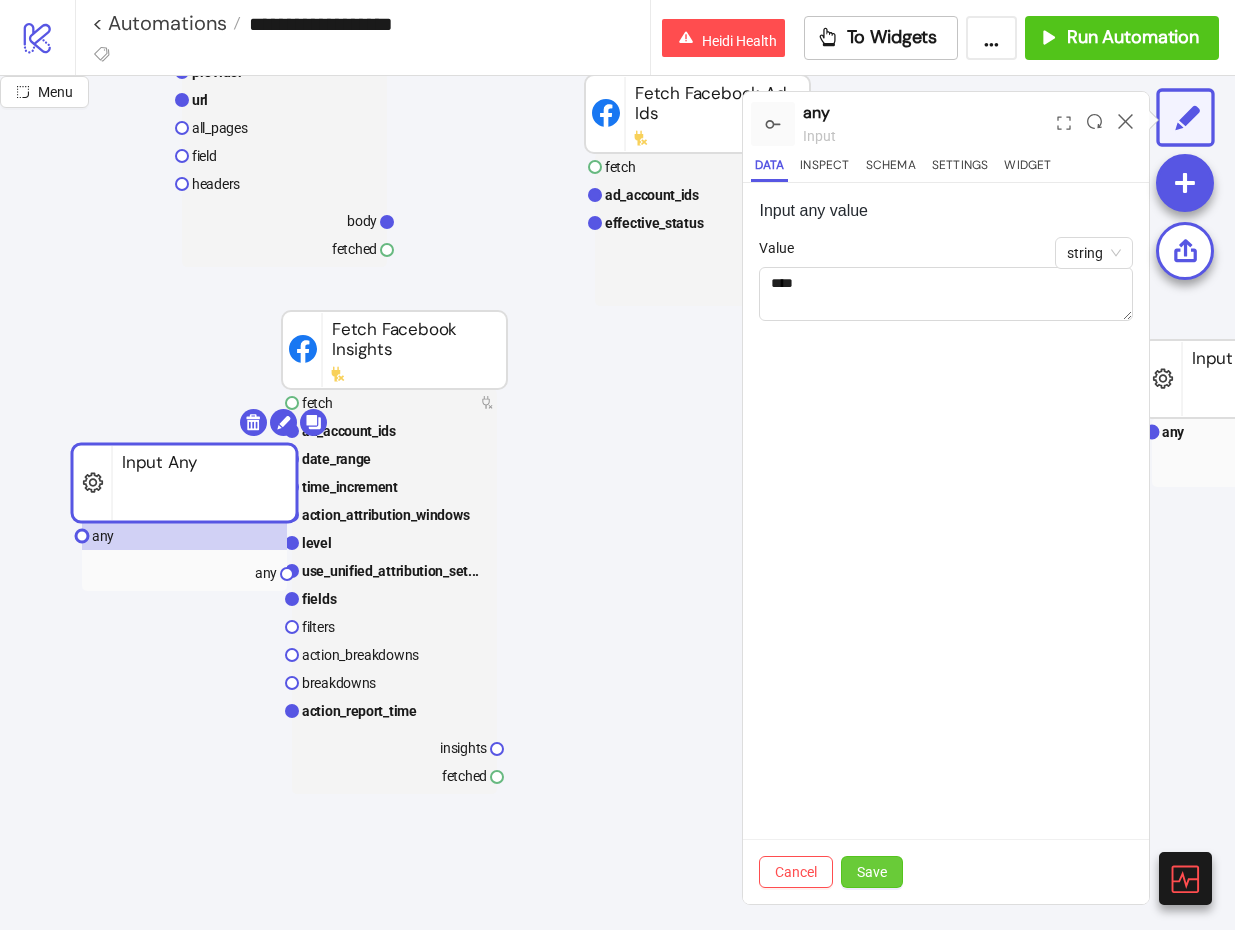click on "Save" at bounding box center (872, 872) 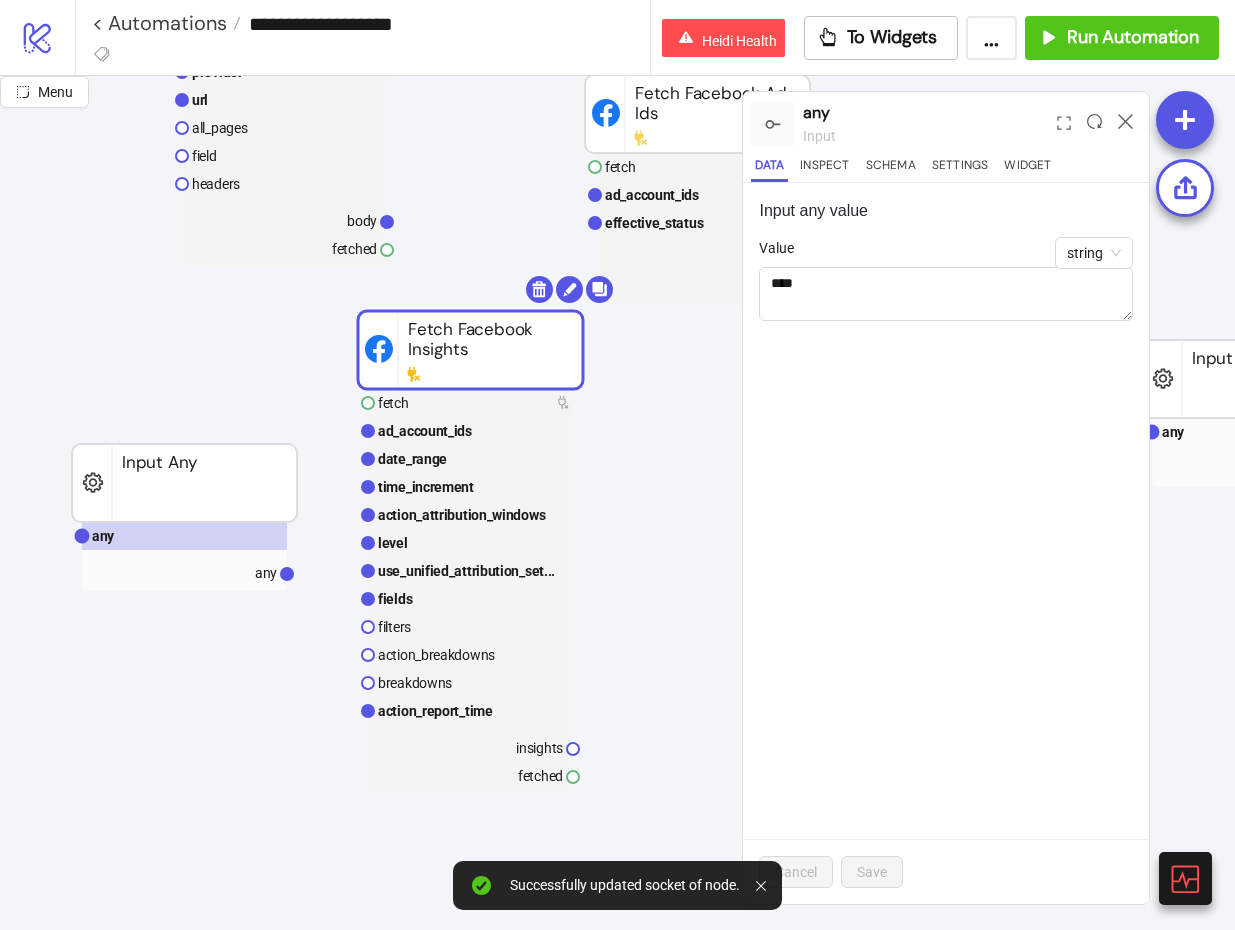 drag, startPoint x: 392, startPoint y: 355, endPoint x: 474, endPoint y: 355, distance: 82 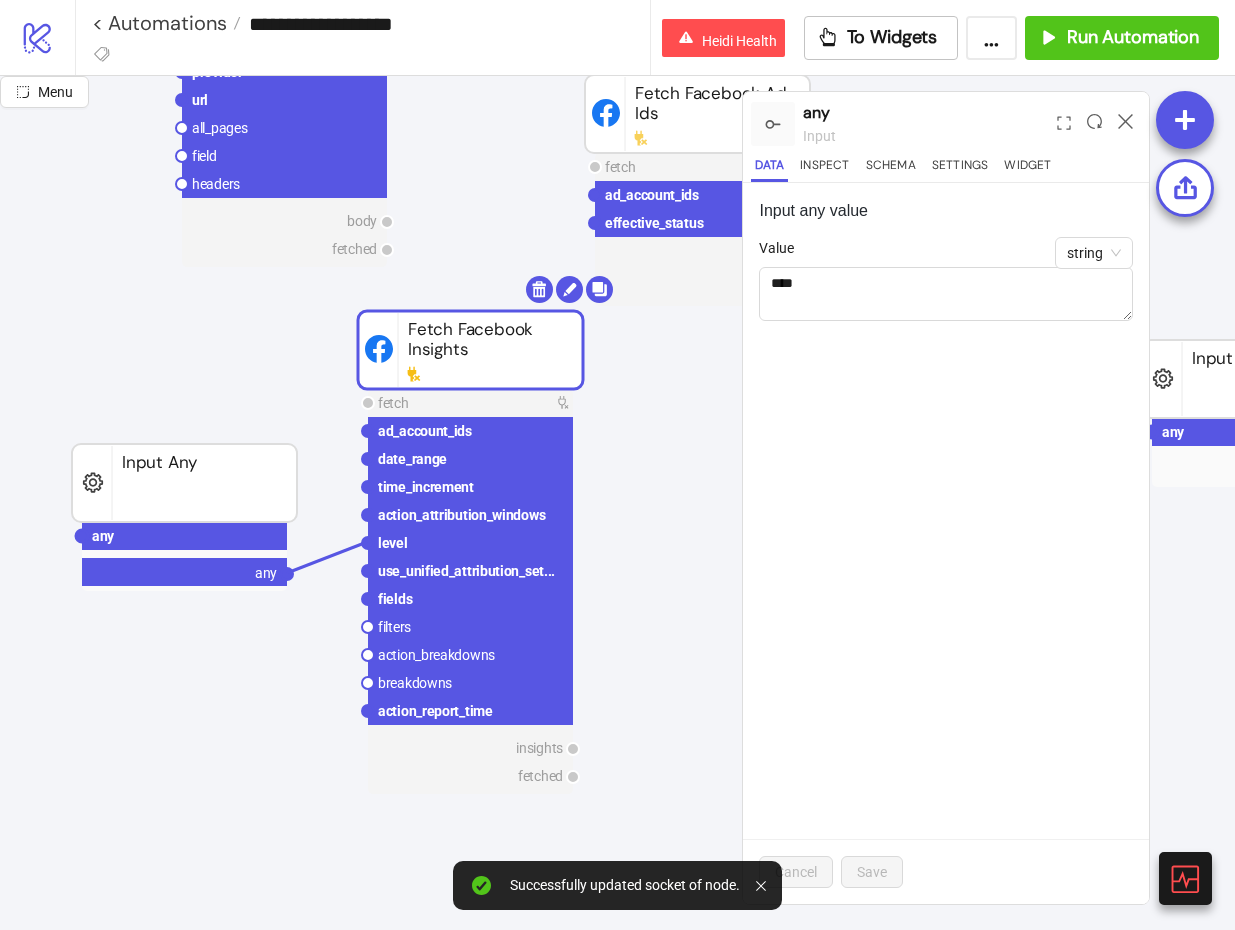 drag, startPoint x: 285, startPoint y: 572, endPoint x: 368, endPoint y: 542, distance: 88.25531 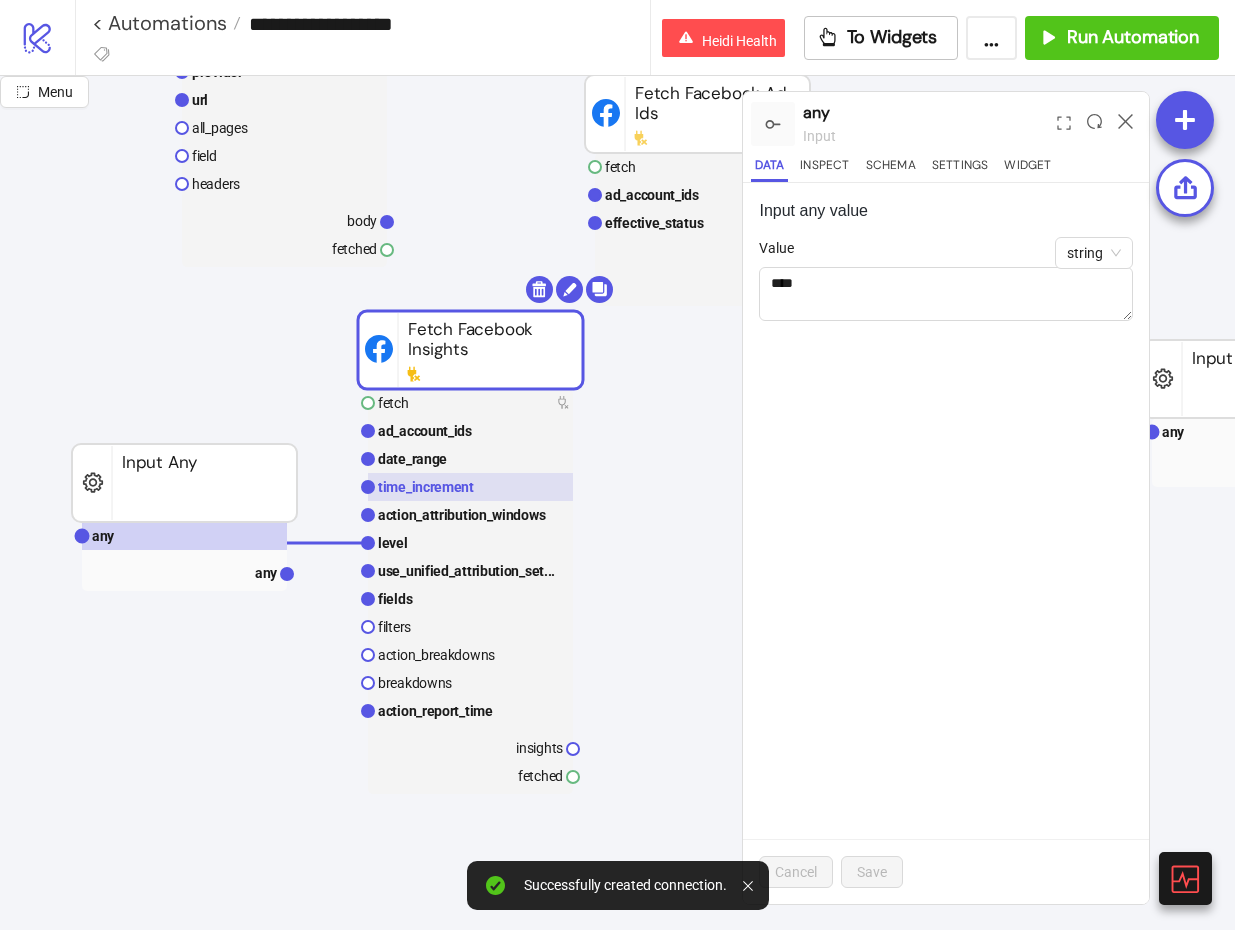 click on "time_increment" 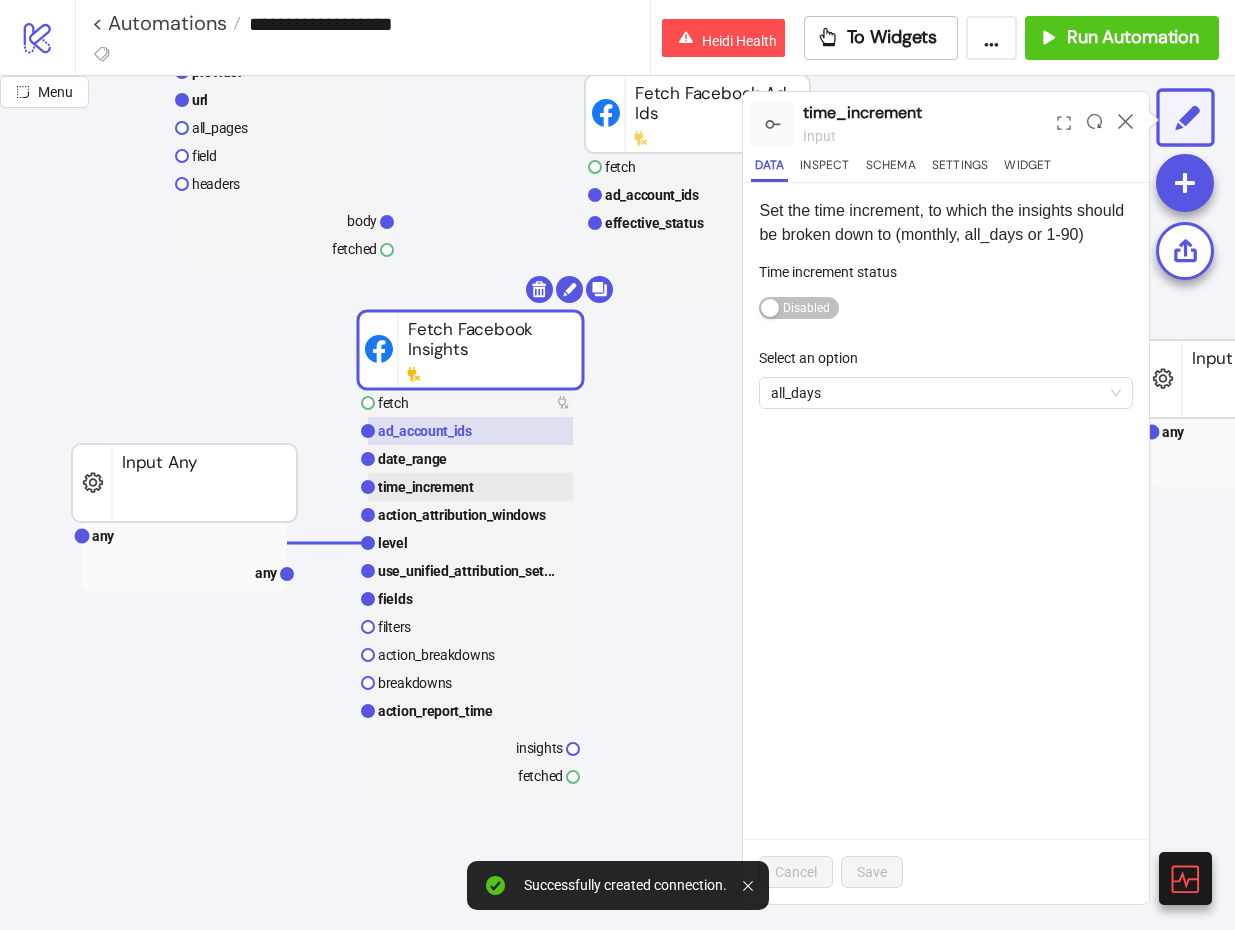 click 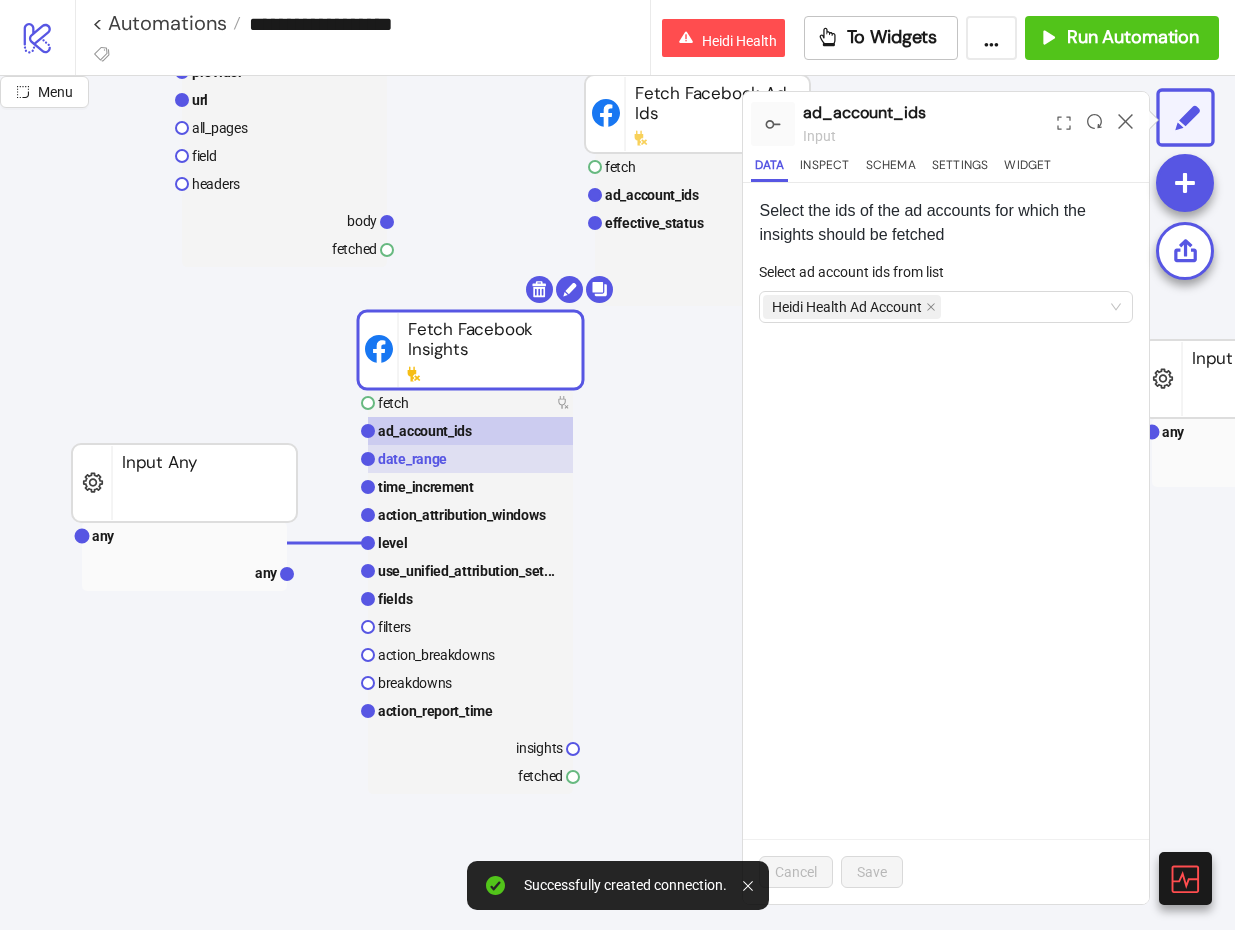 click 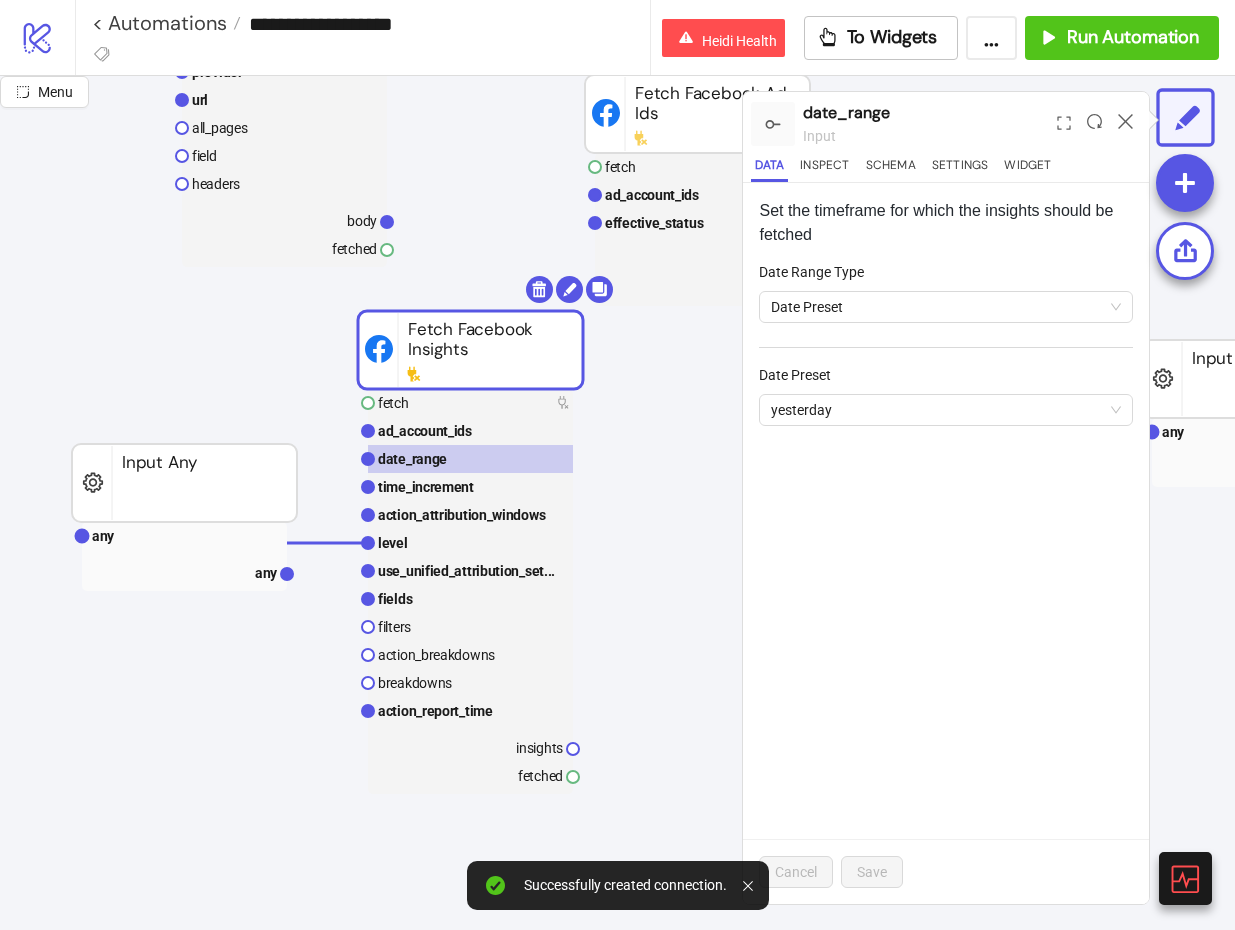 click on "Date Preset" at bounding box center (946, 379) 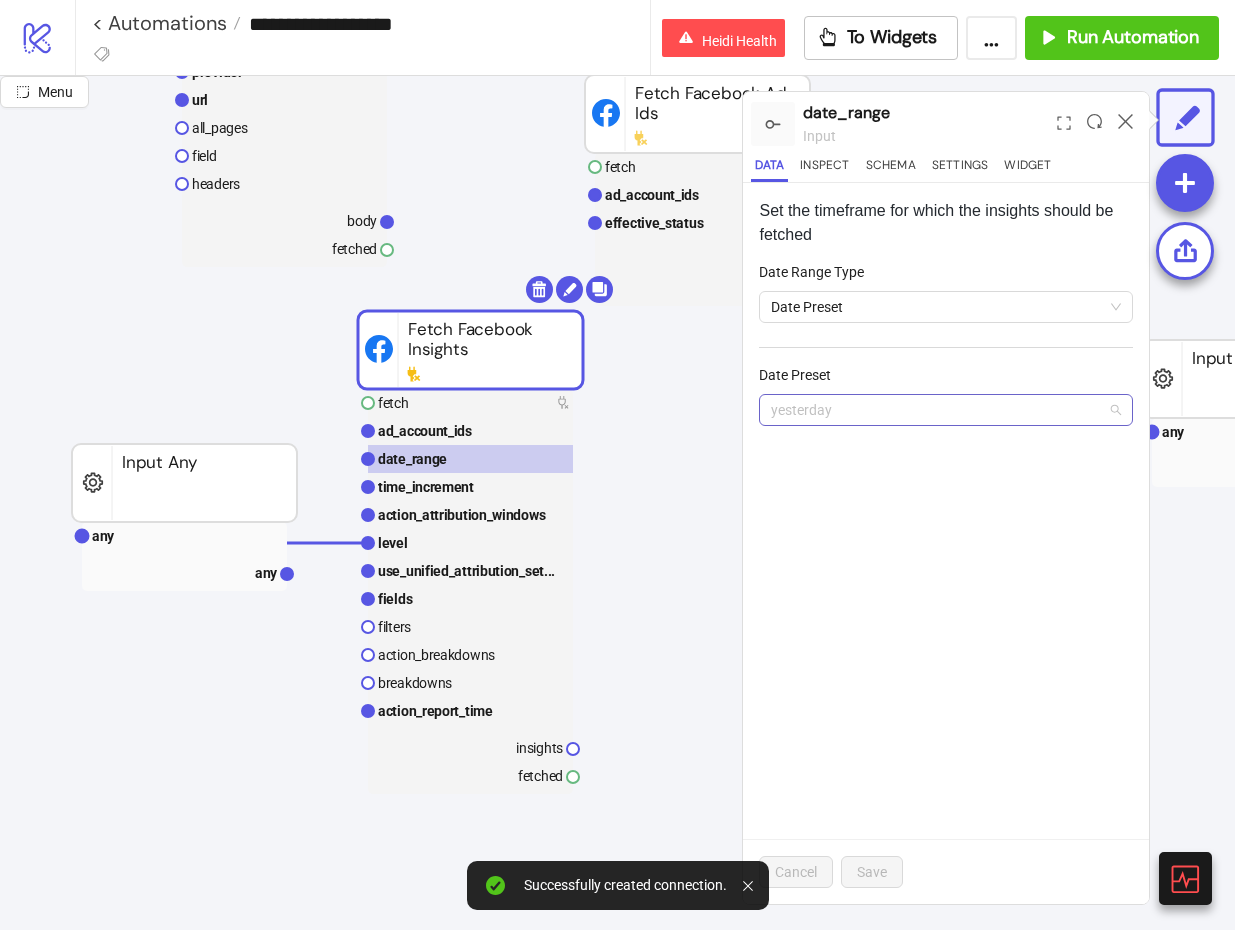 click on "yesterday" at bounding box center [946, 410] 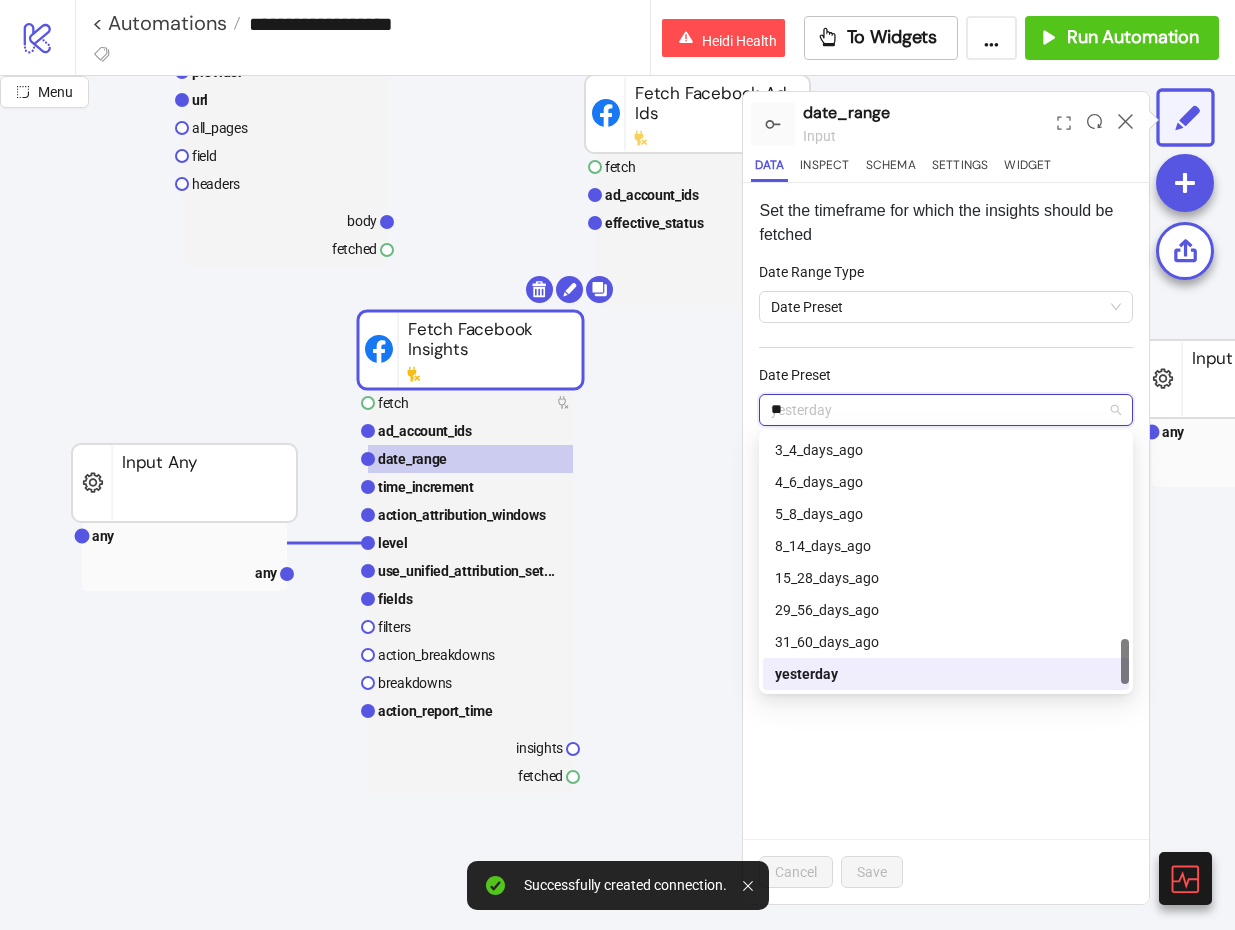 scroll, scrollTop: 352, scrollLeft: 0, axis: vertical 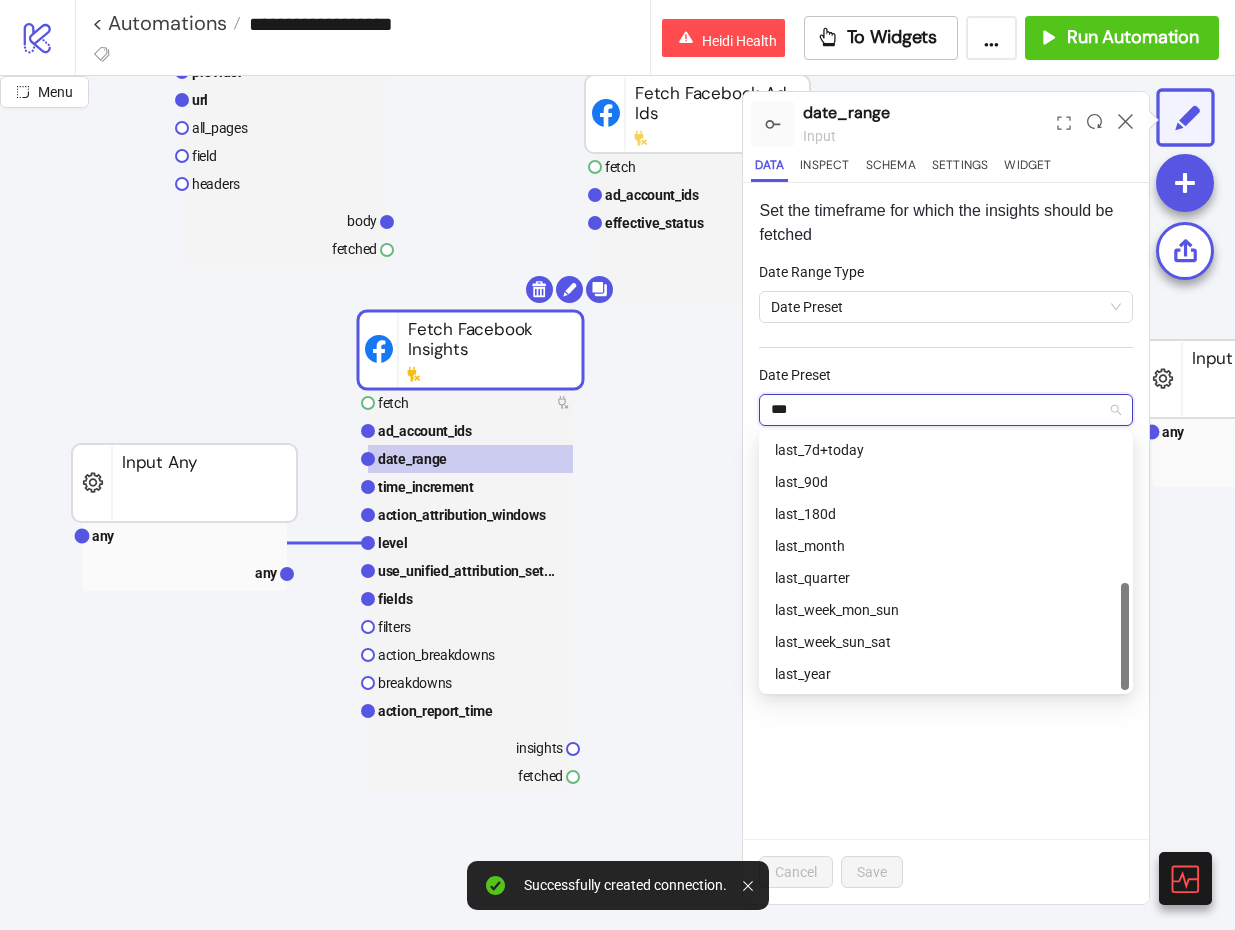 type on "****" 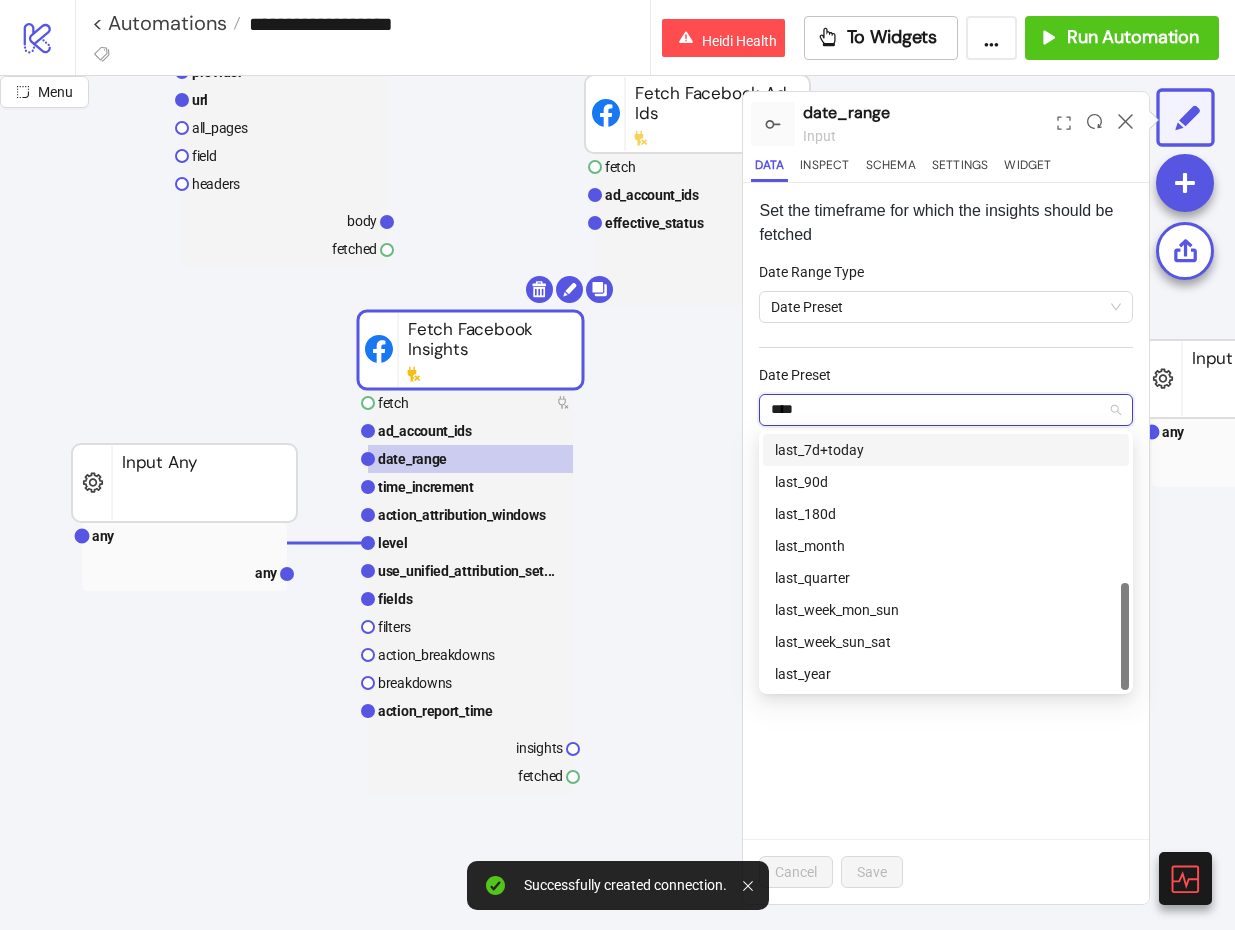 click on "last_7d+today" at bounding box center (946, 450) 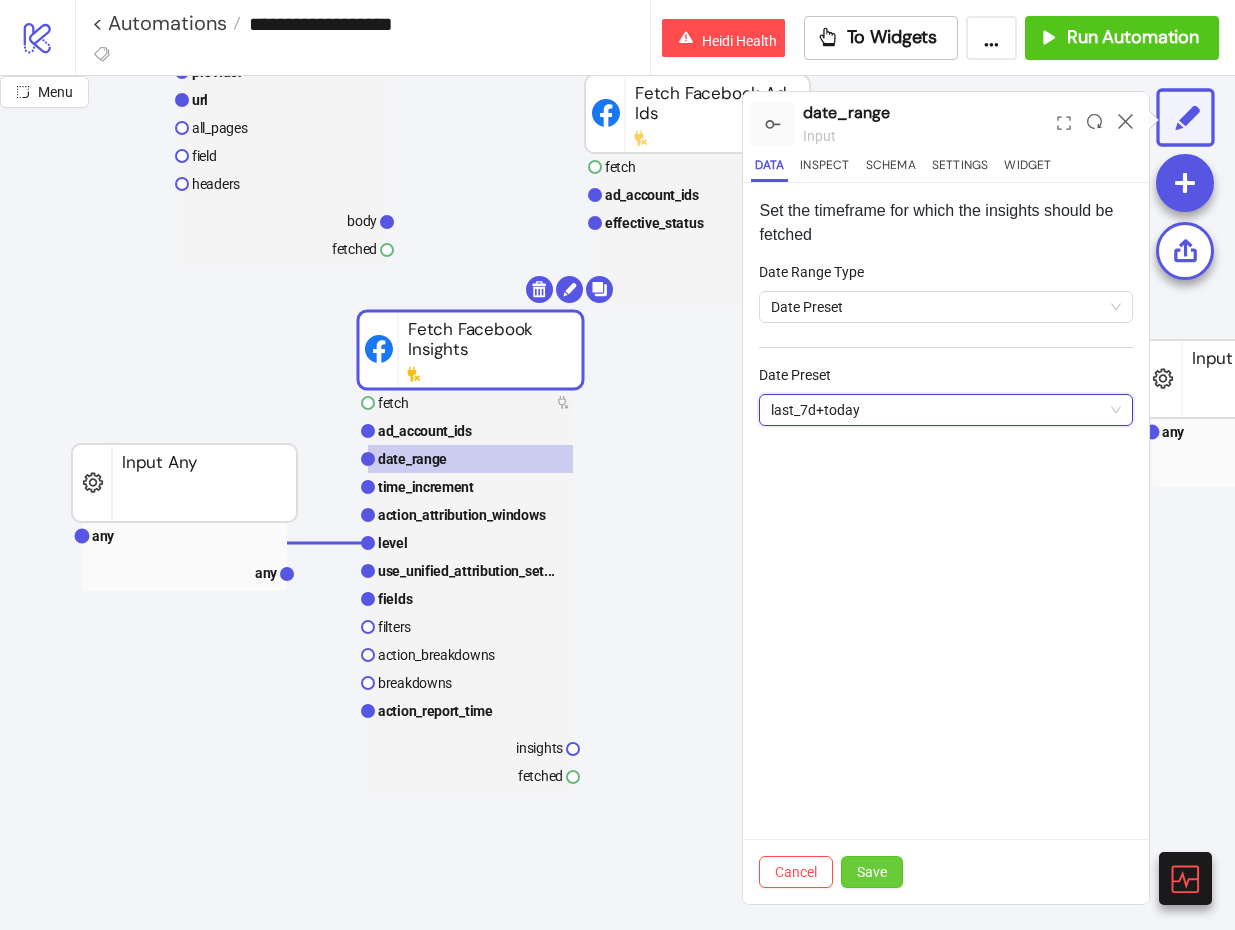 click on "Save" at bounding box center [872, 872] 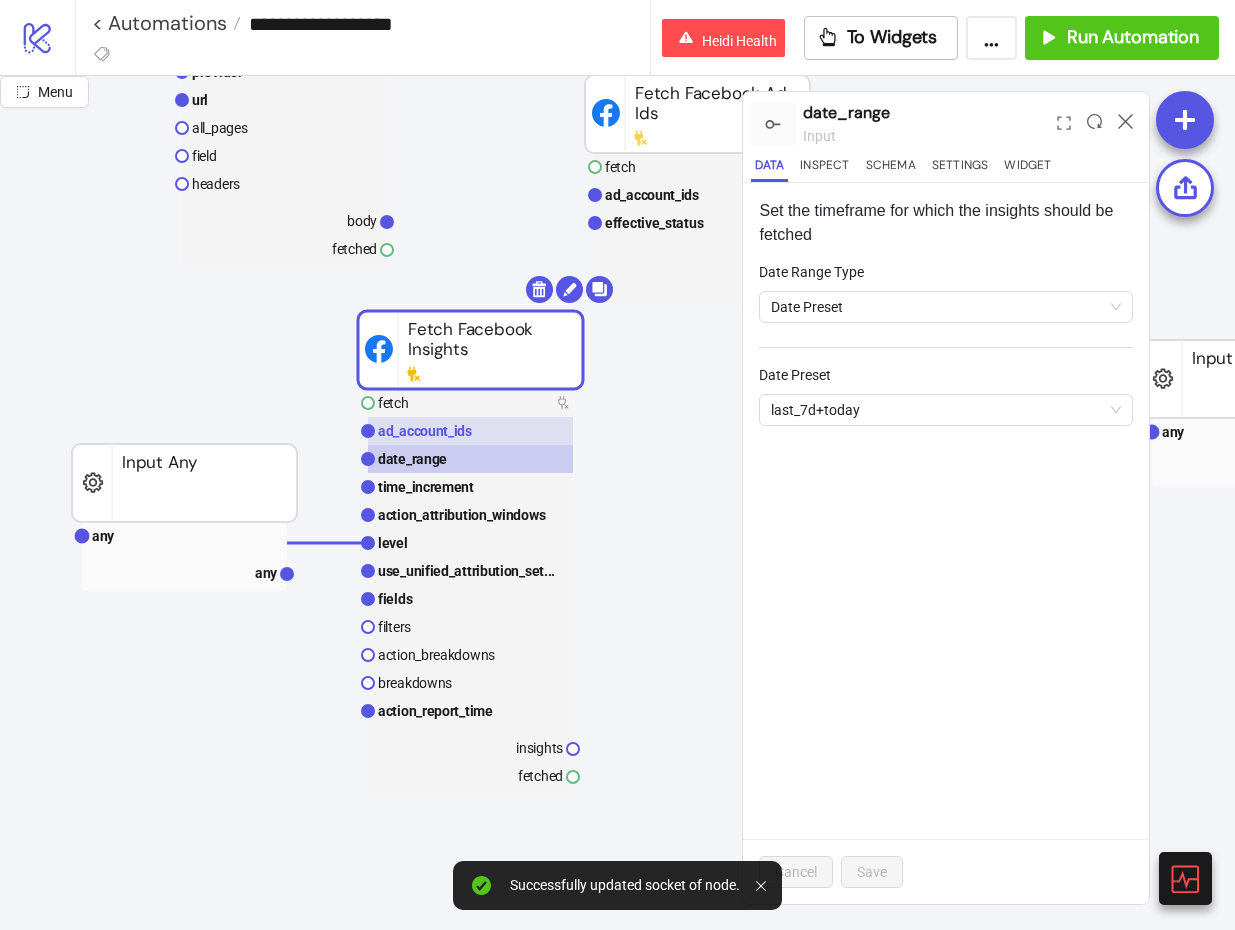 click 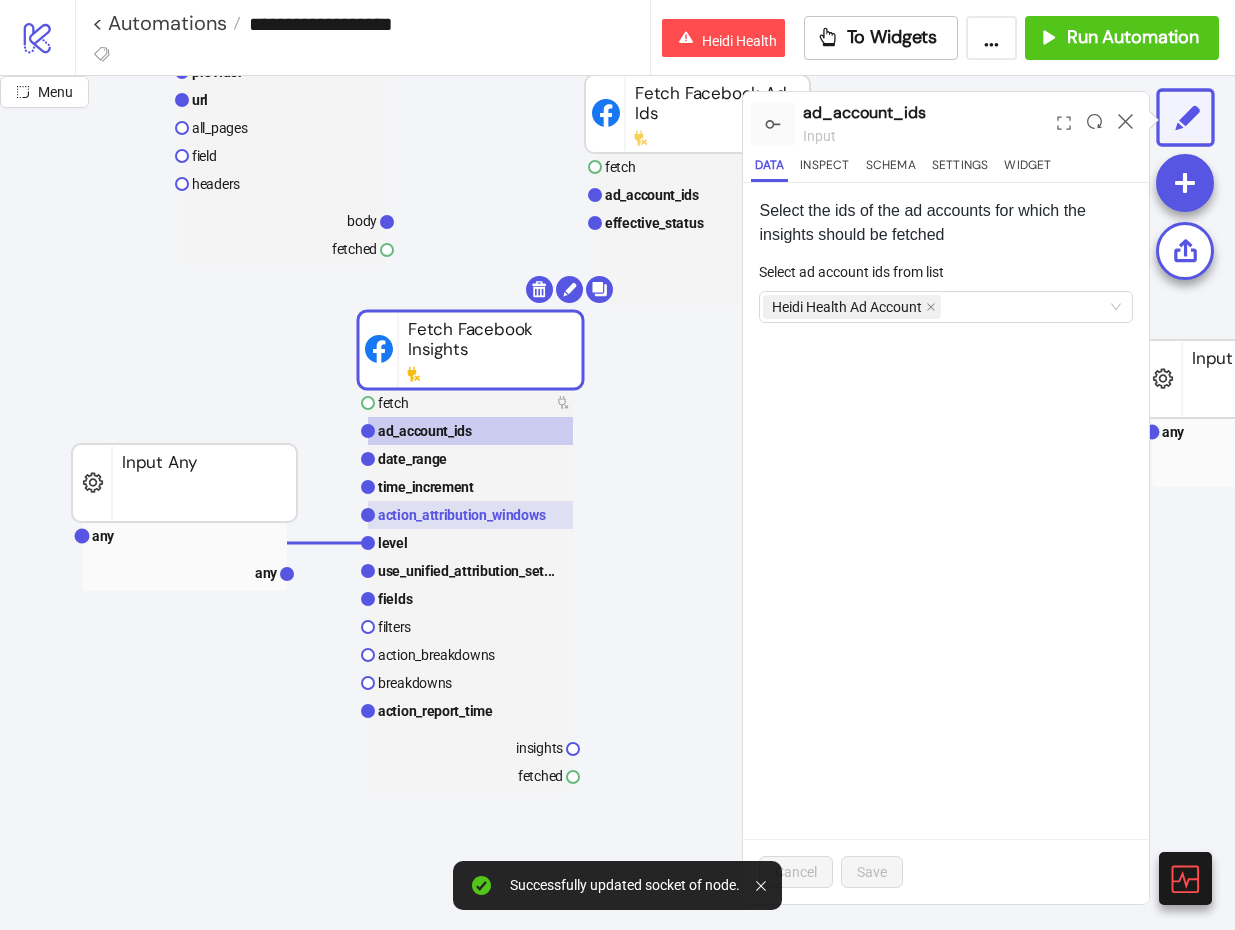 scroll, scrollTop: 943, scrollLeft: 0, axis: vertical 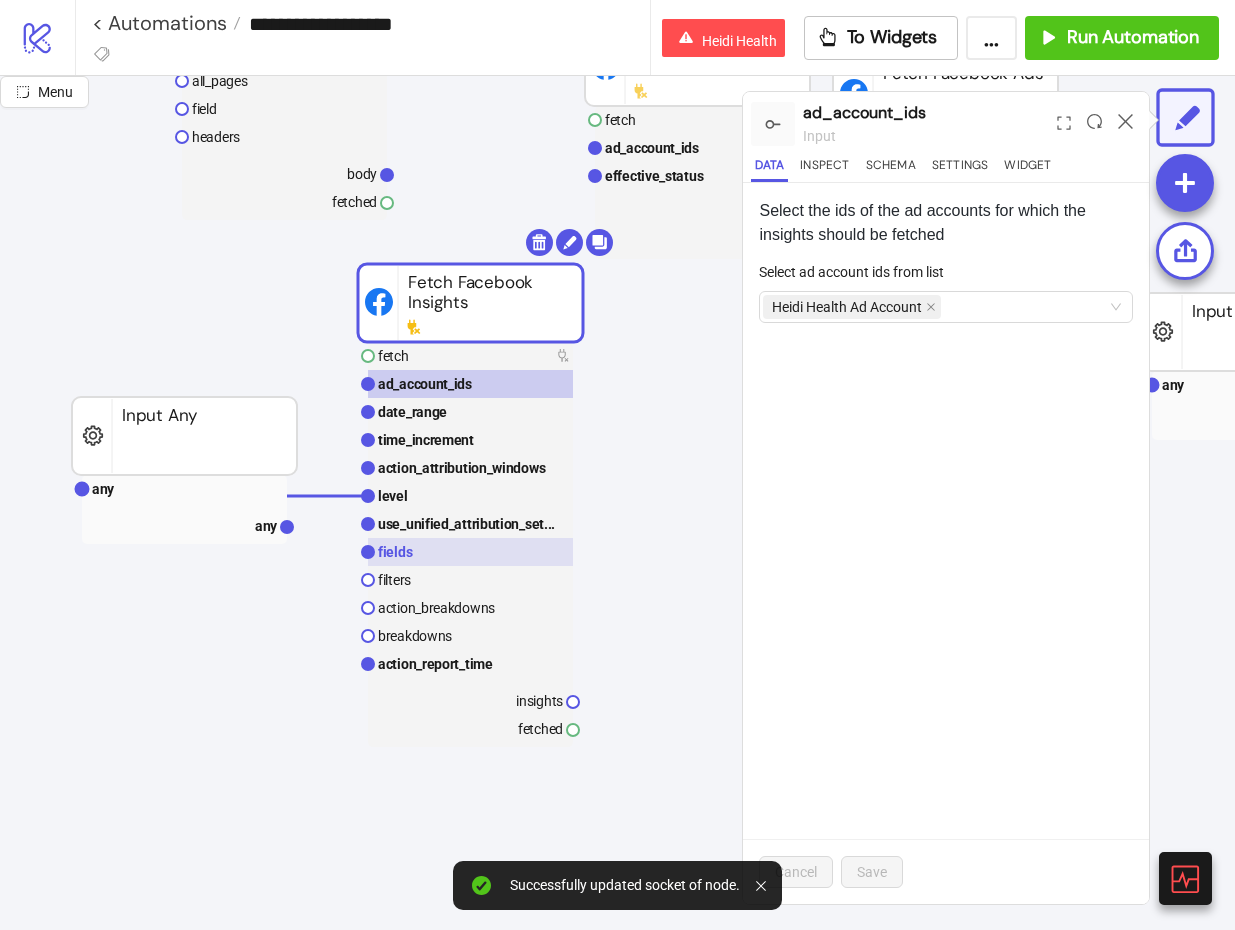 click 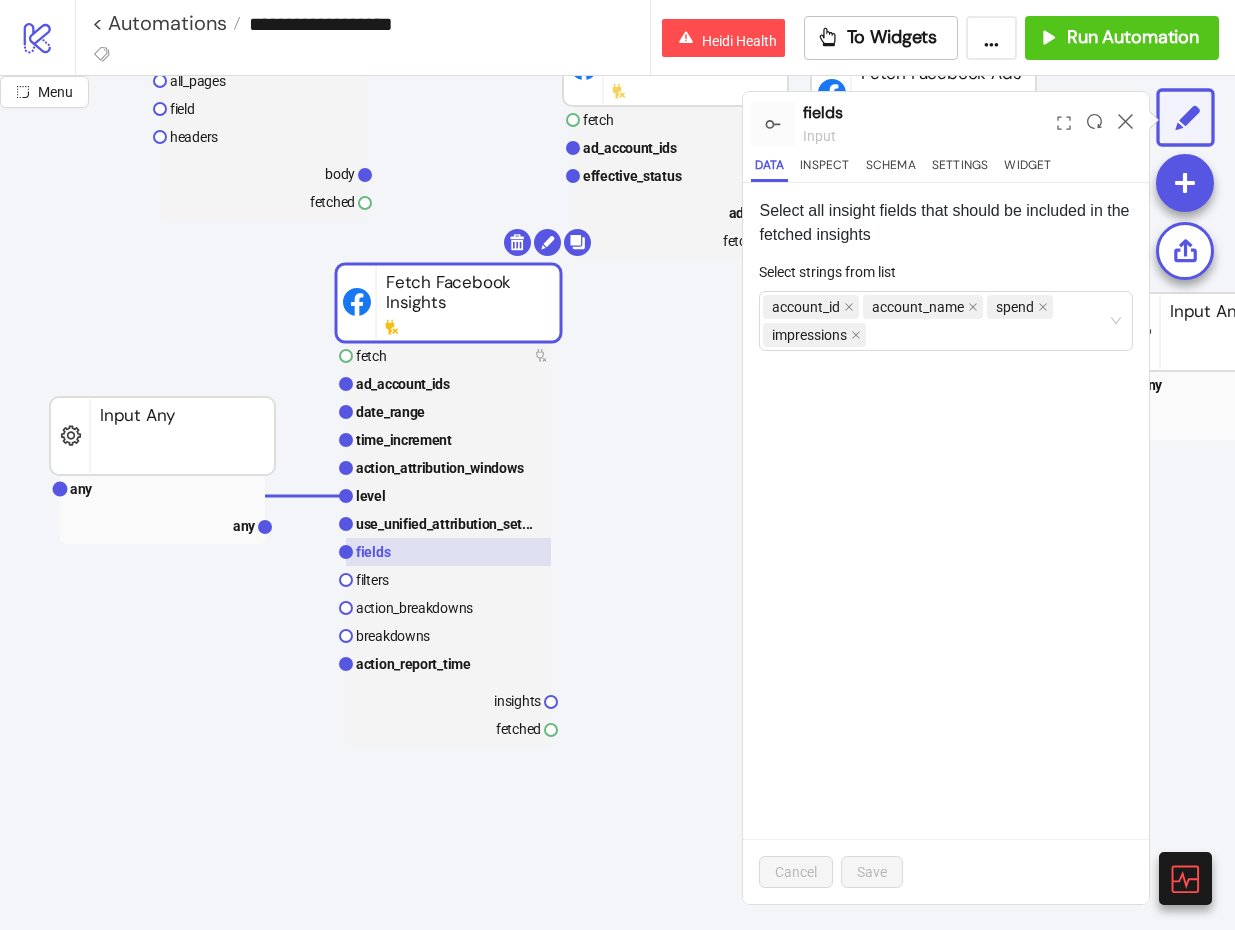 scroll, scrollTop: 939, scrollLeft: 22, axis: both 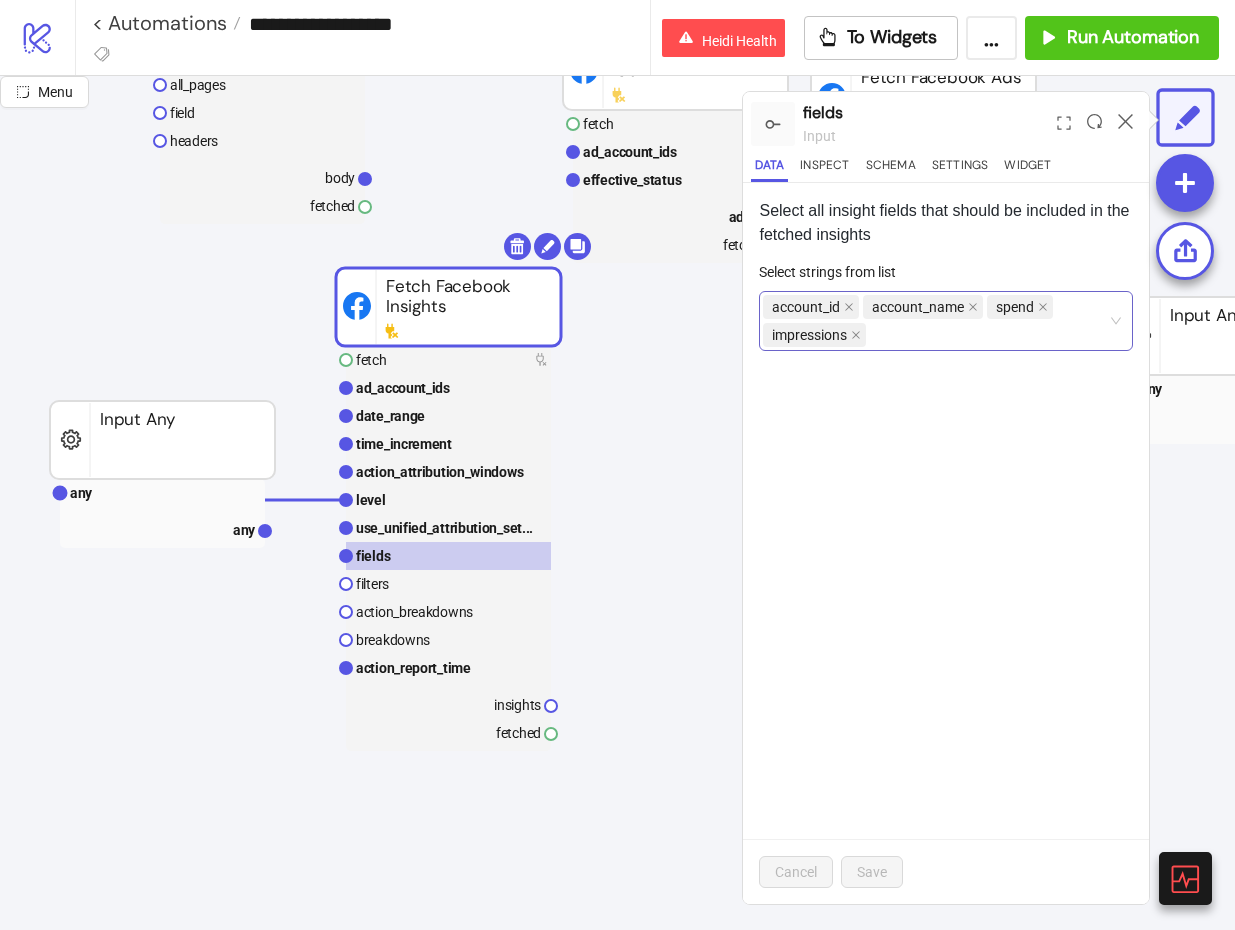 click on "account_id account_name spend impressions" at bounding box center [935, 321] 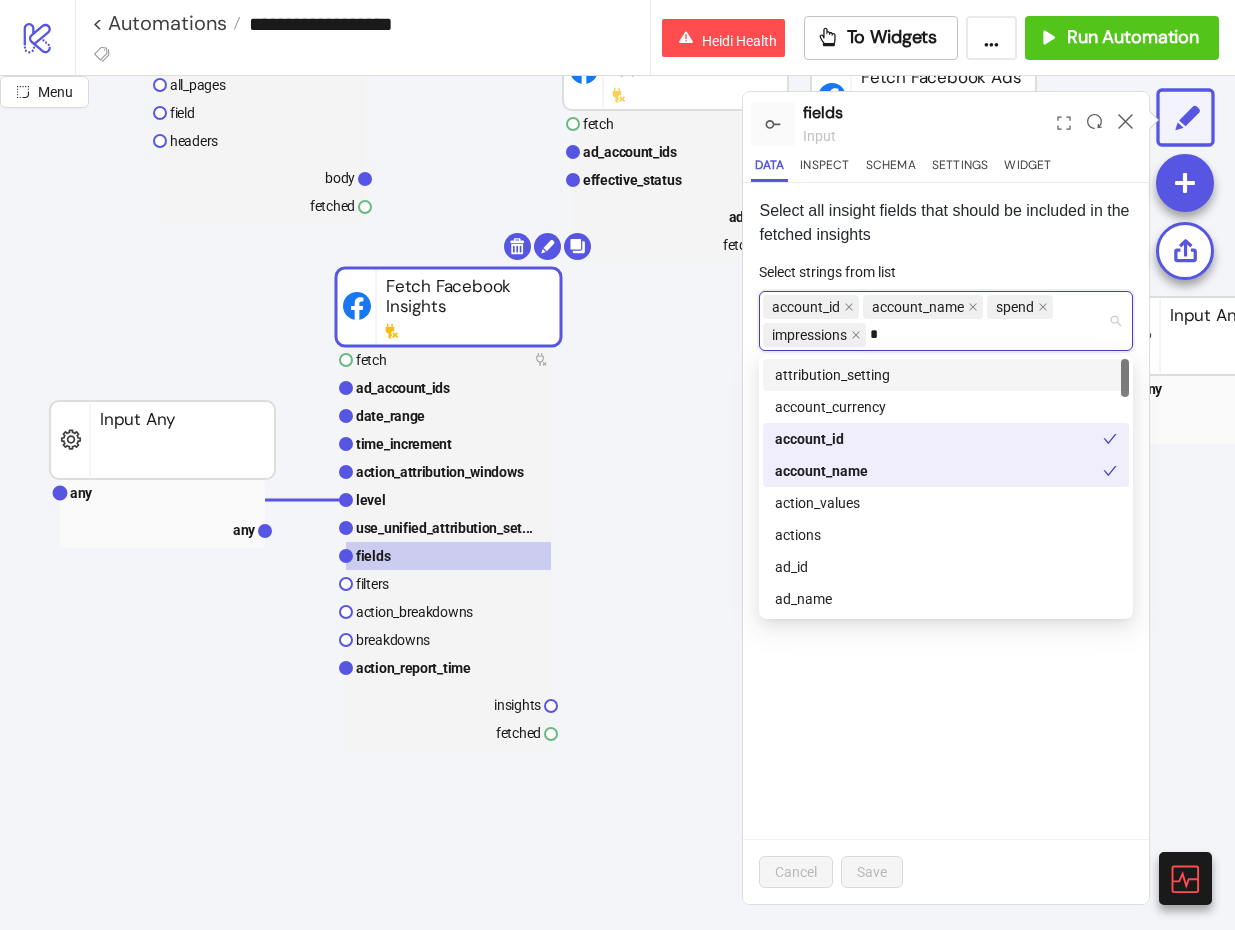 type on "**" 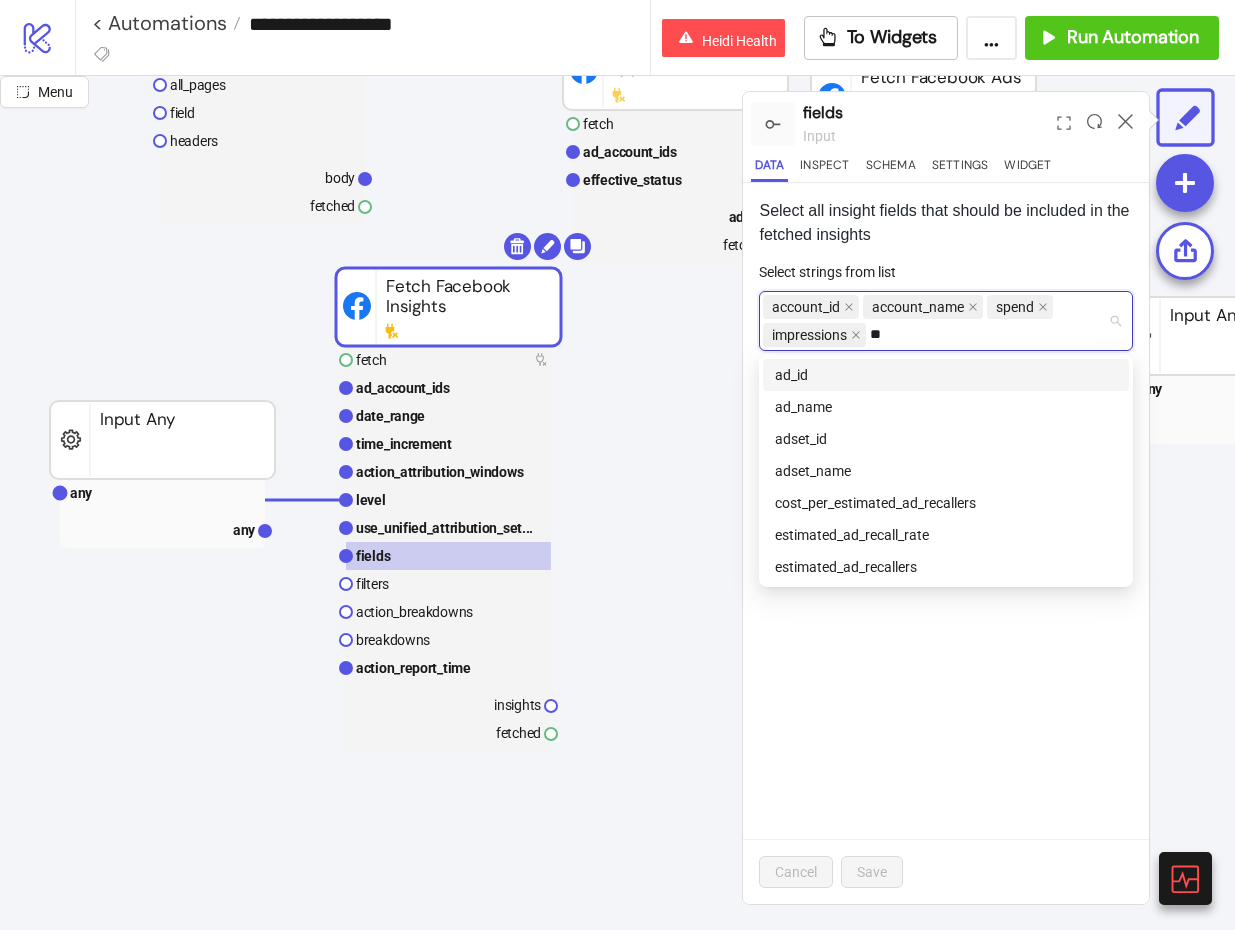 click on "ad_name" at bounding box center [946, 407] 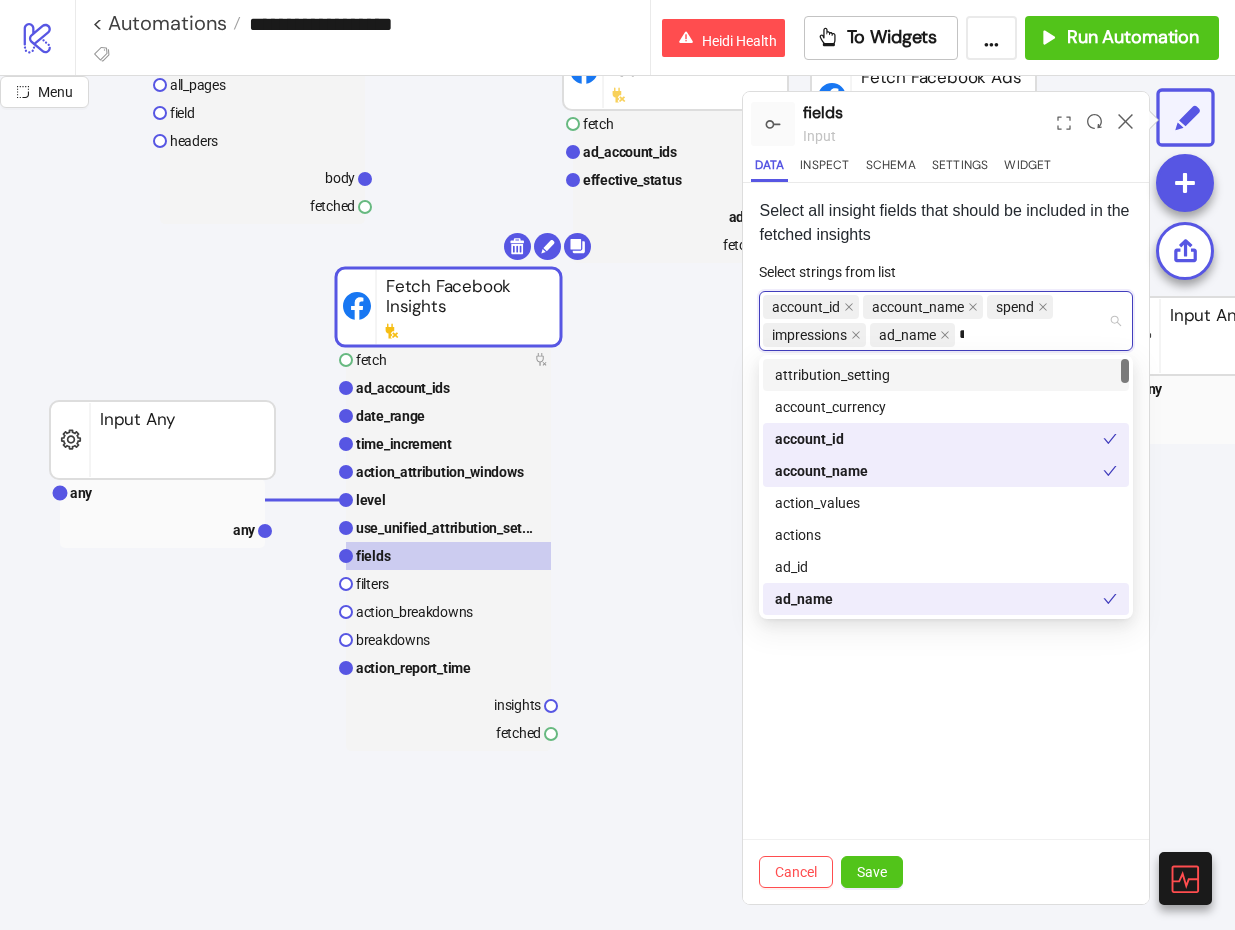 type on "**" 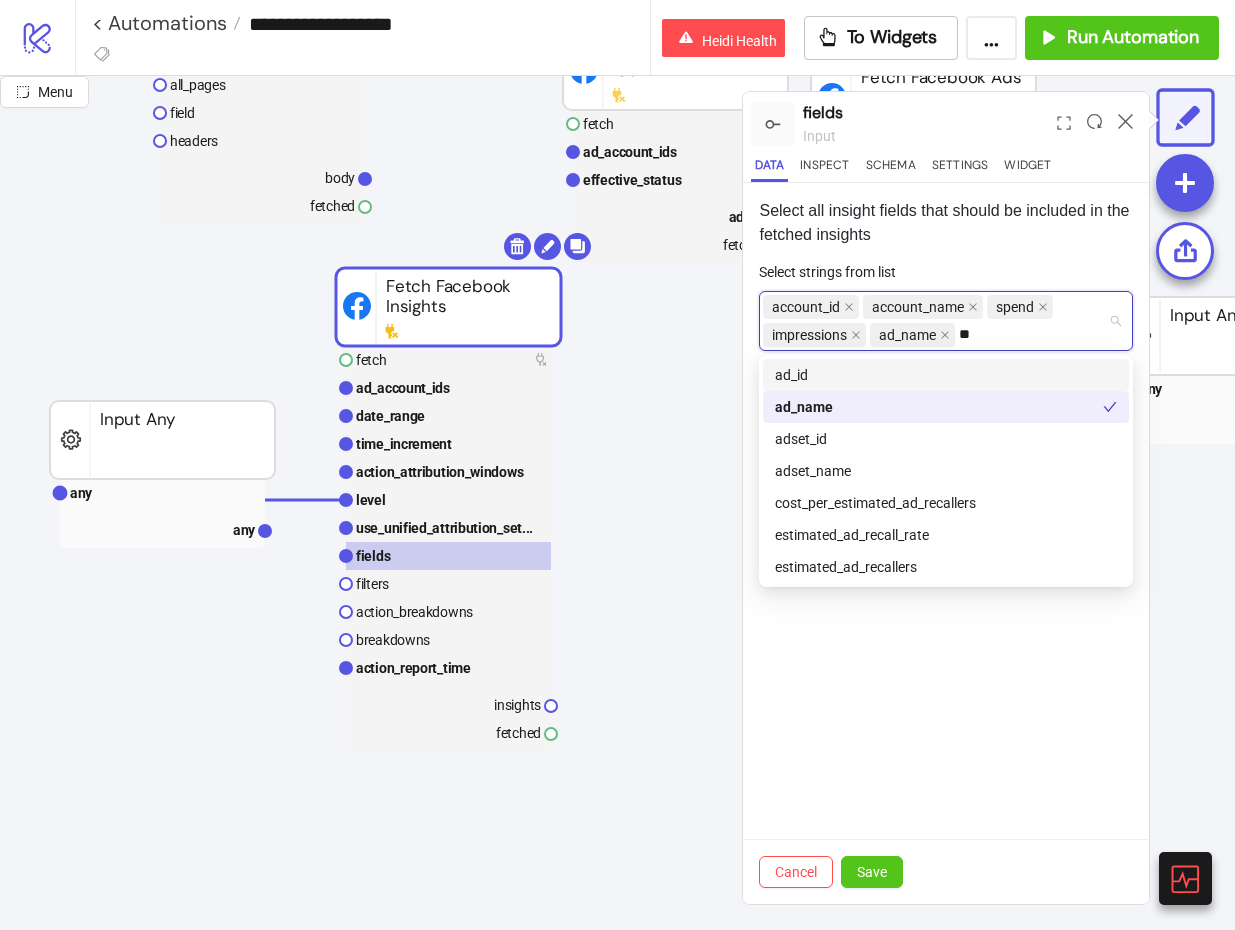 click on "ad_id" at bounding box center (946, 375) 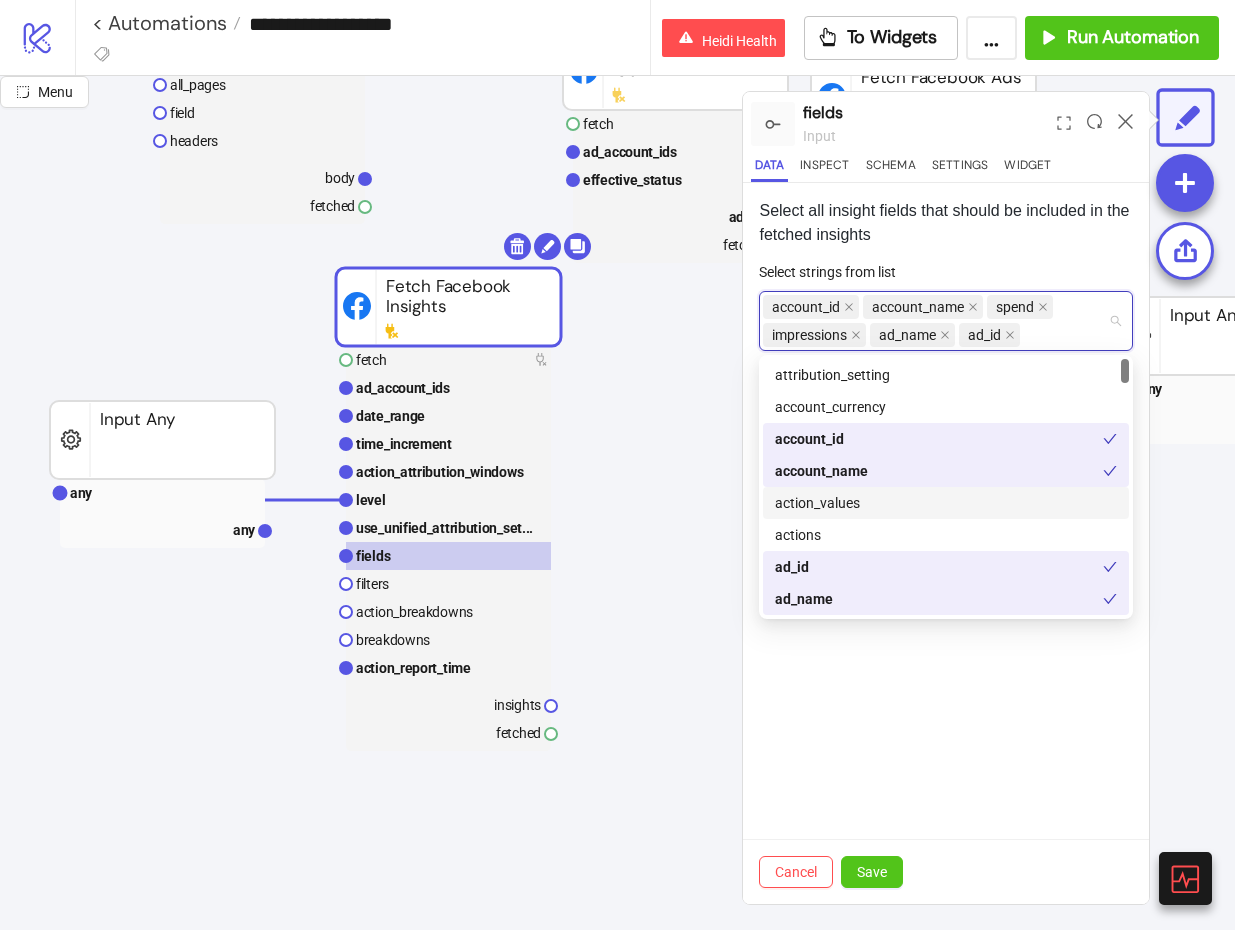 click on "action_values" at bounding box center (946, 503) 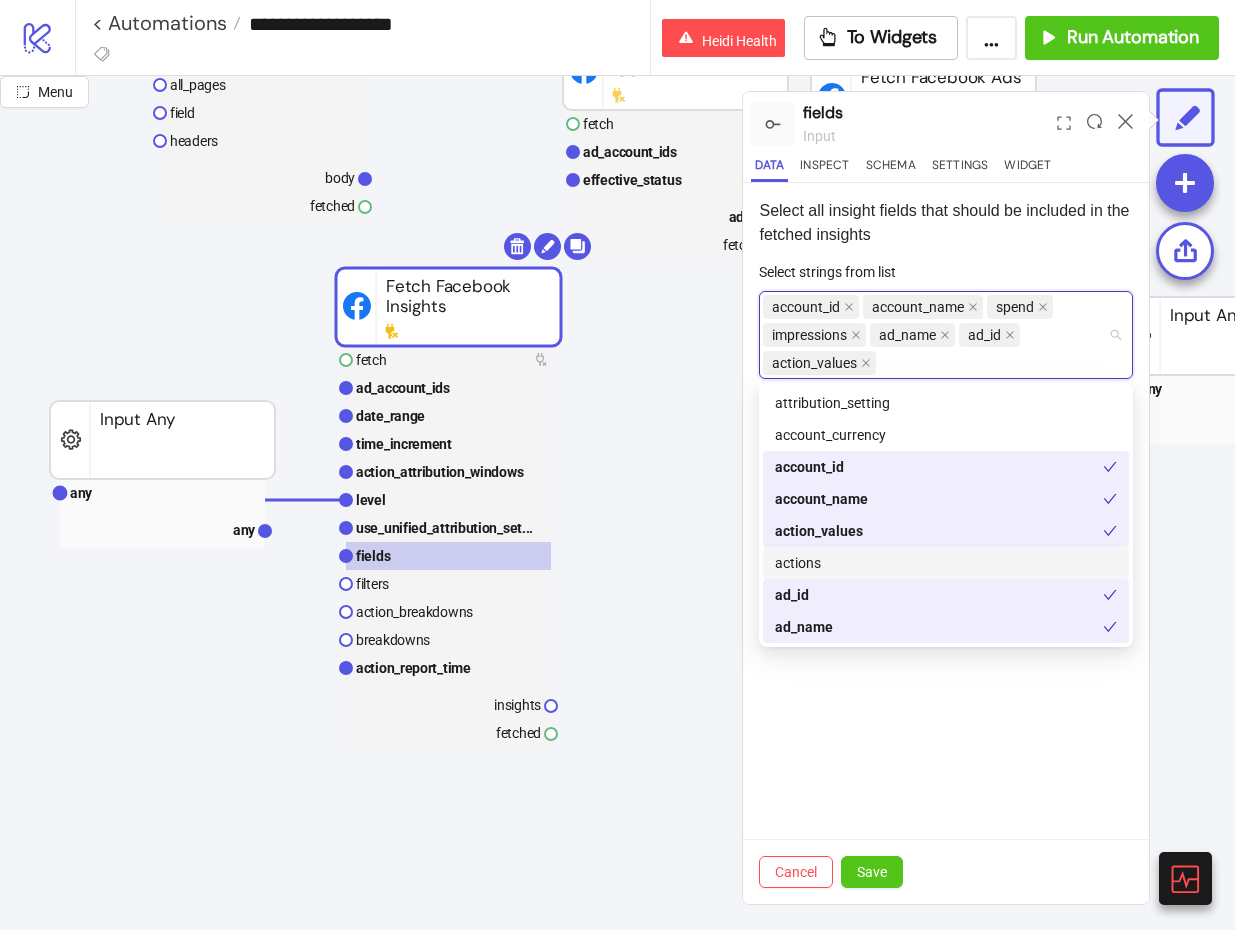 click on "actions" at bounding box center (946, 563) 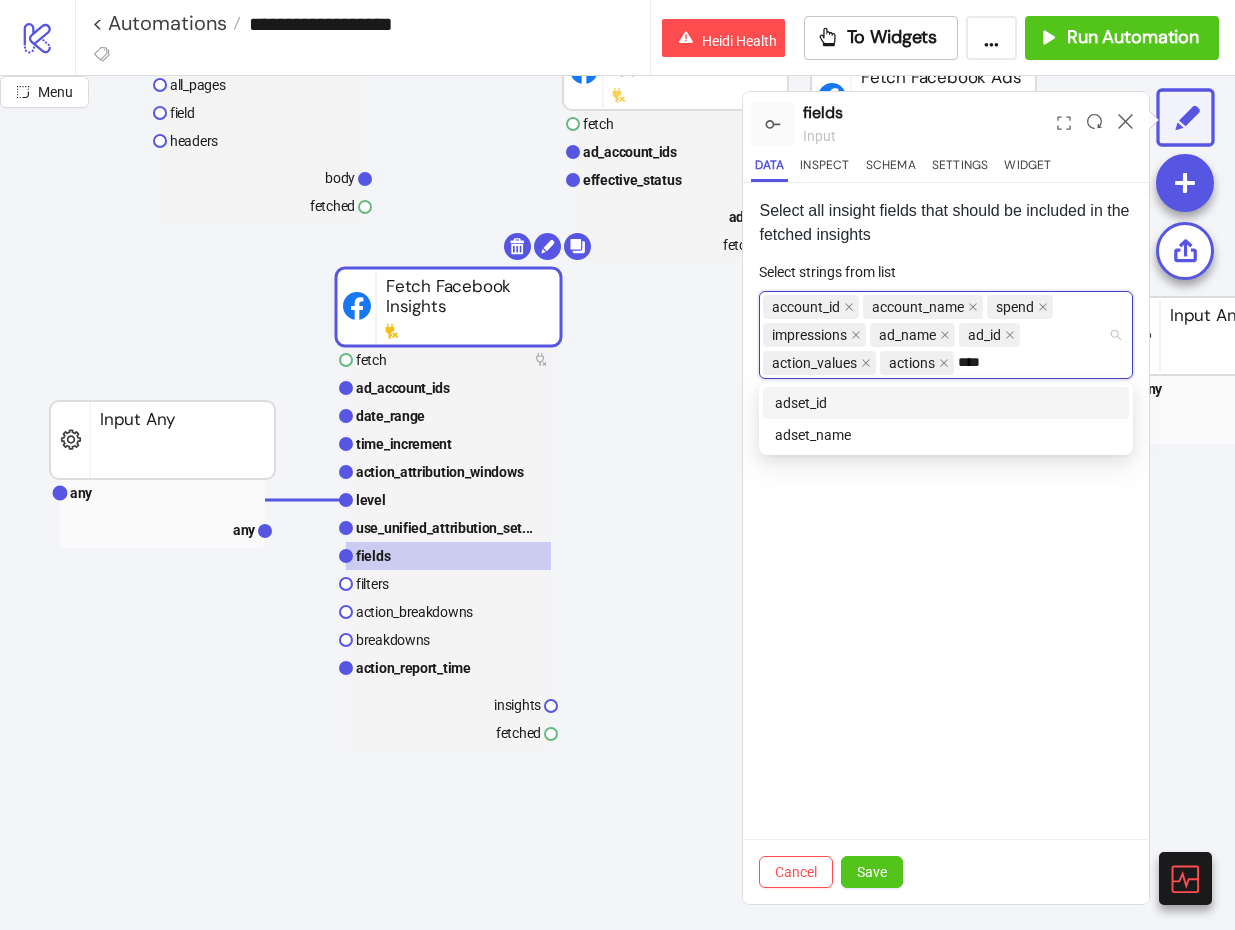 type on "*****" 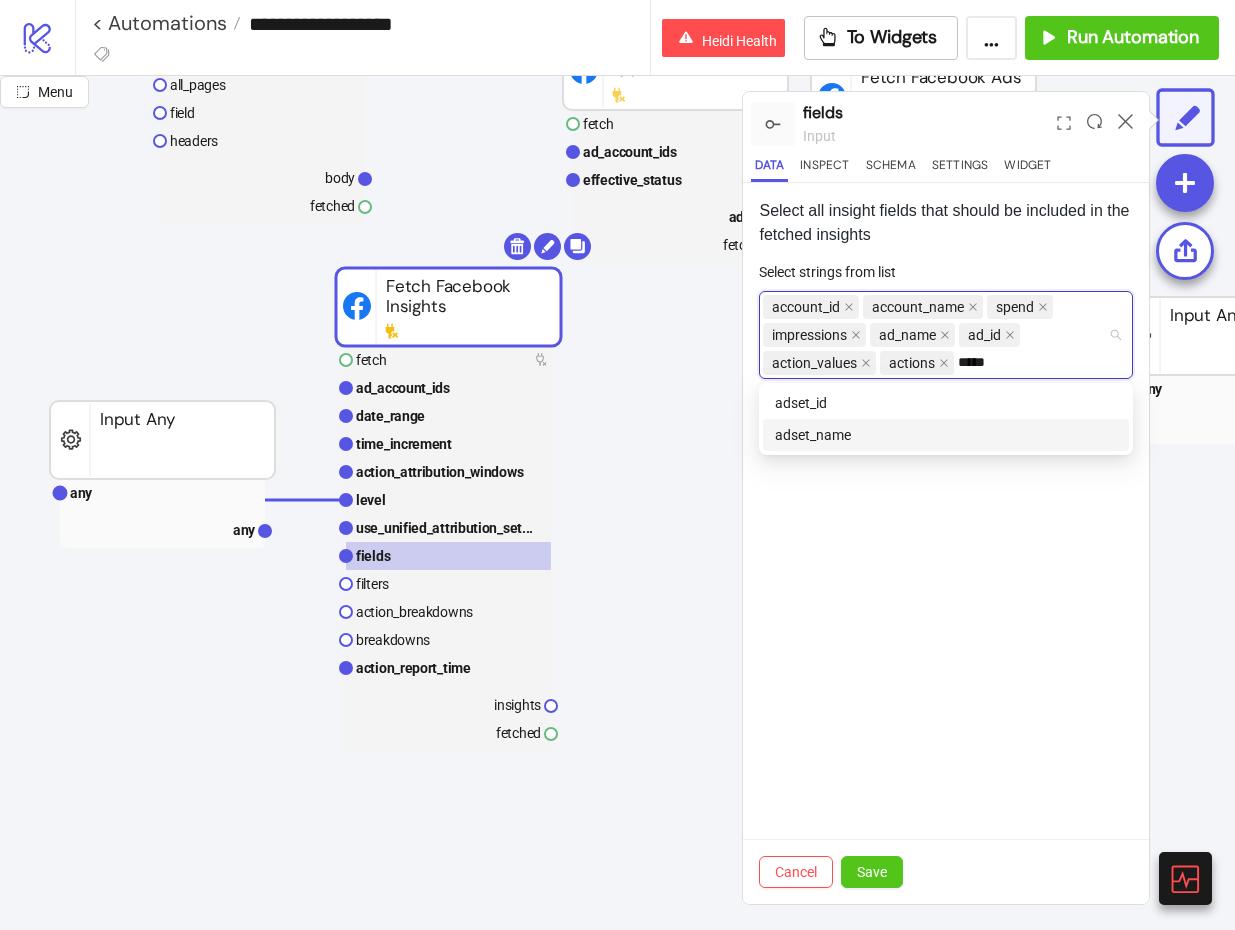 click on "adset_name" at bounding box center (946, 435) 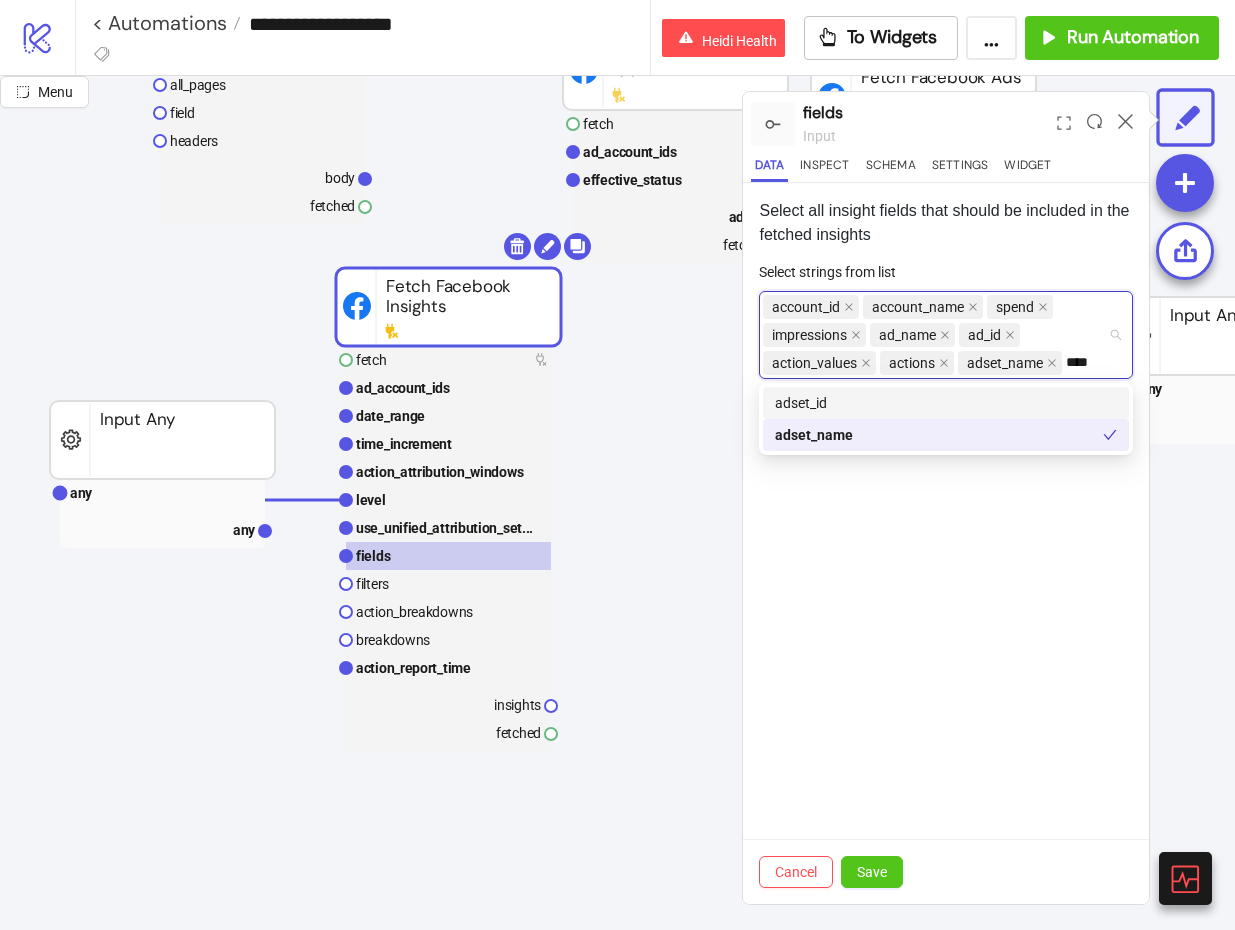 type on "*****" 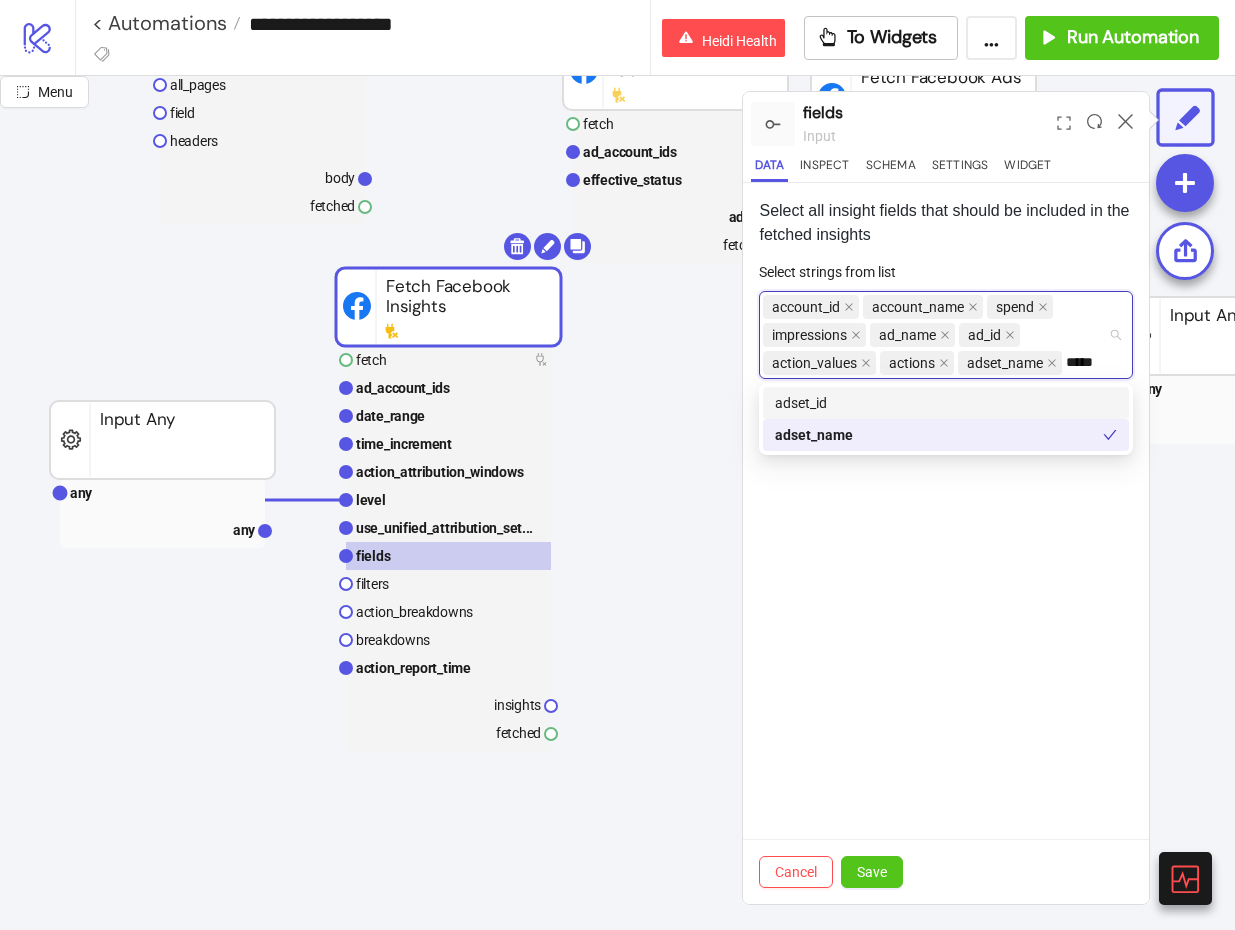 click on "adset_id" at bounding box center (946, 403) 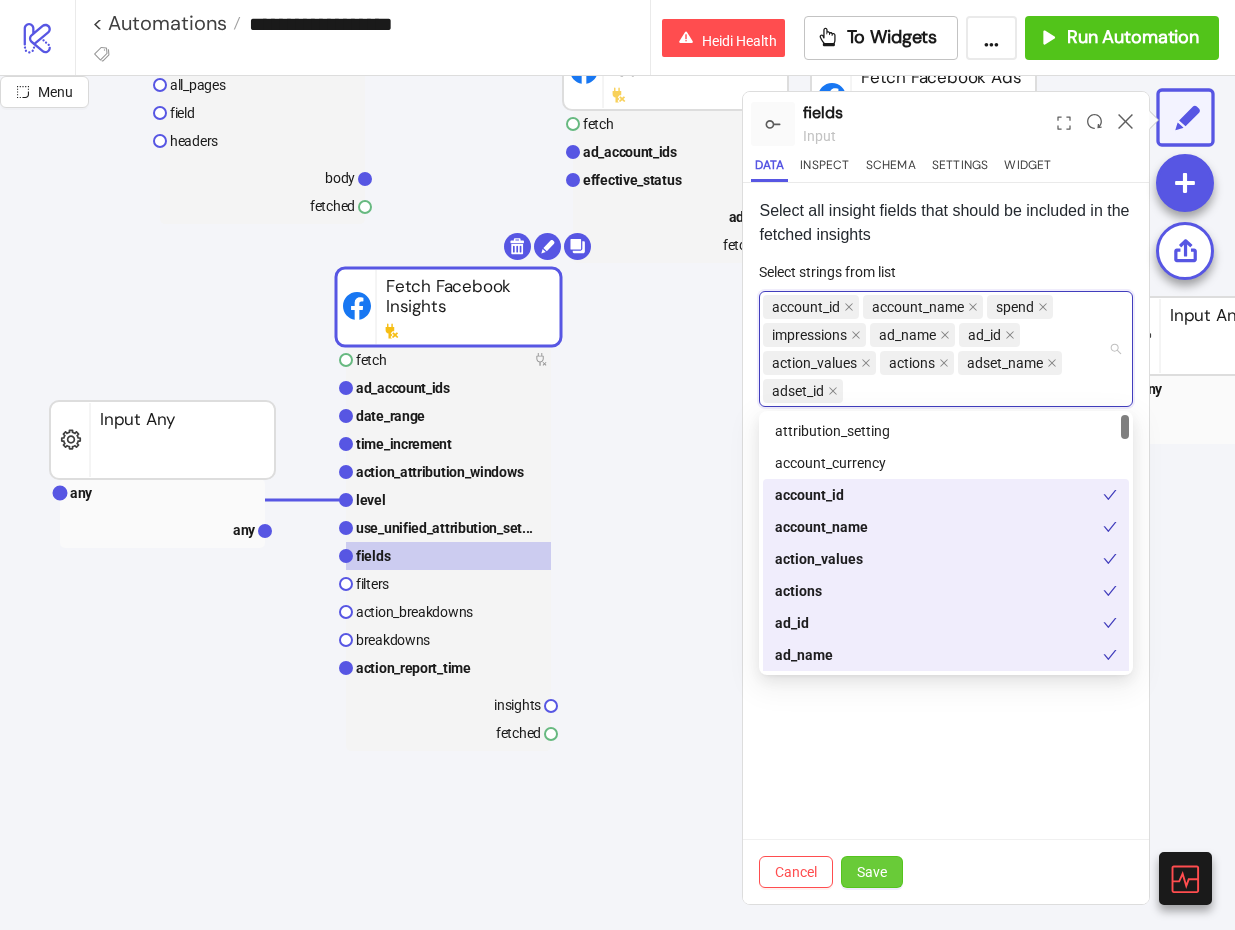 click on "Save" at bounding box center [872, 872] 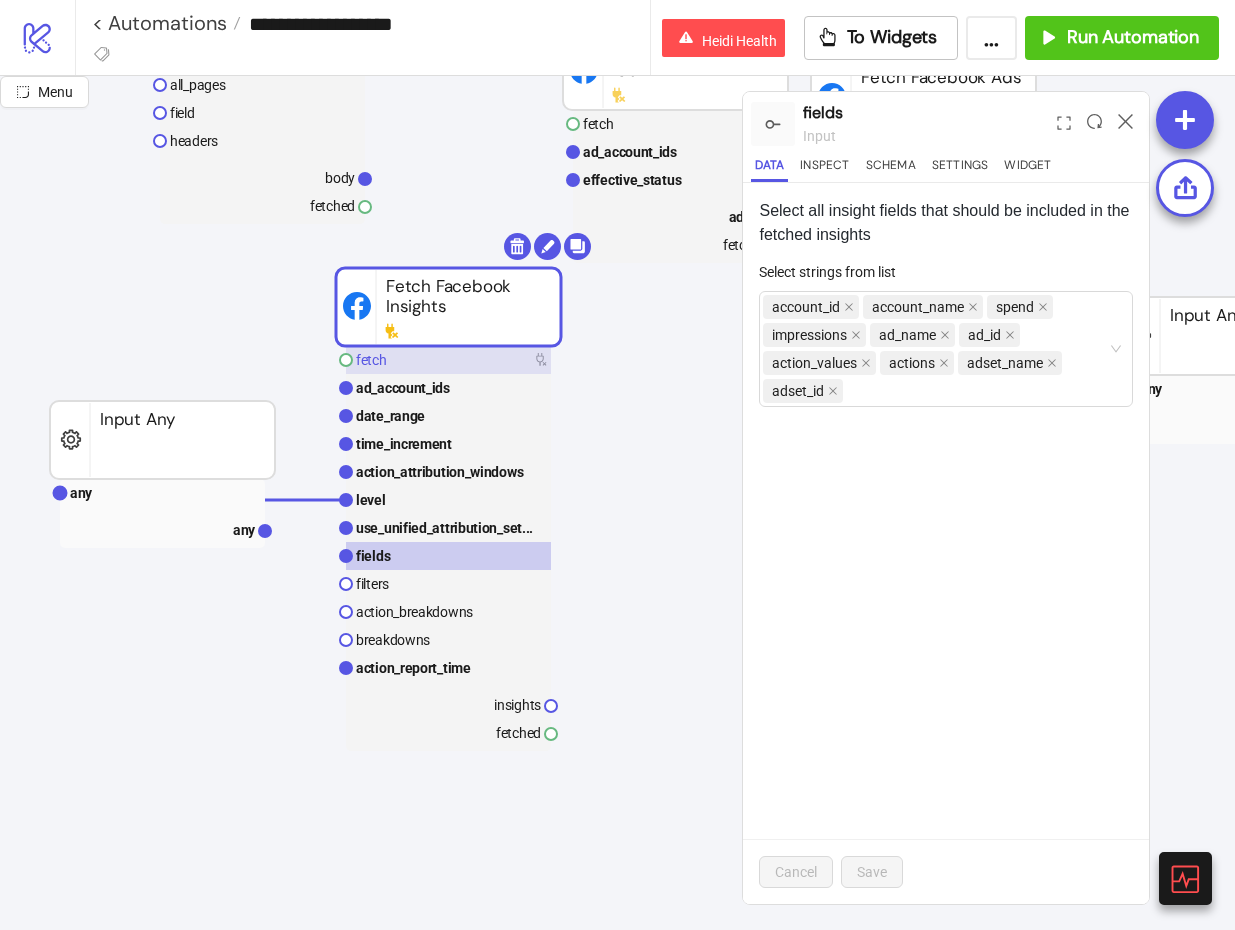 click 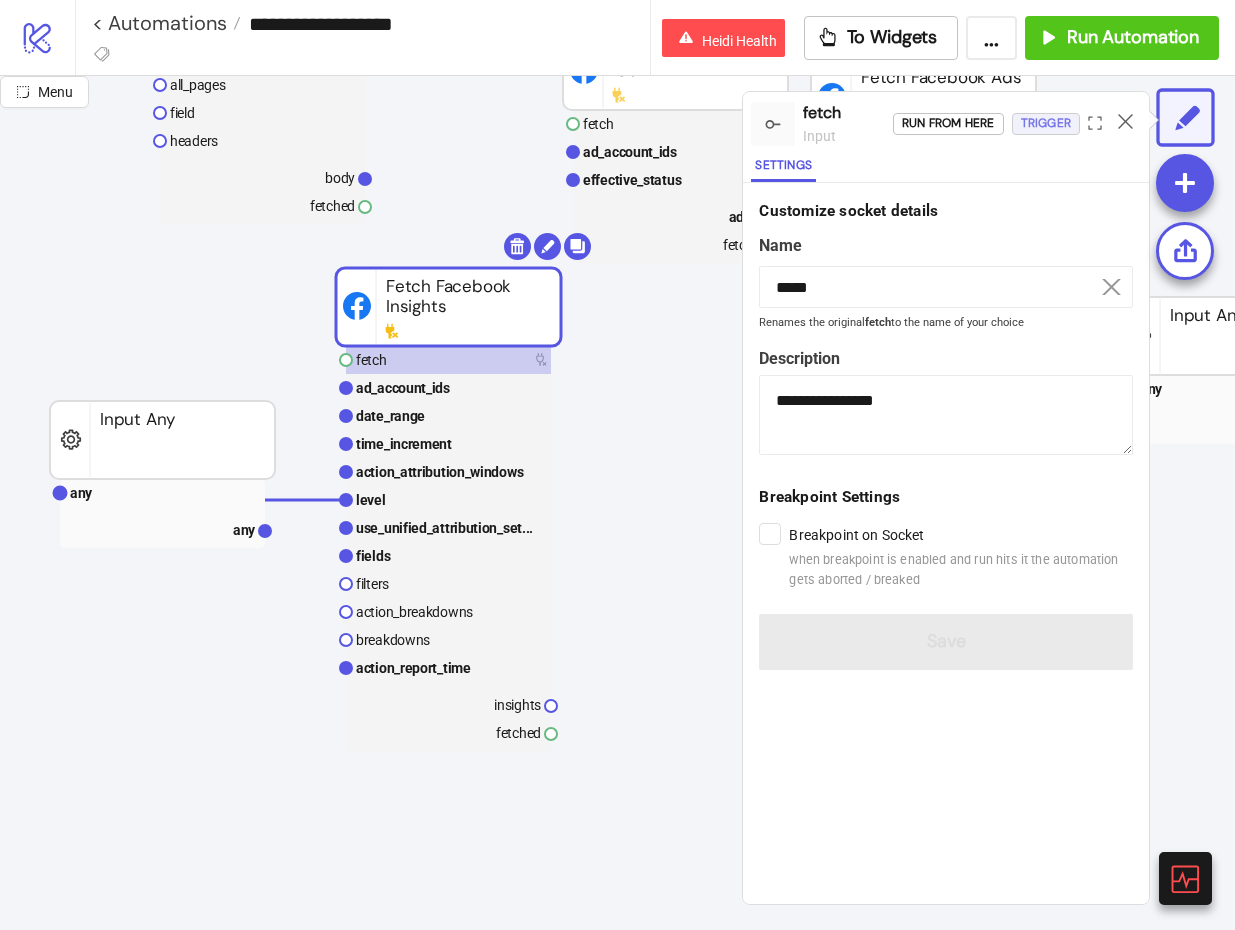 click on "Trigger" at bounding box center (1046, 123) 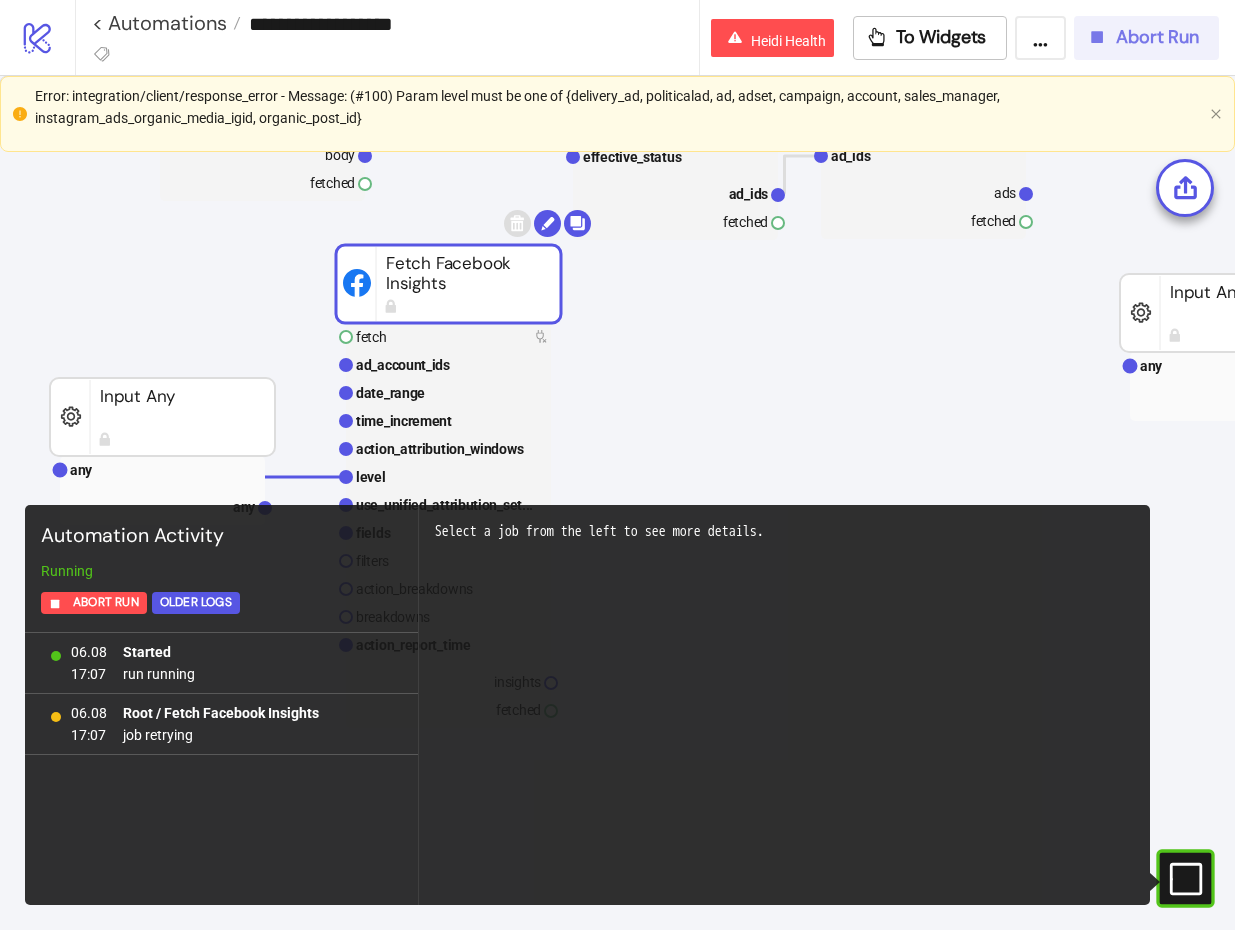 scroll, scrollTop: 966, scrollLeft: 22, axis: both 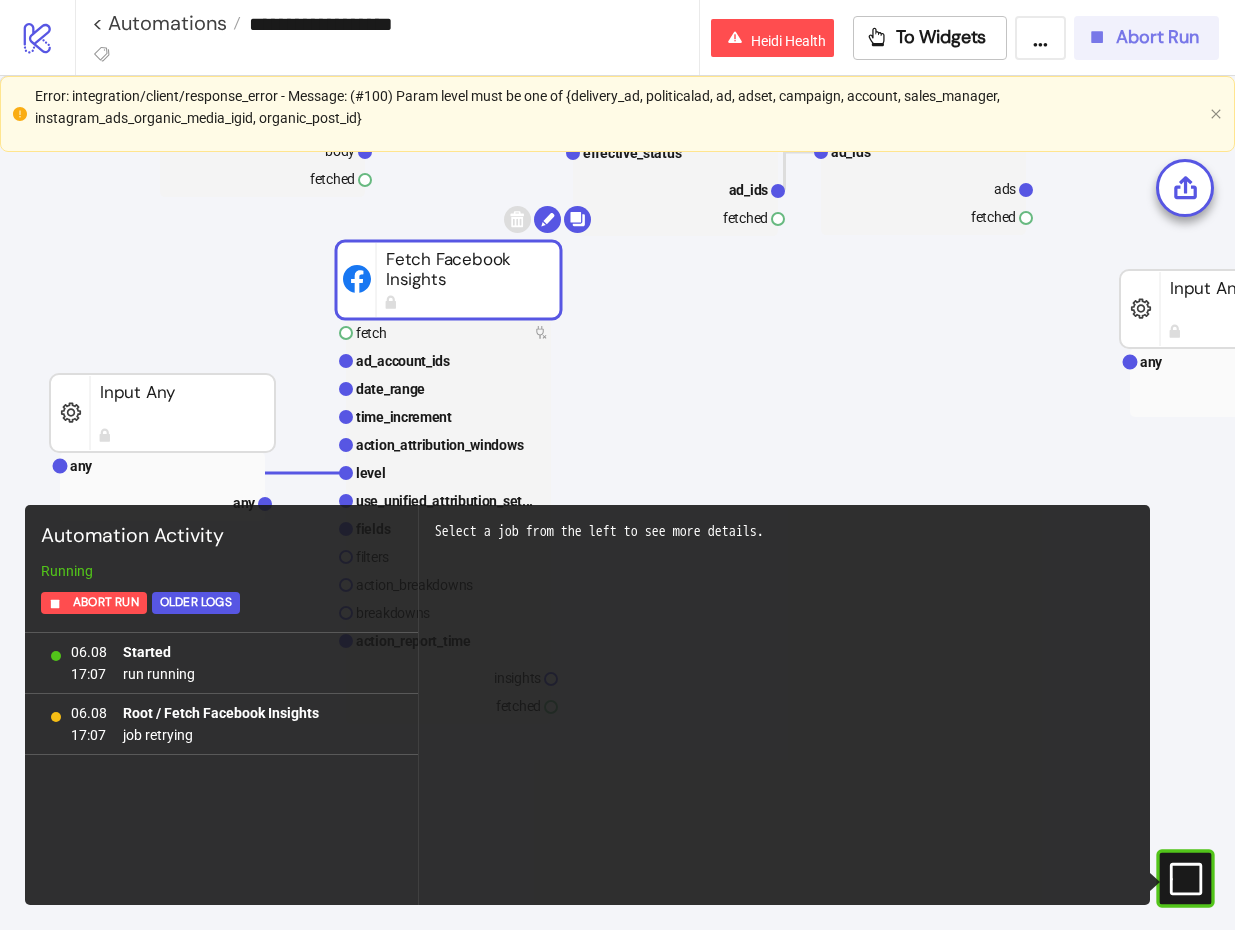 click on "Abort Run" at bounding box center [1146, 38] 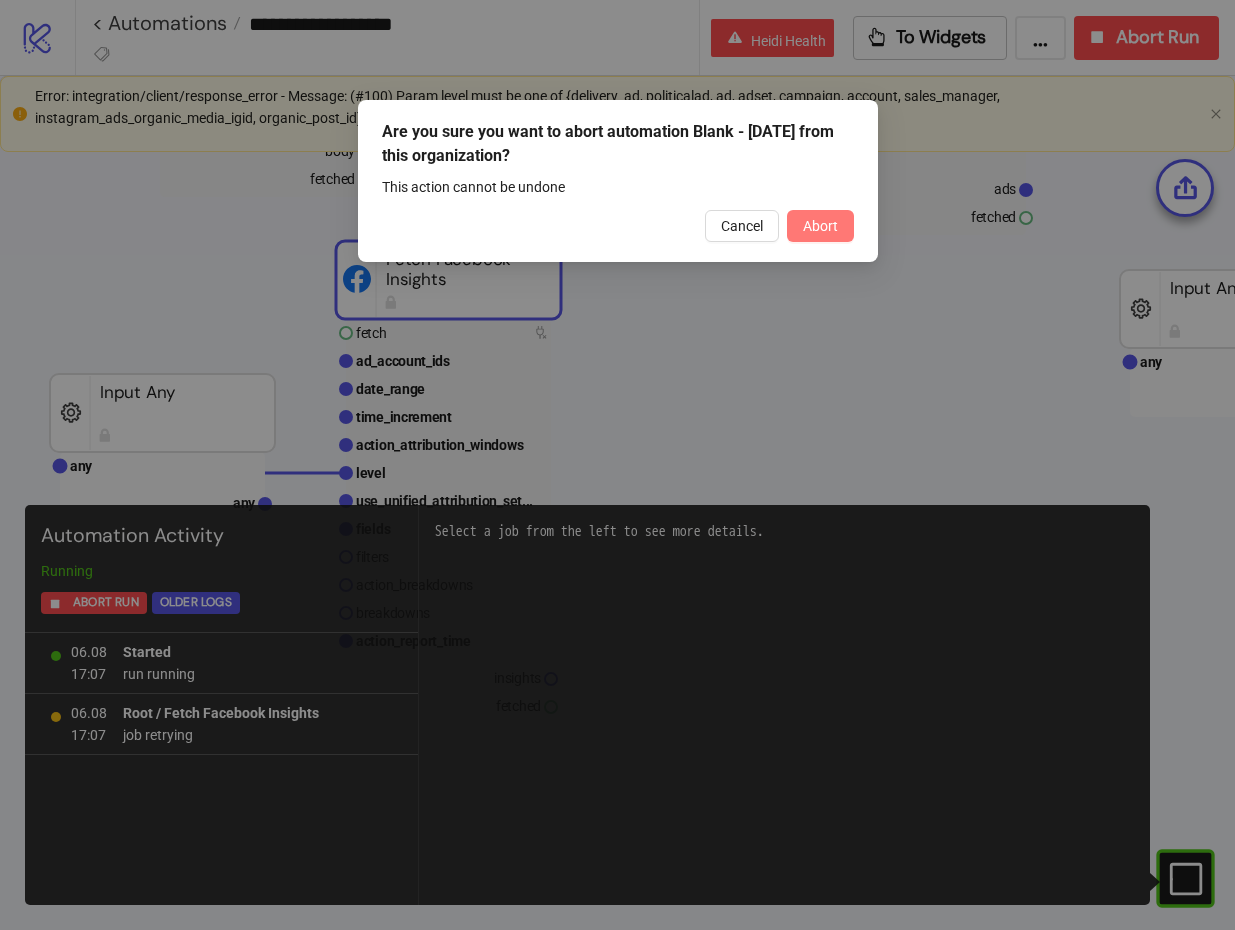 click on "Abort" at bounding box center [820, 226] 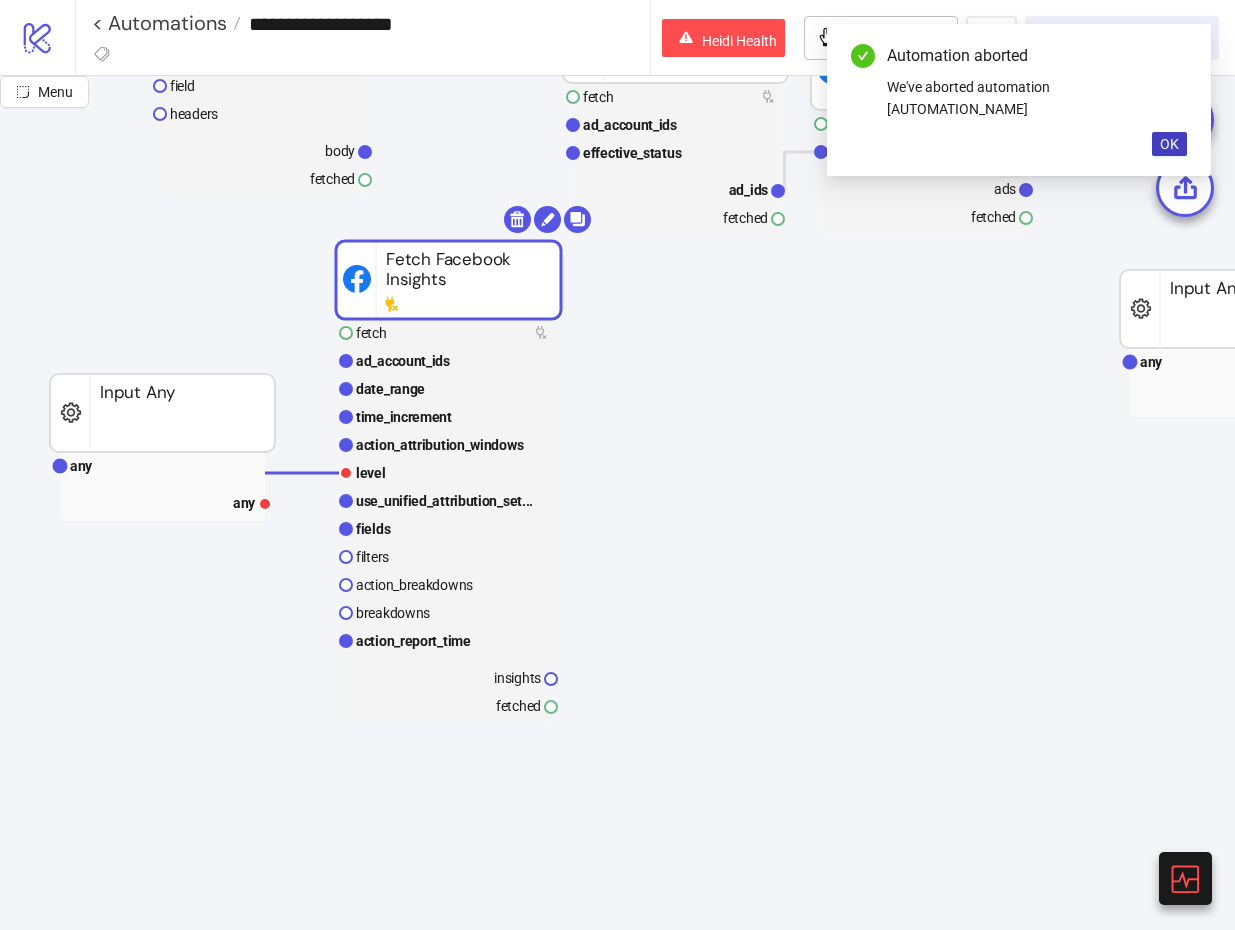 click on "fetch provider url all_pages field headers body fetched Fetch Integration Url post provider url body headers body posted Post Integration Url Start Stop fetch adset_id adset fetched Fetch Facebook Adset post provider url body headers body posted Post Integration Url fetch campaign_id campaign fetched Fetch Facebook Campaign fetch provider url all_pages field headers body fetched Fetch Integration Url fetch ad_id ad fetched Fetch Facebook Ad fetch provider url all_pages field headers body fetched Fetch Integration Url fetch provider url all_pages field headers body fetched Fetch Integration Url fetch ad_account_ids effective_status ad_ids fetched Fetch Facebook Ad Ids fetch ad_ids ads fetched Fetch Facebook Ads any any Input Any any any Input Any fetch ad_account_ids date_range time_increment action_attribution_windows level use_unified_attribution_set... fields filters action_breakdowns breakdowns action_report_time insights fetched Fetch Facebook Insights" 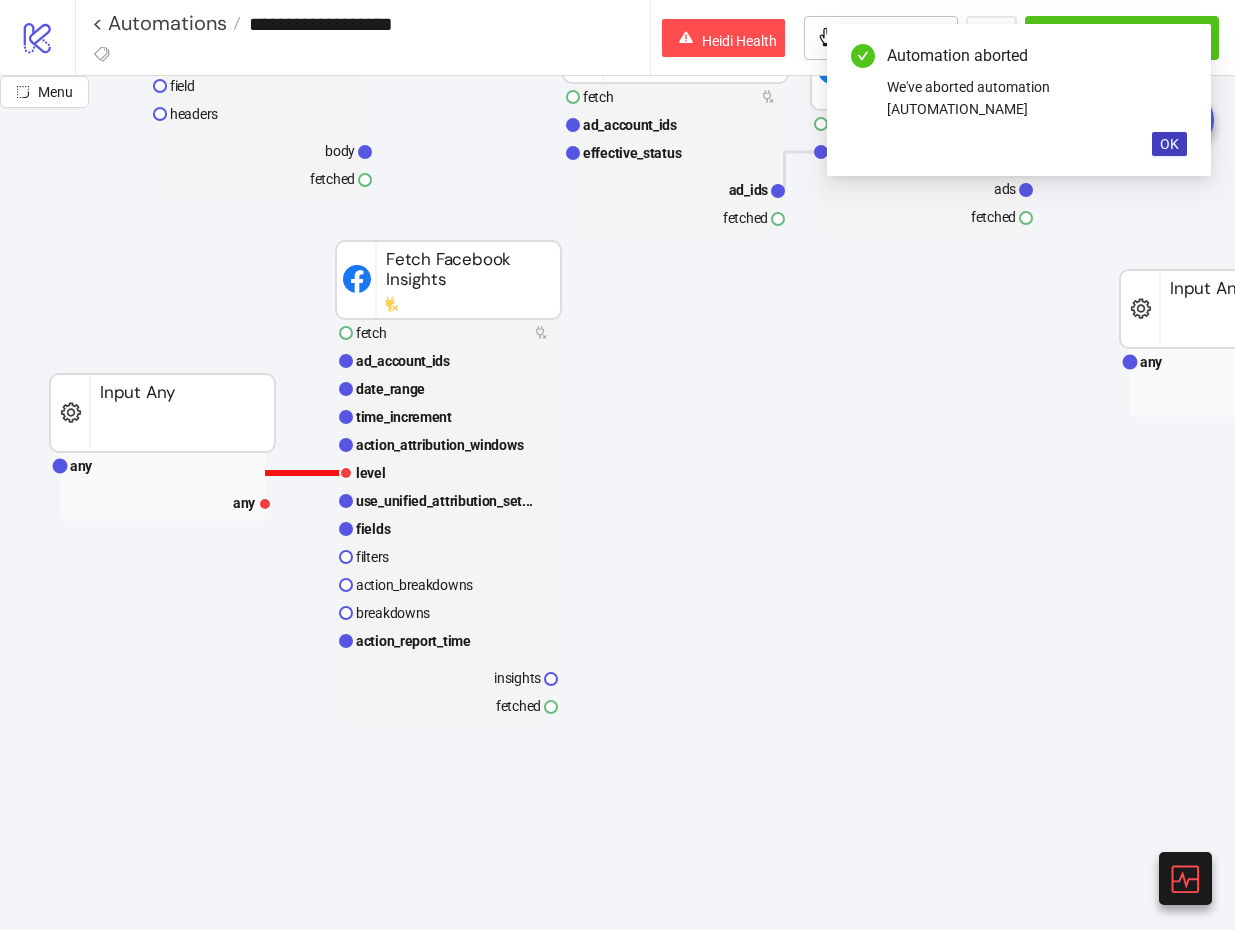 click 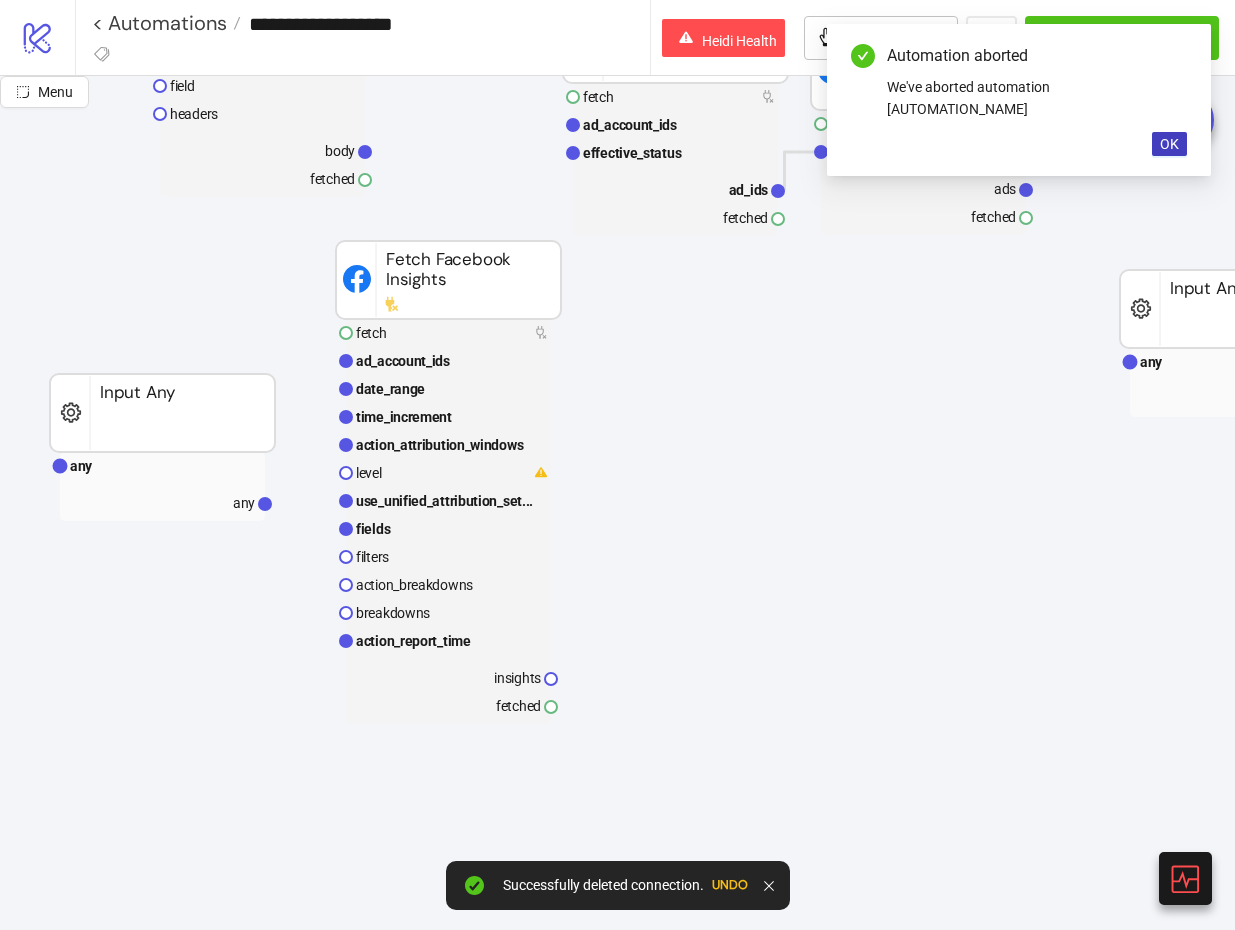 click on "fetch provider url all_pages field headers body fetched Fetch Integration Url post provider url body headers body posted Post Integration Url Start Stop fetch adset_id adset fetched Fetch Facebook Adset post provider url body headers body posted Post Integration Url fetch campaign_id campaign fetched Fetch Facebook Campaign fetch provider url all_pages field headers body fetched Fetch Integration Url fetch ad_id ad fetched Fetch Facebook Ad fetch provider url all_pages field headers body fetched Fetch Integration Url fetch provider url all_pages field headers body fetched Fetch Integration Url fetch ad_account_ids effective_status ad_ids fetched Fetch Facebook Ad Ids fetch ad_ids ads fetched Fetch Facebook Ads any any Input Any any any Input Any fetch ad_account_ids date_range time_increment action_attribution_windows level use_unified_attribution_set... fields filters action_breakdowns breakdowns action_report_time insights fetched Fetch Facebook Insights" 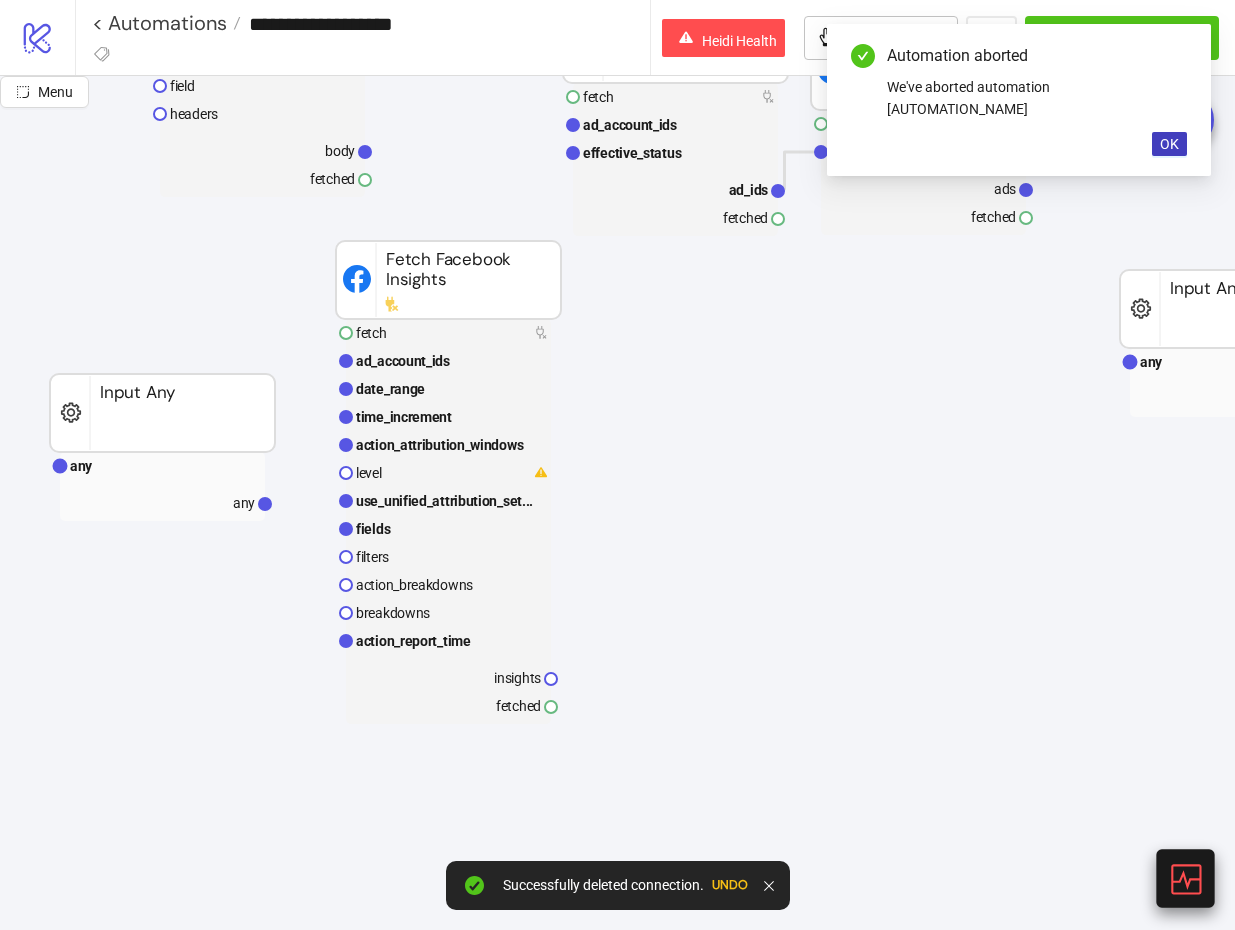 click 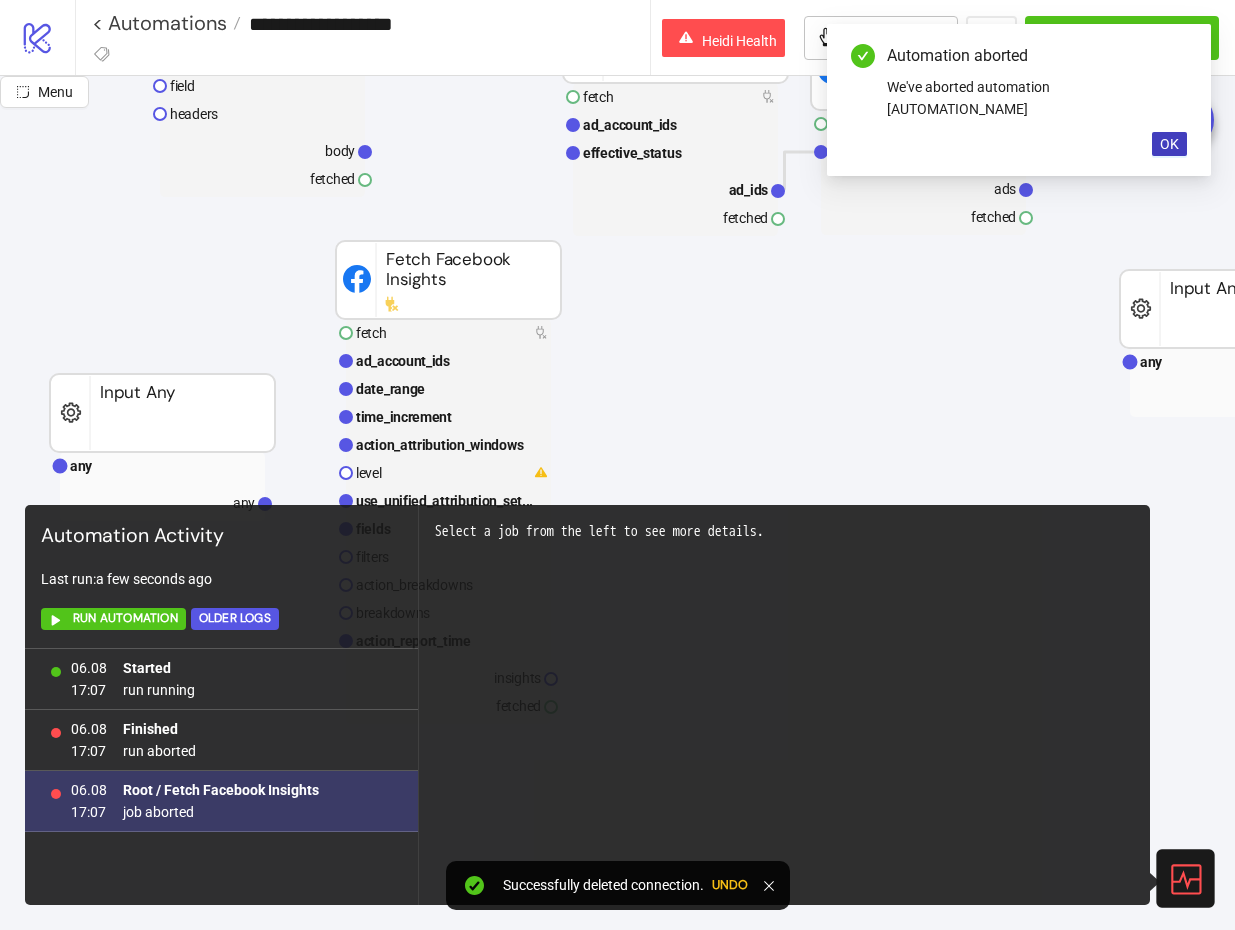 click on "06.08 17:07 Root / Fetch Facebook Insights job aborted" at bounding box center [221, 801] 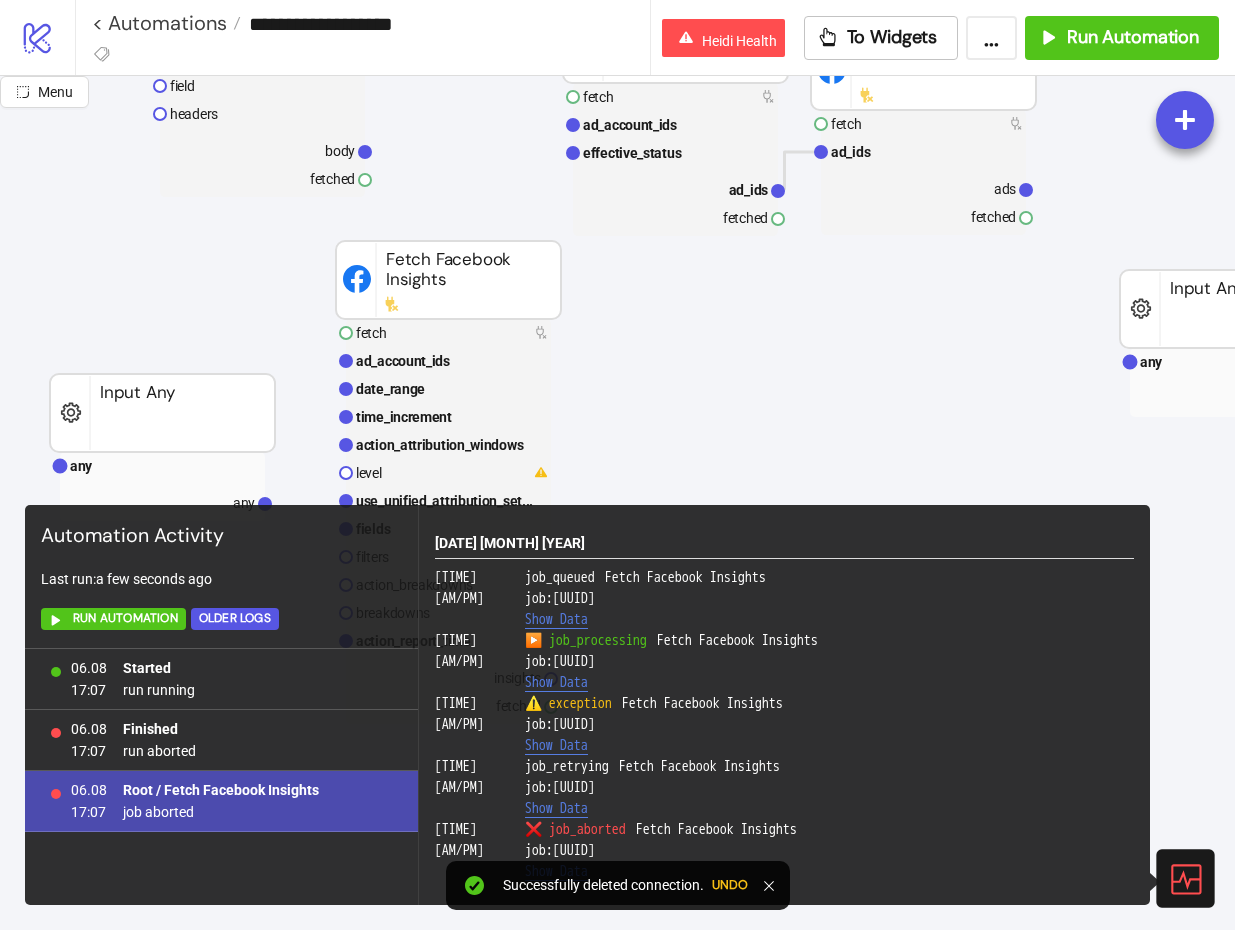 click on "Show Data" at bounding box center [556, 746] 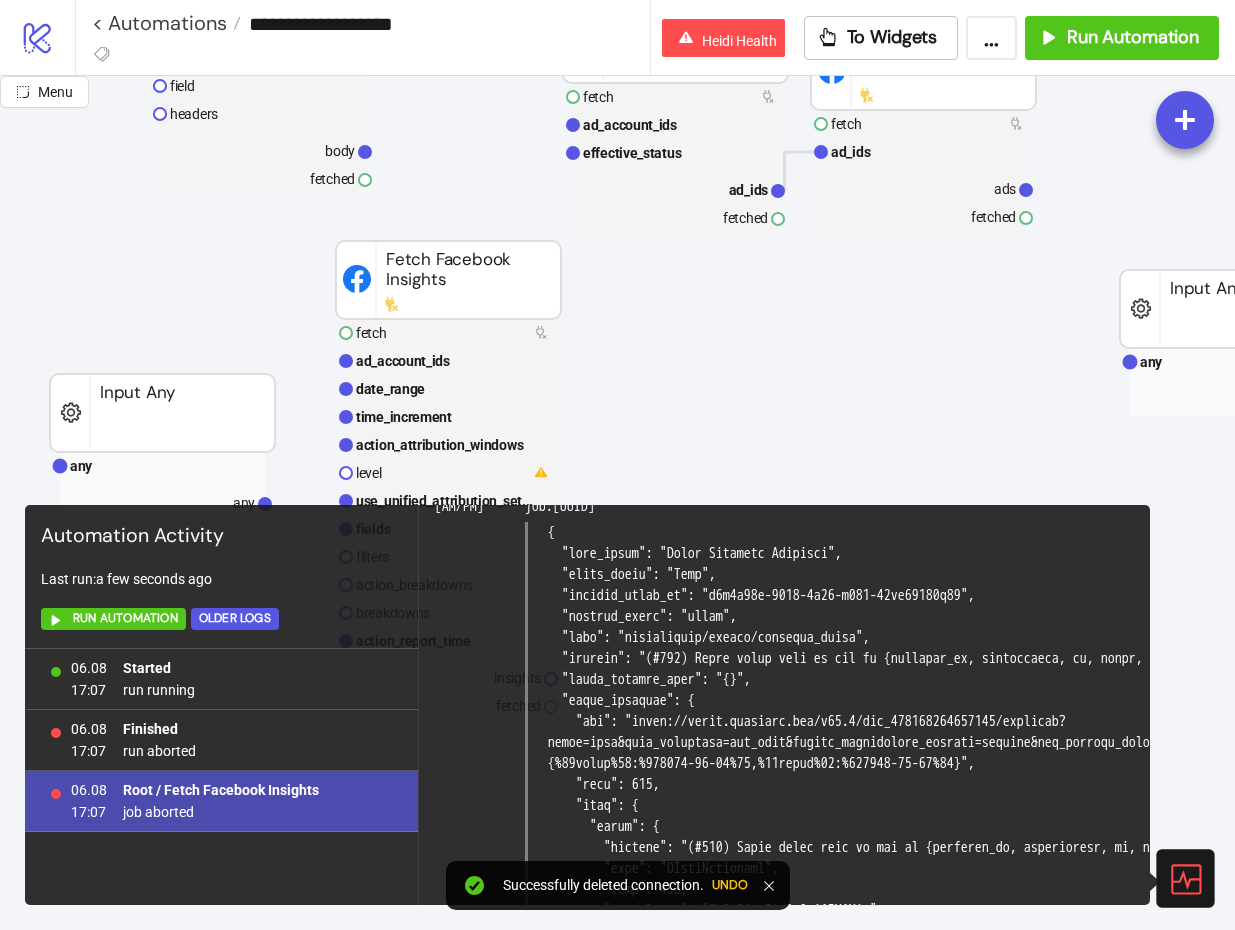 scroll, scrollTop: 233, scrollLeft: 0, axis: vertical 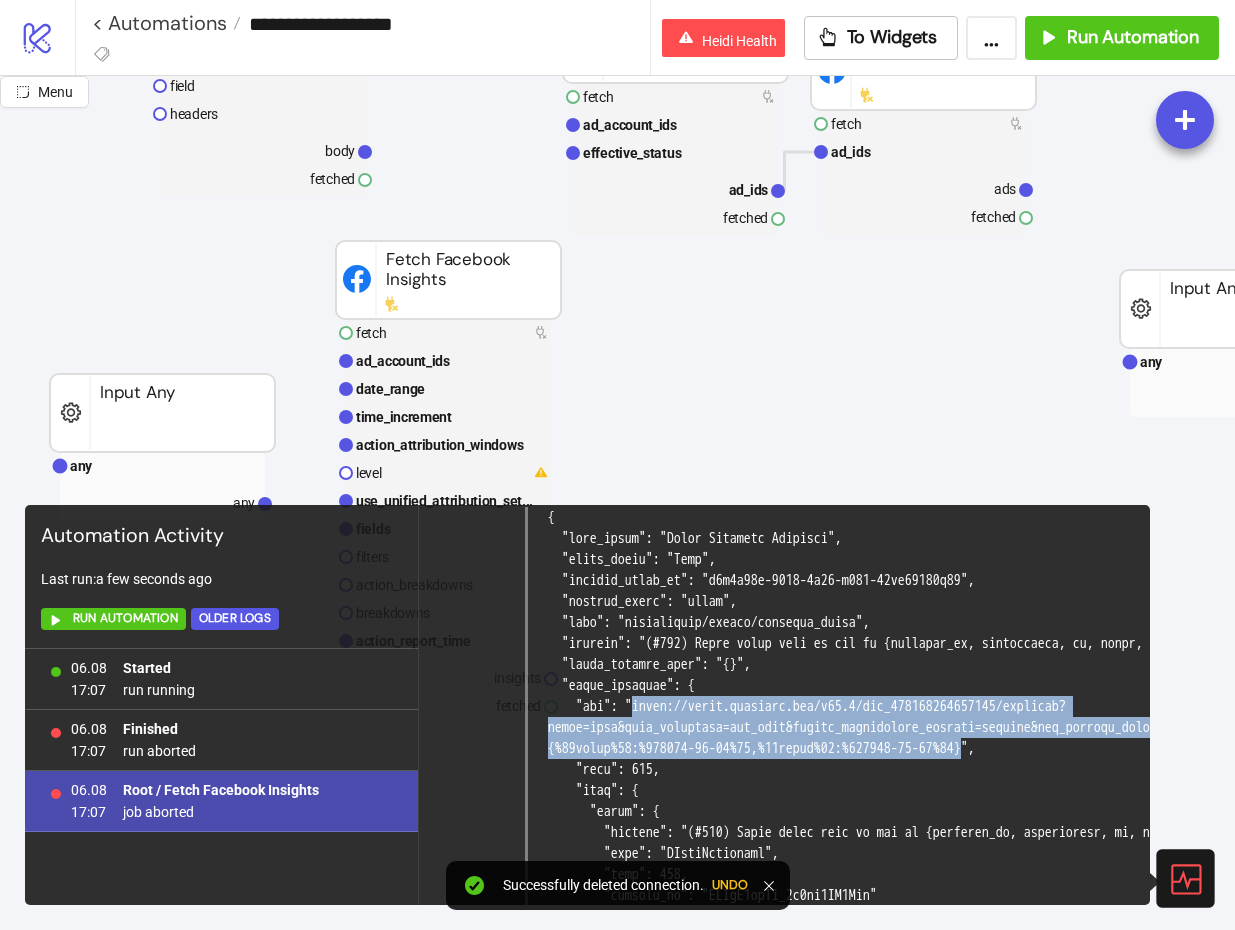 drag, startPoint x: 1042, startPoint y: 749, endPoint x: 648, endPoint y: 712, distance: 395.7335 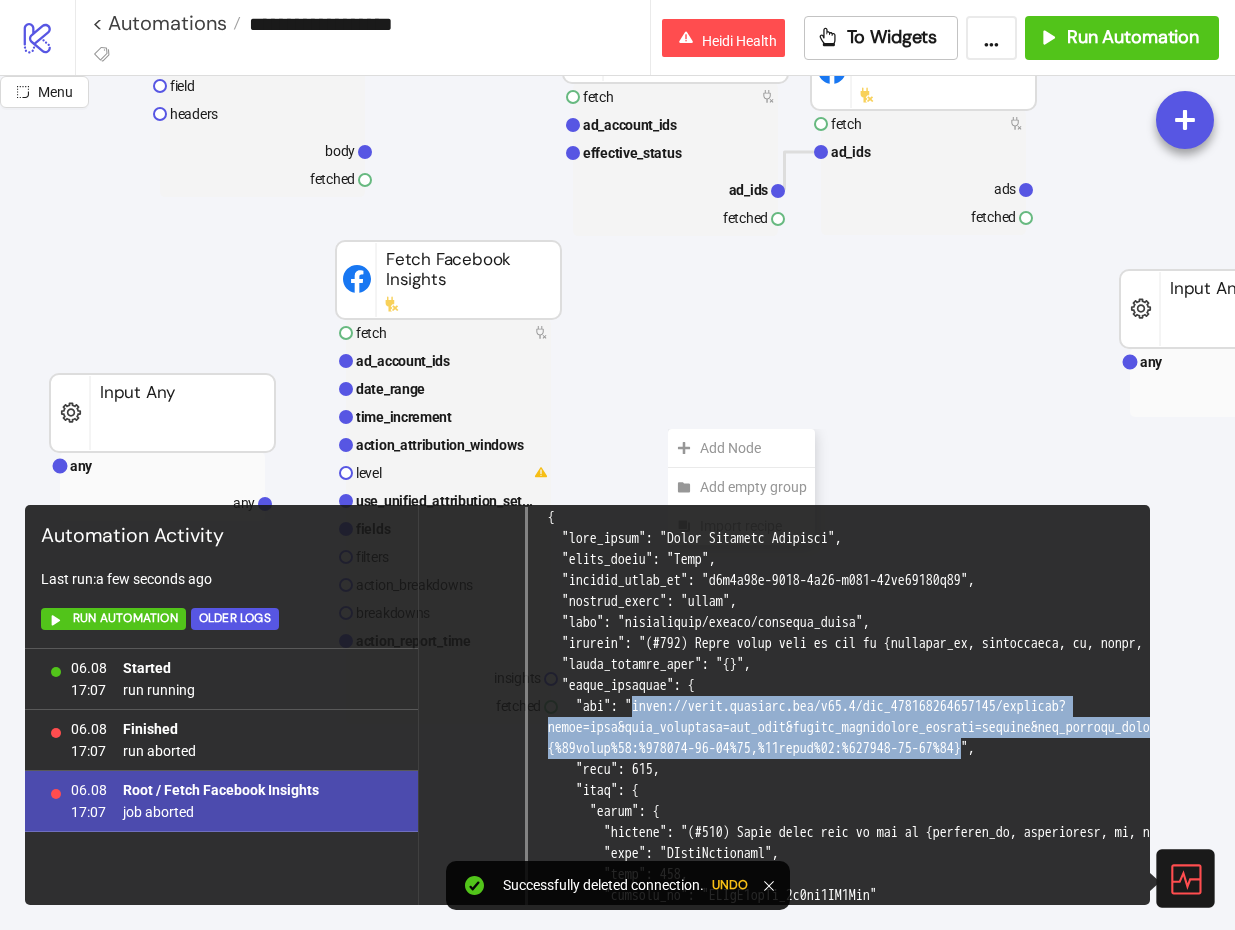 click on "Add Node" 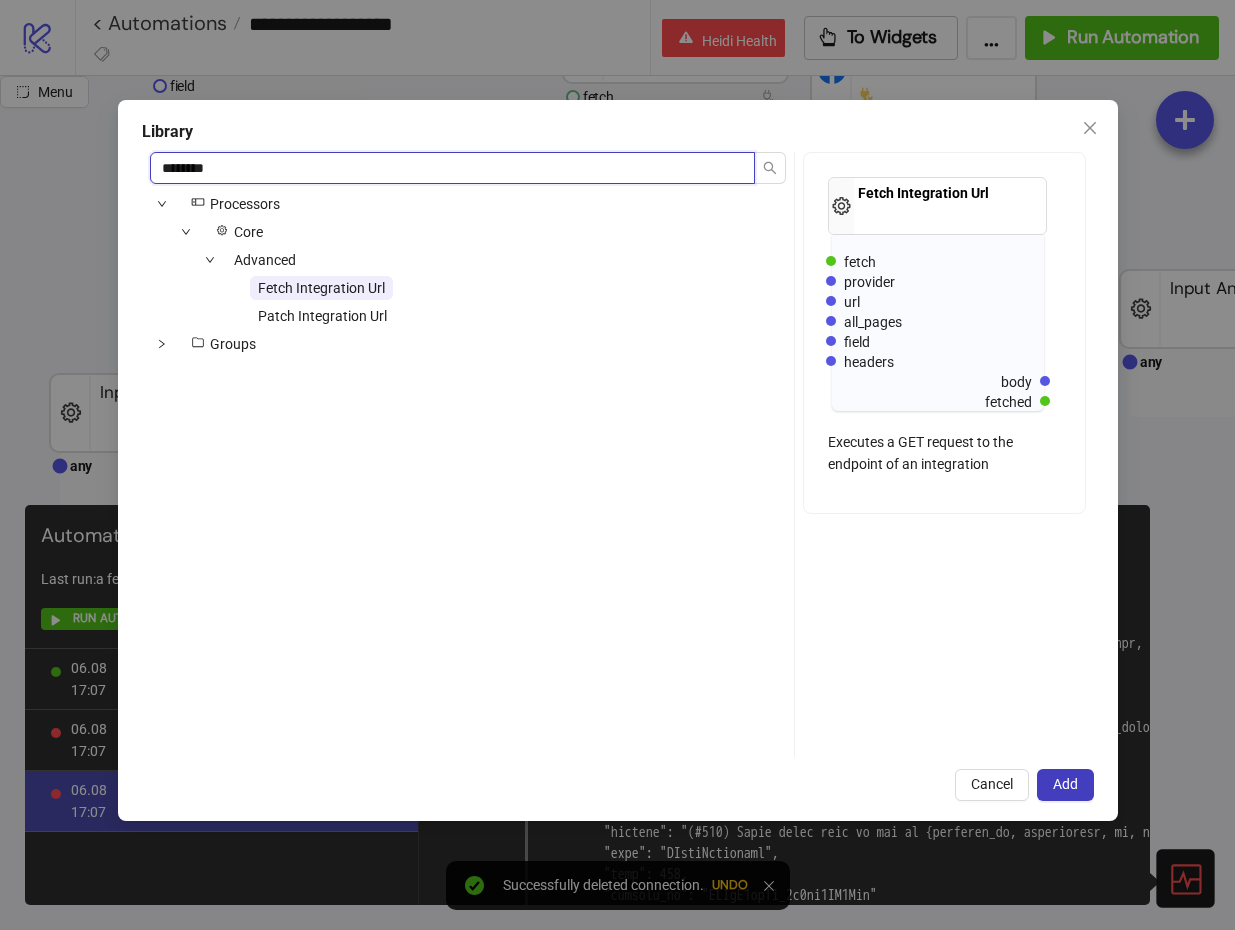 type on "********" 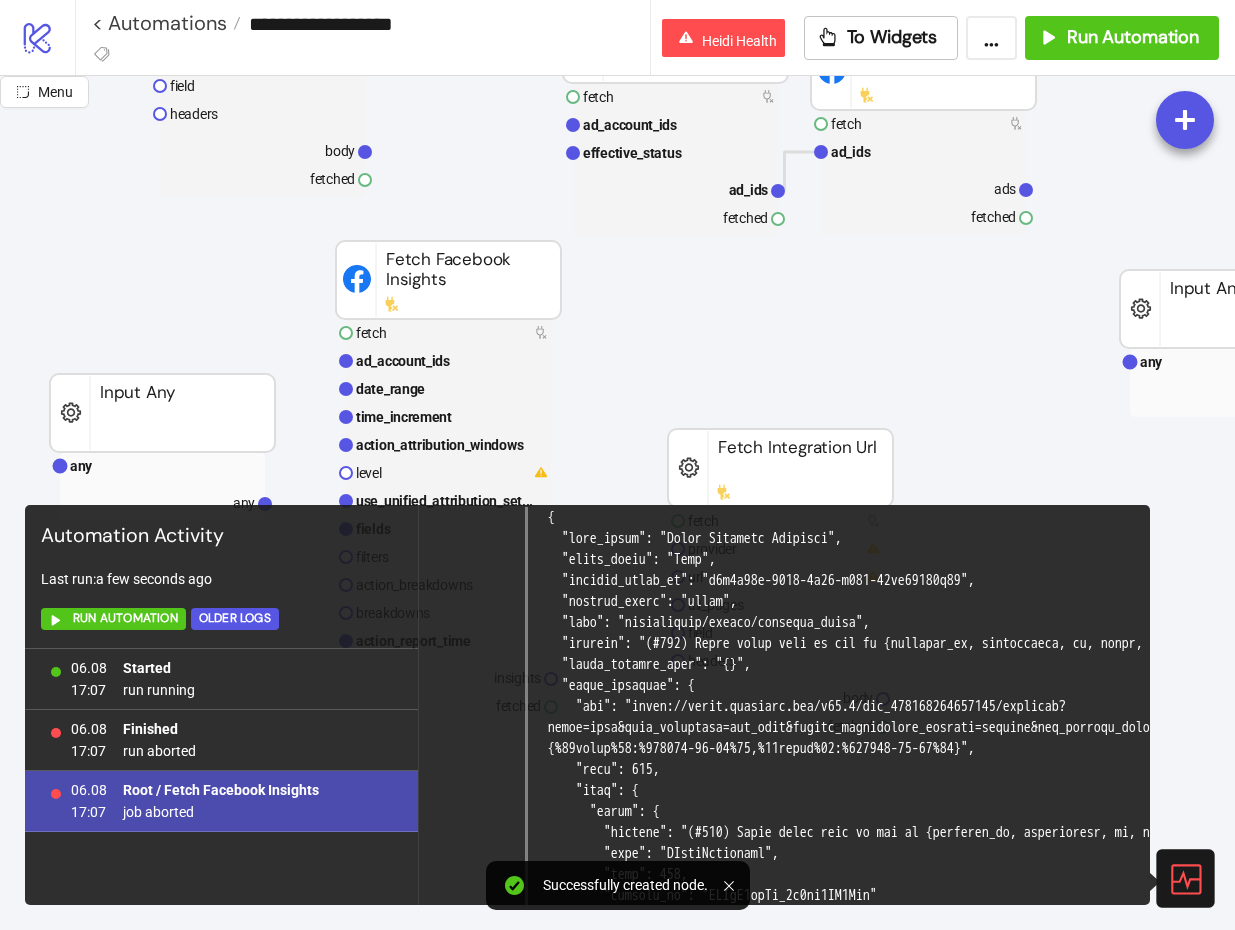 click at bounding box center [1185, 878] 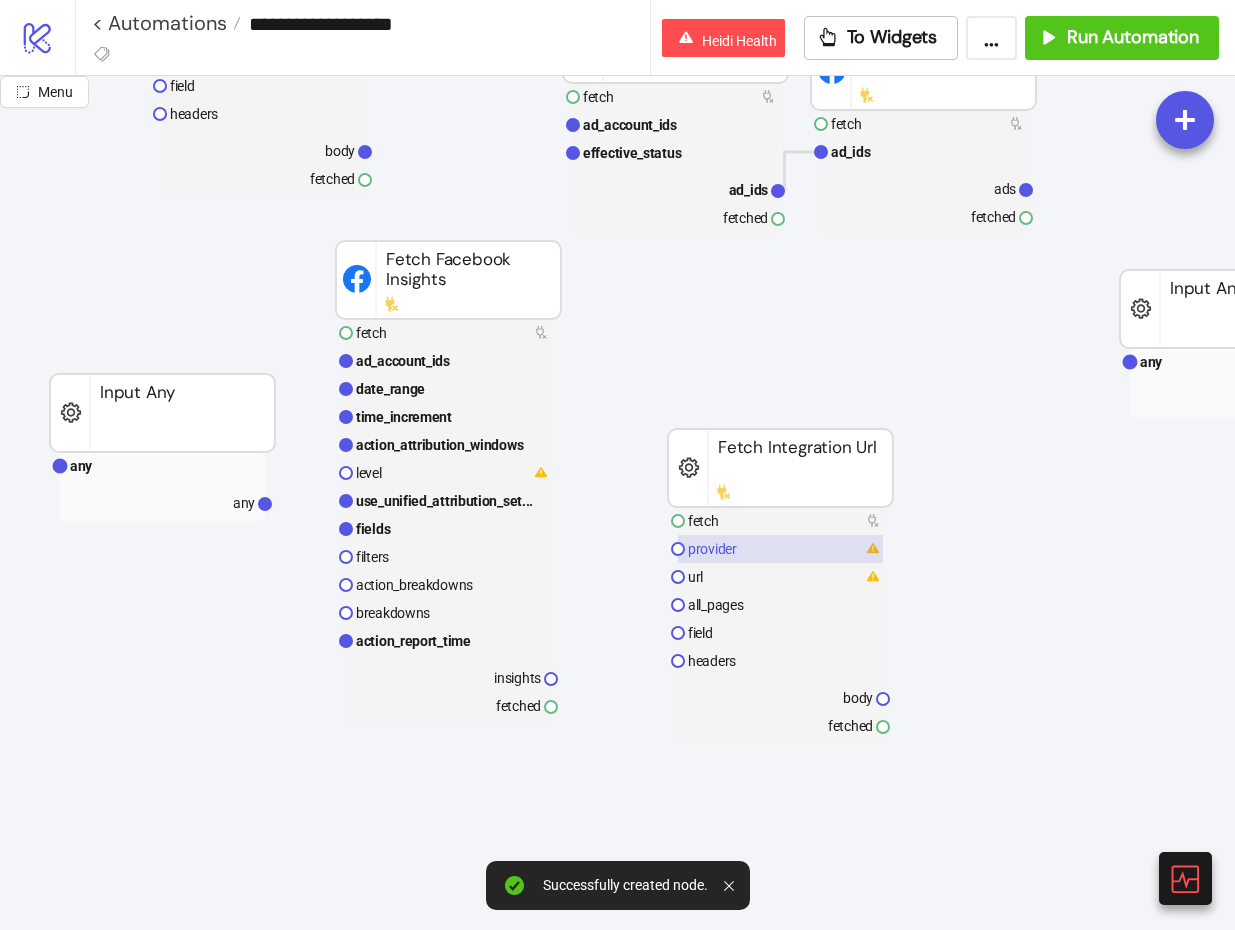 click 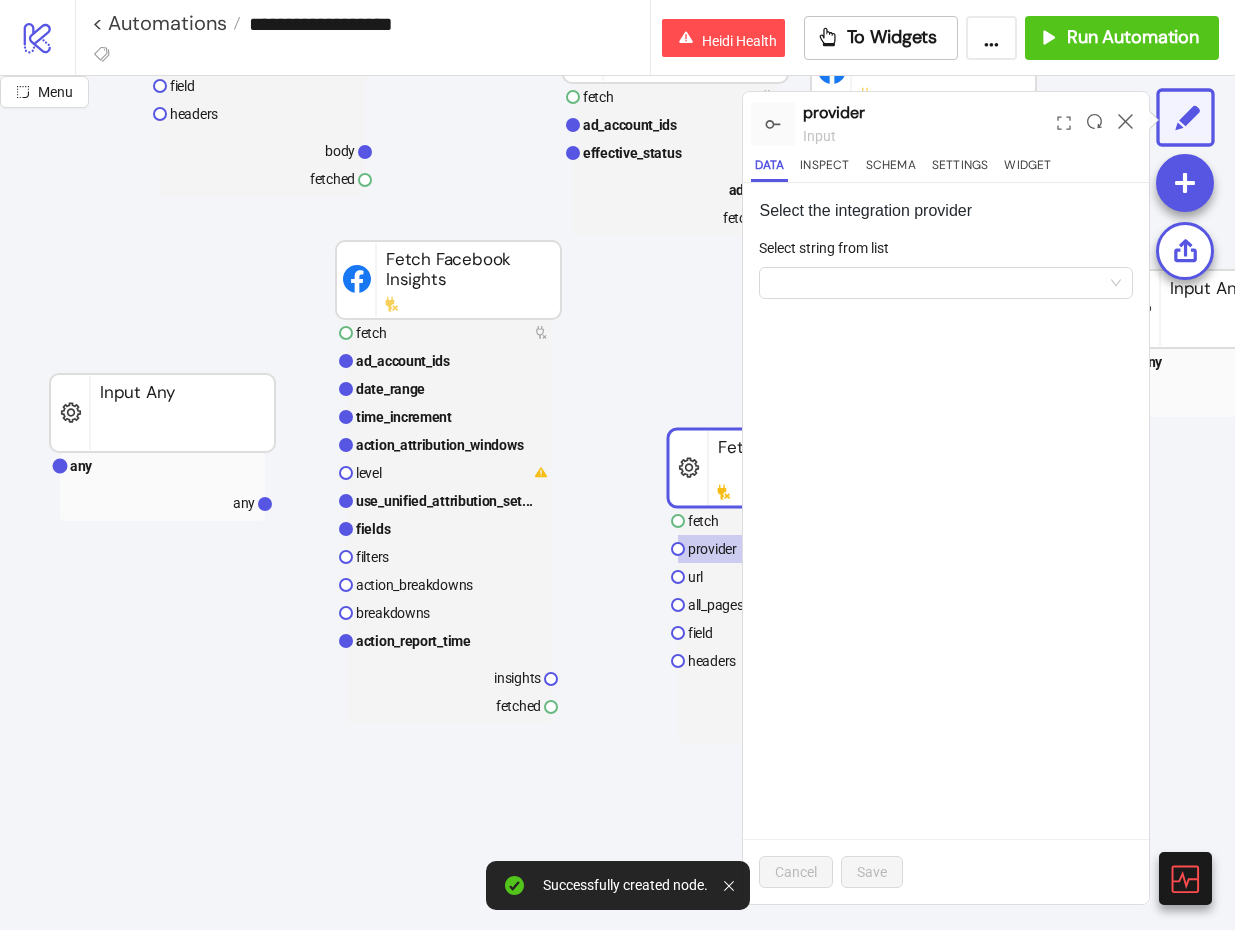click on "Select the integration provider Select string from list Cancel Save" at bounding box center (946, 543) 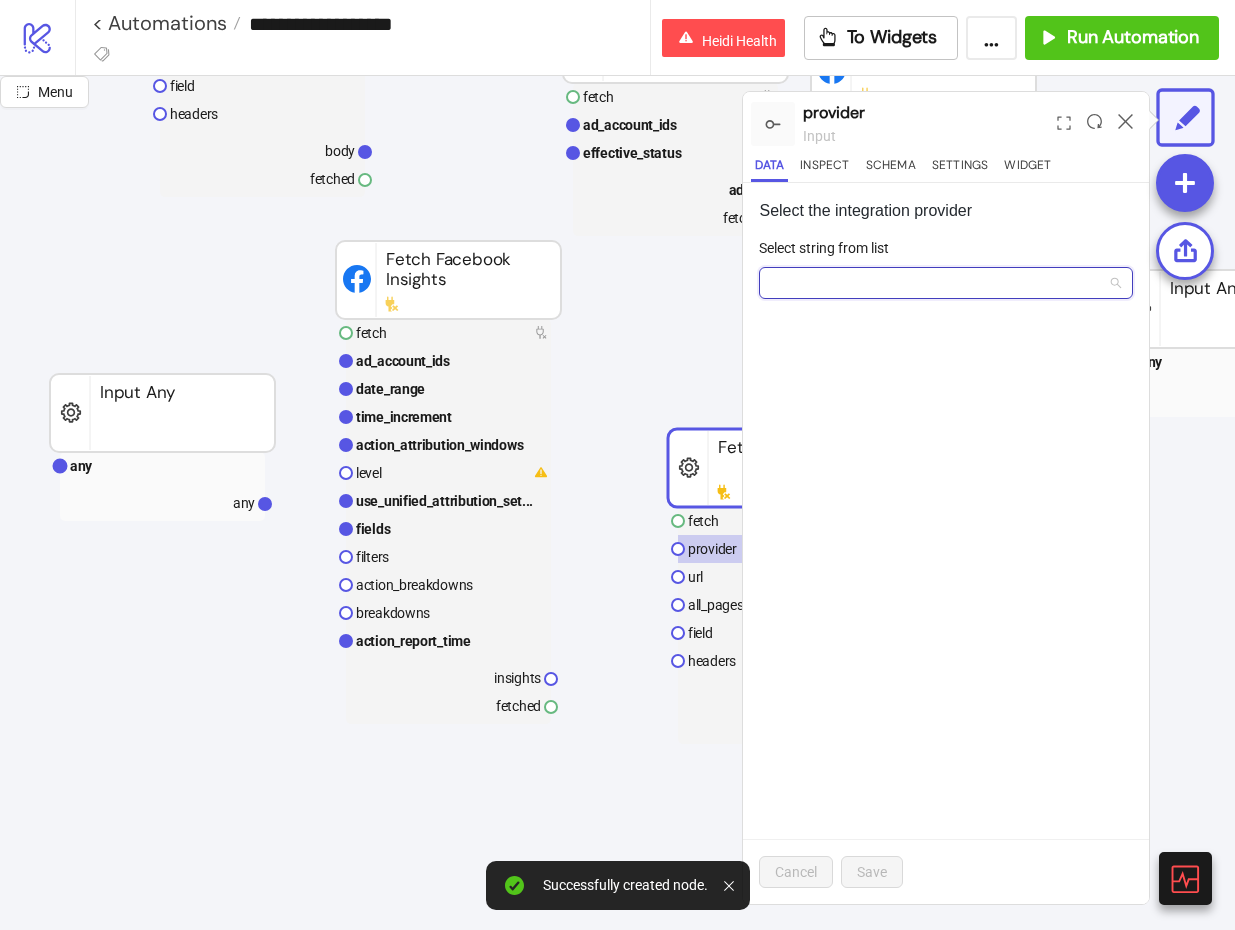 click on "Select string from list" at bounding box center [937, 283] 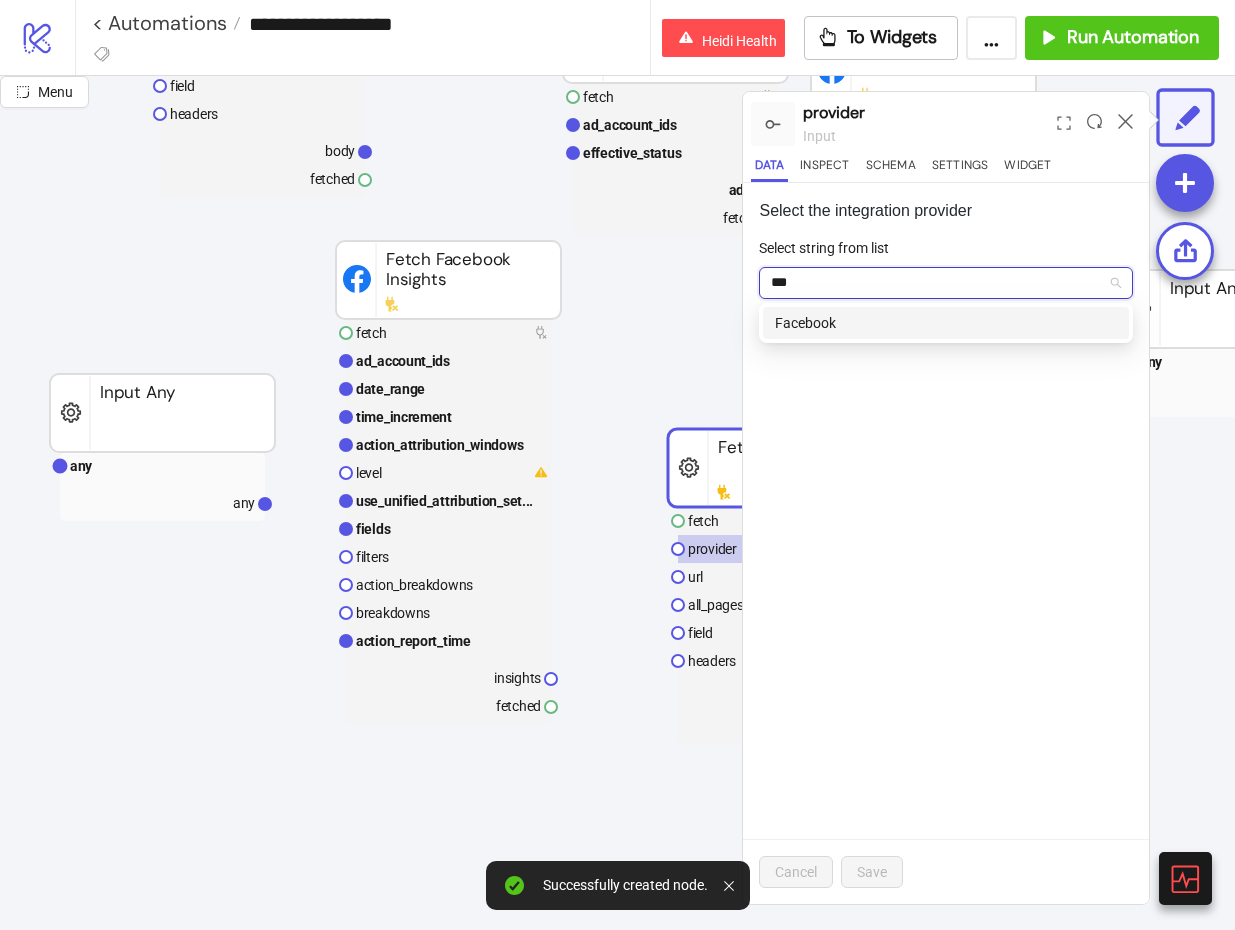 type on "****" 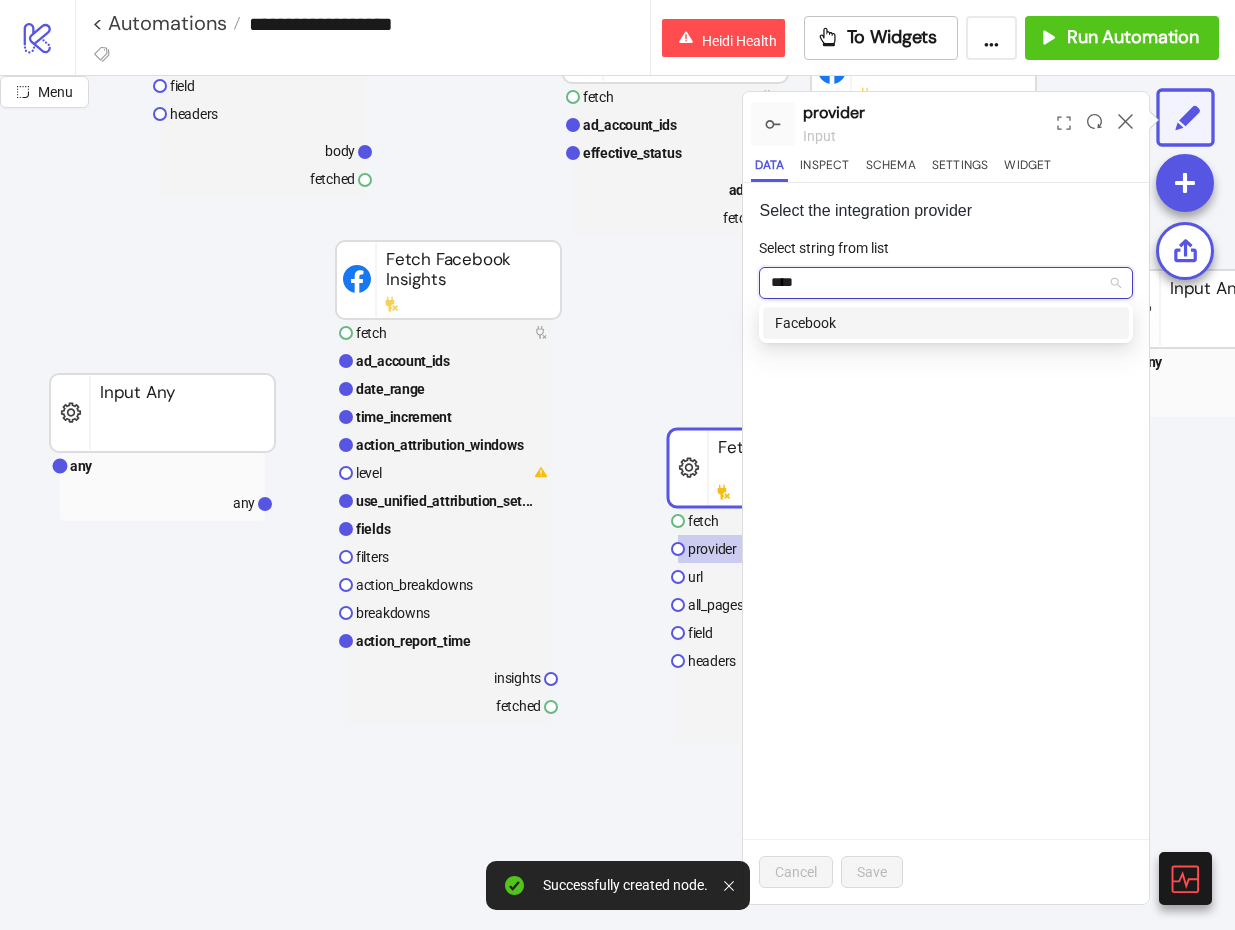 type 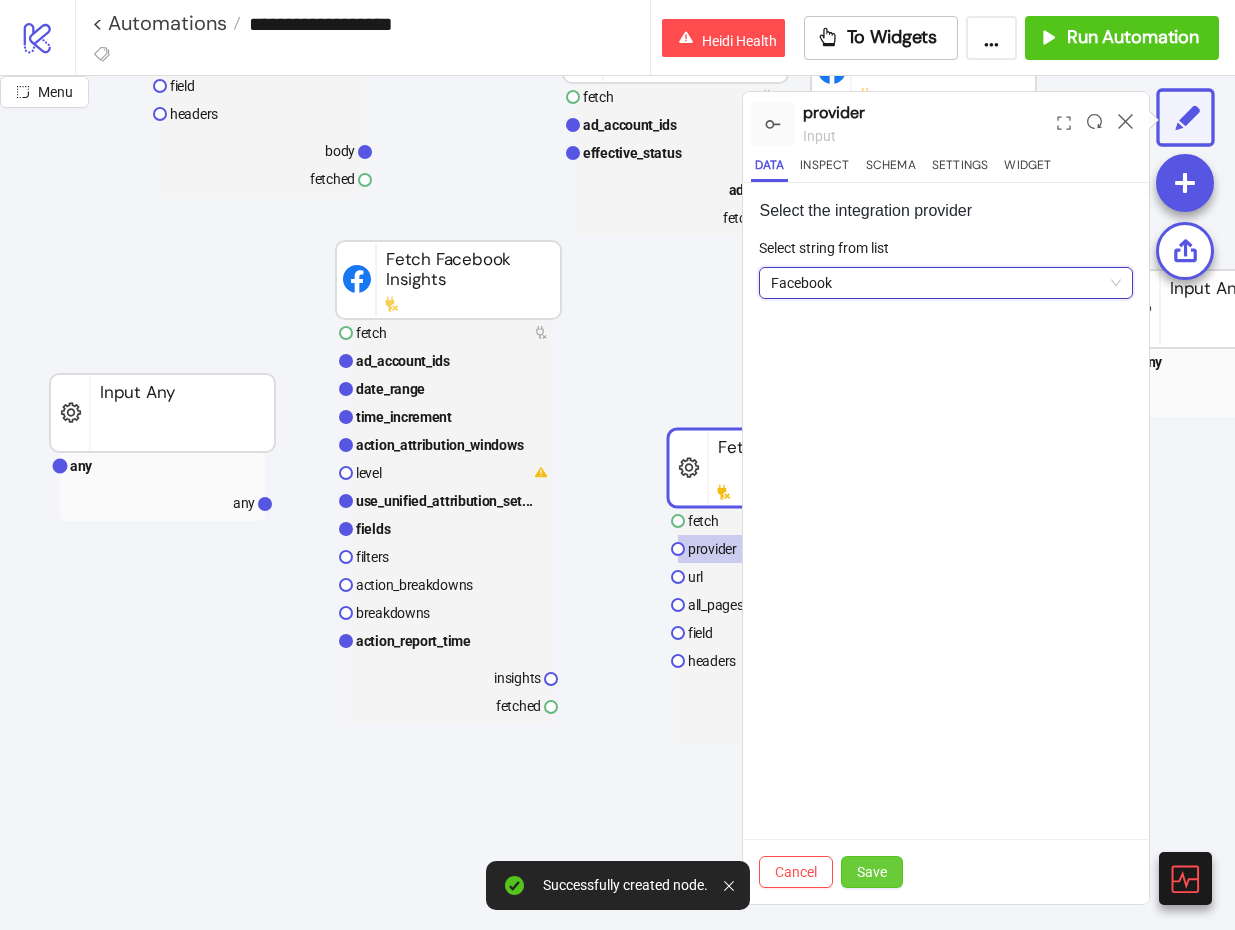 click on "Save" at bounding box center (872, 872) 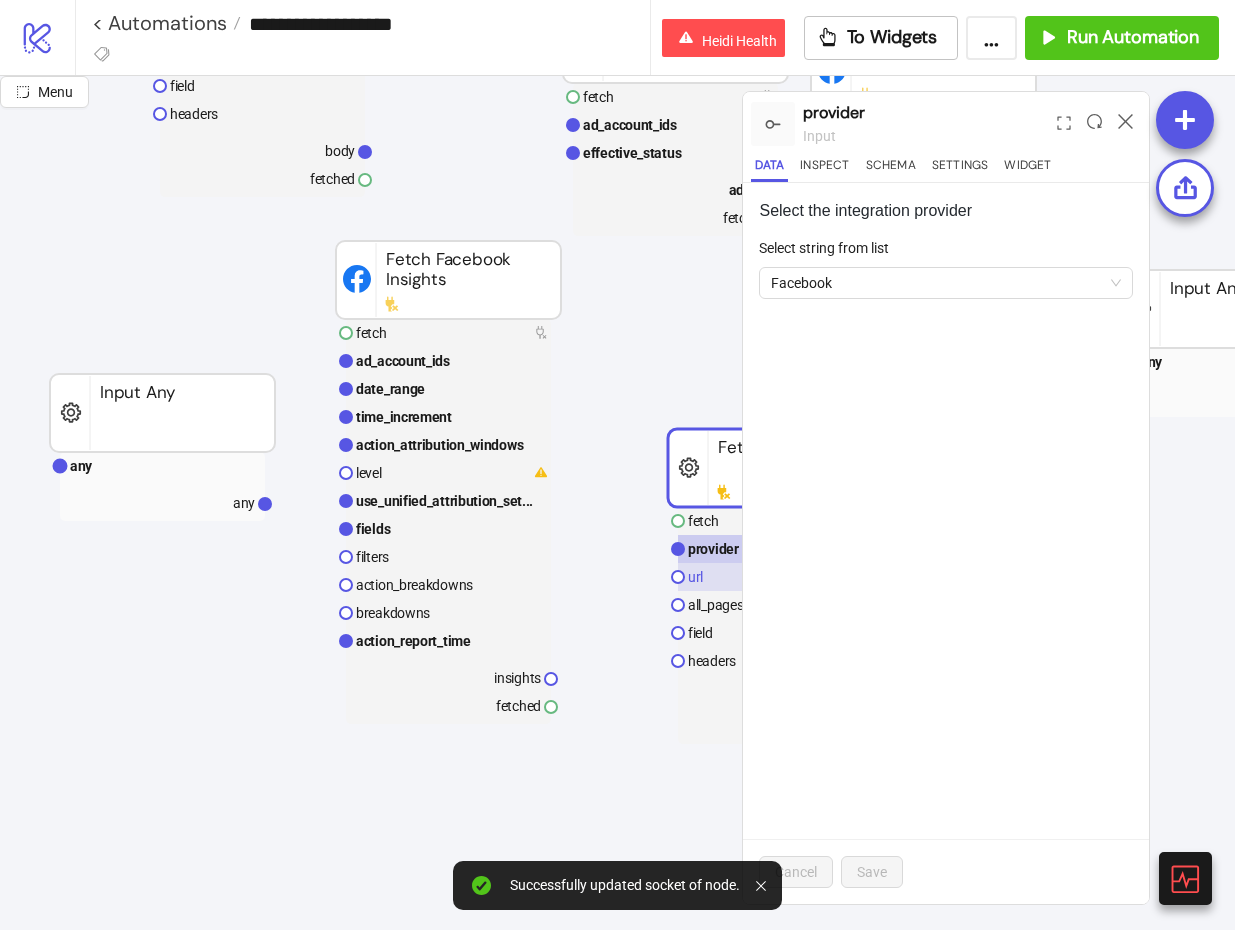 click 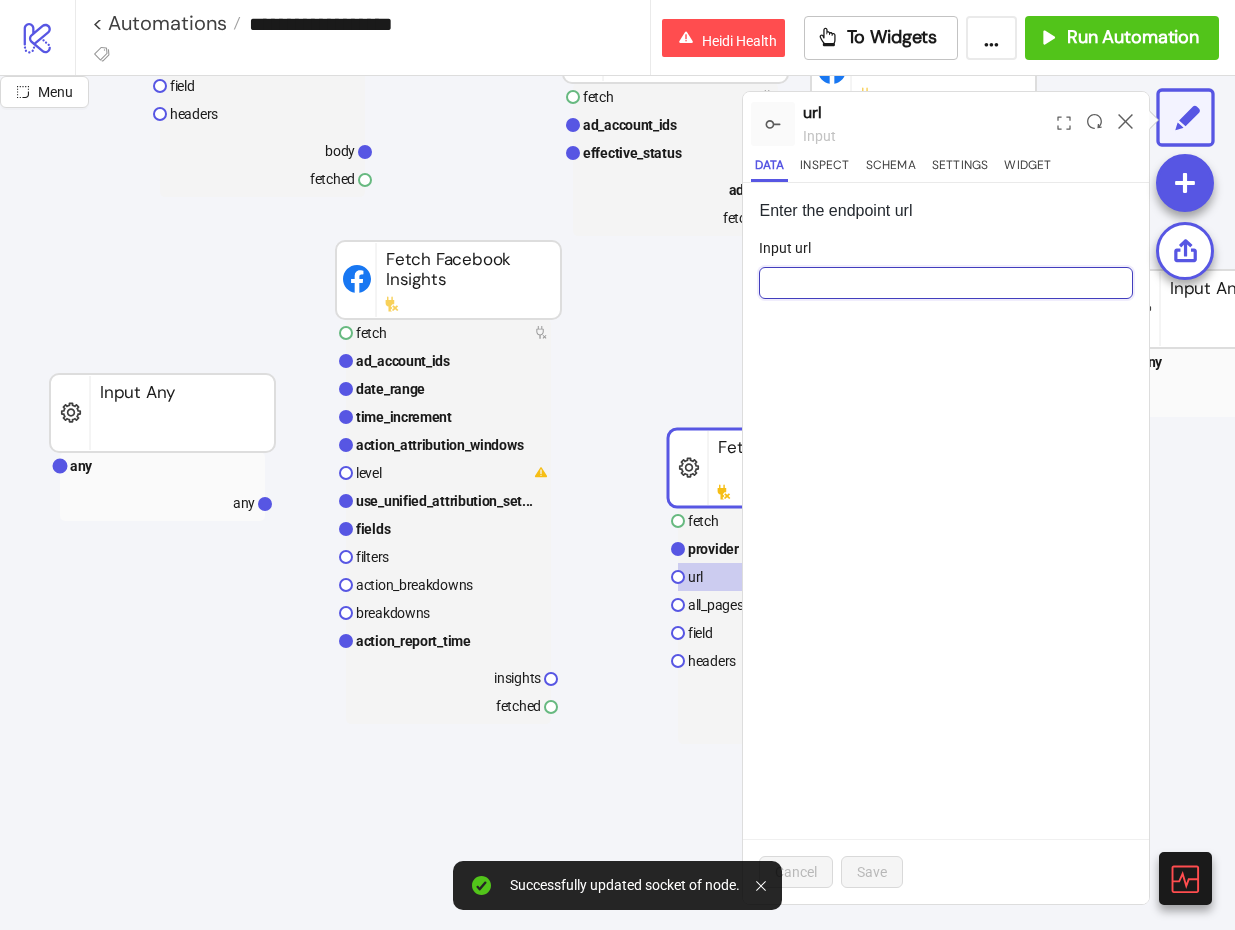 click on "Input url" at bounding box center (946, 283) 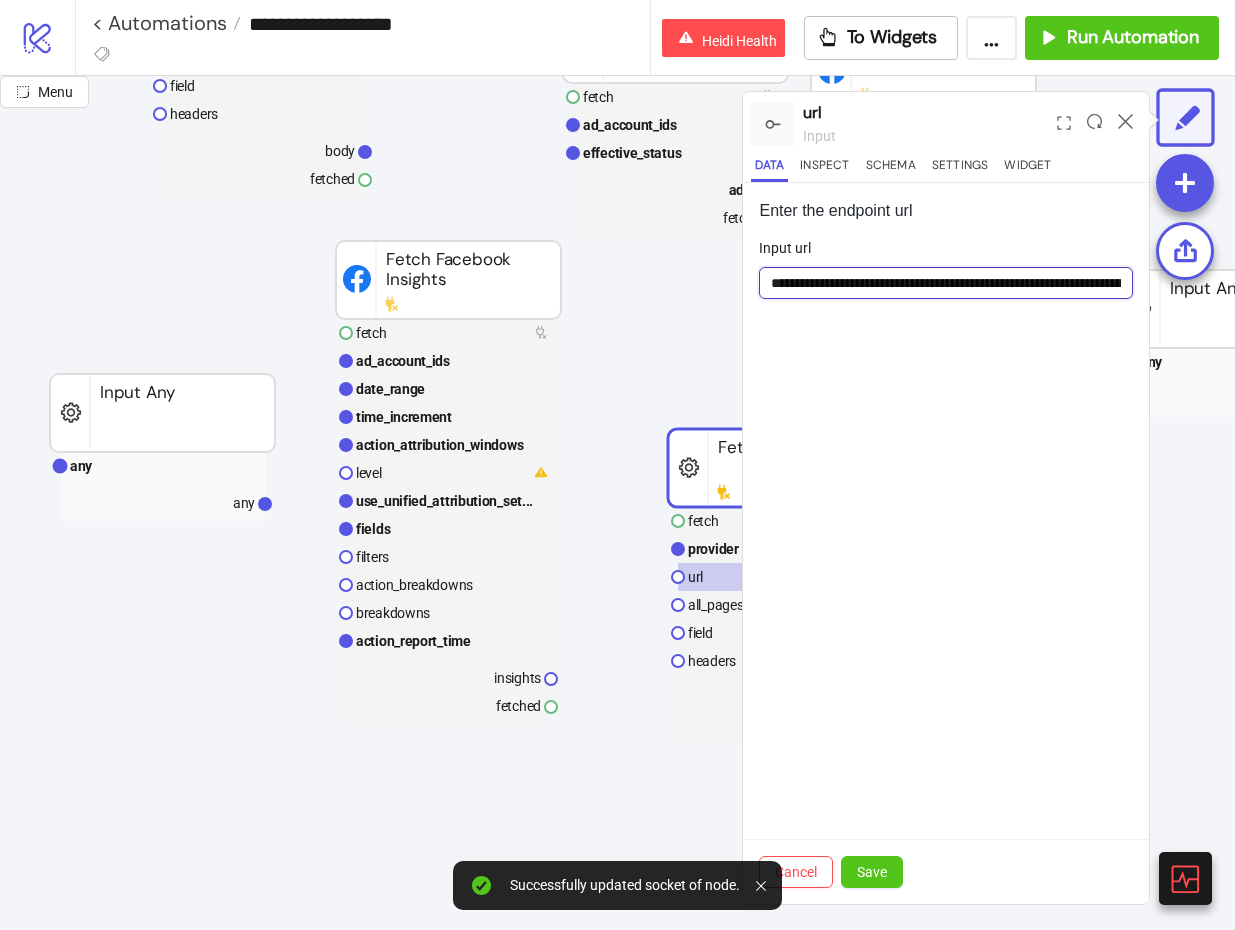 scroll, scrollTop: 0, scrollLeft: 188, axis: horizontal 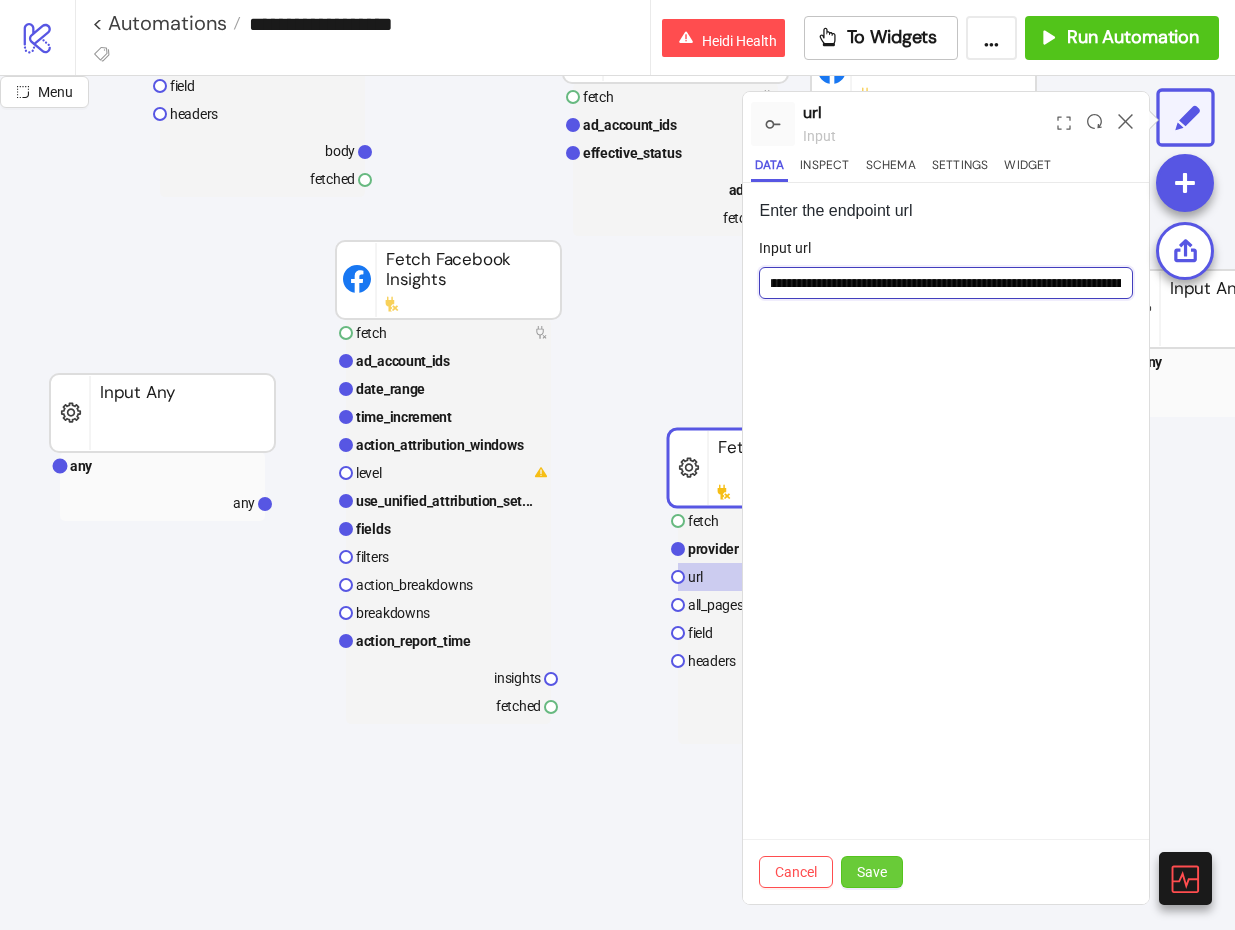 type on "**********" 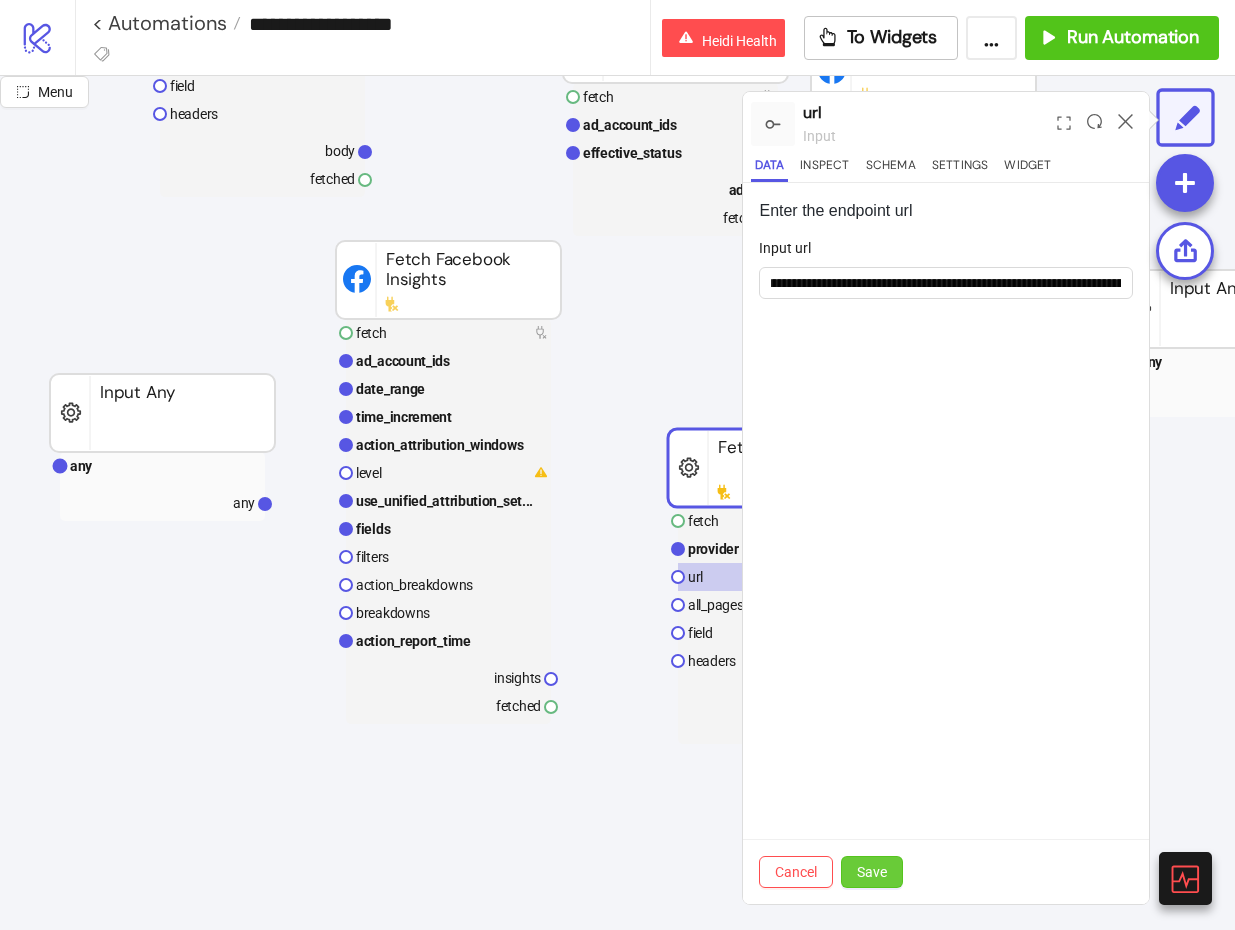 scroll, scrollTop: 0, scrollLeft: 0, axis: both 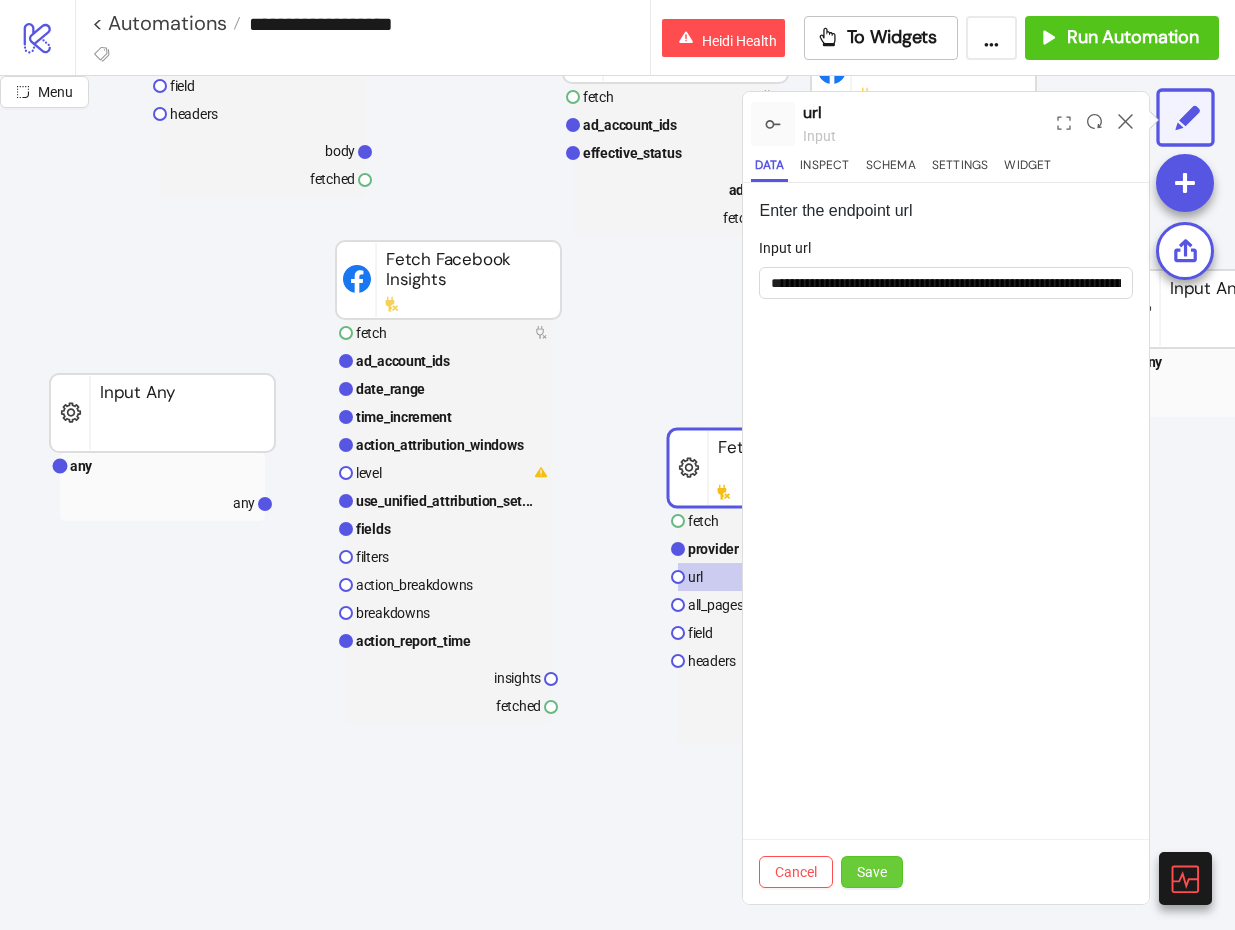 click on "Save" at bounding box center (872, 872) 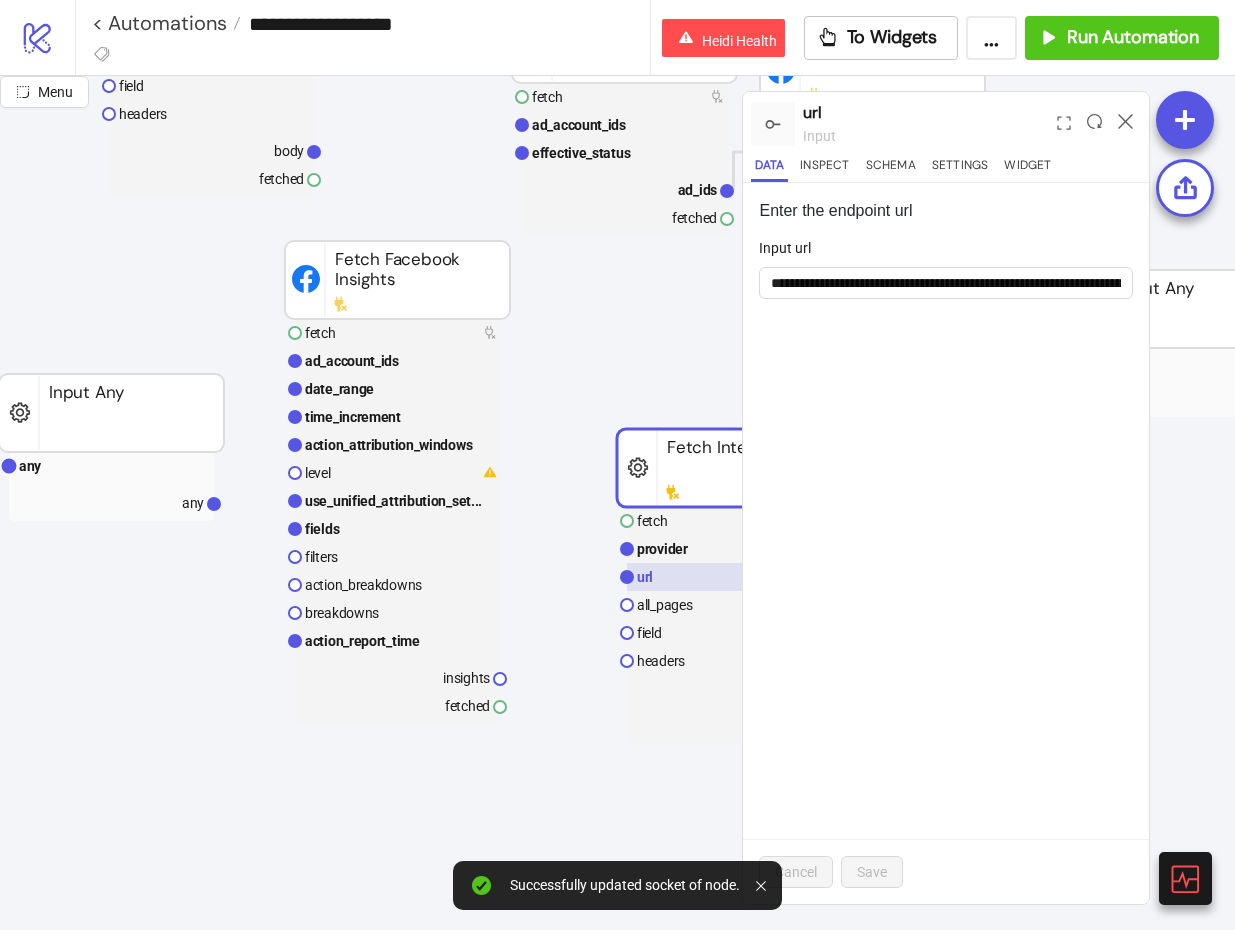 scroll, scrollTop: 966, scrollLeft: 107, axis: both 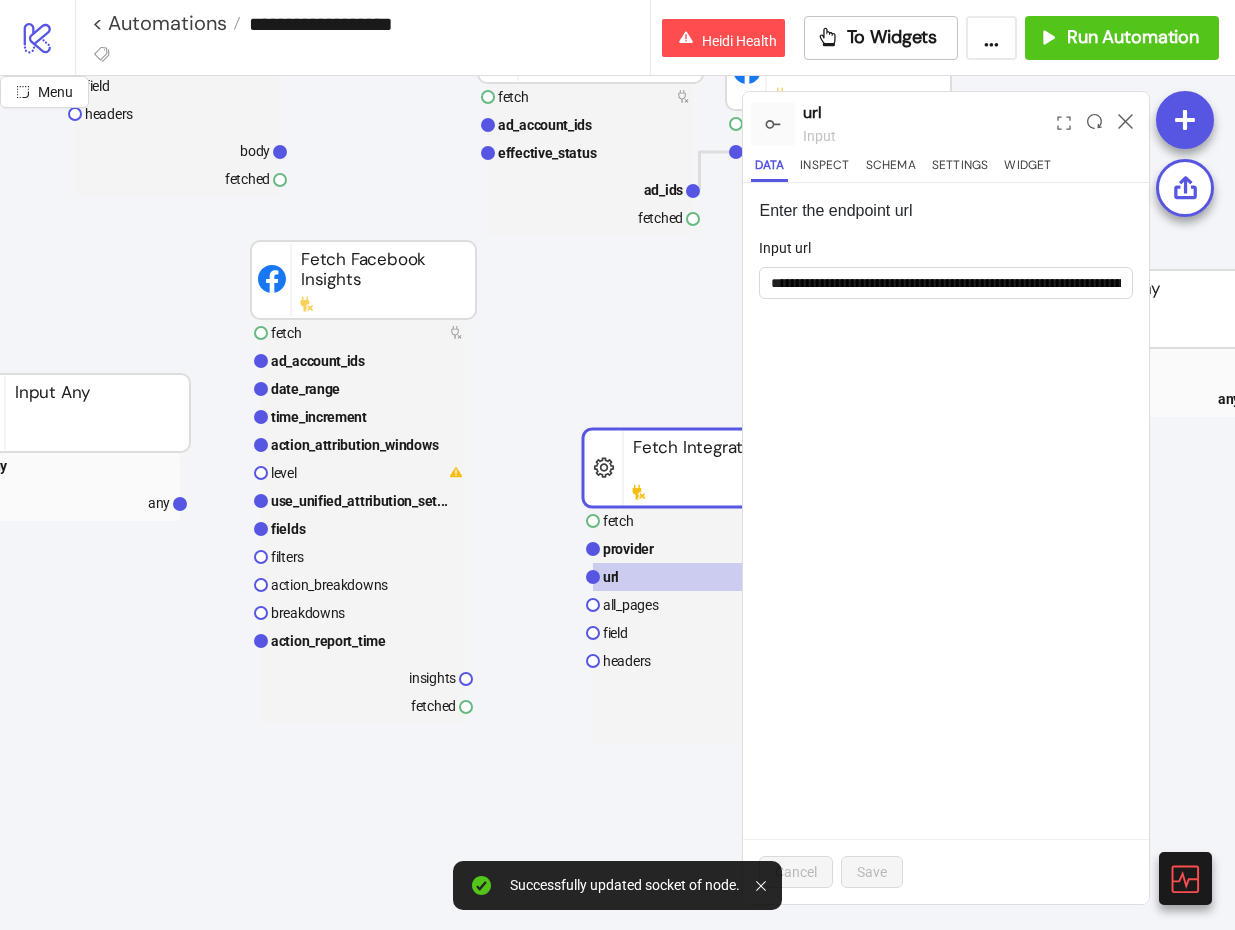 click 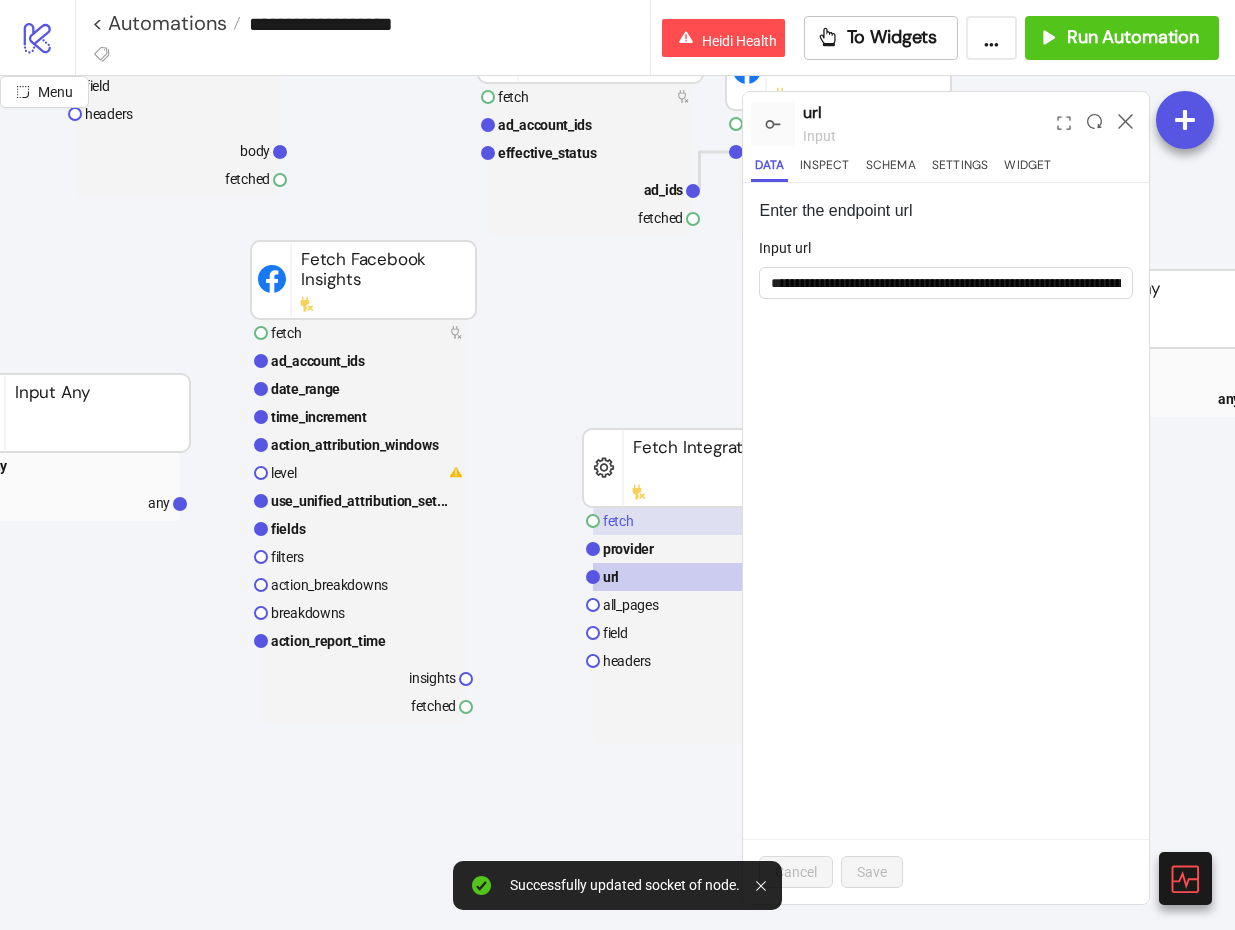 click 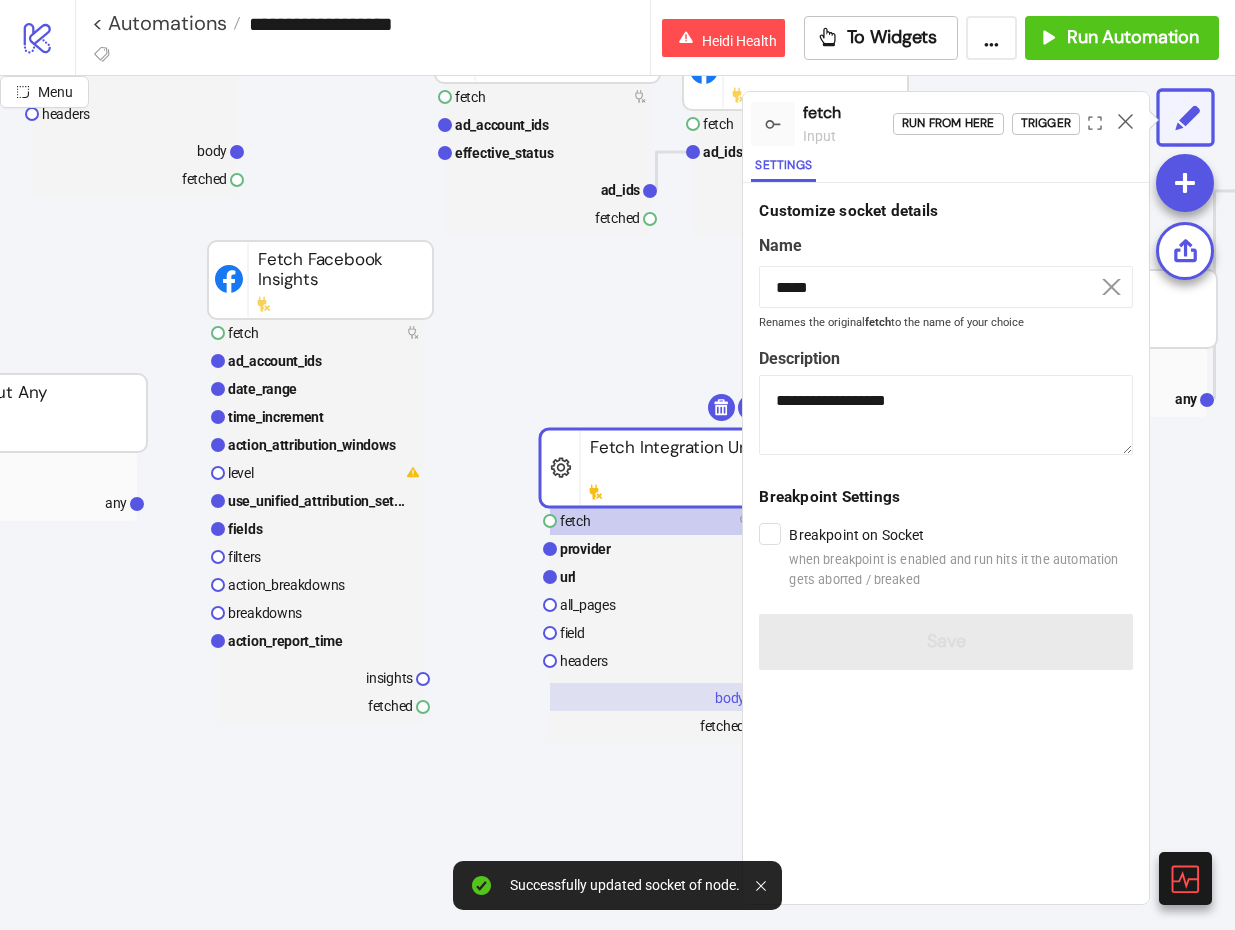 scroll, scrollTop: 966, scrollLeft: 174, axis: both 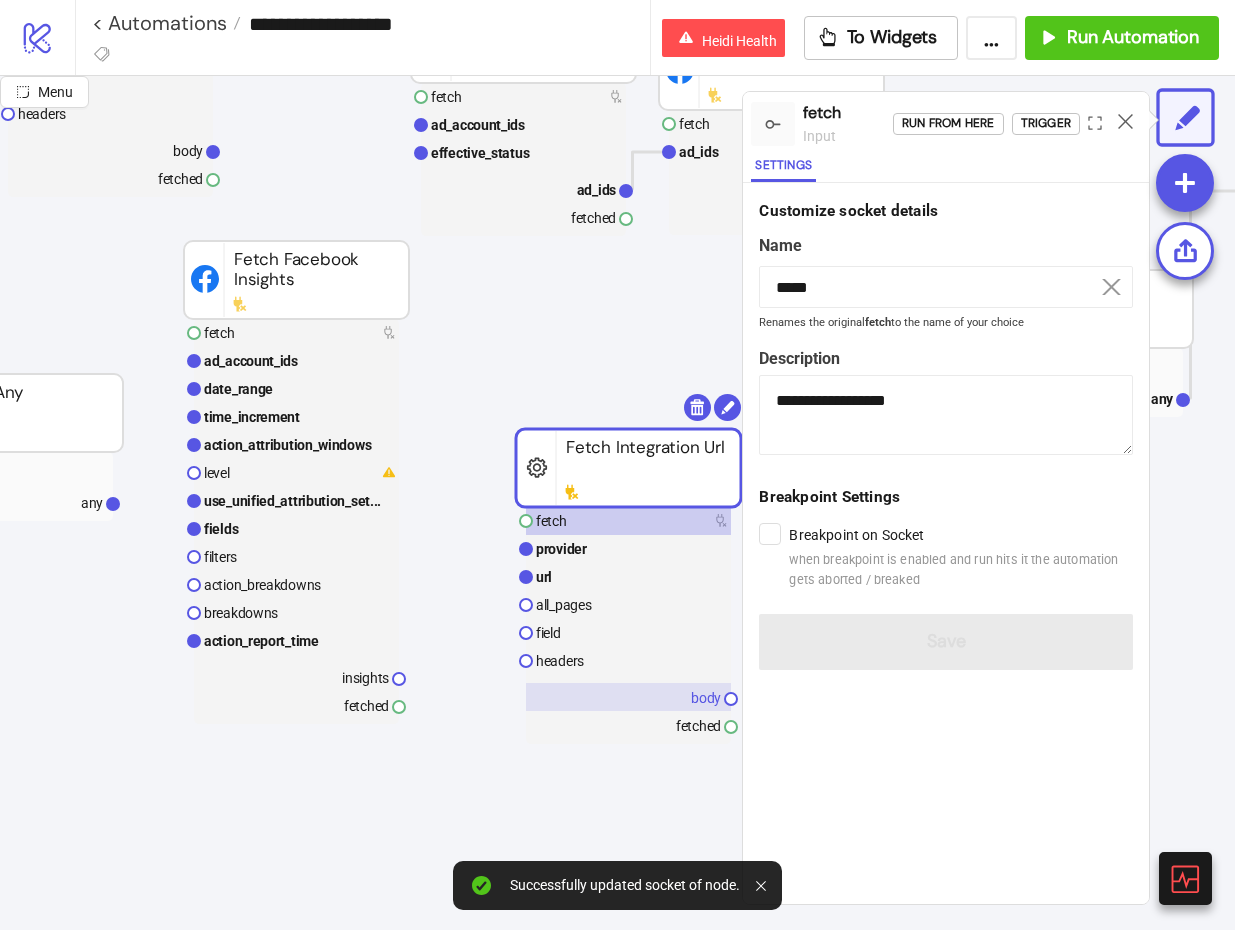 click 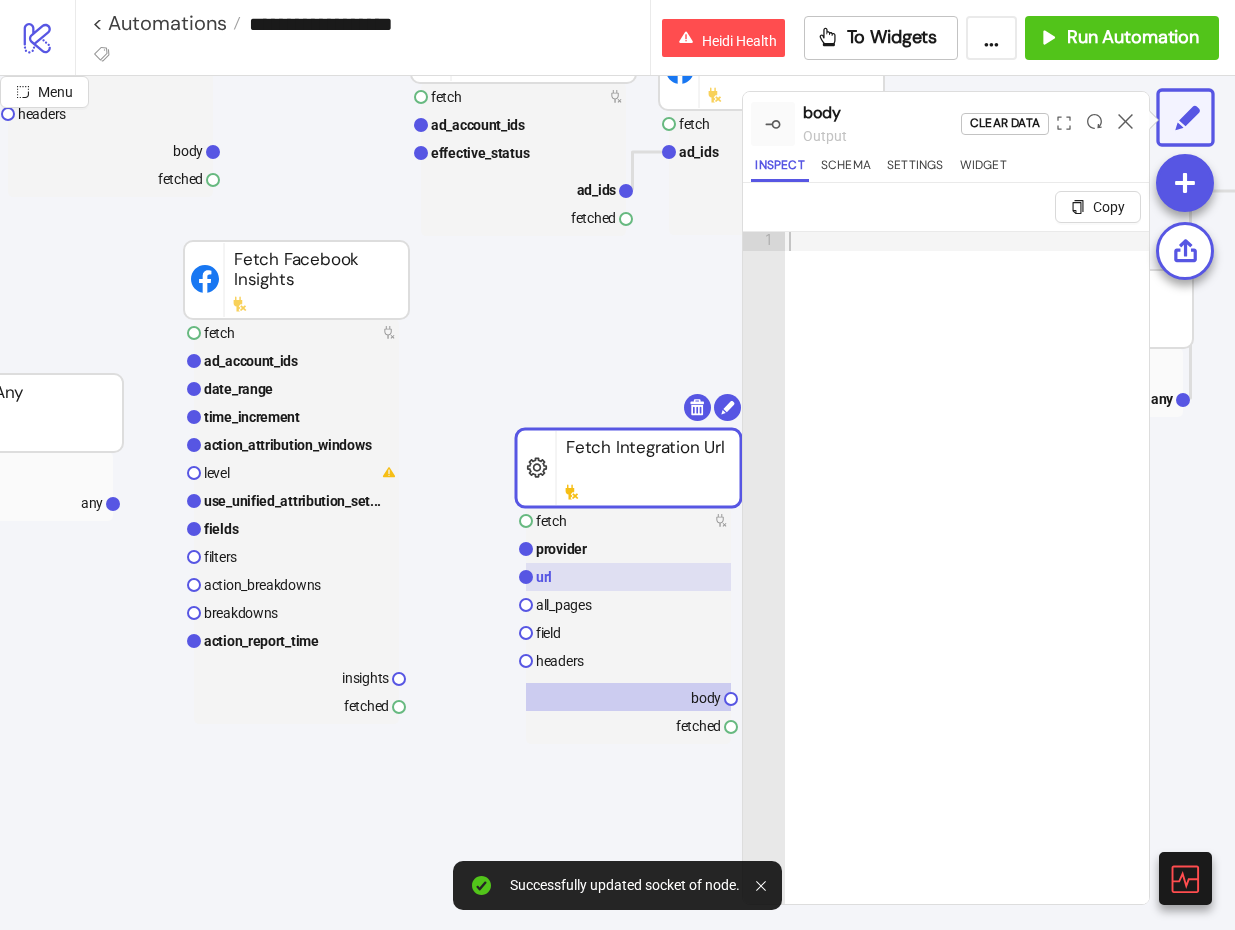 click 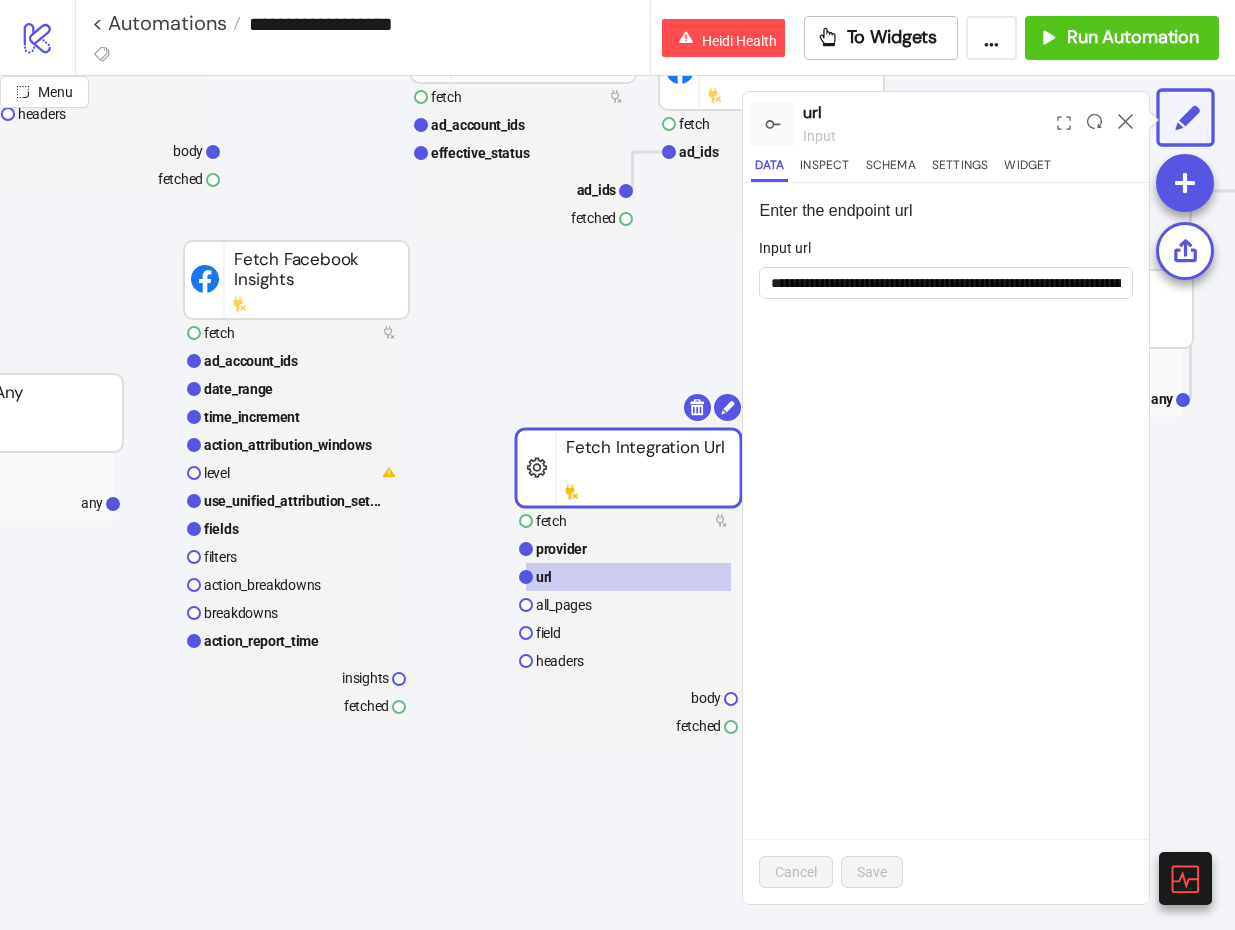 drag, startPoint x: 945, startPoint y: 410, endPoint x: 945, endPoint y: 396, distance: 14 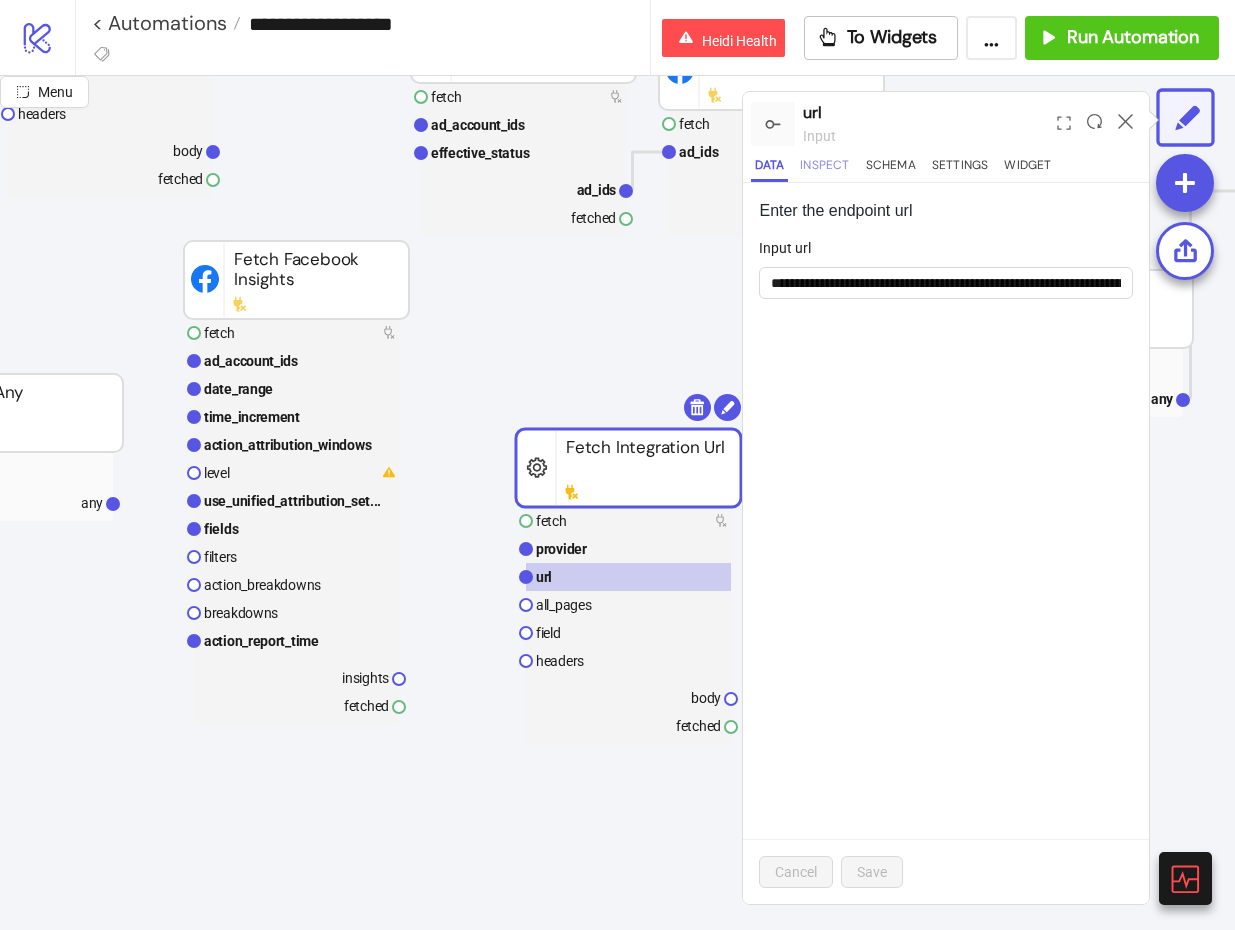 click on "Inspect" at bounding box center (824, 168) 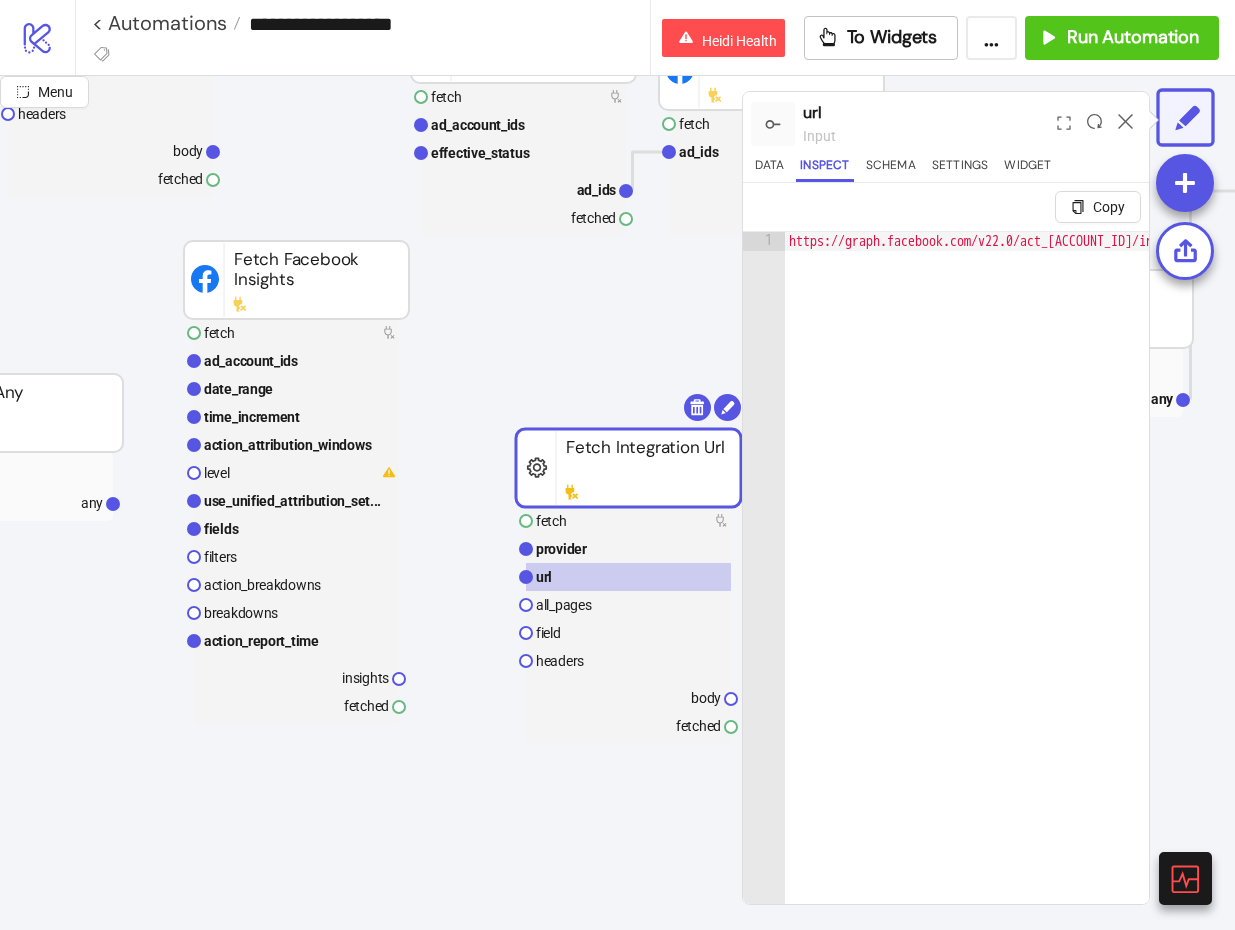 type on "**********" 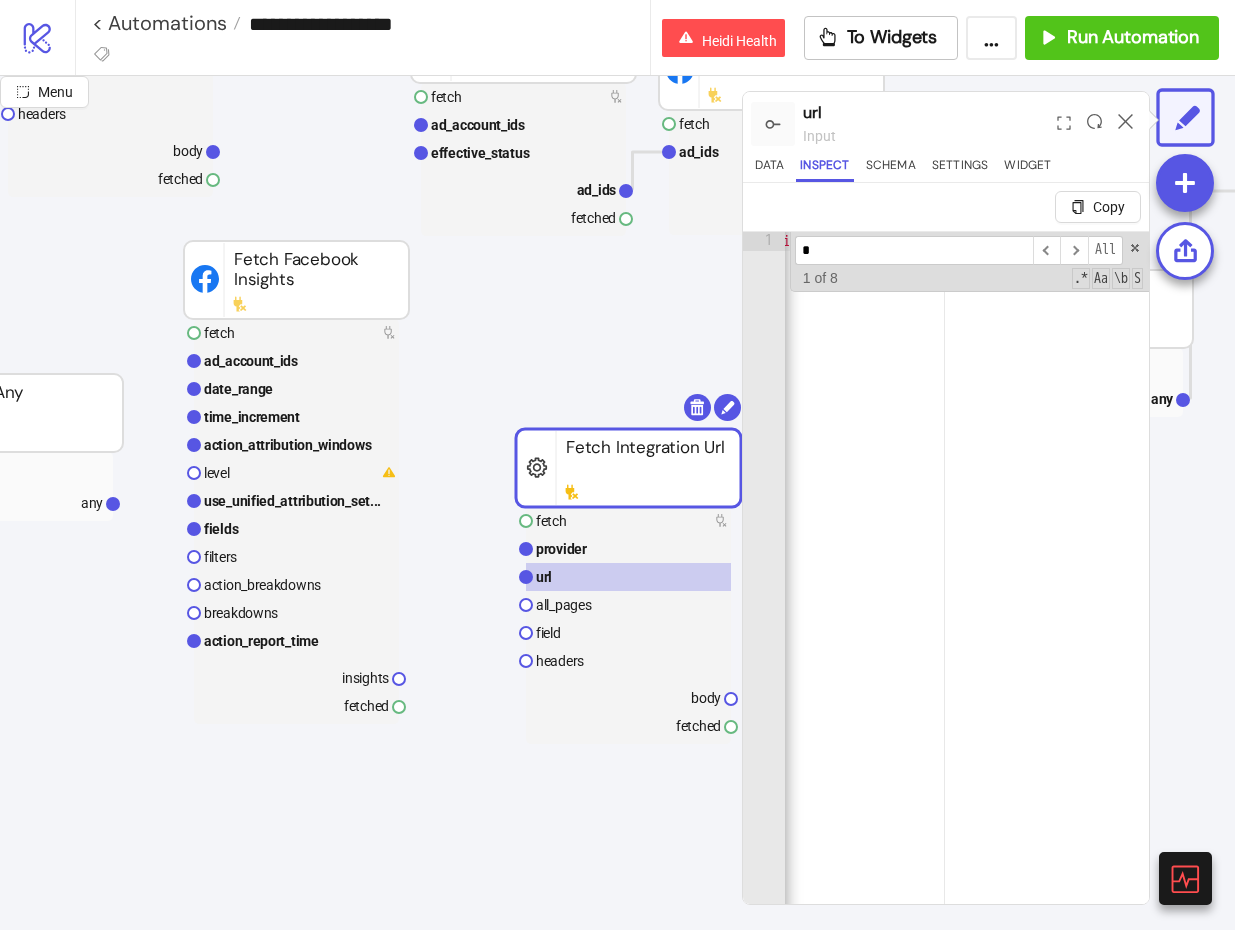 scroll, scrollTop: 0, scrollLeft: 516, axis: horizontal 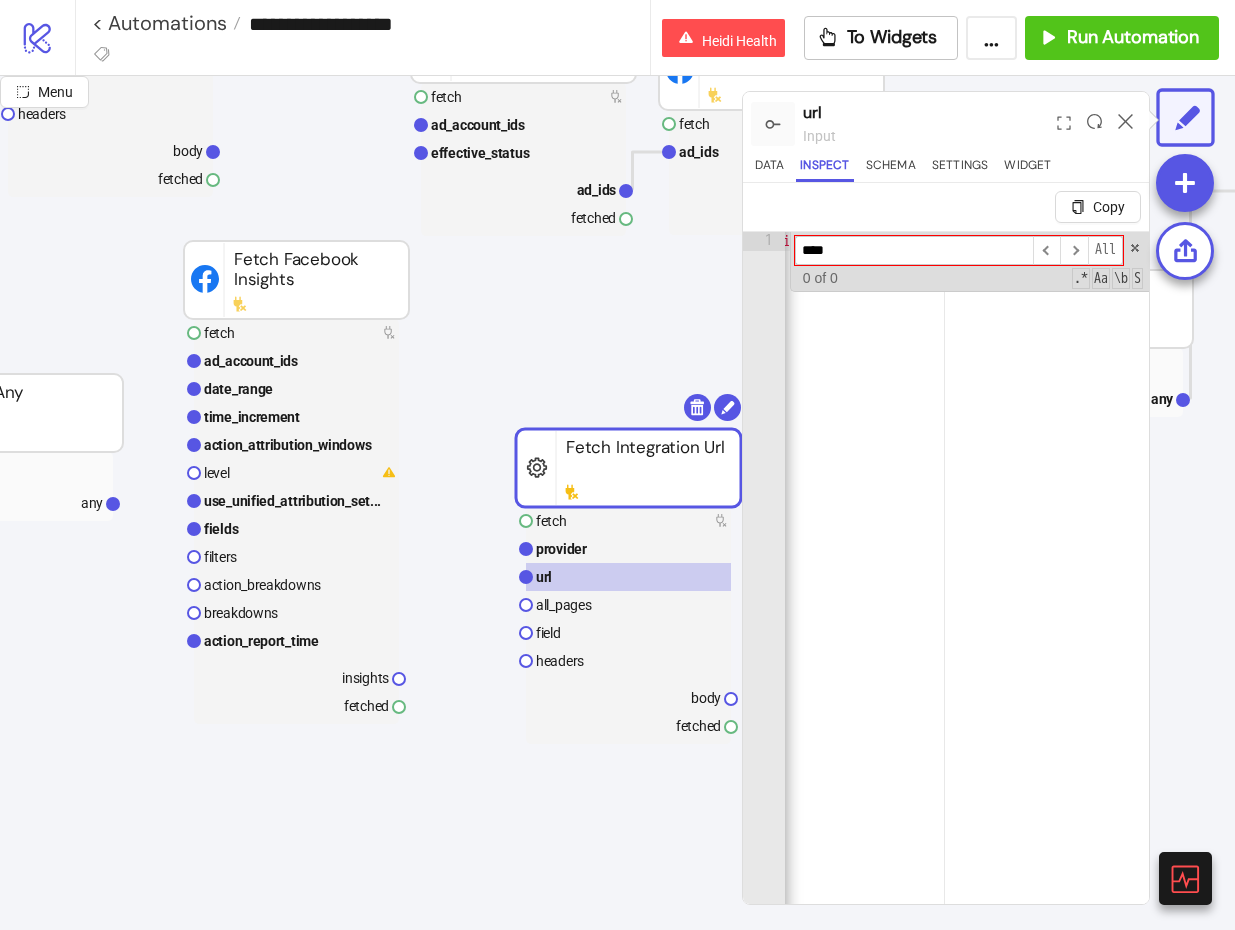 type on "*****" 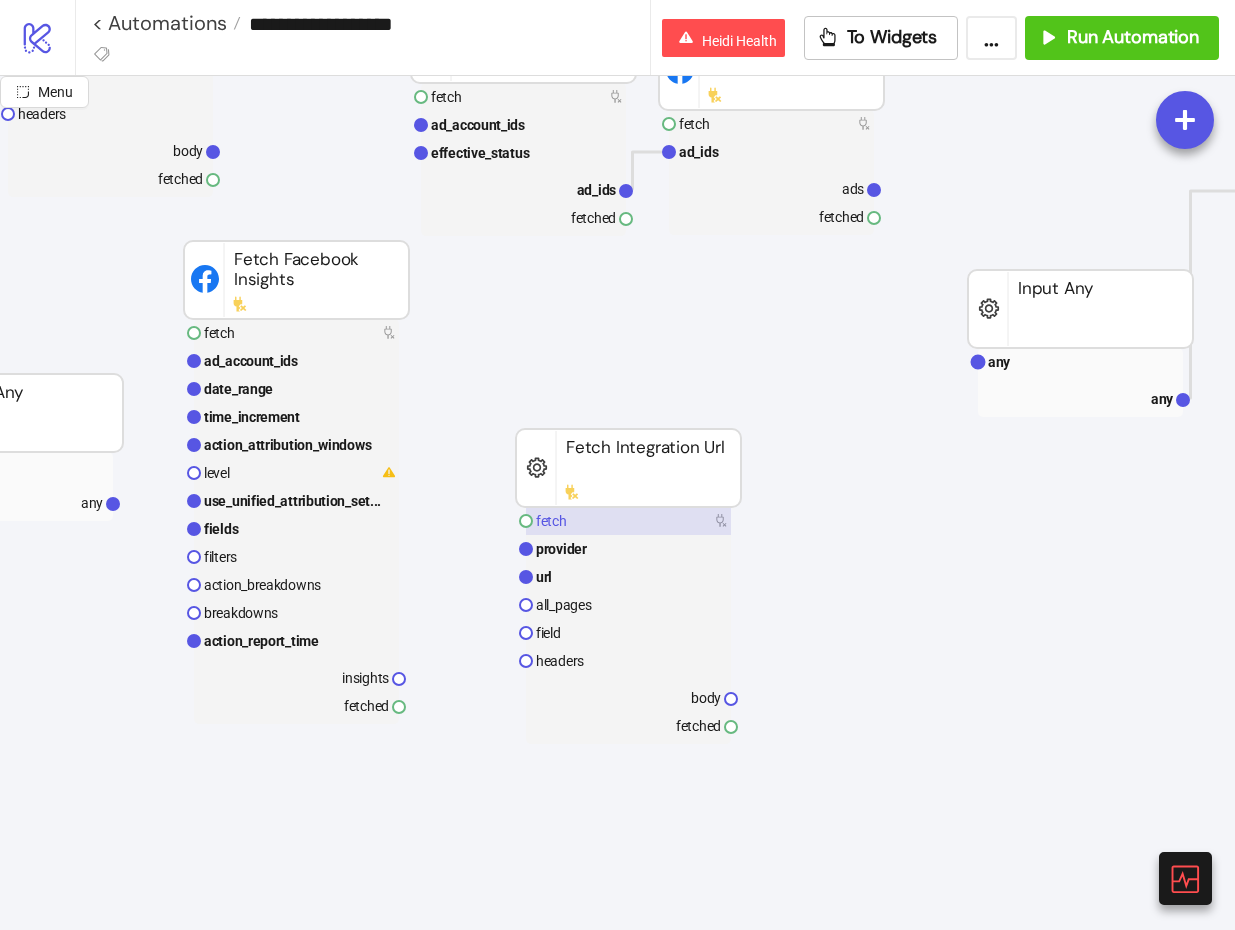 click 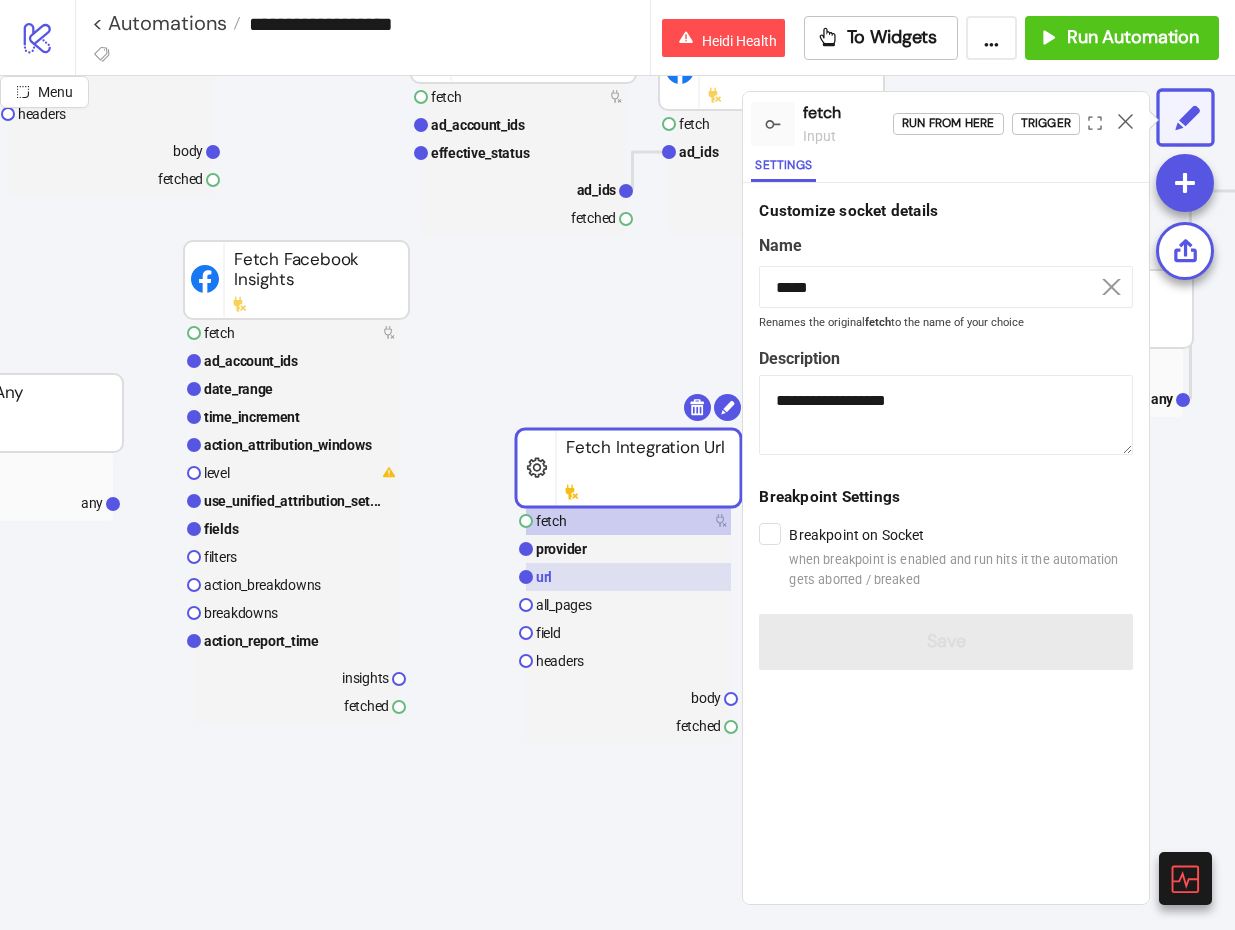 click 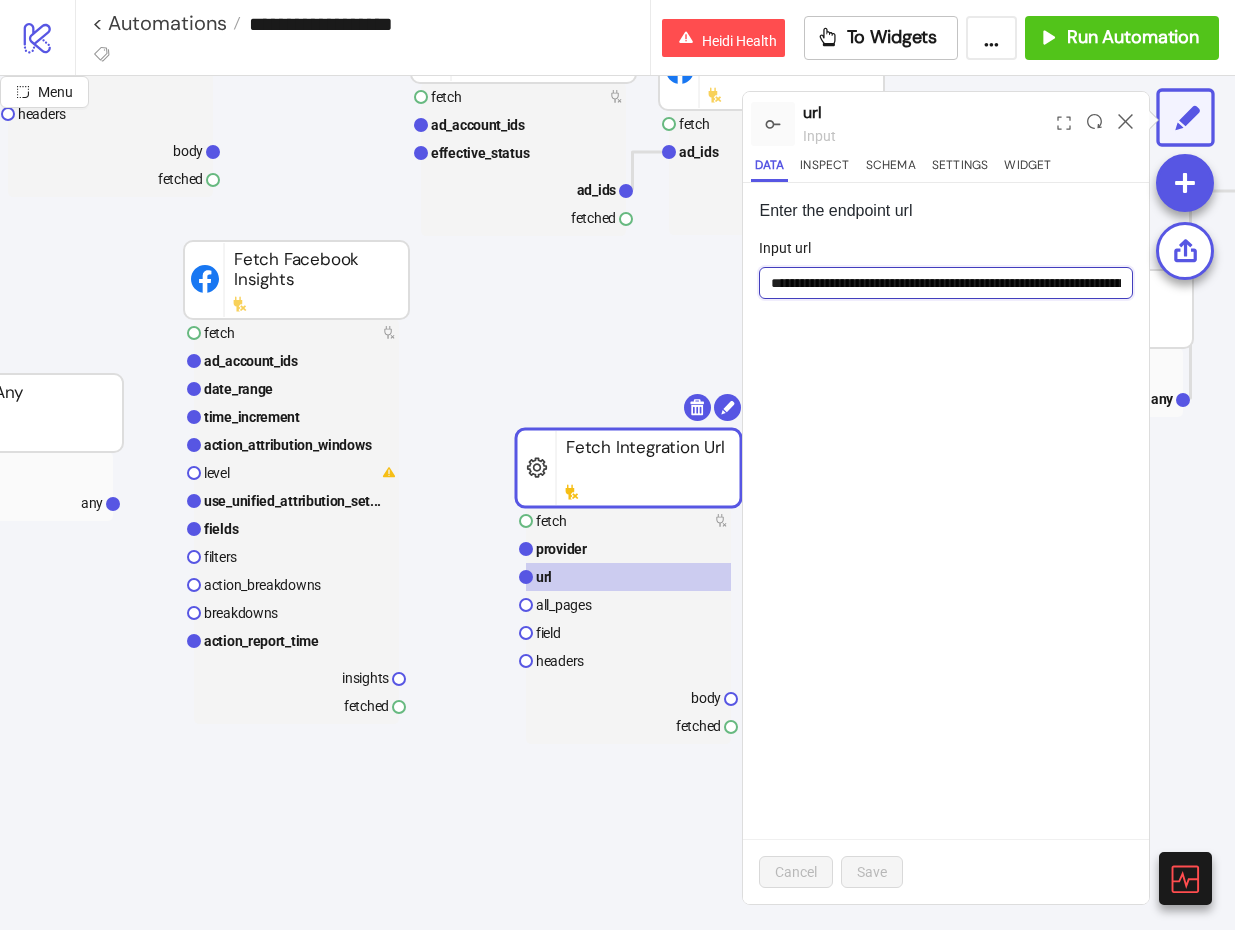 click on "**********" at bounding box center (946, 283) 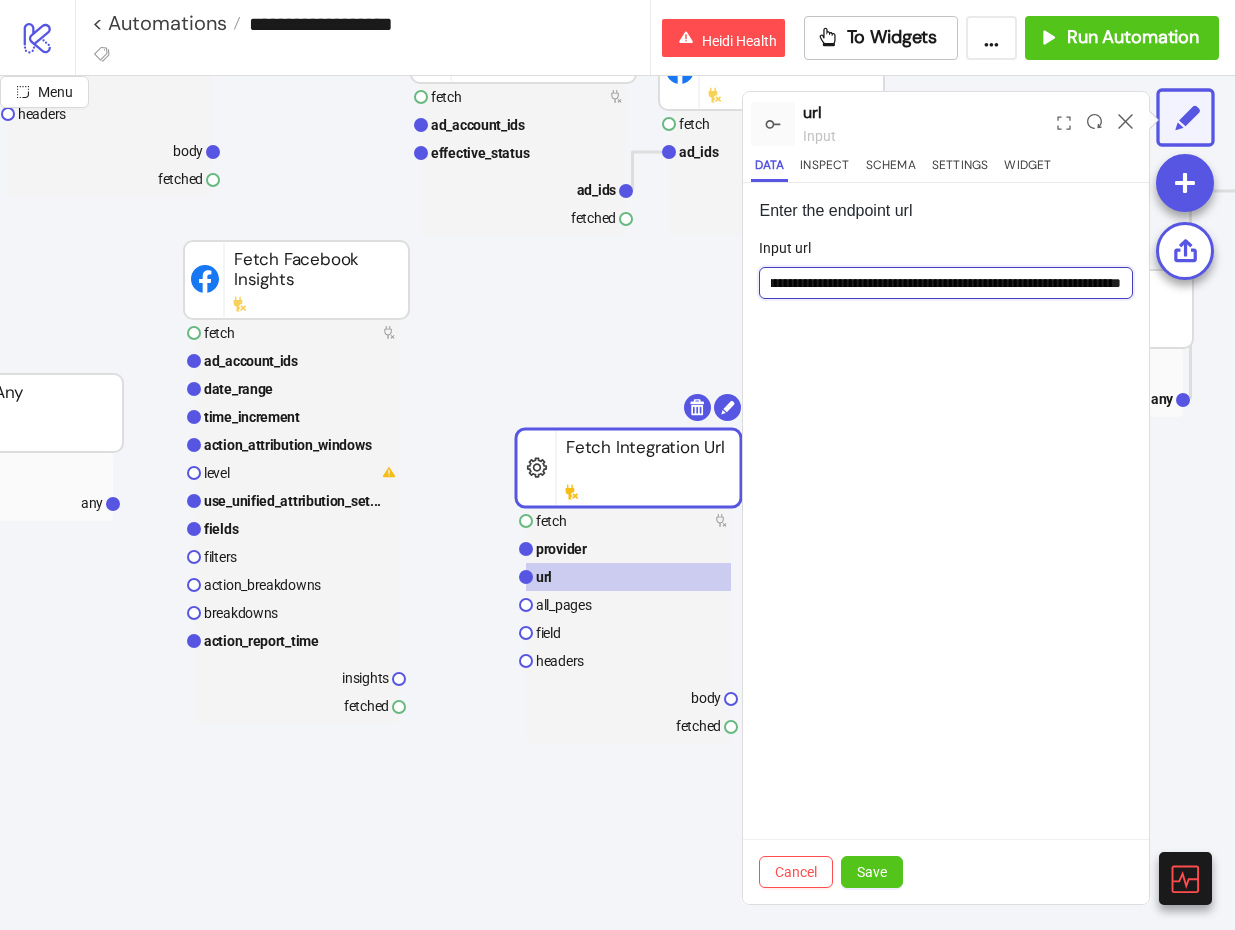 scroll, scrollTop: 0, scrollLeft: 2239, axis: horizontal 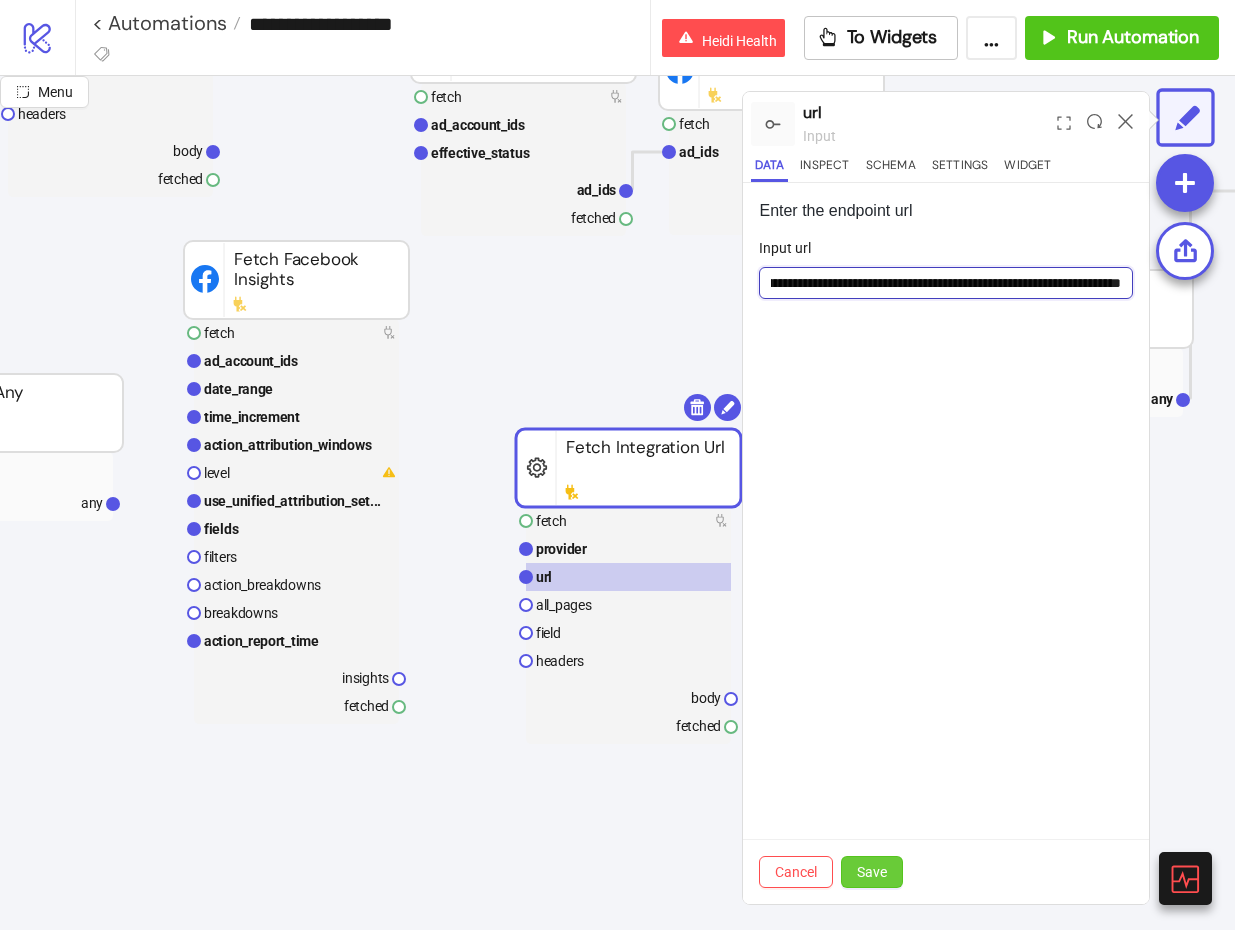 type on "**********" 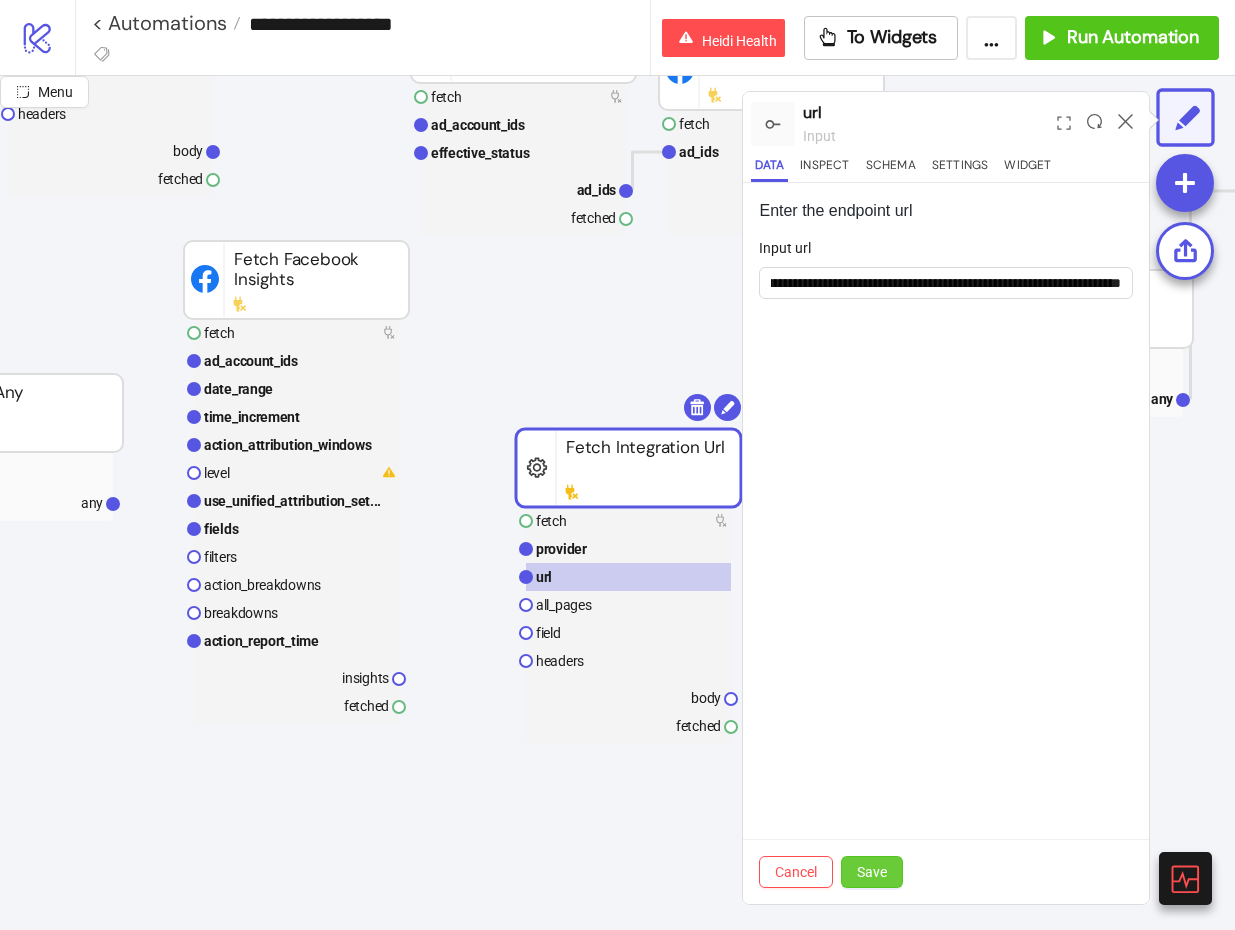 click on "Save" at bounding box center (872, 872) 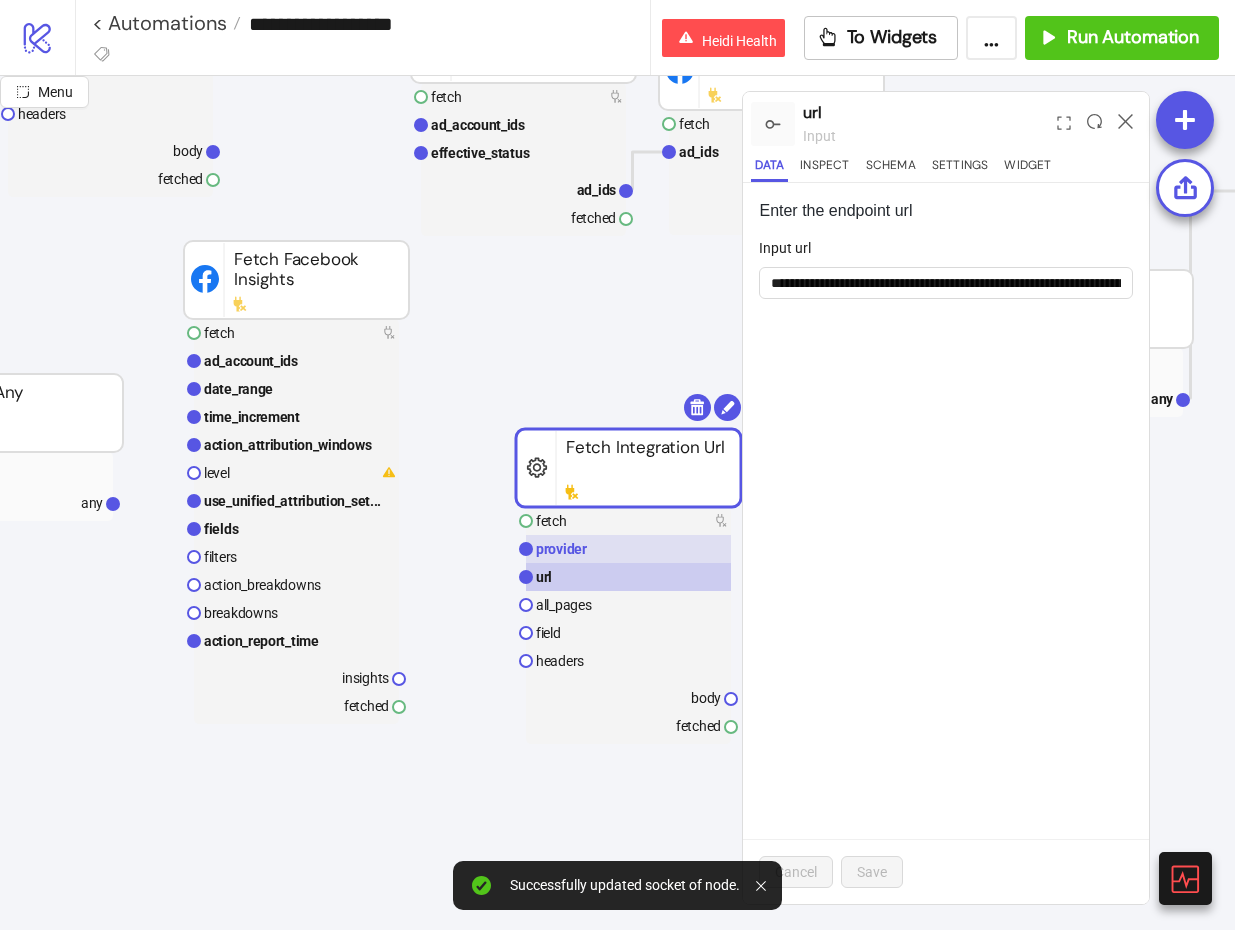 click 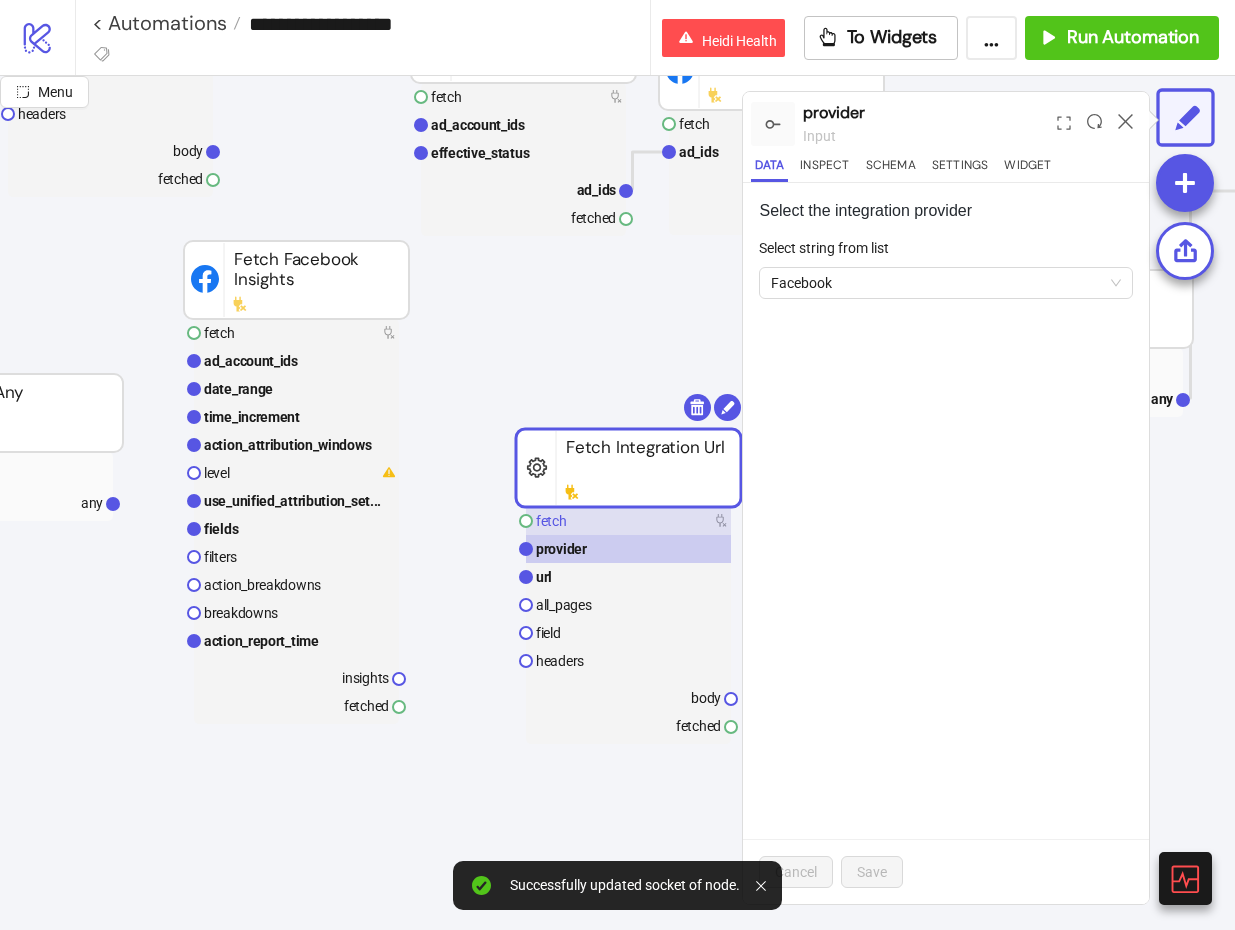 click 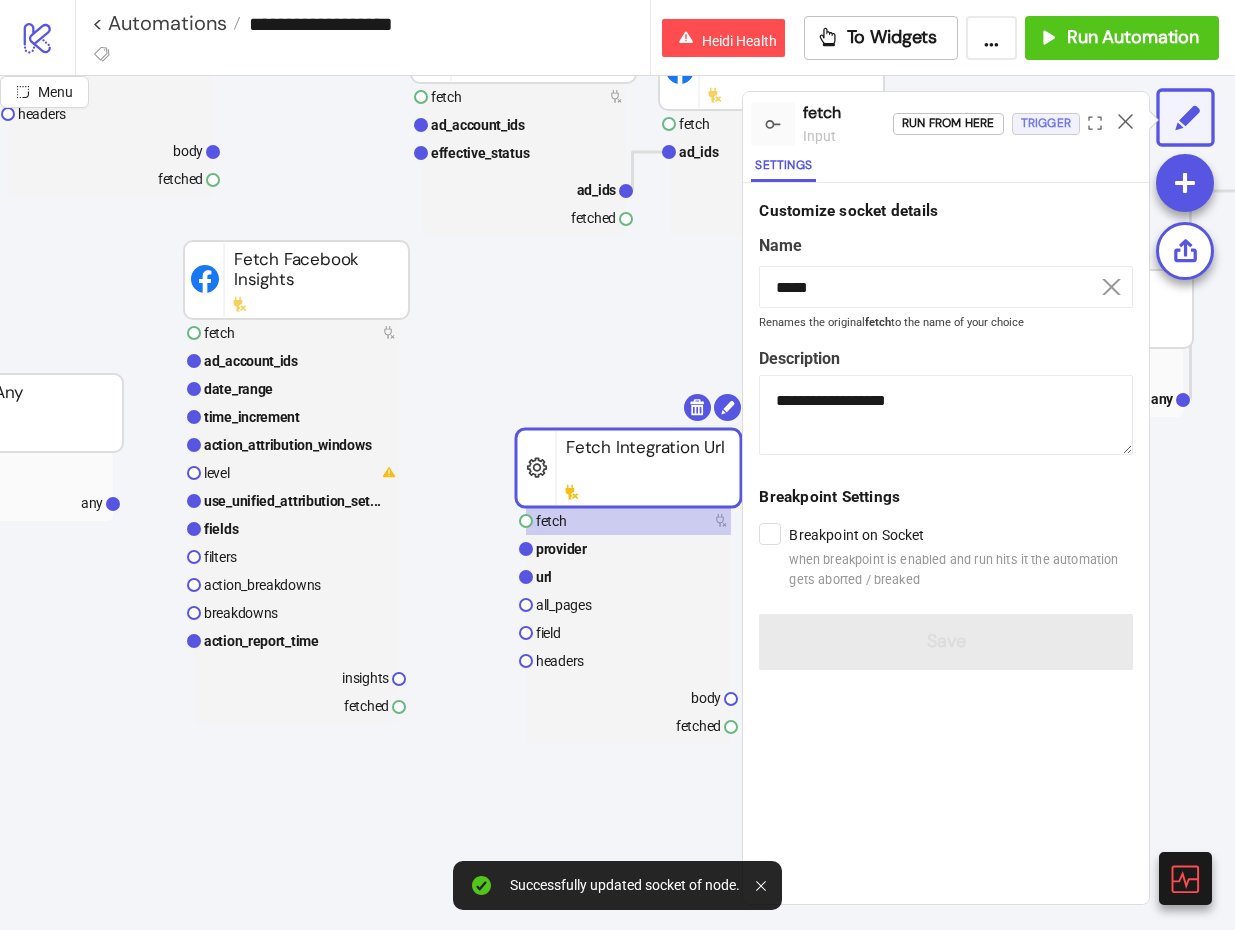 click on "Trigger" at bounding box center (1046, 123) 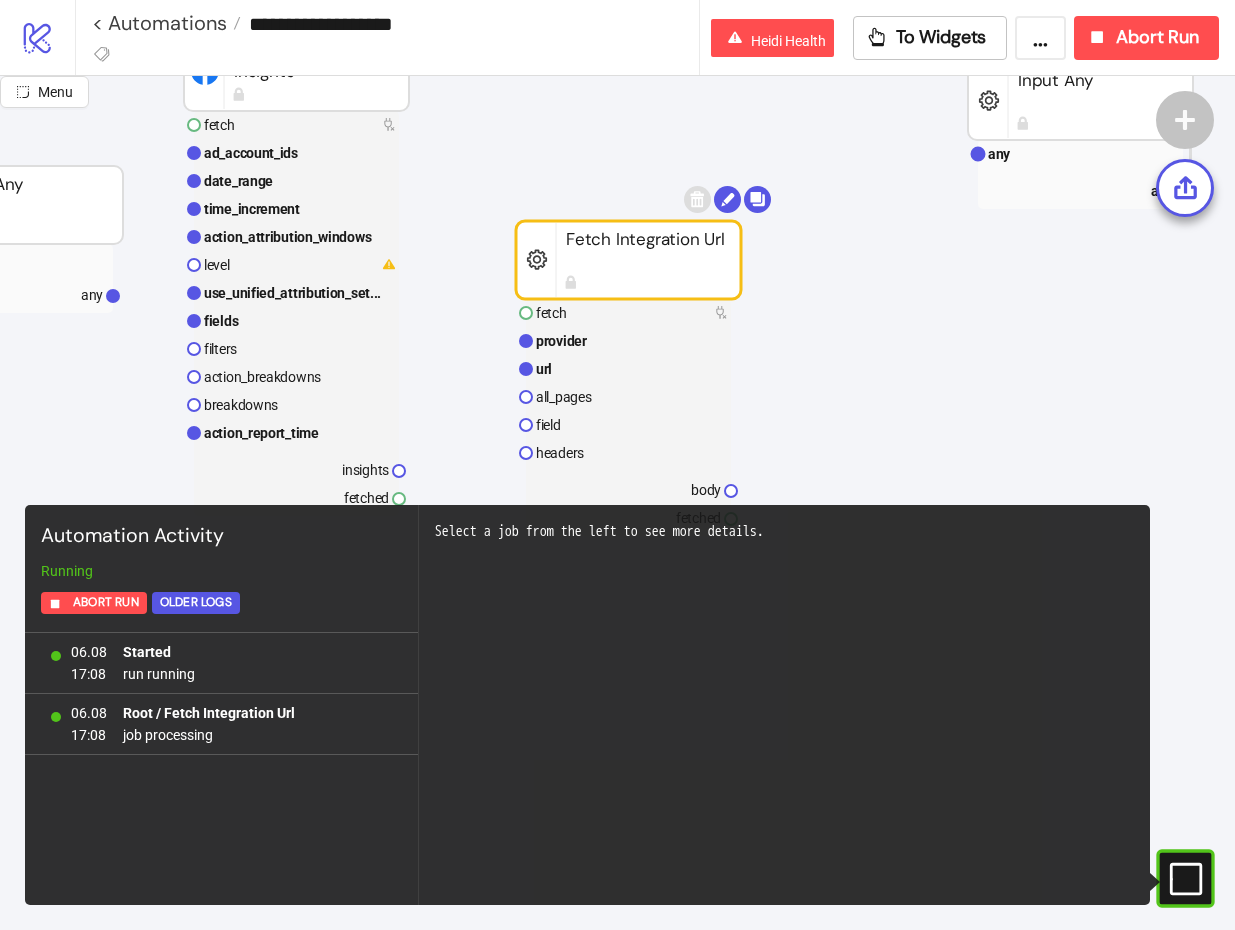 scroll, scrollTop: 1184, scrollLeft: 174, axis: both 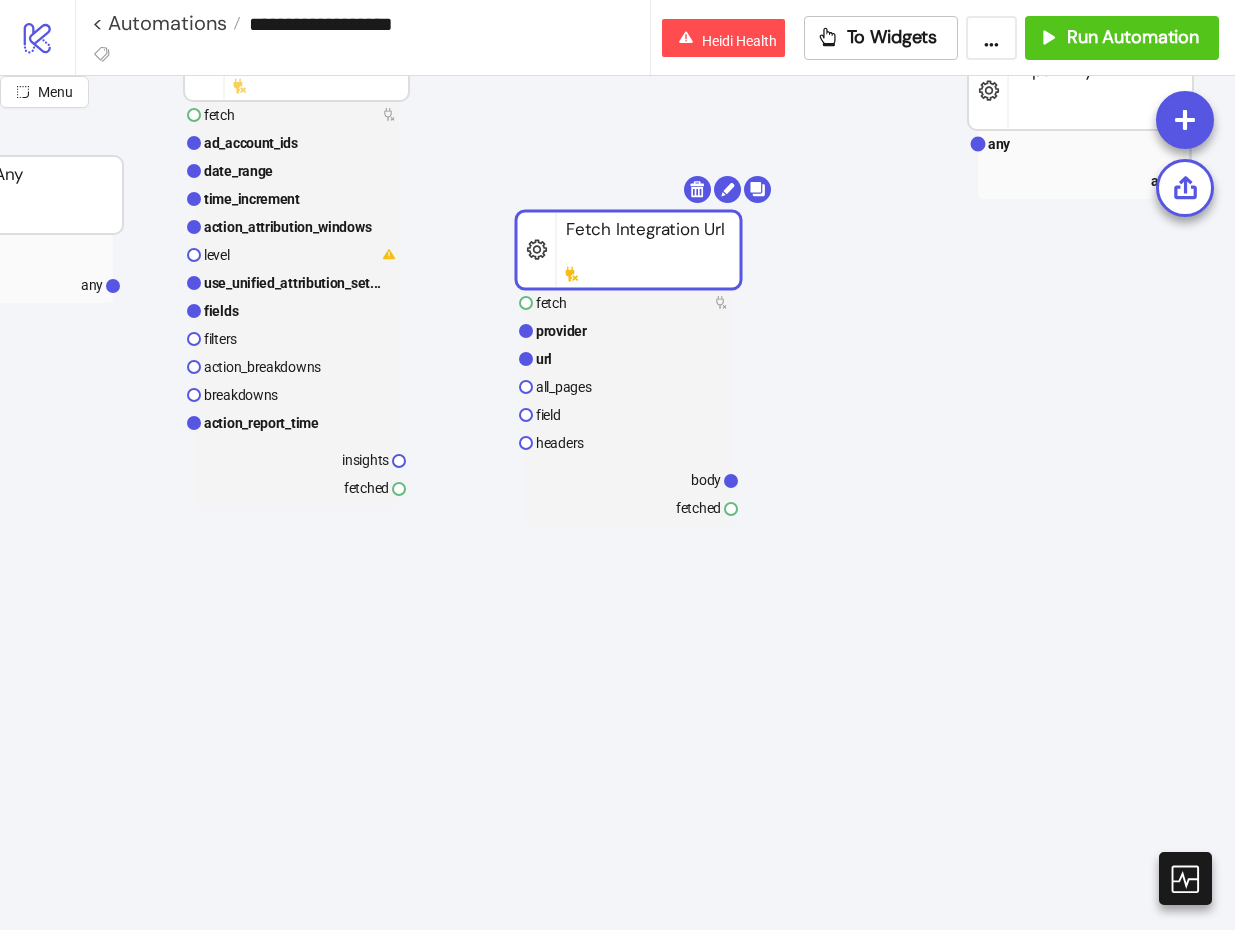 click 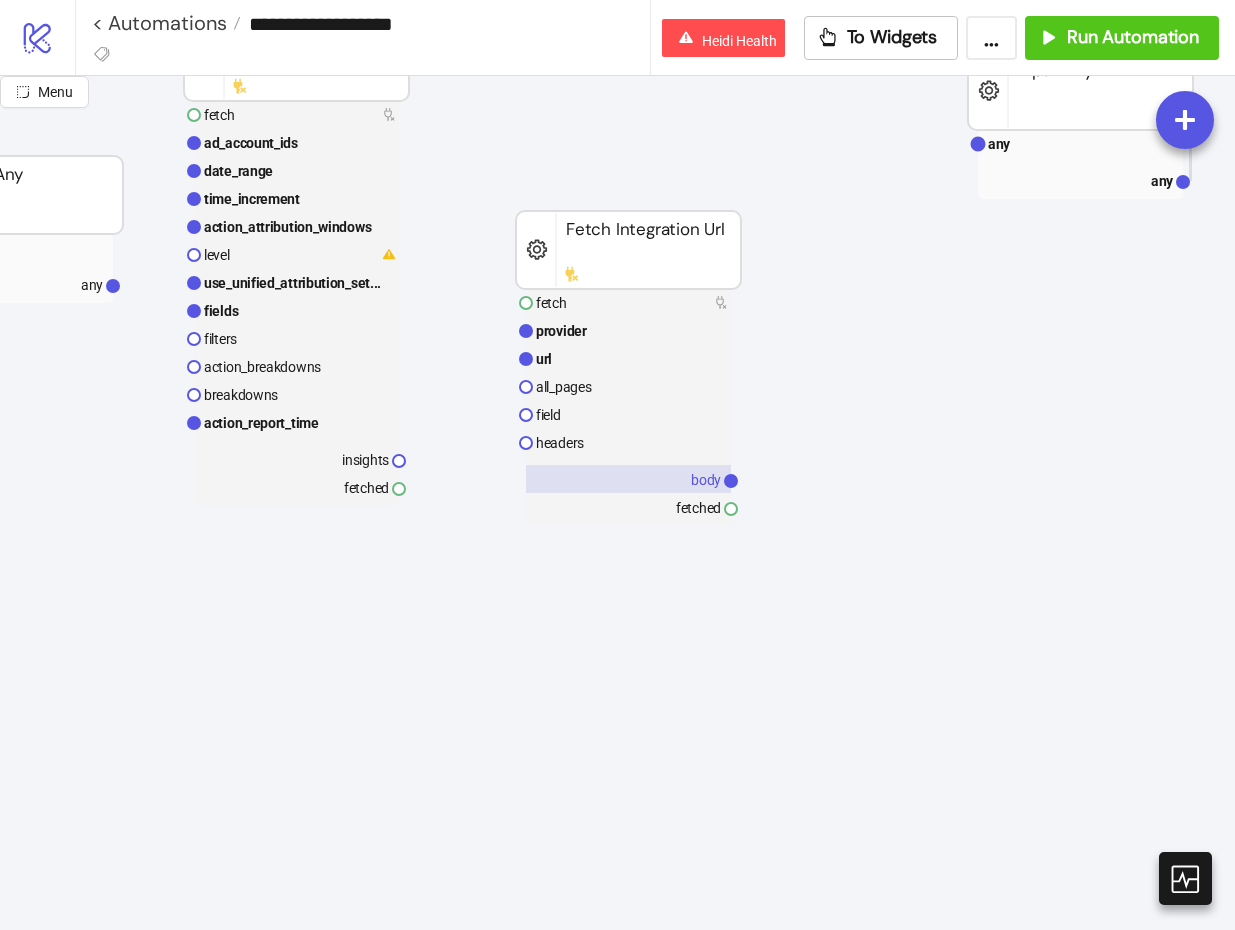 click 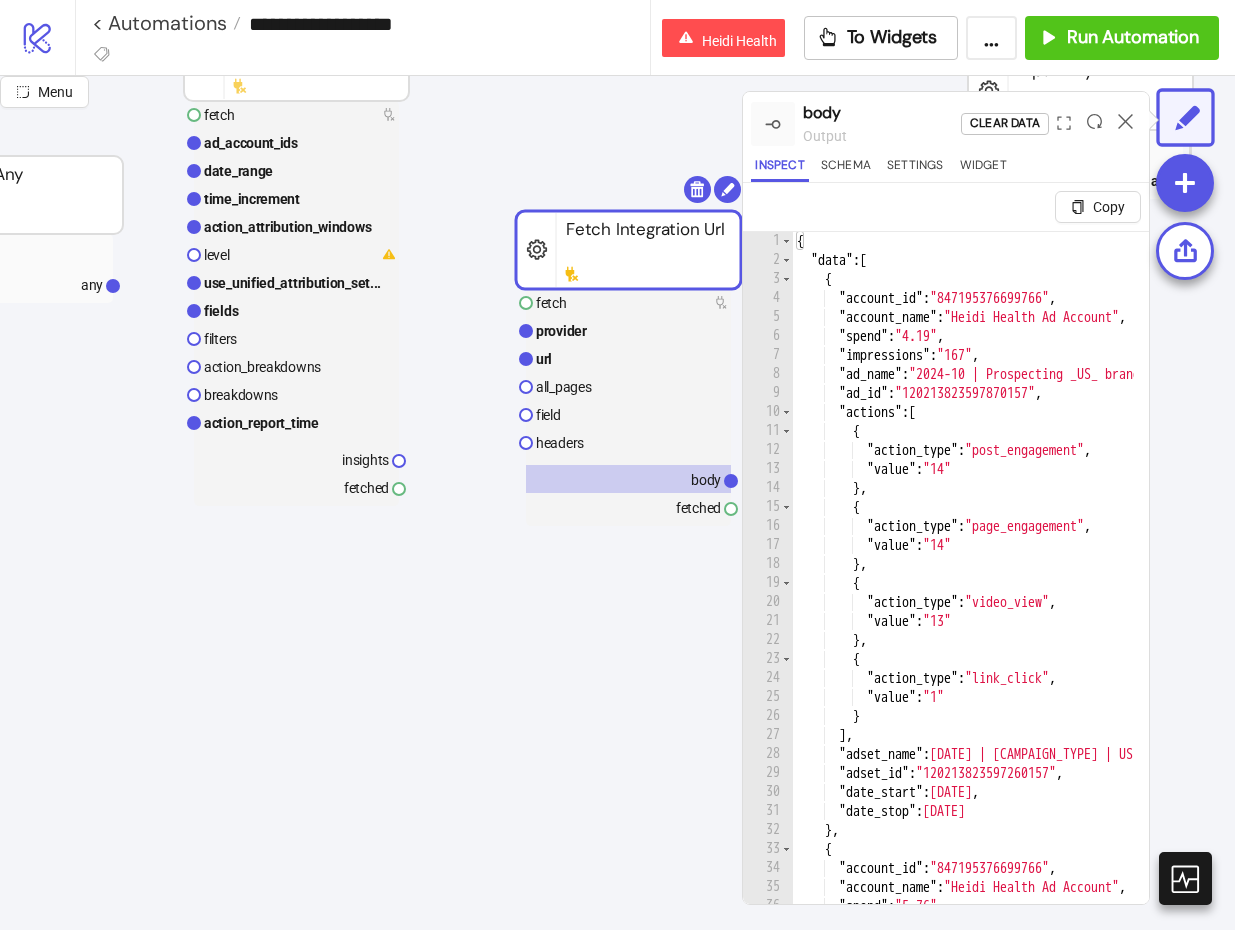 type on "**********" 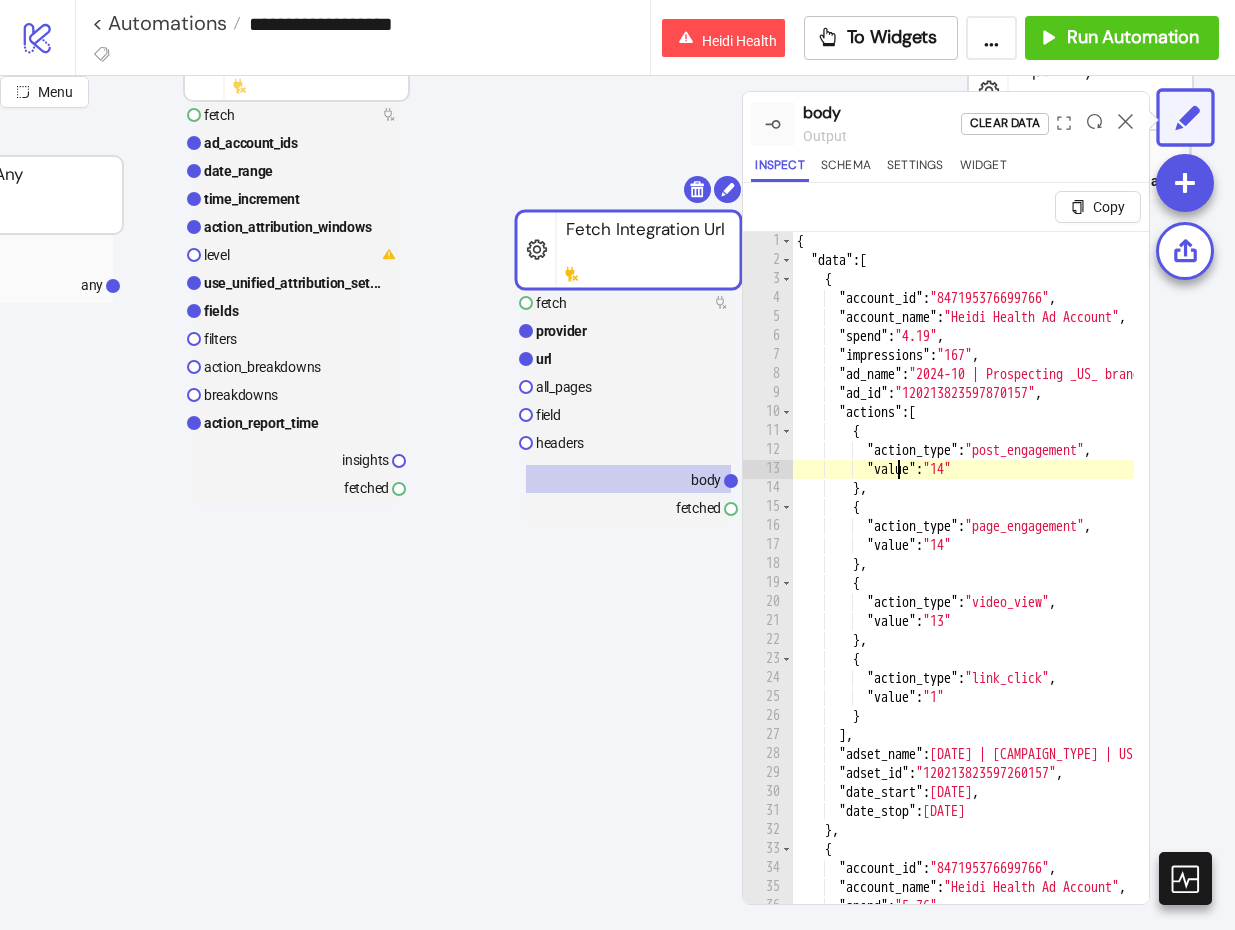 click on "{    "data" :  [      {         "account_id" :  "847195376699766" ,         "account_name" :  "Heidi Health Ad Account" ,         "spend" :  "4.19" ,         "impressions" :  "167" ,         "ad_name" :  "2024-10 | Prospecting _US_ brand_video | 6_b" ,         "ad_id" :  "120213823597870157" ,         "actions" :  [           {              "action_type" :  "post_engagement" ,              "value" :  "14"           } ,           {              "action_type" :  "page_engagement" ,              "value" :  "14"           } ,           {              "action_type" :  "video_view" ,              "value" :  "13"           } ,           {              "action_type" :  "link_click" ,              "value" :  "1"           }         ] ,         "adset_name" :  "2024-03 | Retargeting | US | sign_up_success | 30 day visit – Copy" ,         "adset_id" :  "120213823597260157" ,         "date_start" :  "2025-07-31" ,         "date_stop" :  "2025-08-07"      } ,      {         "account_id" :  "847195376699766" ,         :" at bounding box center [1587, 603] 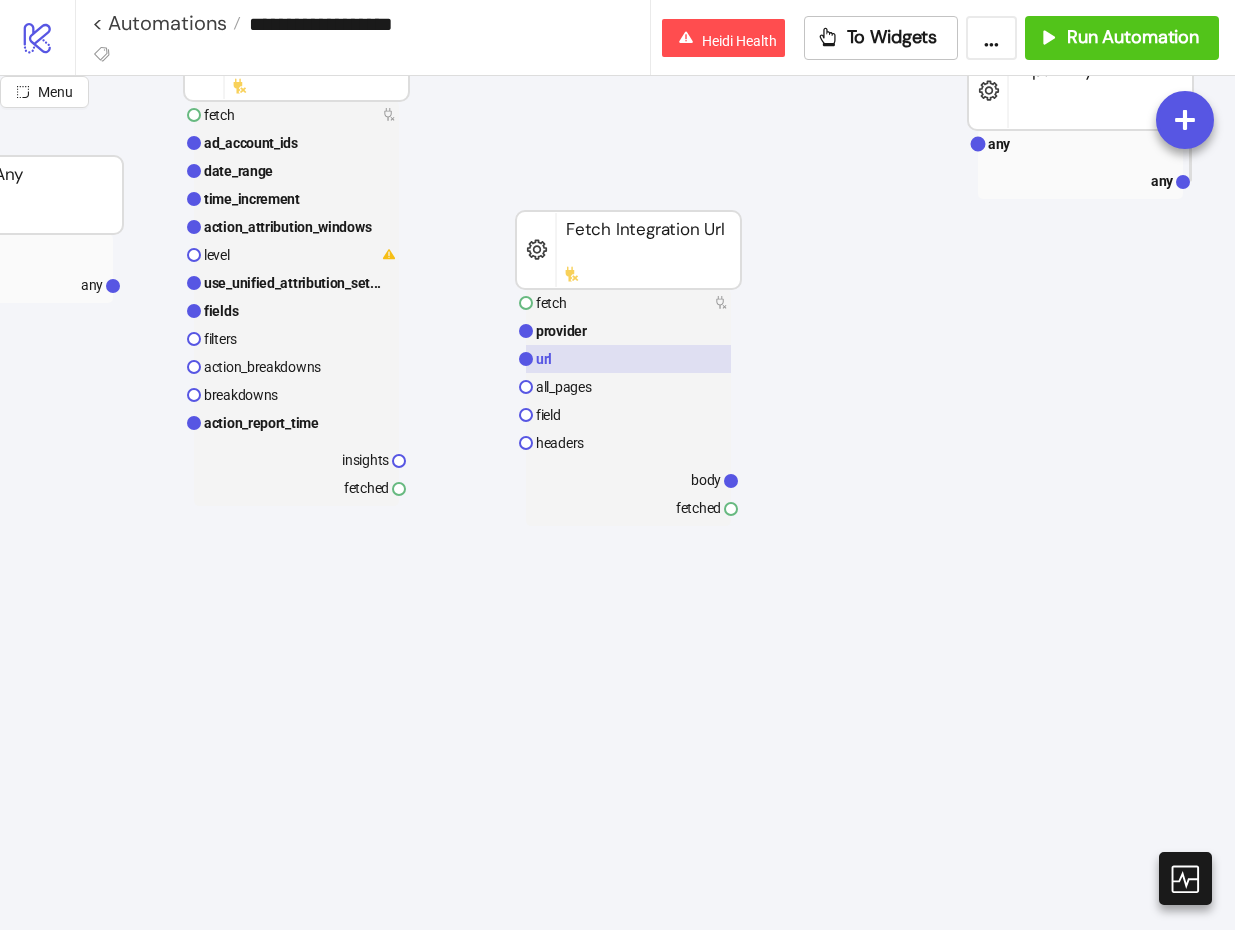 click 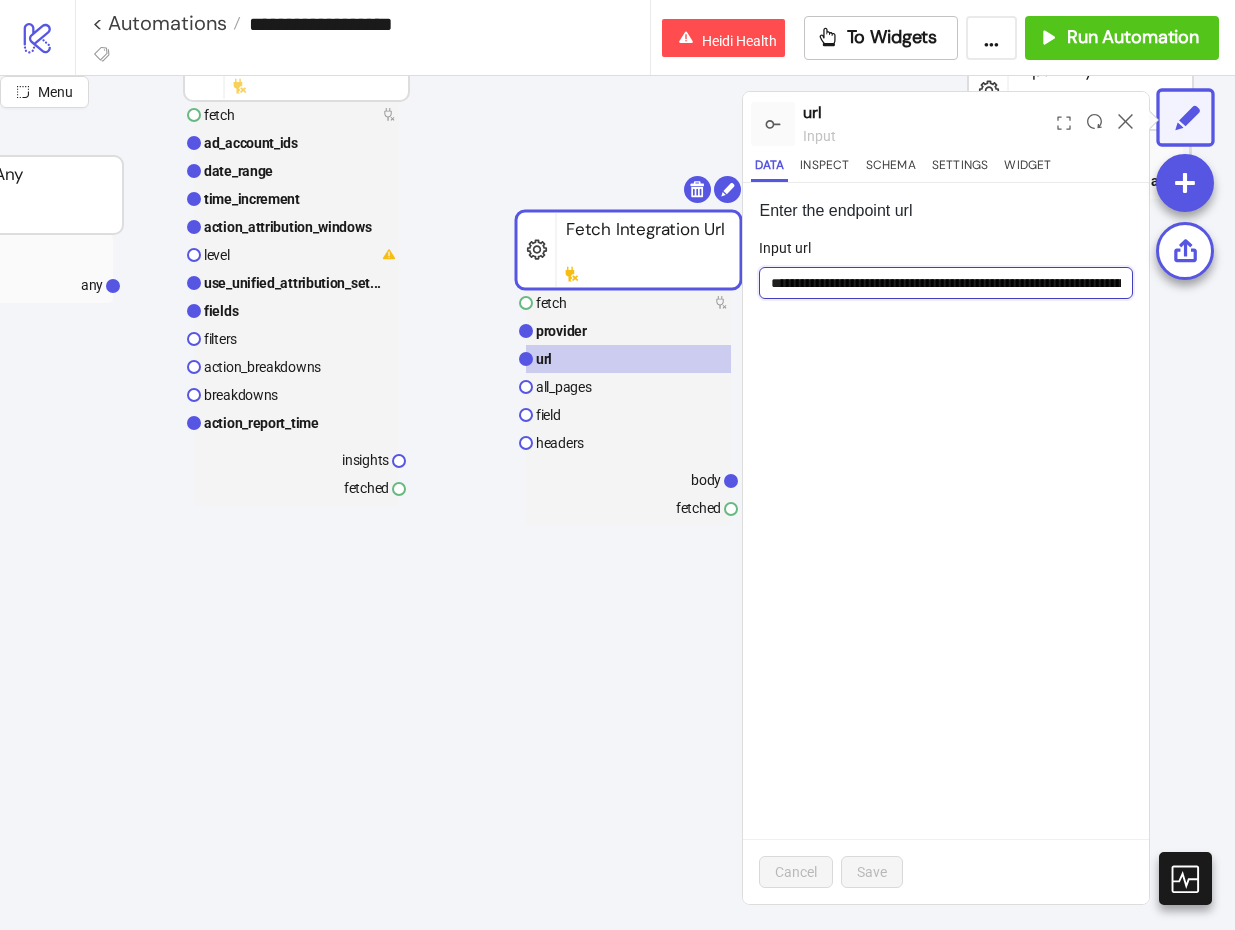 click on "**********" at bounding box center [946, 283] 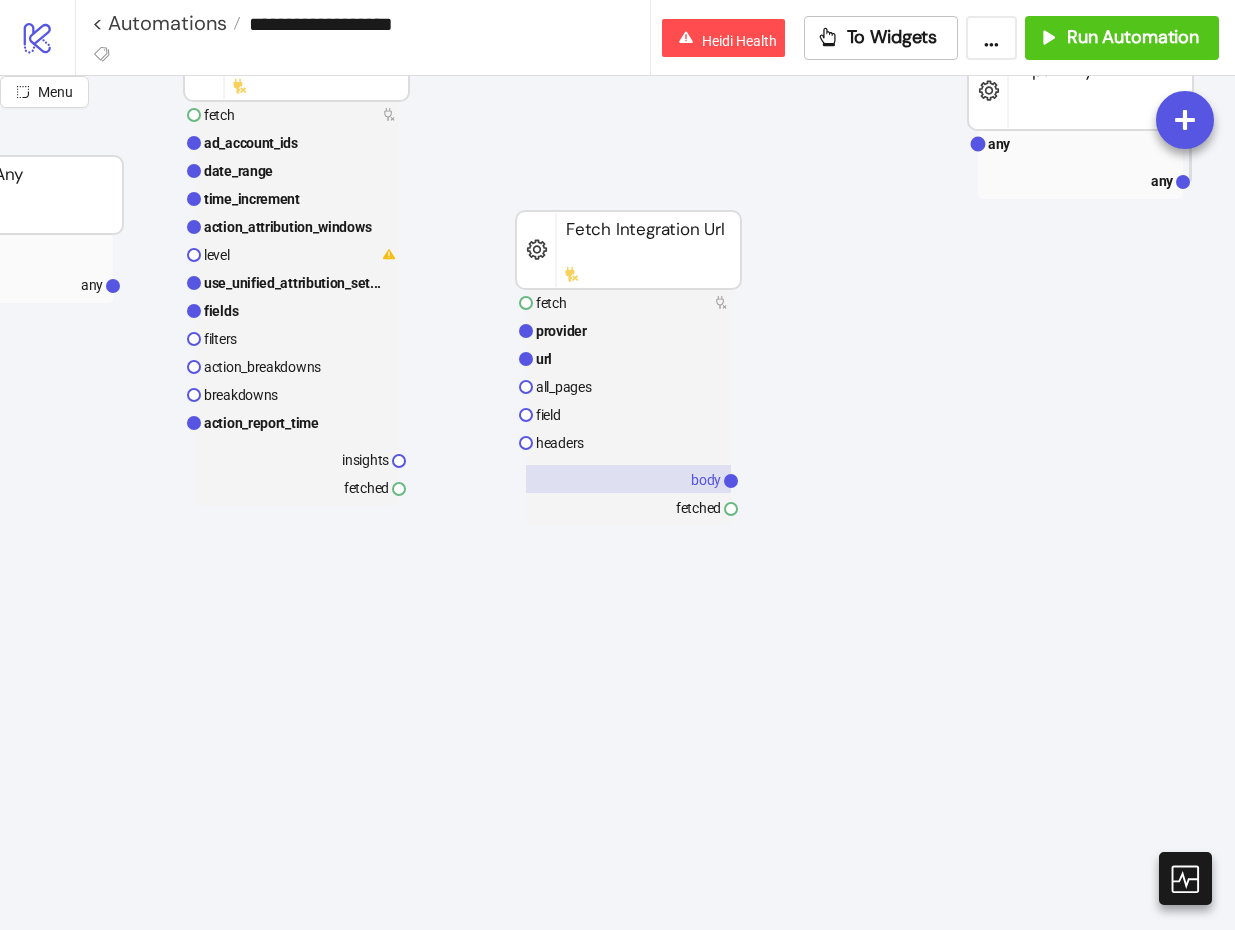 click 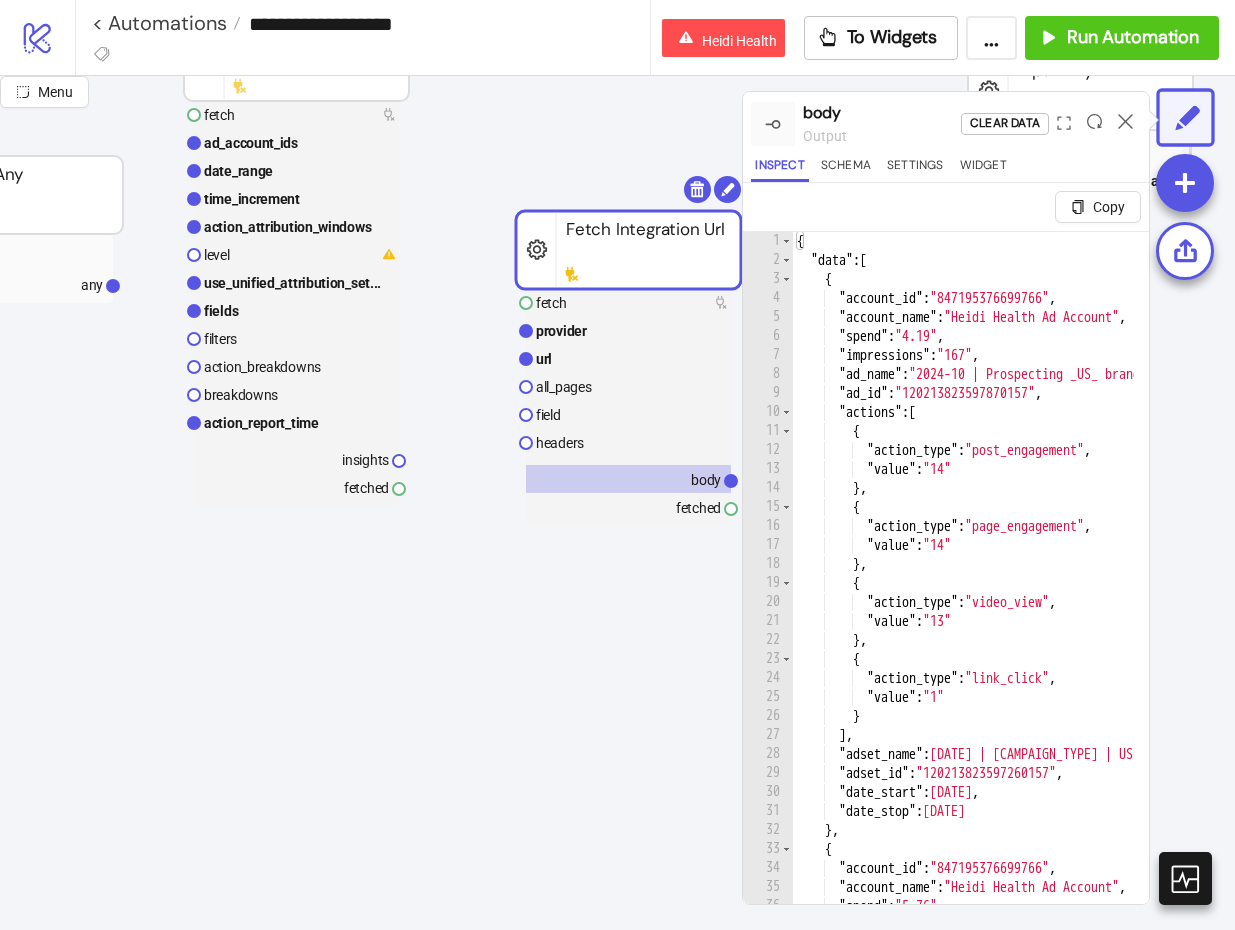 type on "**********" 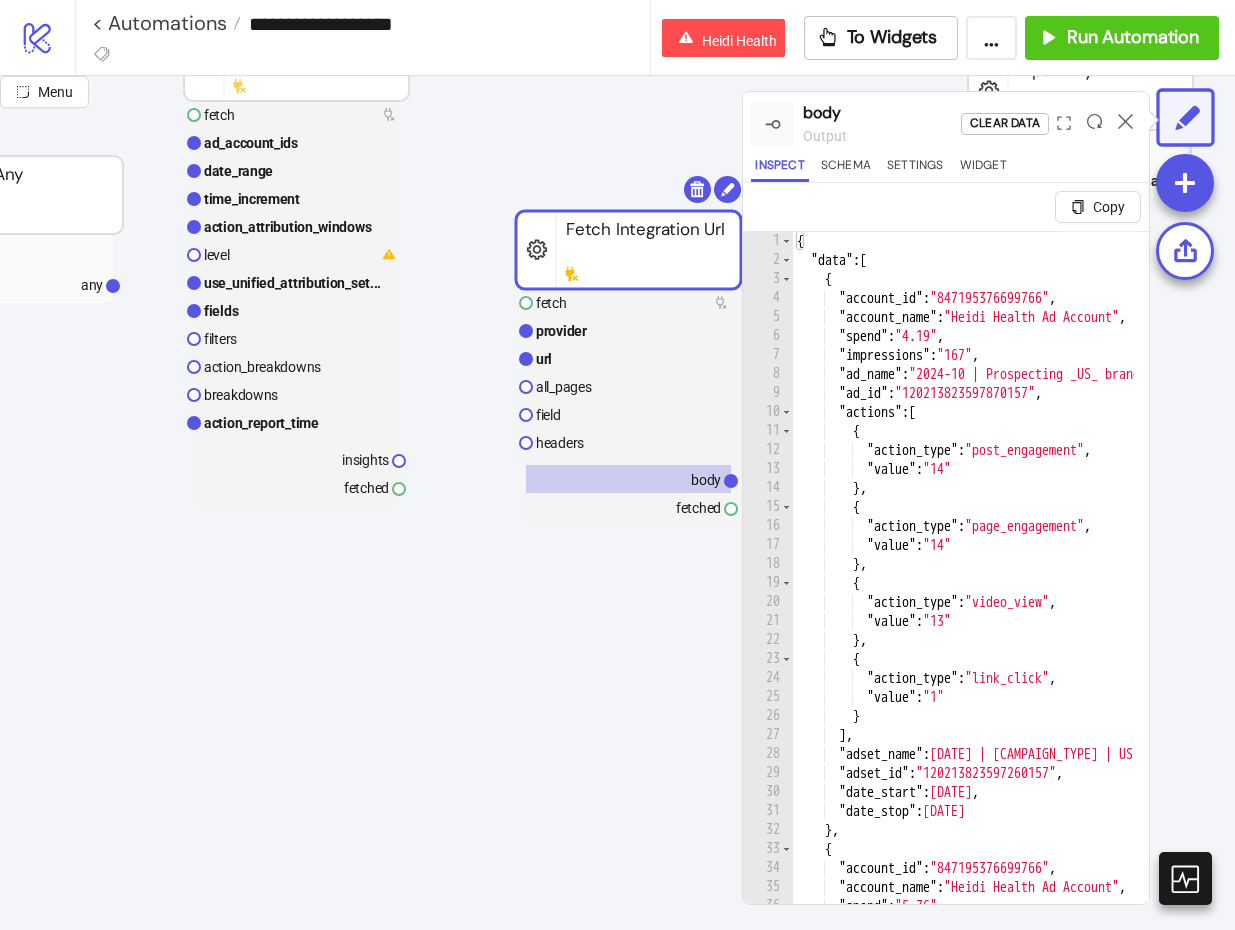 click on "{    "data" :  [      {         "account_id" :  "847195376699766" ,         "account_name" :  "Heidi Health Ad Account" ,         "spend" :  "4.19" ,         "impressions" :  "167" ,         "ad_name" :  "2024-10 | Prospecting _US_ brand_video | 6_b" ,         "ad_id" :  "120213823597870157" ,         "actions" :  [           {              "action_type" :  "post_engagement" ,              "value" :  "14"           } ,           {              "action_type" :  "page_engagement" ,              "value" :  "14"           } ,           {              "action_type" :  "video_view" ,              "value" :  "13"           } ,           {              "action_type" :  "link_click" ,              "value" :  "1"           }         ] ,         "adset_name" :  "2024-03 | Retargeting | US | sign_up_success | 30 day visit – Copy" ,         "adset_id" :  "120213823597260157" ,         "date_start" :  "2025-07-31" ,         "date_stop" :  "2025-08-07"      } ,      {         "account_id" :  "847195376699766" ,         :" at bounding box center [1587, 603] 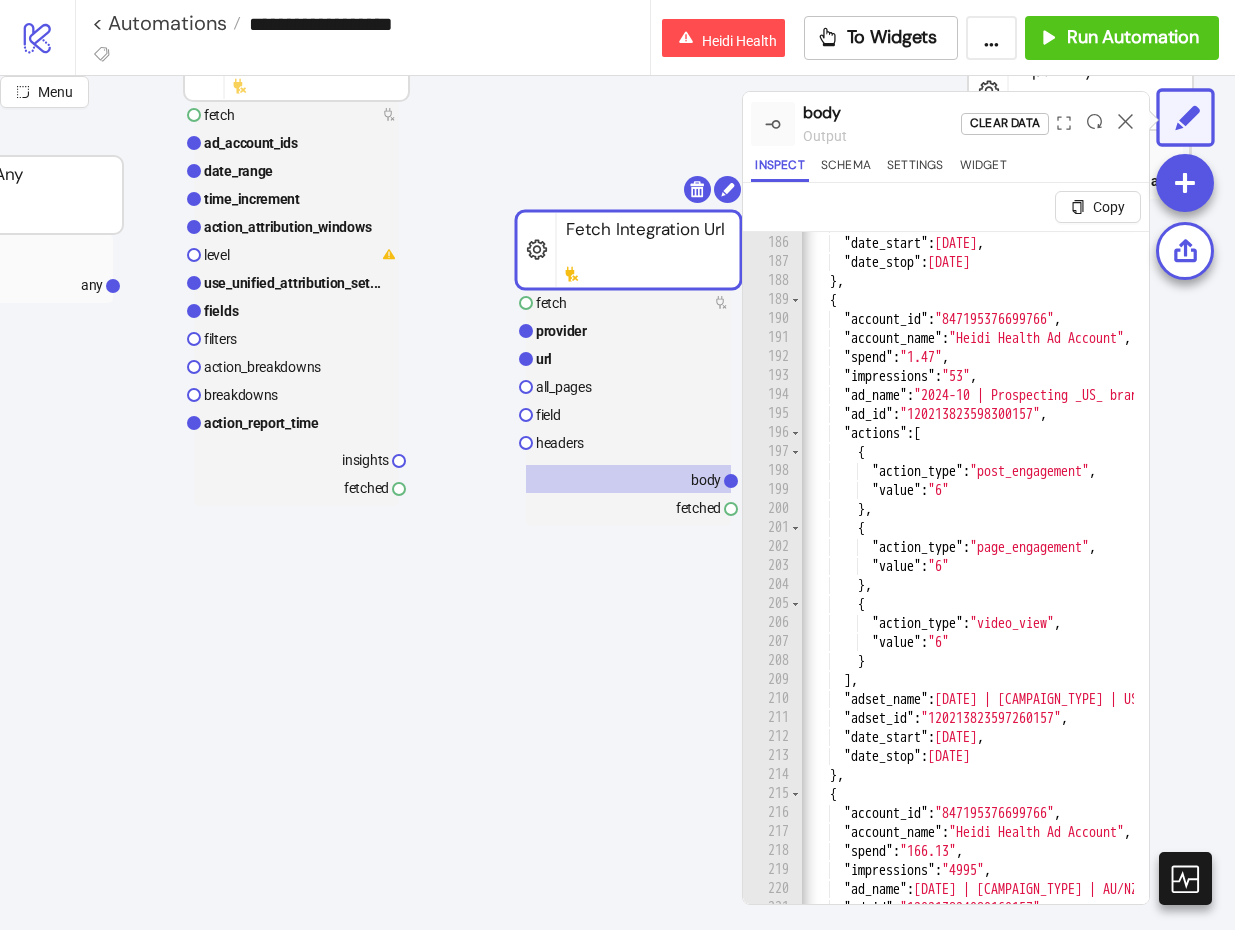 scroll, scrollTop: 508, scrollLeft: 0, axis: vertical 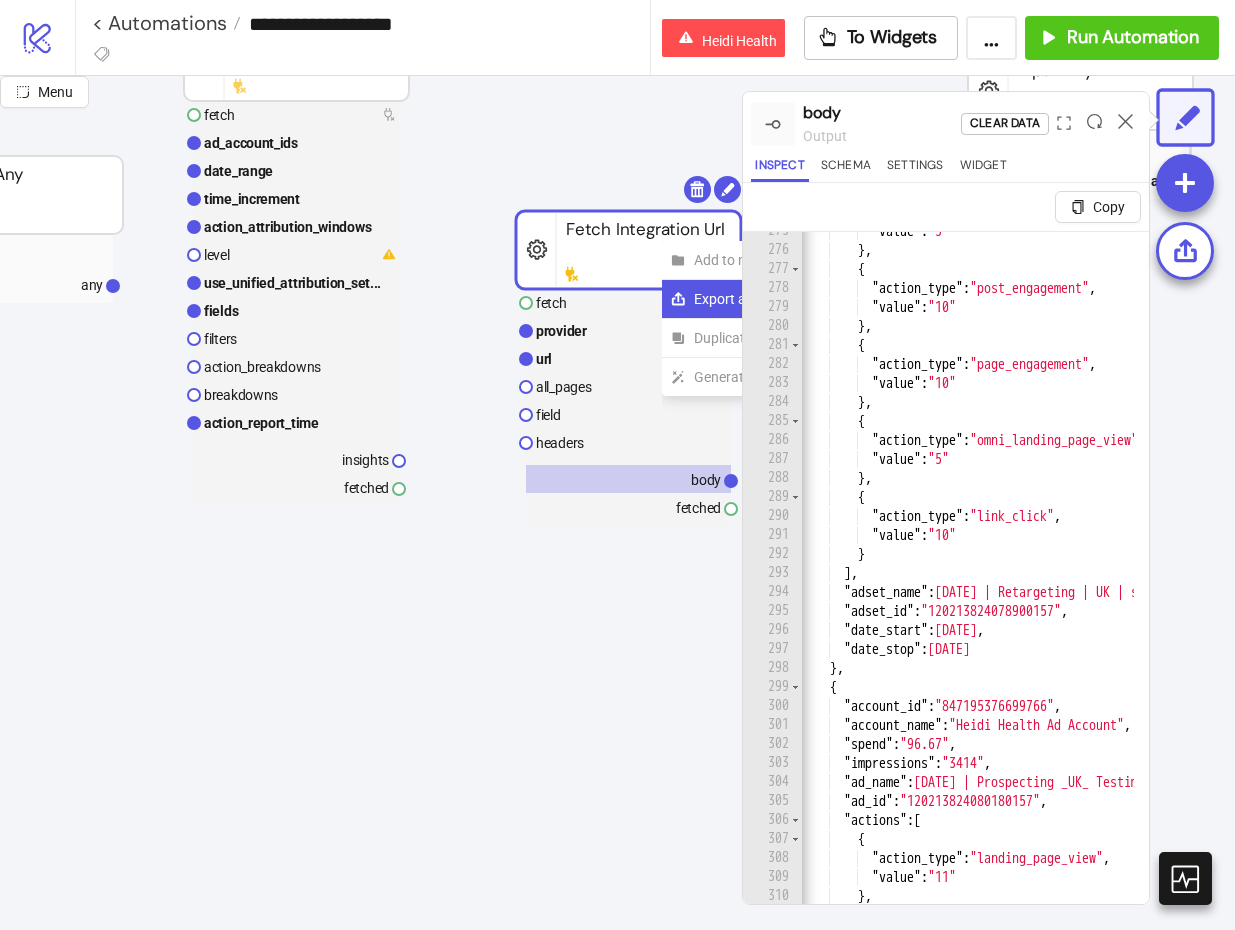 click on "Export as recipe" 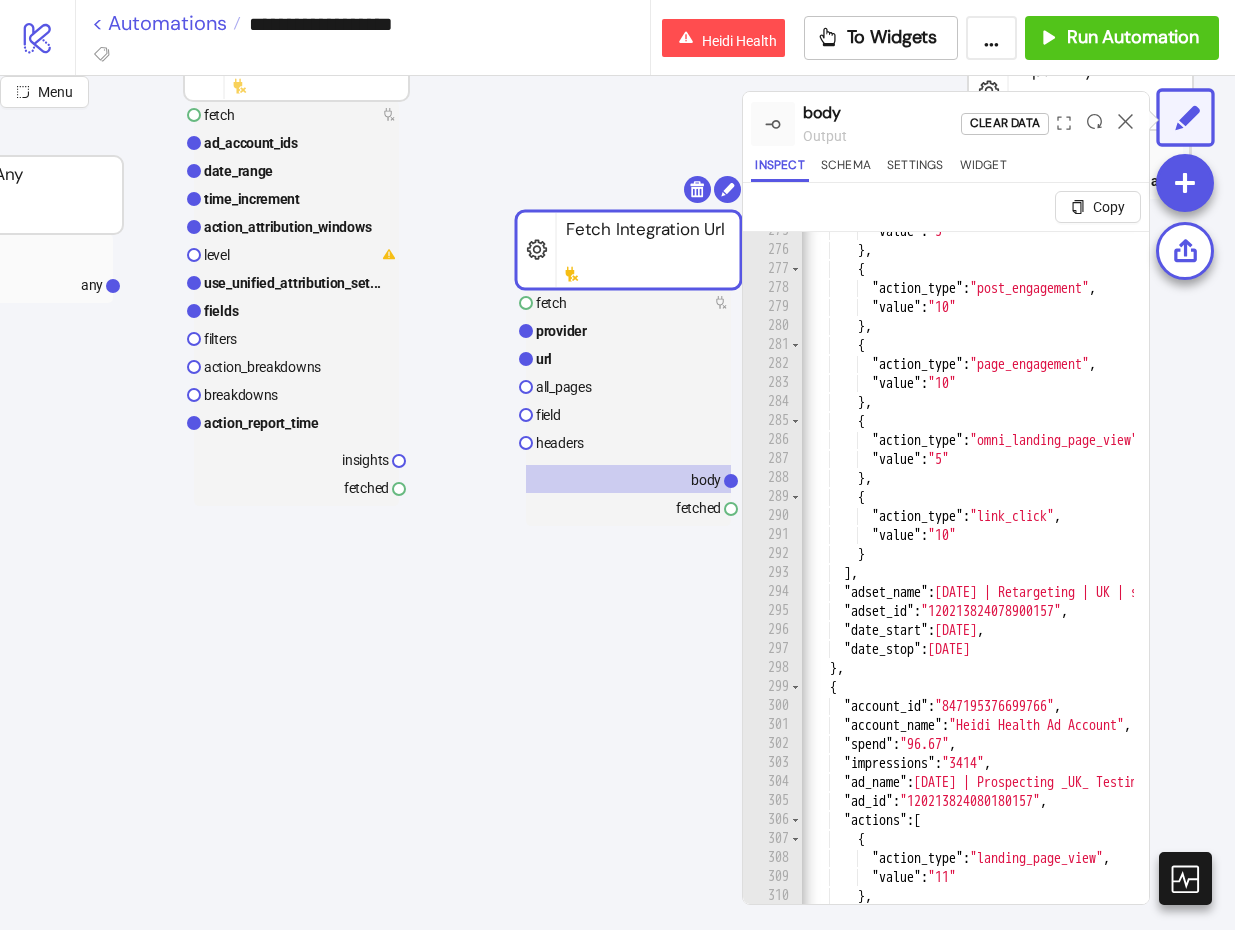 click on "< Automations" at bounding box center (166, 23) 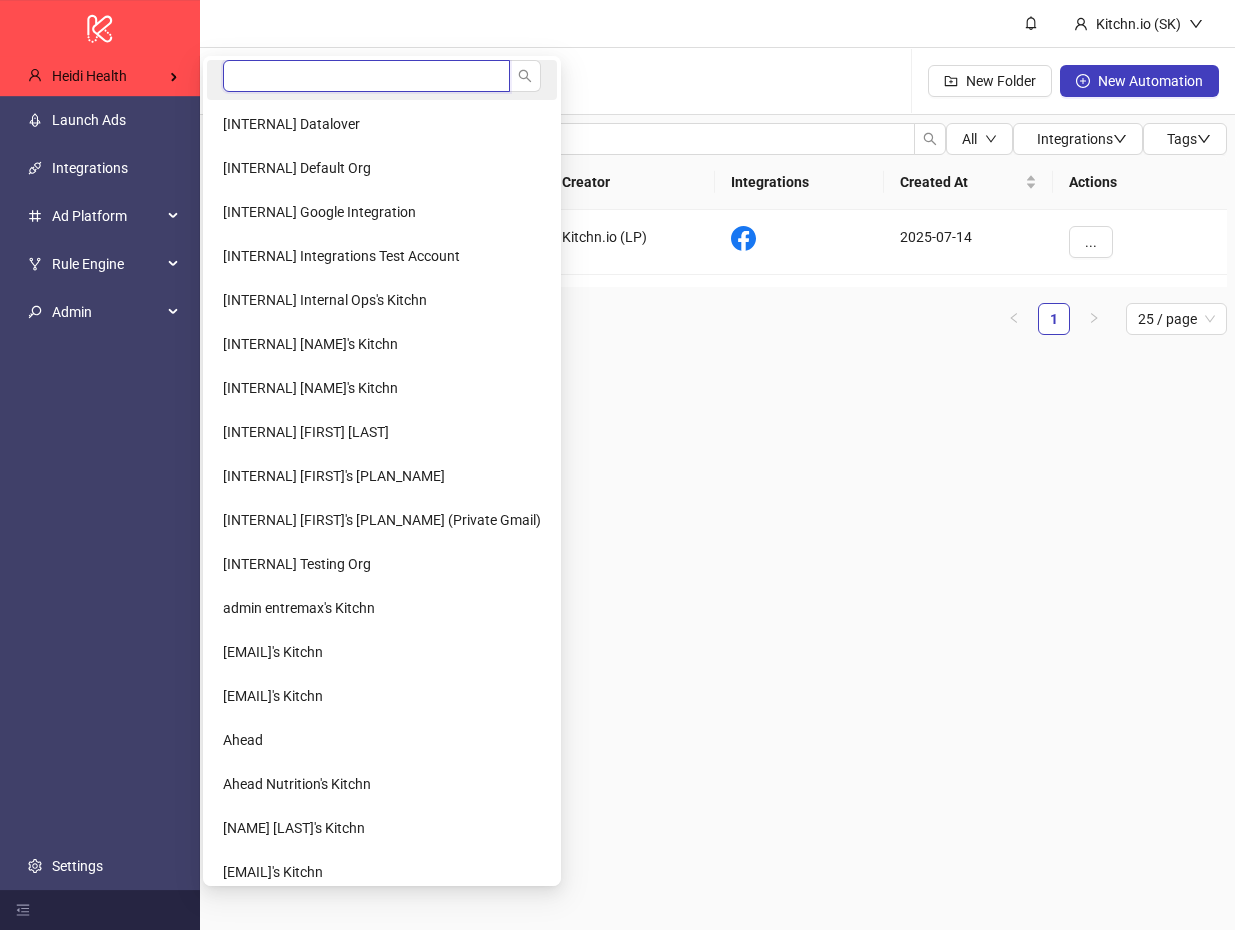 click at bounding box center (366, 76) 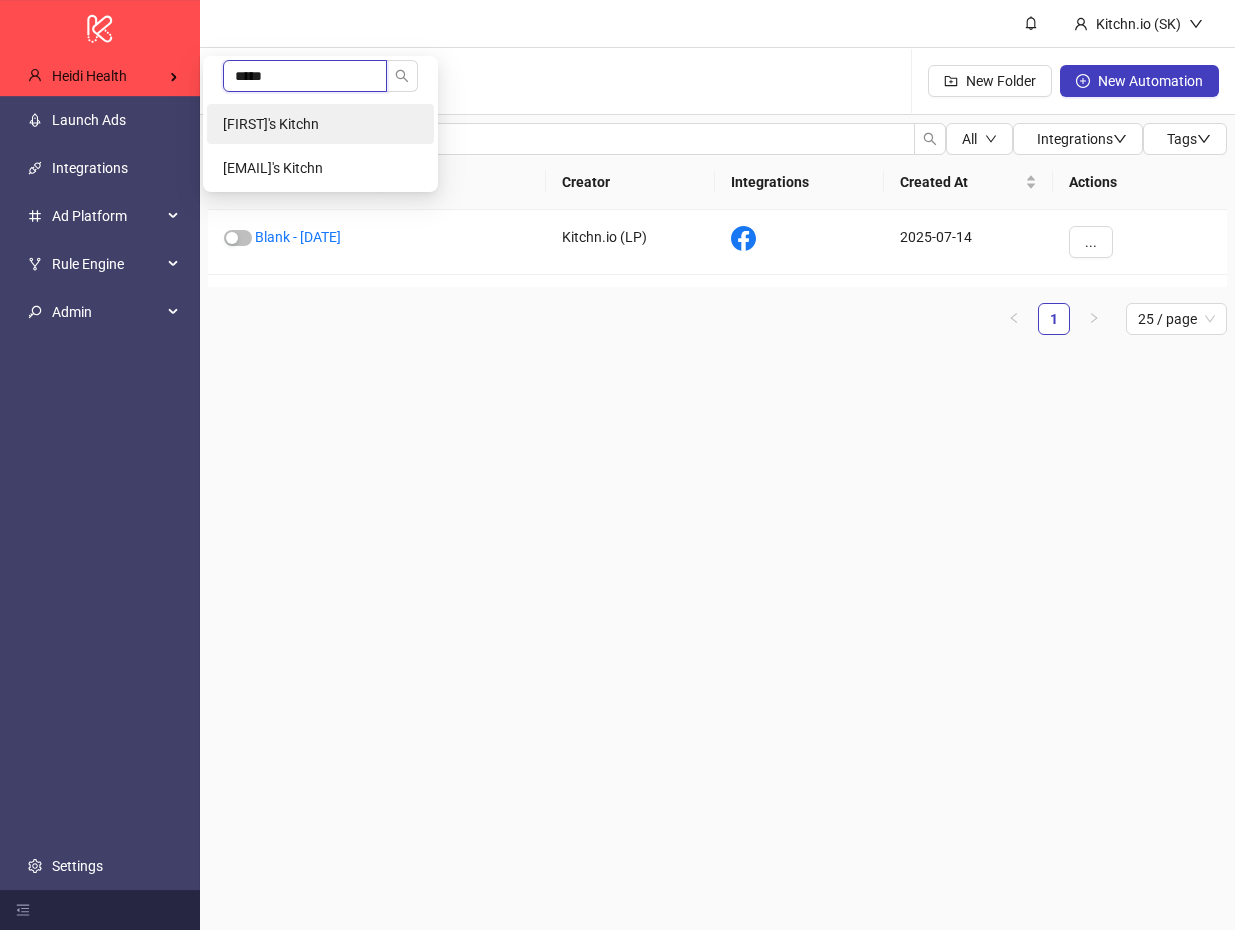 type on "*****" 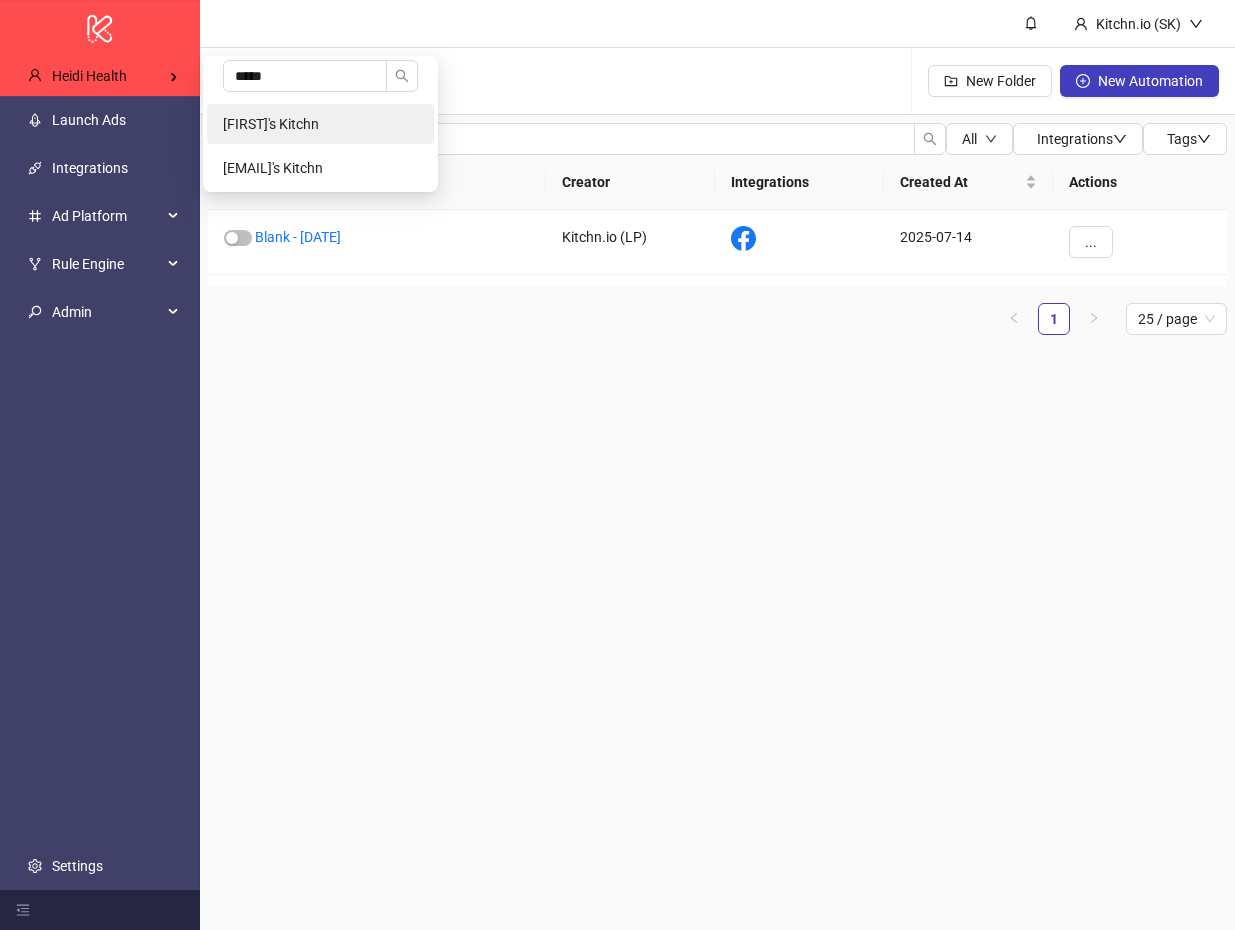 click on "Happy Mammooth's Kitchn" at bounding box center [320, 124] 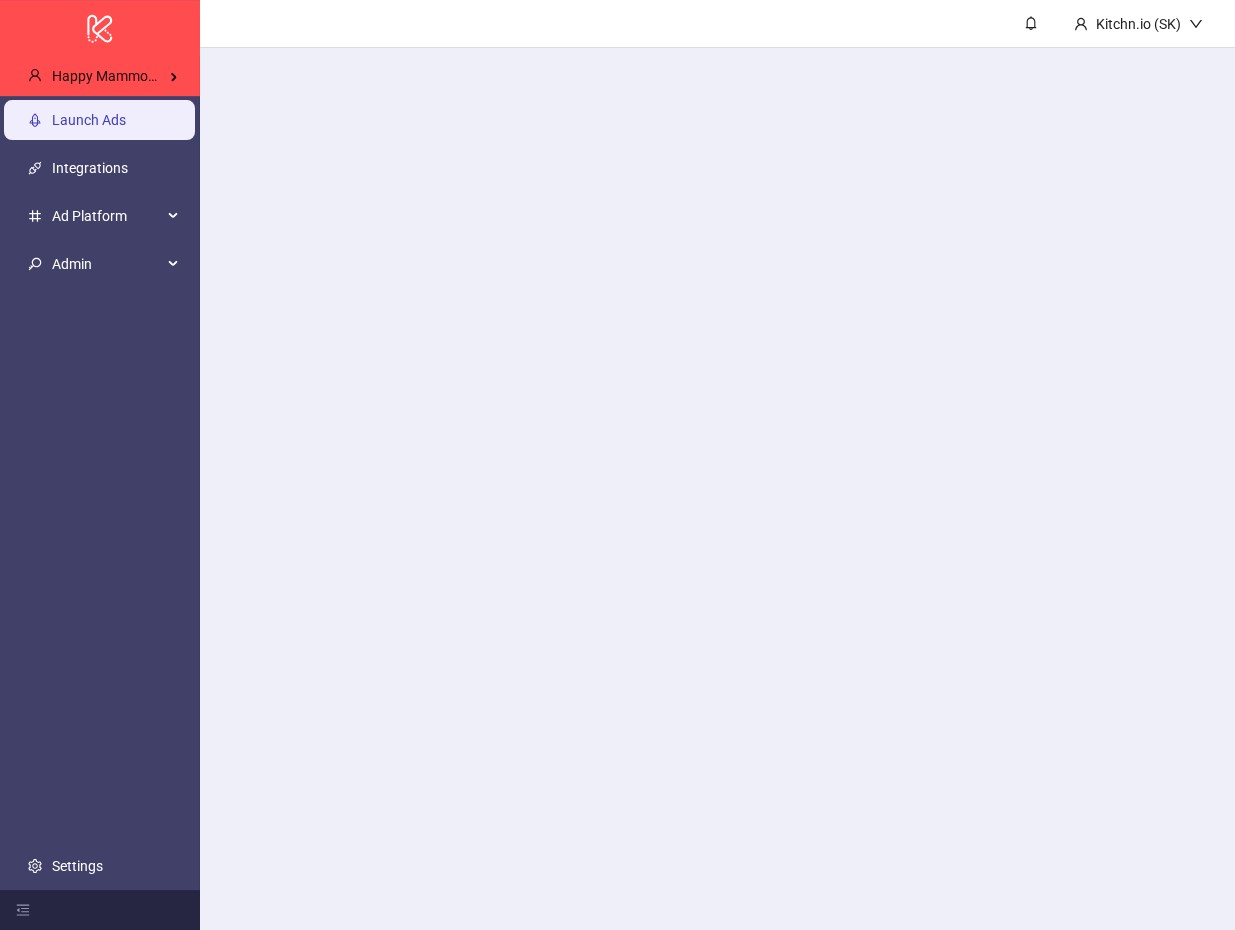scroll, scrollTop: 0, scrollLeft: 0, axis: both 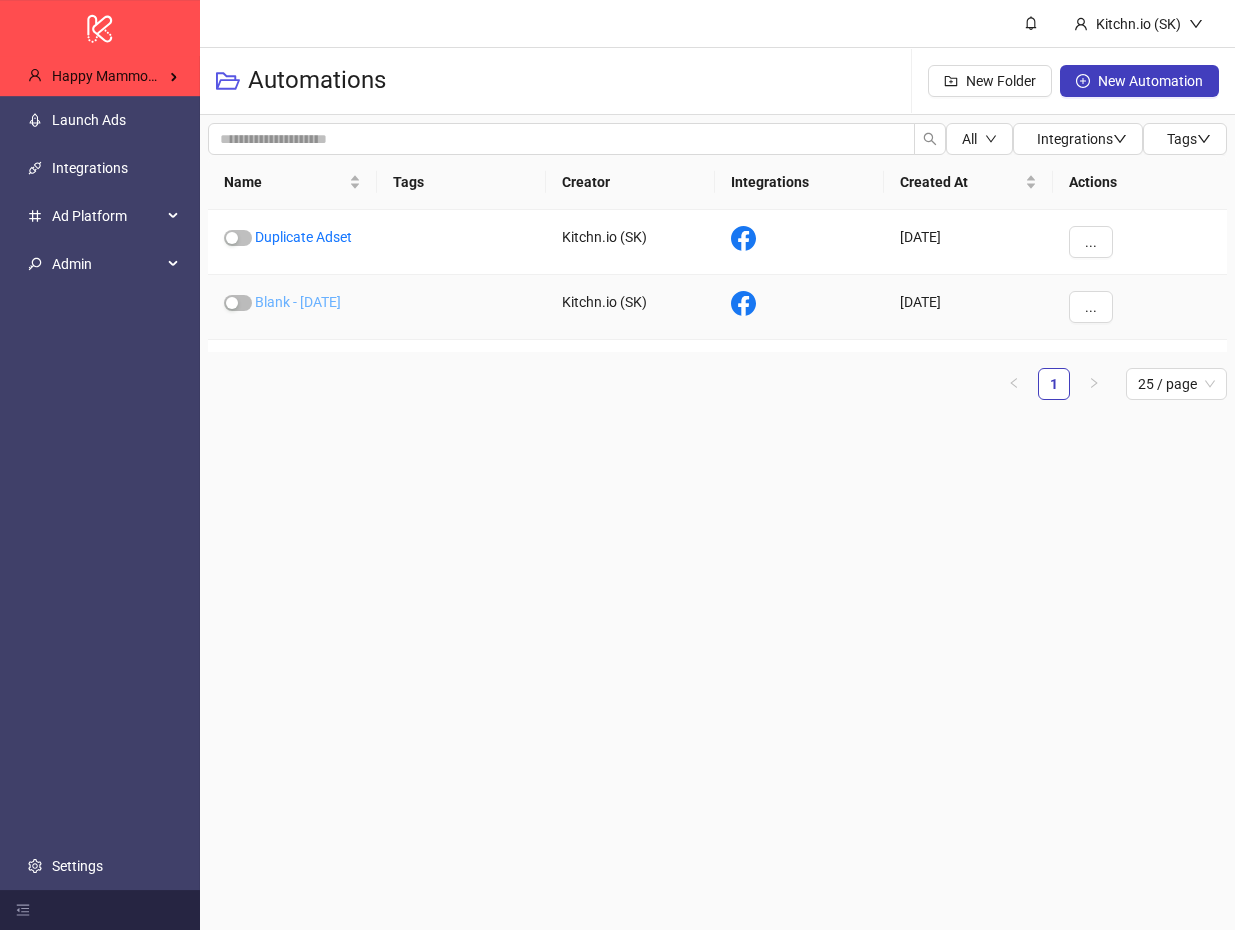 click on "Blank - [DATE]" at bounding box center (298, 302) 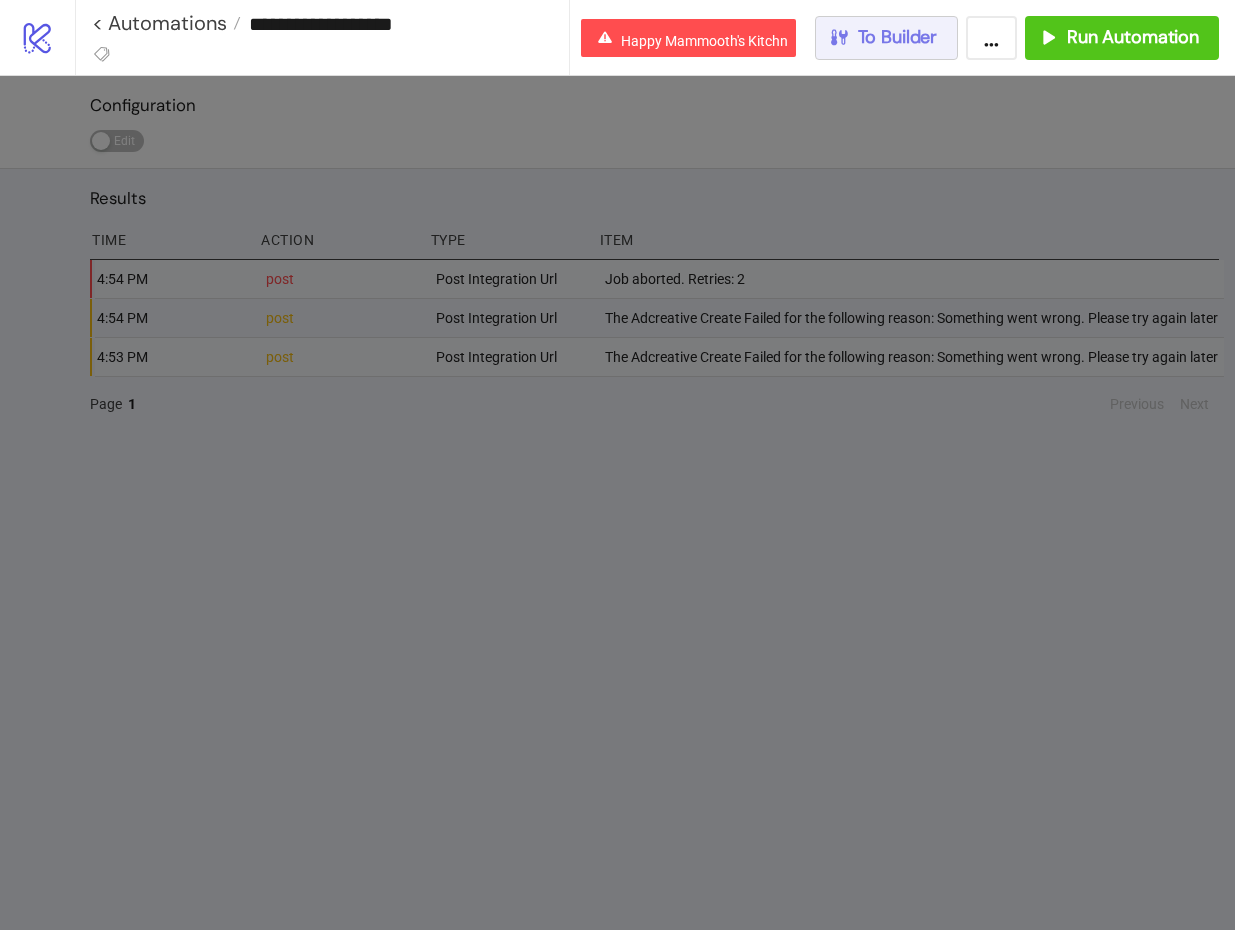 click on "To Builder" at bounding box center (898, 37) 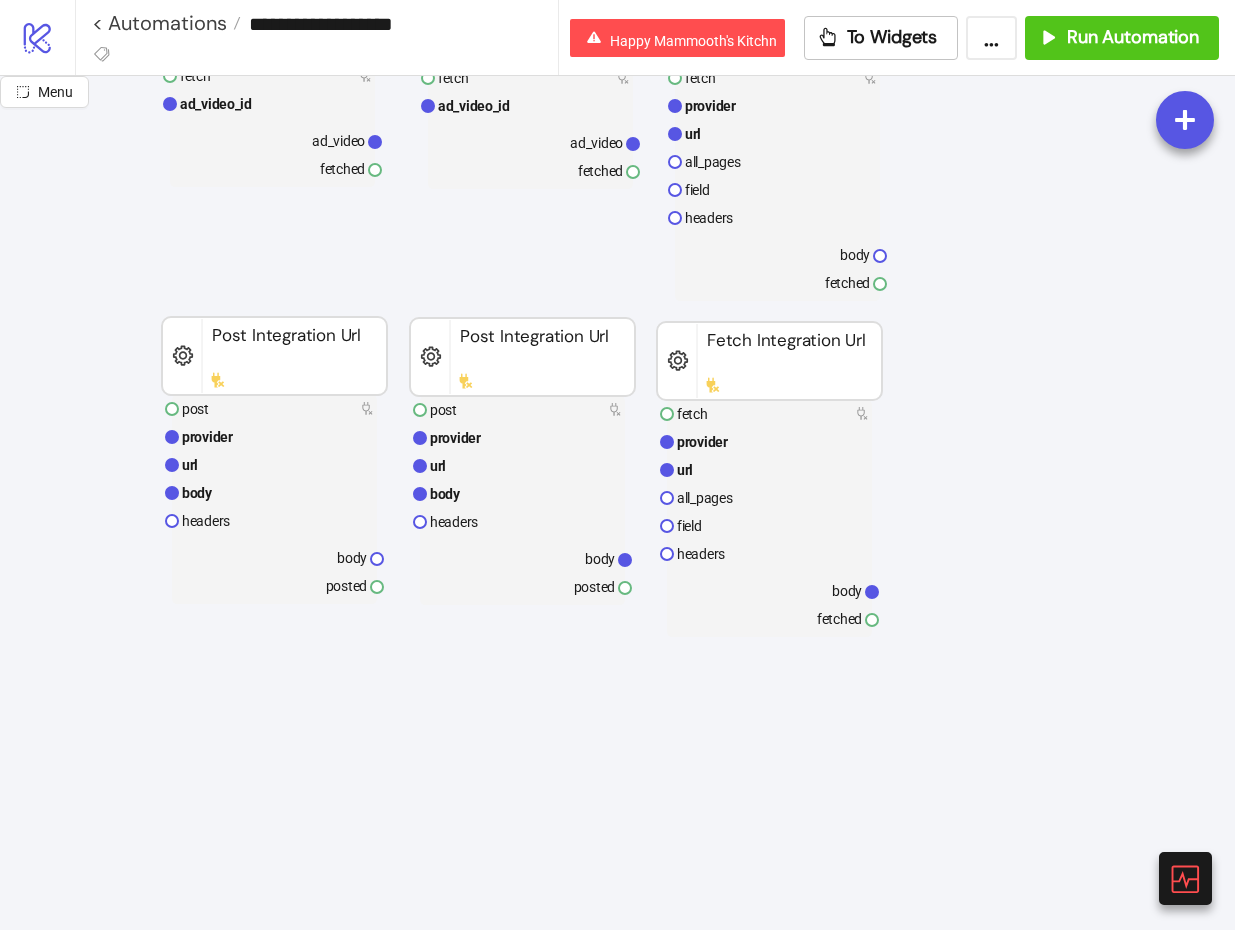 scroll, scrollTop: 0, scrollLeft: 5, axis: horizontal 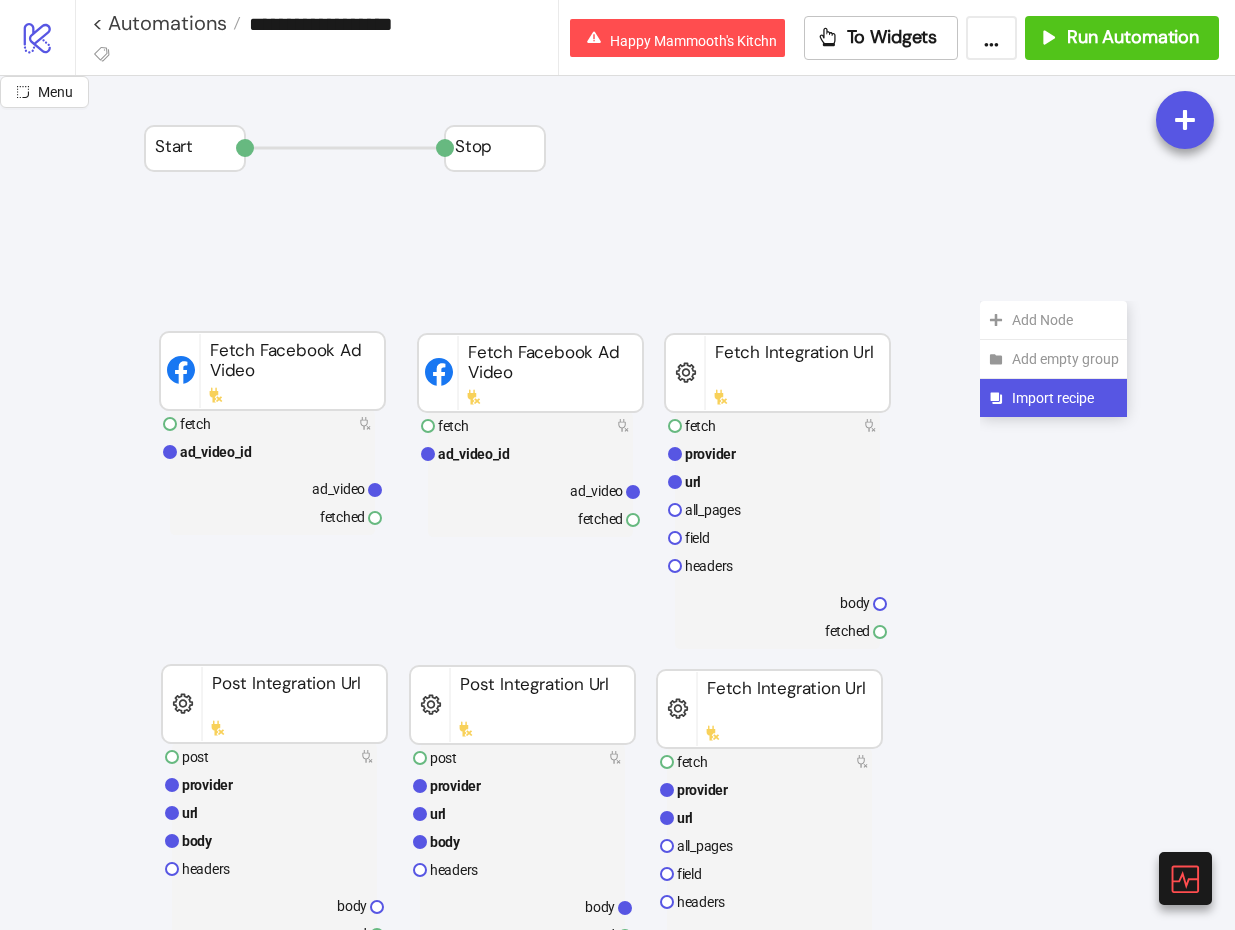 click on "Import recipe" 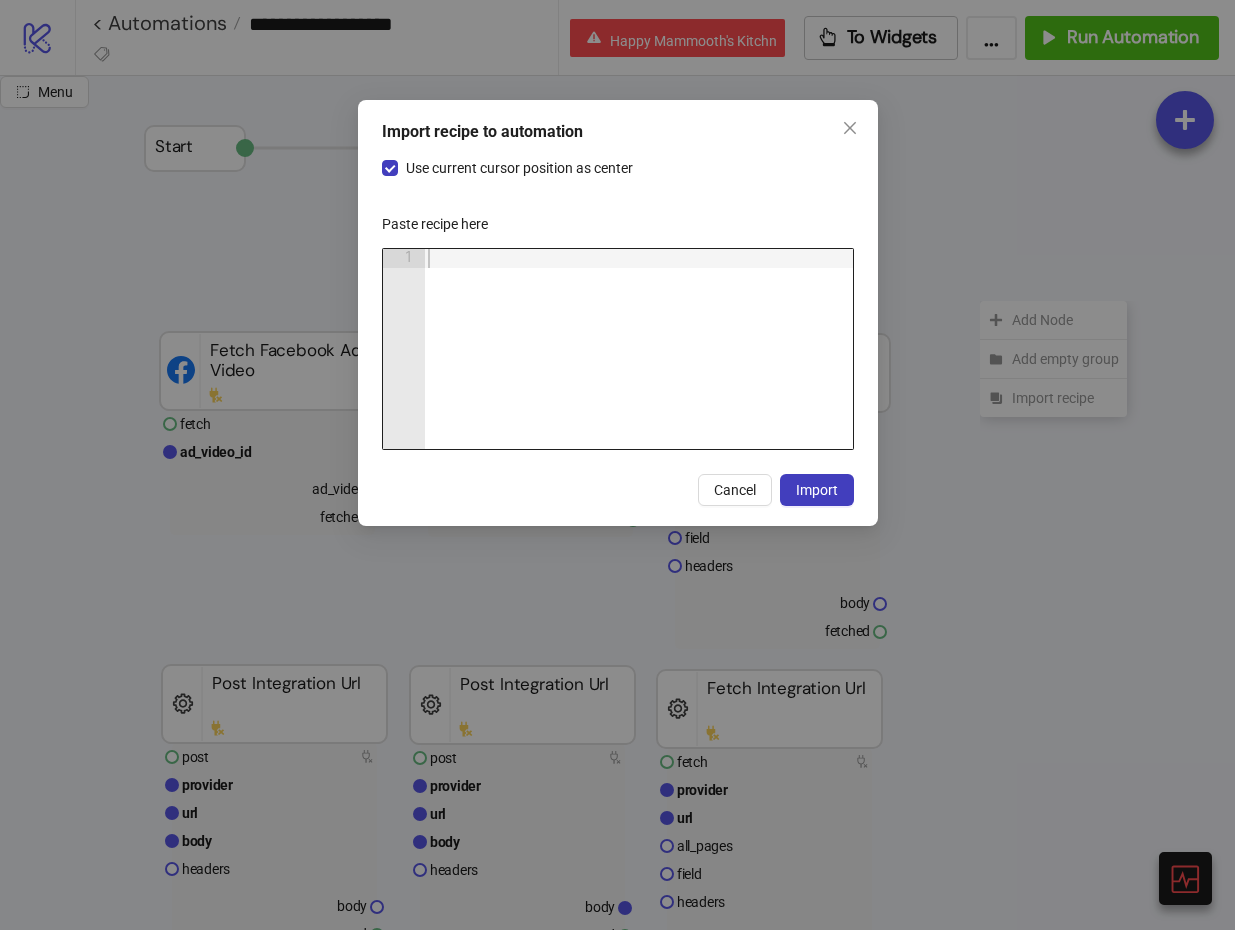 click at bounding box center [638, 368] 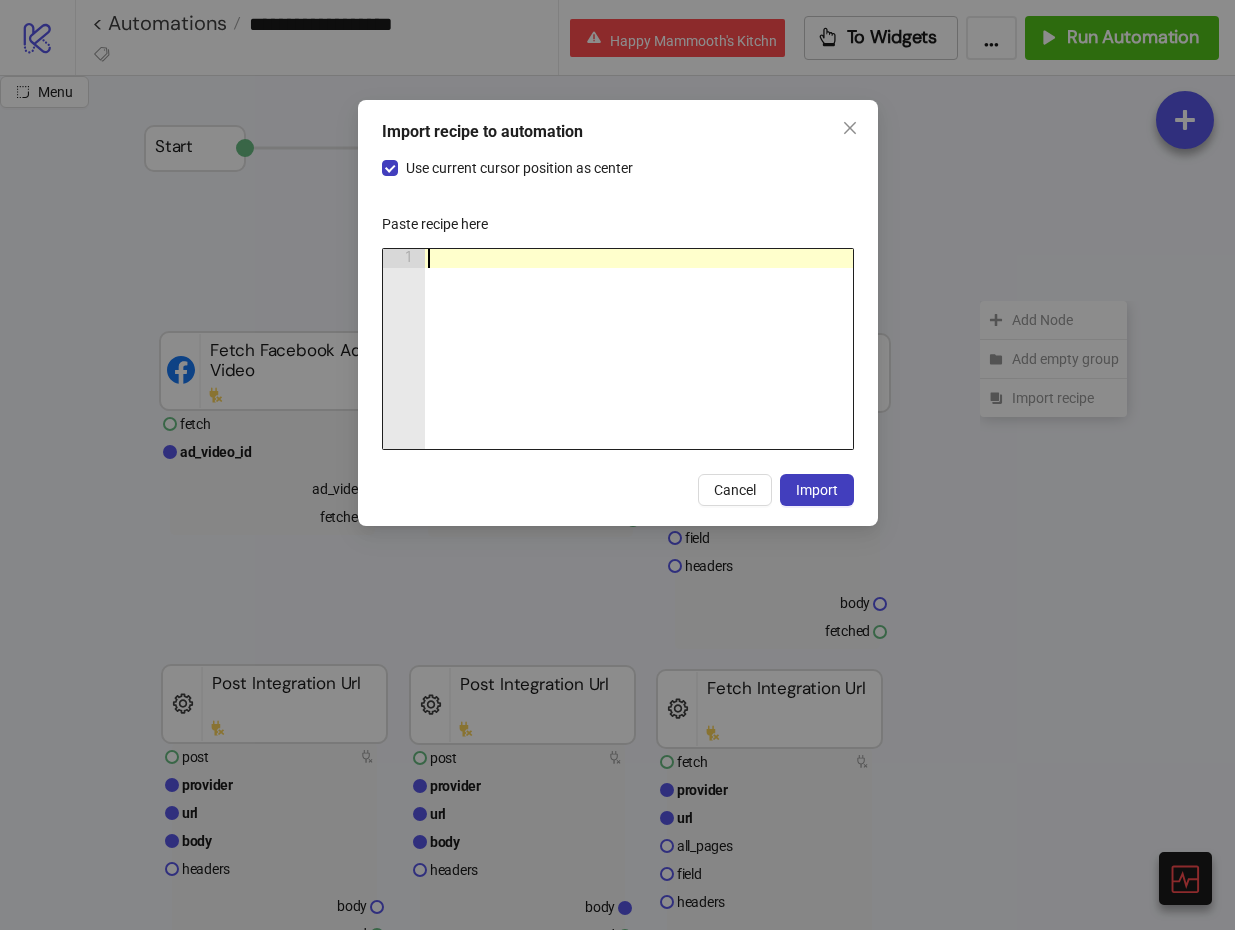 paste on "*" 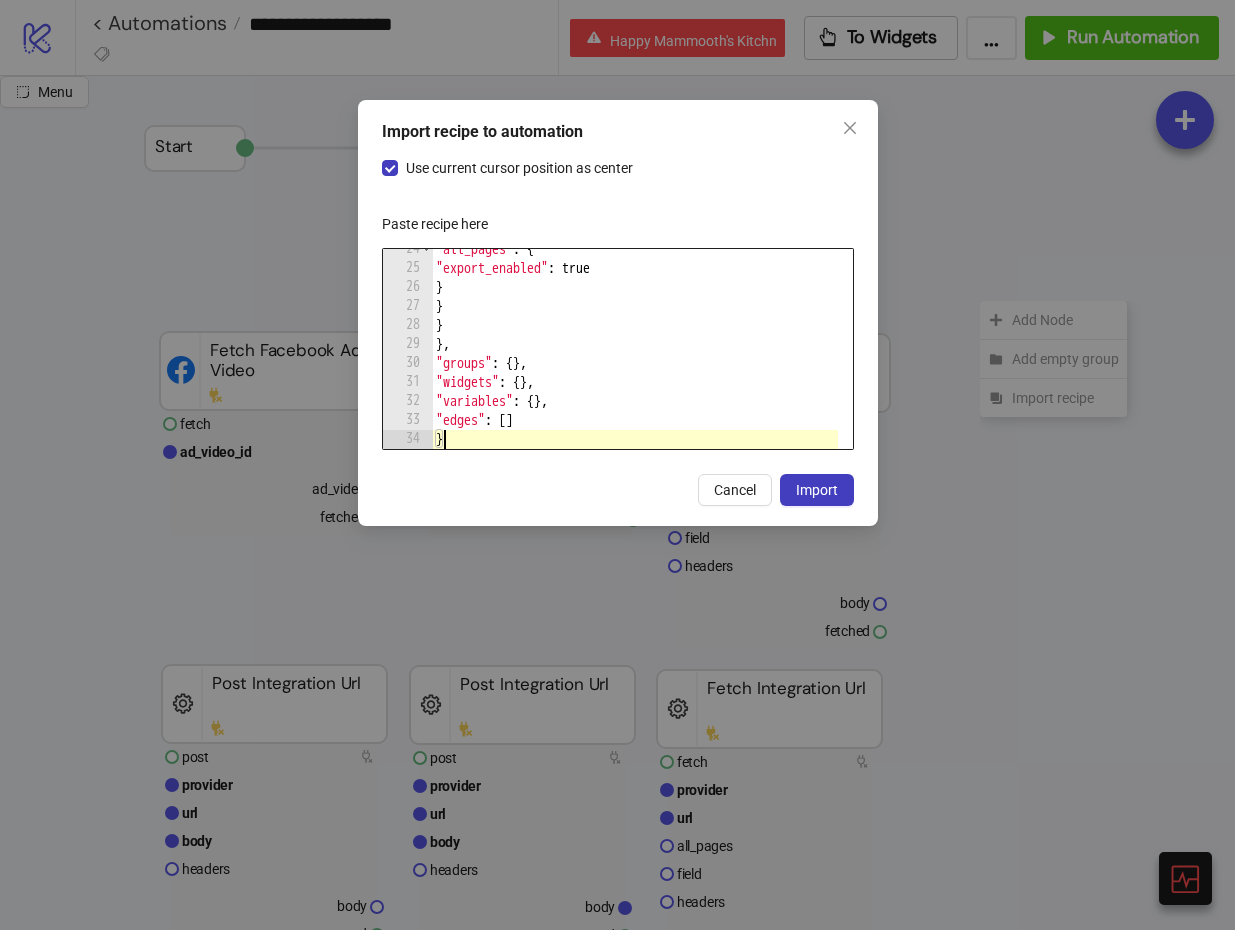 scroll, scrollTop: 446, scrollLeft: 0, axis: vertical 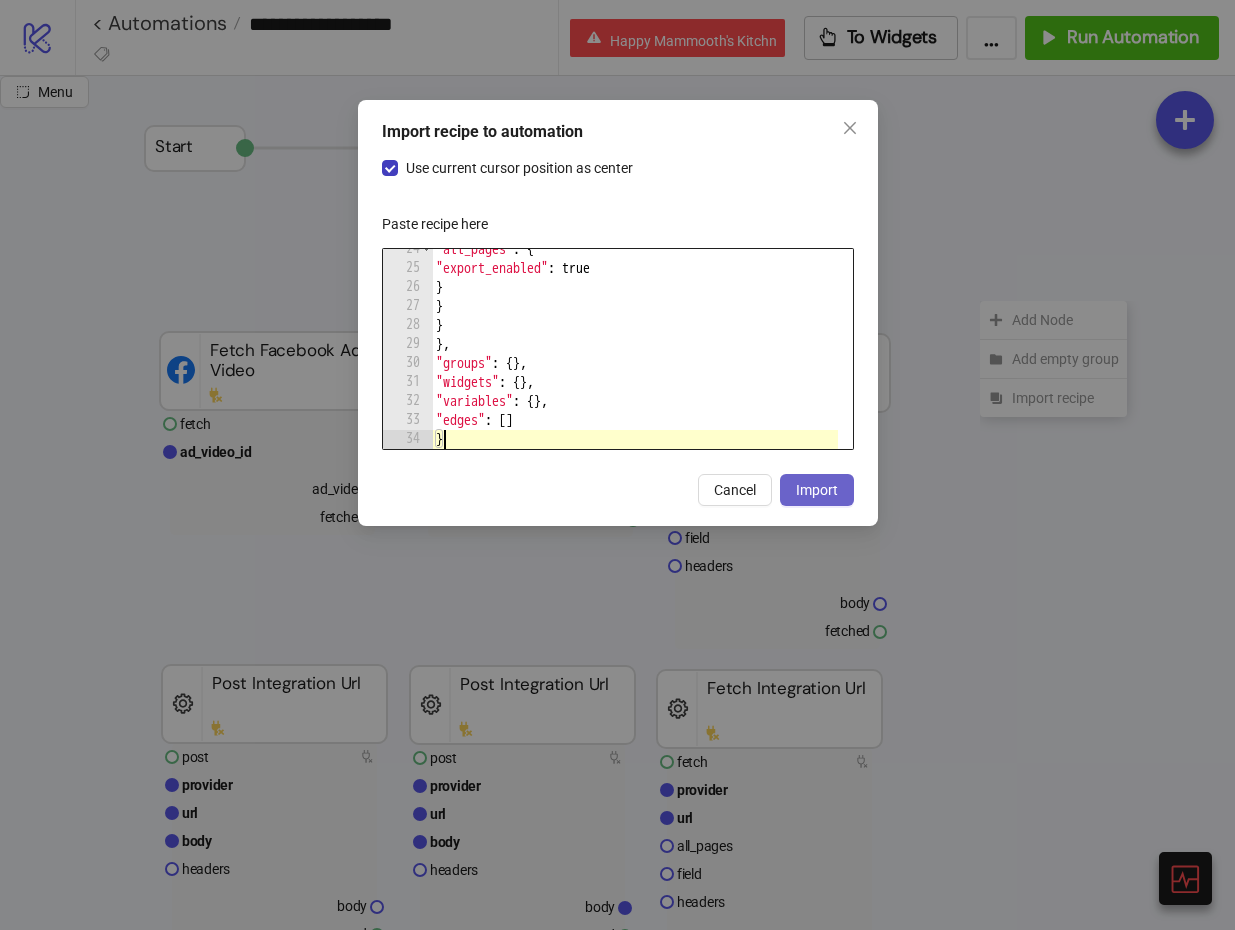 click on "Import" at bounding box center (817, 490) 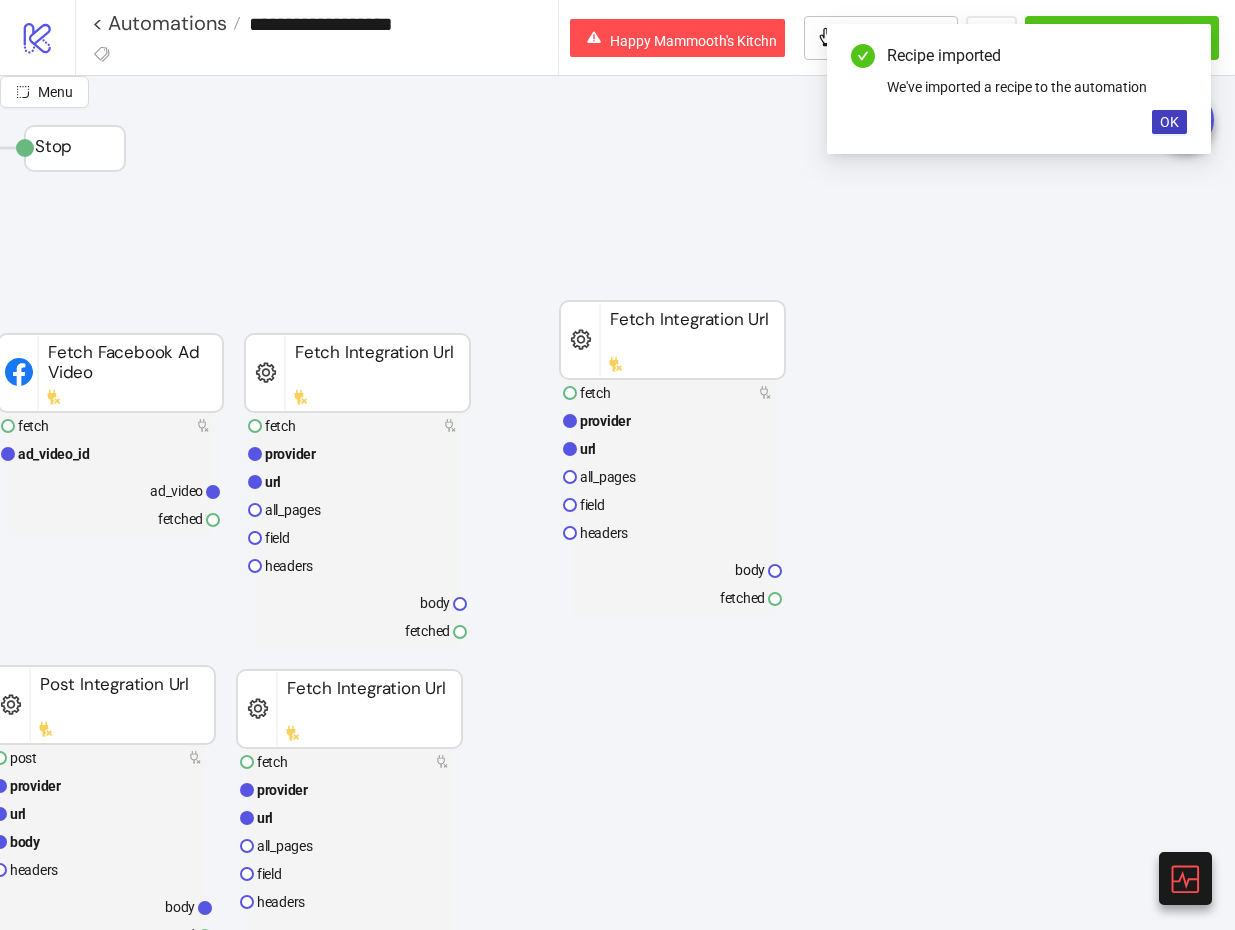 scroll, scrollTop: 0, scrollLeft: 471, axis: horizontal 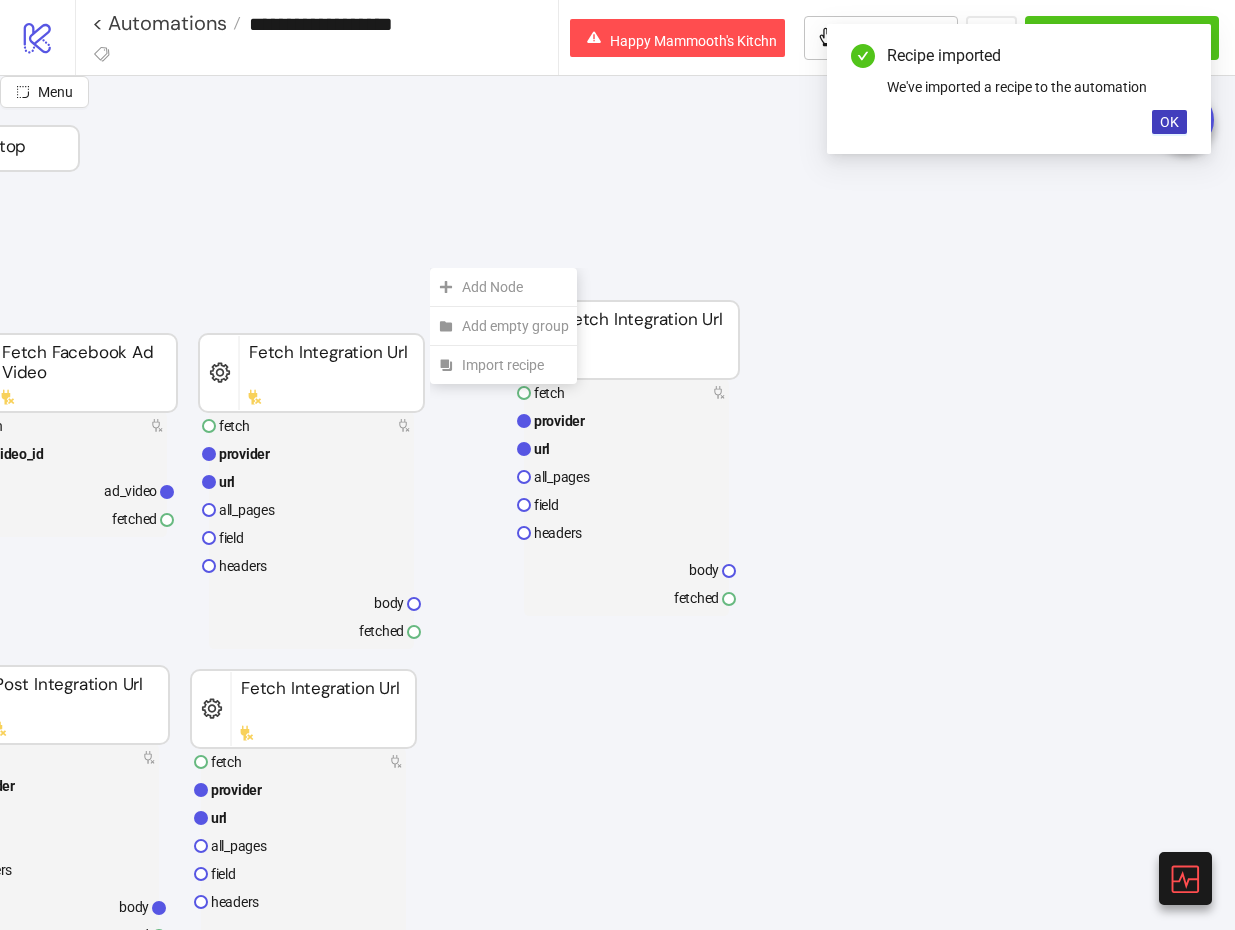 click on "Add Node" 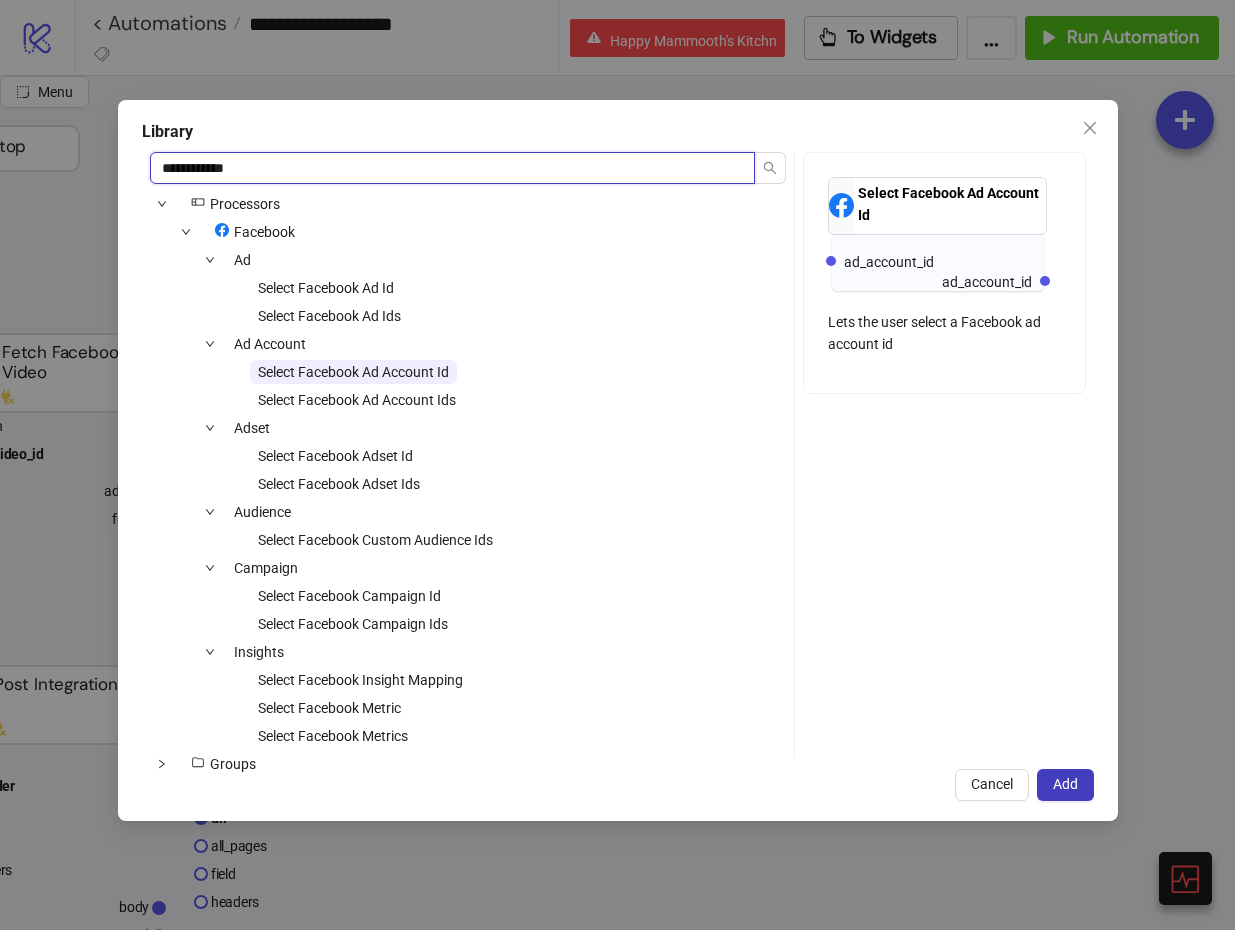 type on "**********" 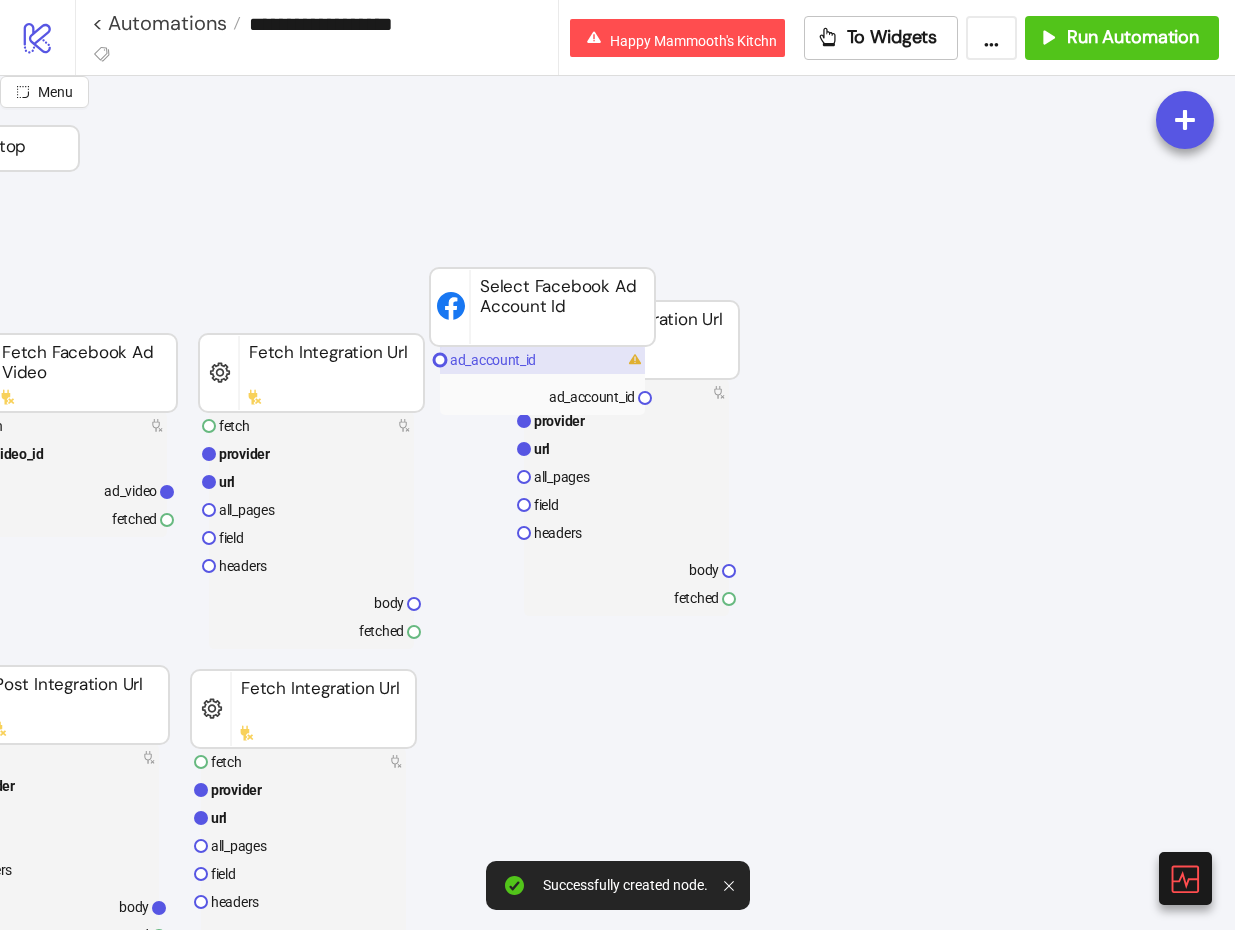 click on "ad_account_id" 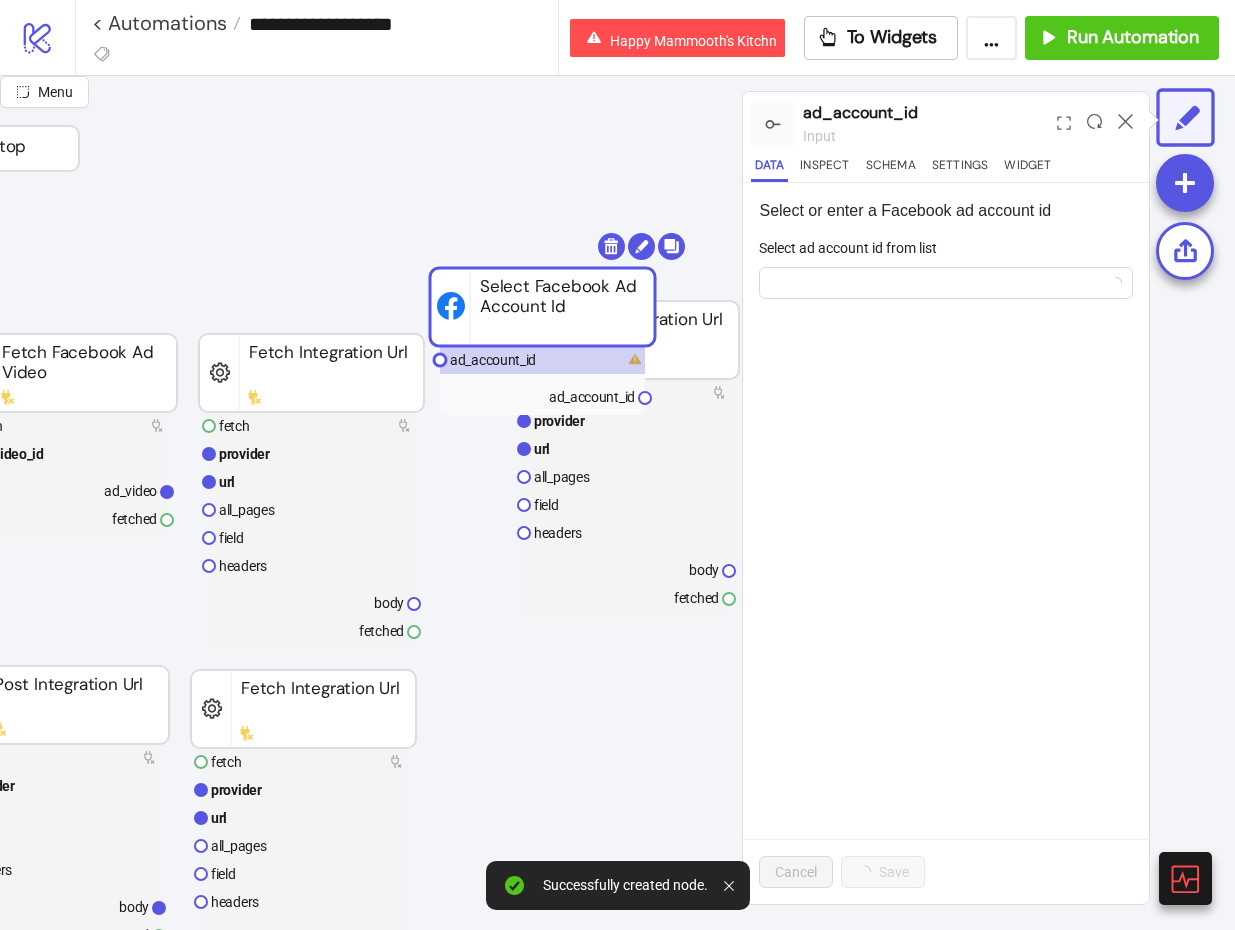 click on "Select ad account id from list" at bounding box center [946, 252] 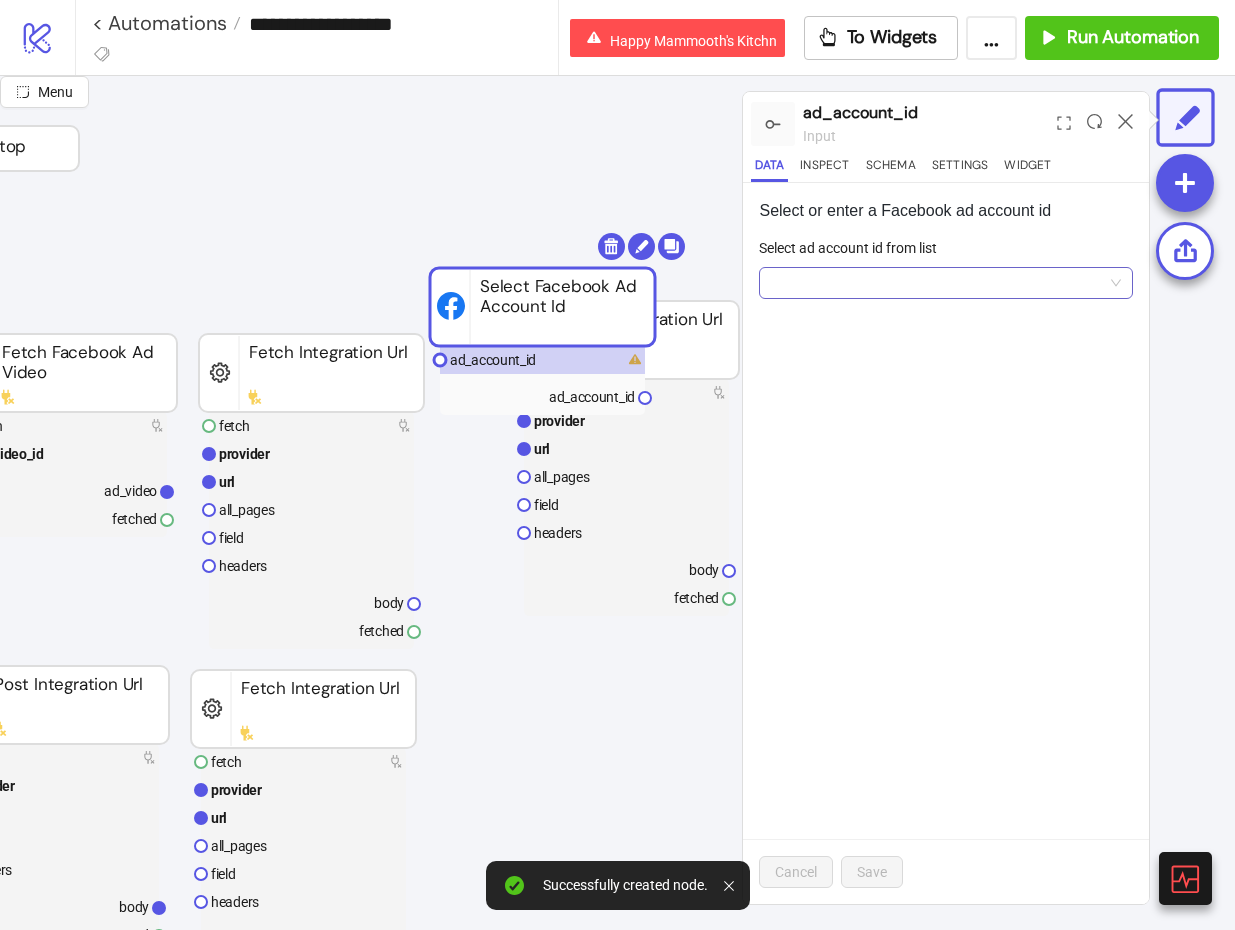 click on "Select ad account id from list" at bounding box center [937, 283] 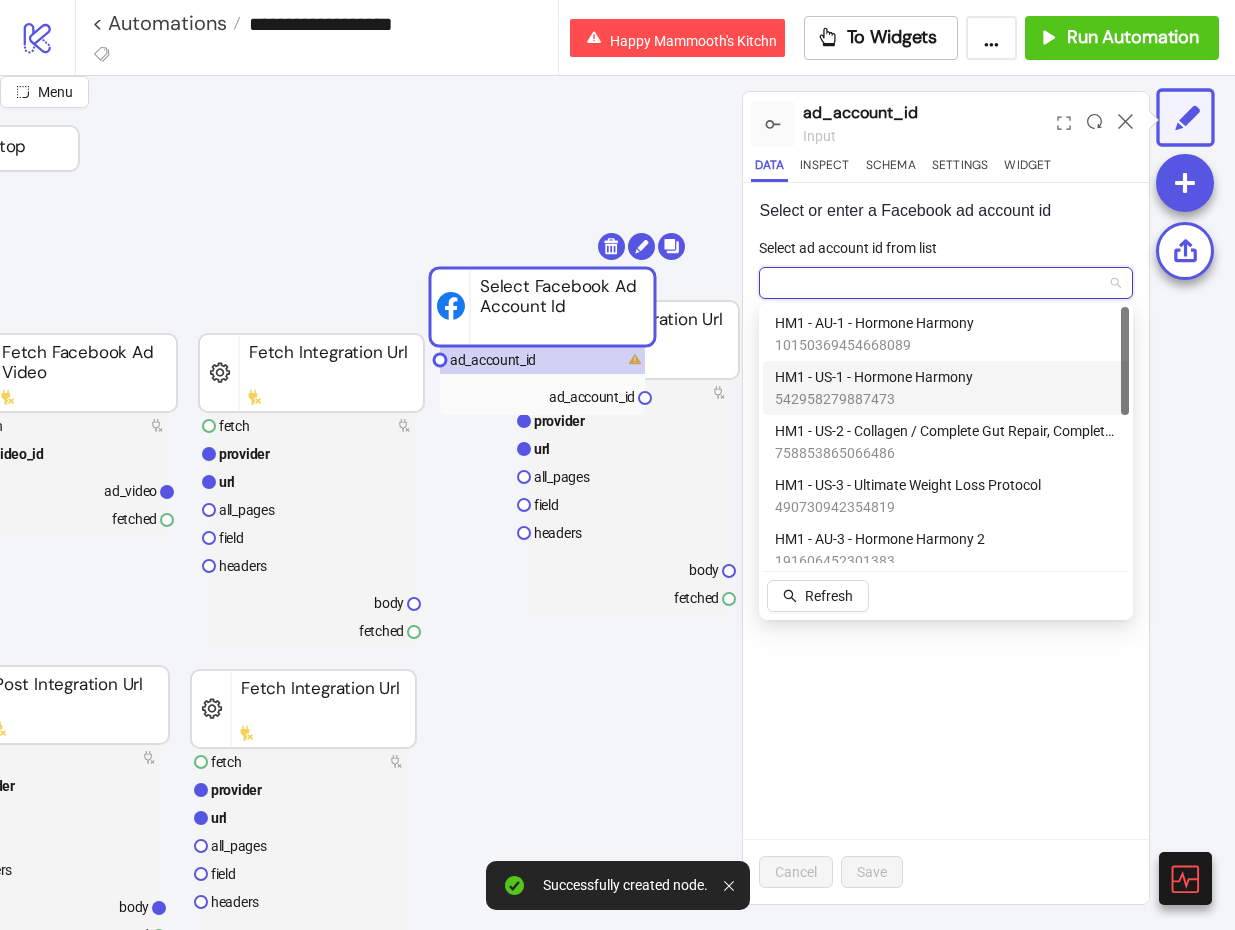 click on "HM1 - US-1 - Hormone Harmony [ID]" at bounding box center (946, 388) 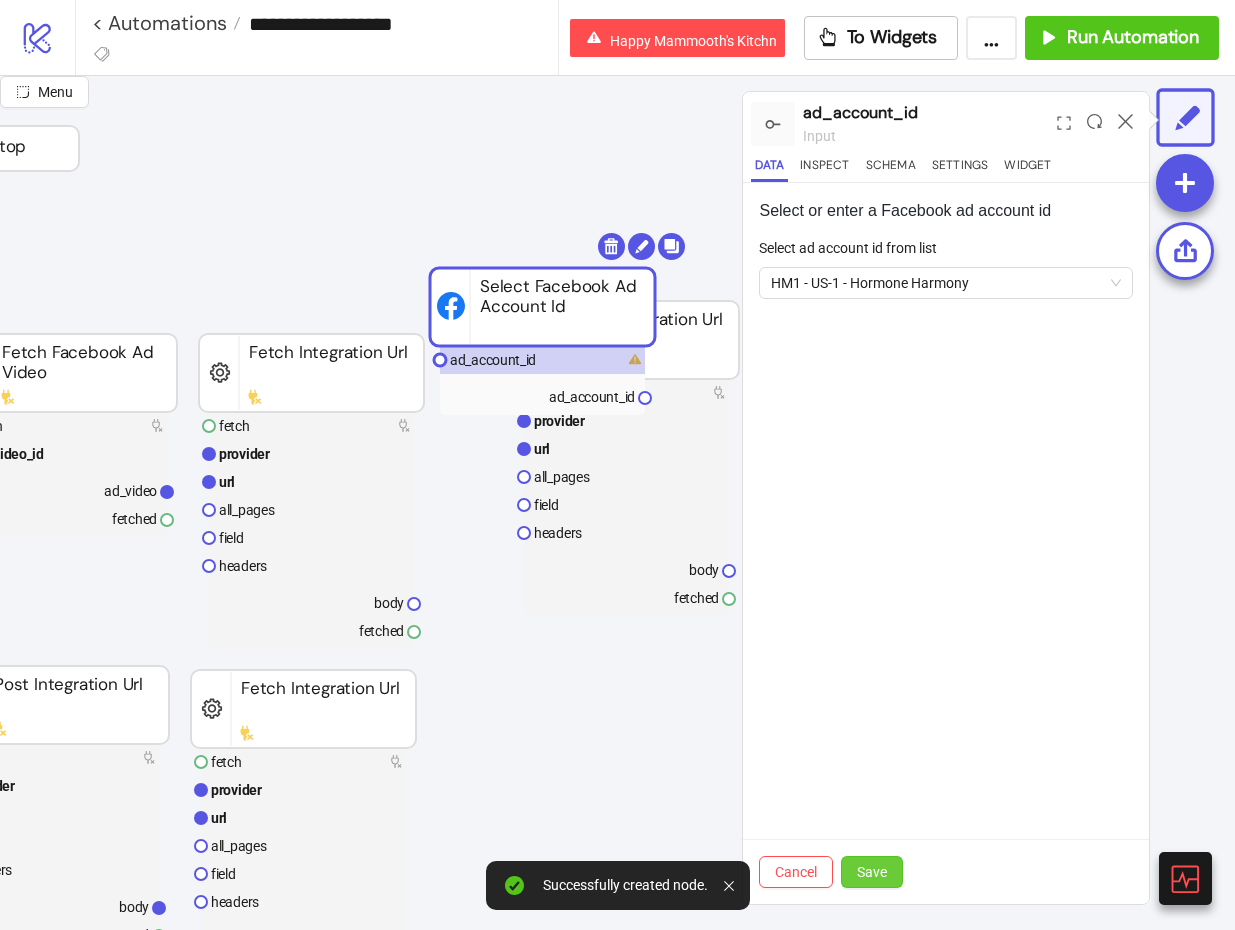 click on "Save" at bounding box center (872, 872) 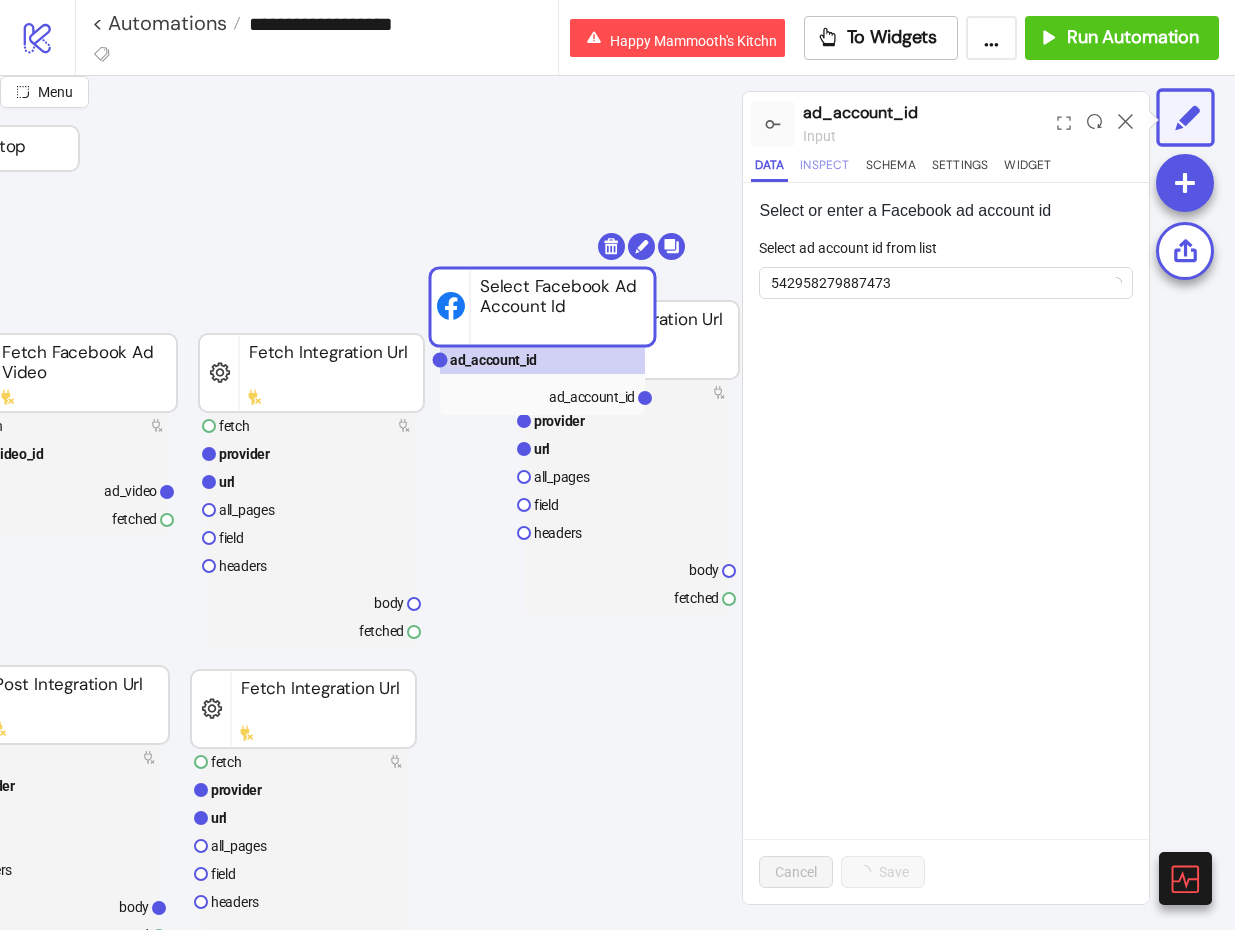 click on "Inspect" at bounding box center (824, 168) 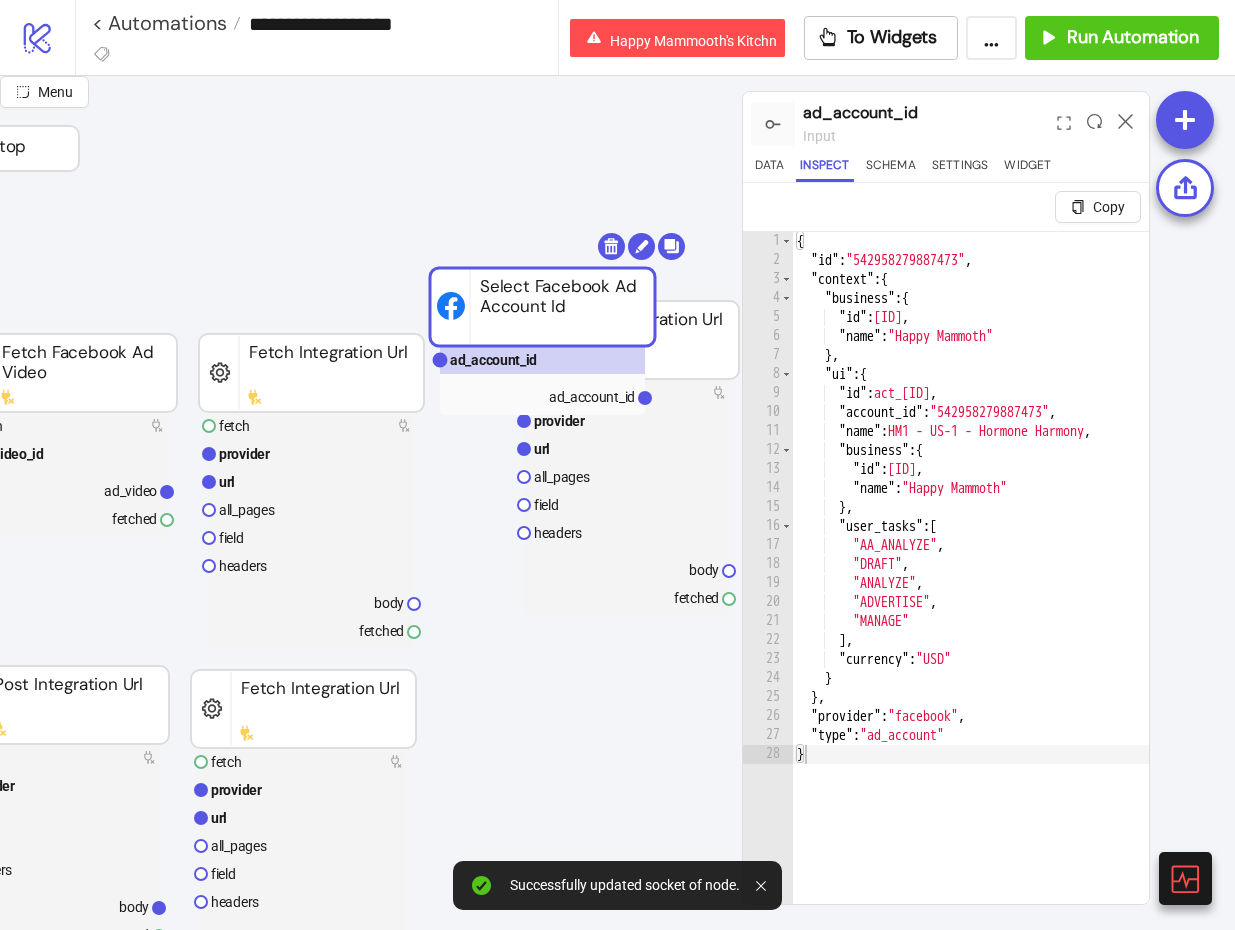 type on "**********" 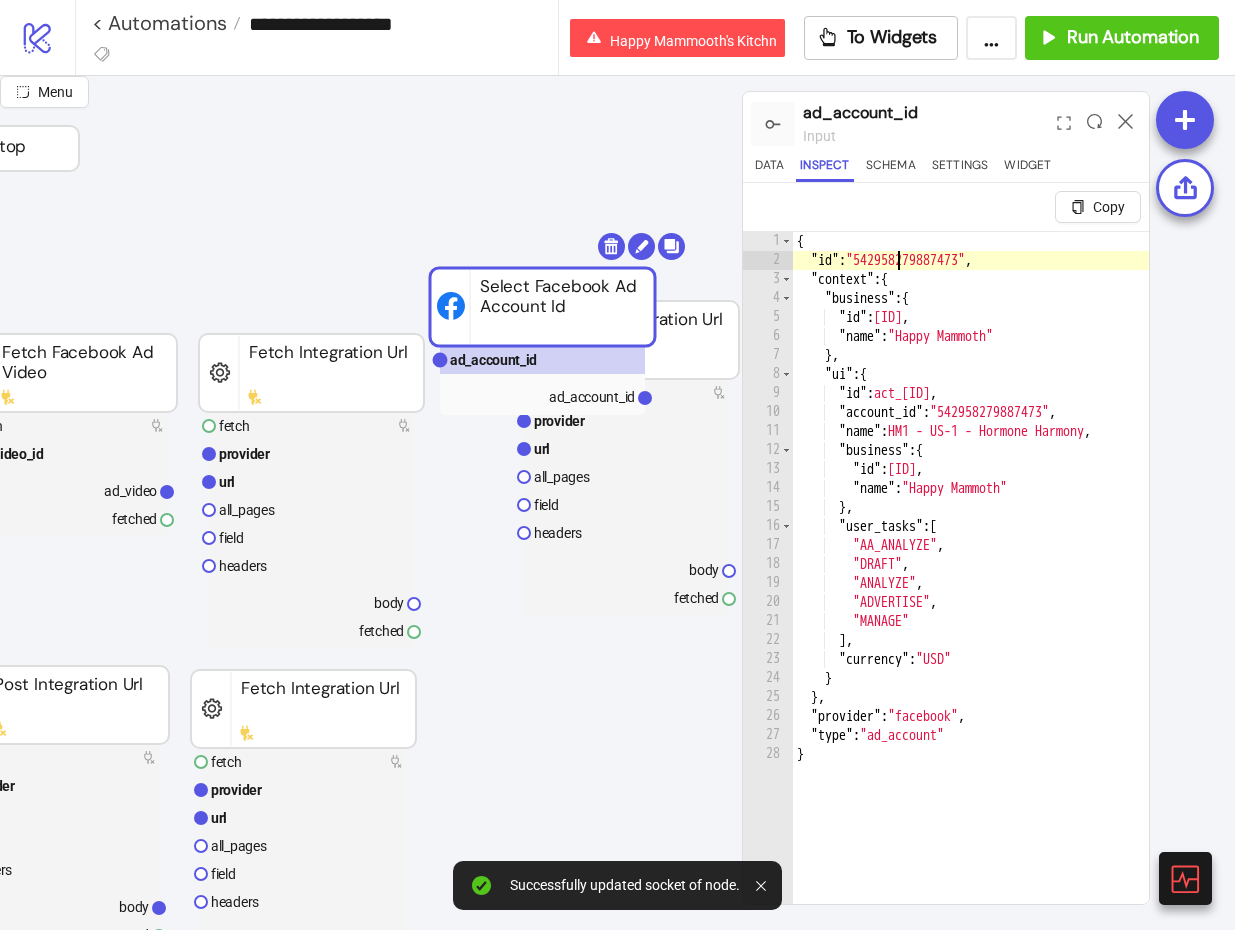 click on "{    "id" :  "[ID]" ,    "context" :  {      "business" :  {         "id" :  "[ID]" ,         "name" :  "Happy Mammoth"      } ,      "ui" :  {         "id" :  "act_[ID]" ,         "account_id" :  "[ID]" ,         "name" :  "HM1 - US-1 - Hormone Harmony" ,         "business" :  {           "id" :  "[ID]" ,           "name" :  "Happy Mammoth"         } ,         "user_tasks" :  [           "AA_ANALYZE" ,           "DRAFT" ,           "ANALYZE" ,           "ADVERTISE" ,           "MANAGE"         ] ,         "currency" :  "USD"      }    } ,    "provider" :  "facebook" ,    "type" :  "ad_account" }" at bounding box center [986, 603] 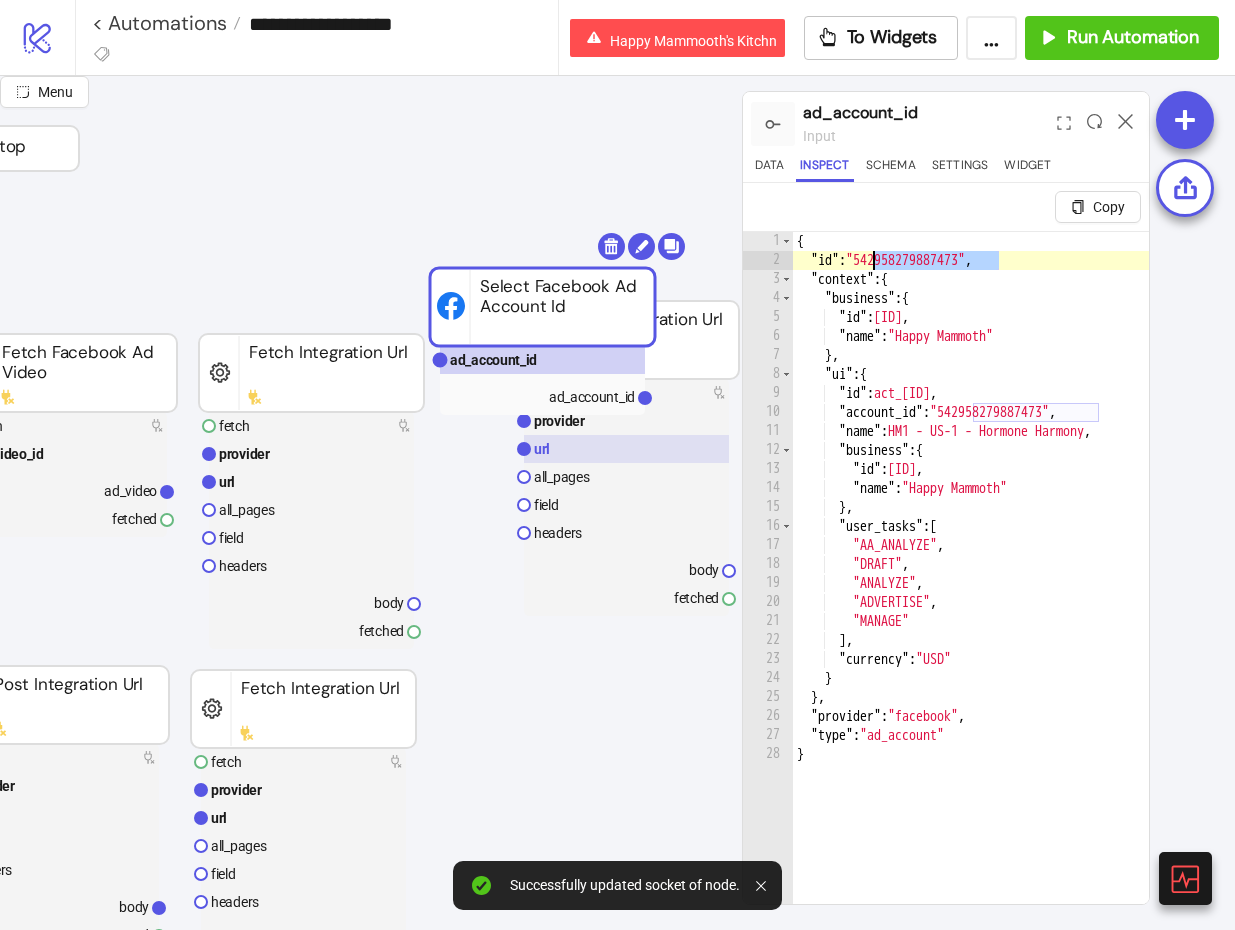 click 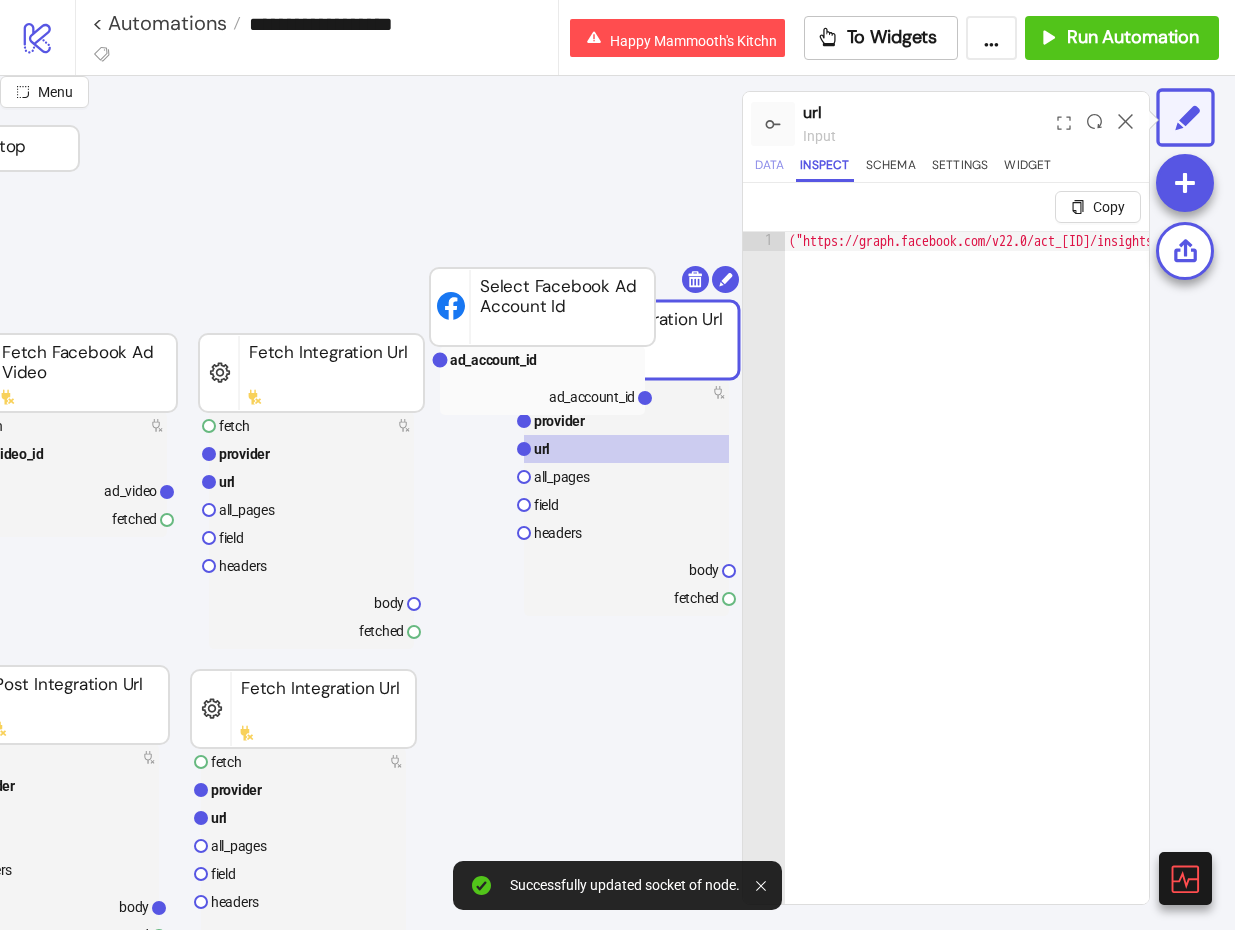click on "Data" at bounding box center [769, 168] 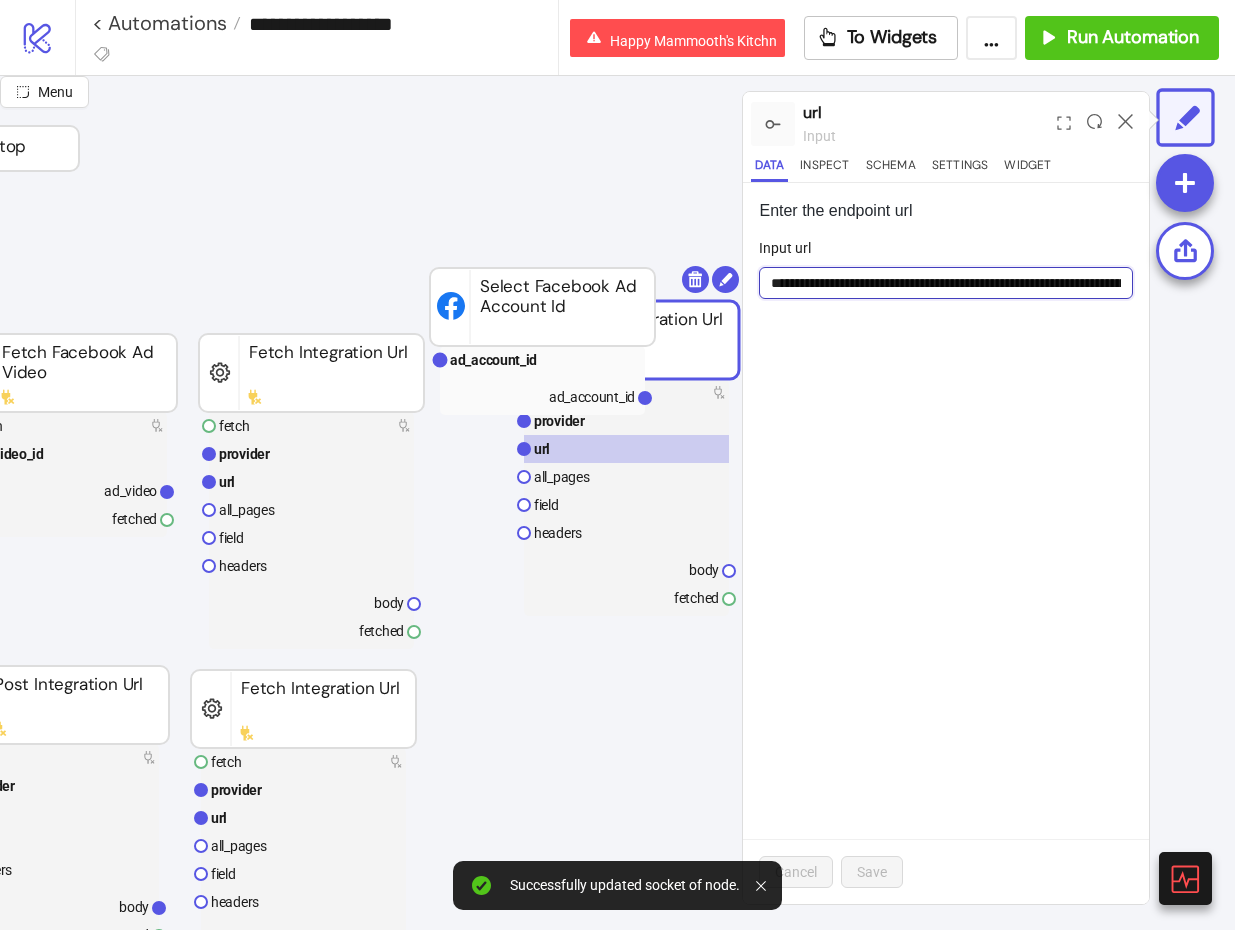 click on "**********" at bounding box center [946, 283] 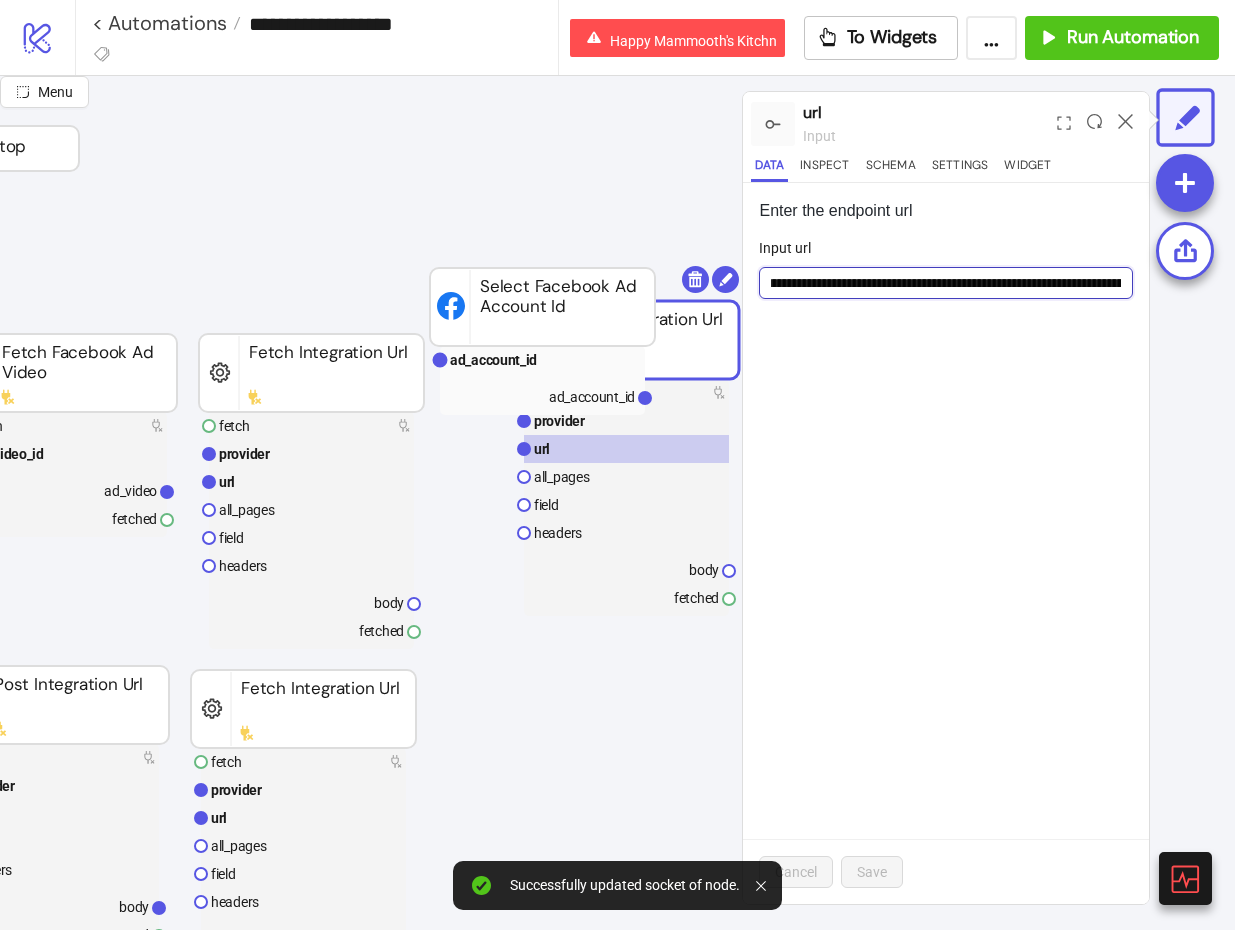 paste 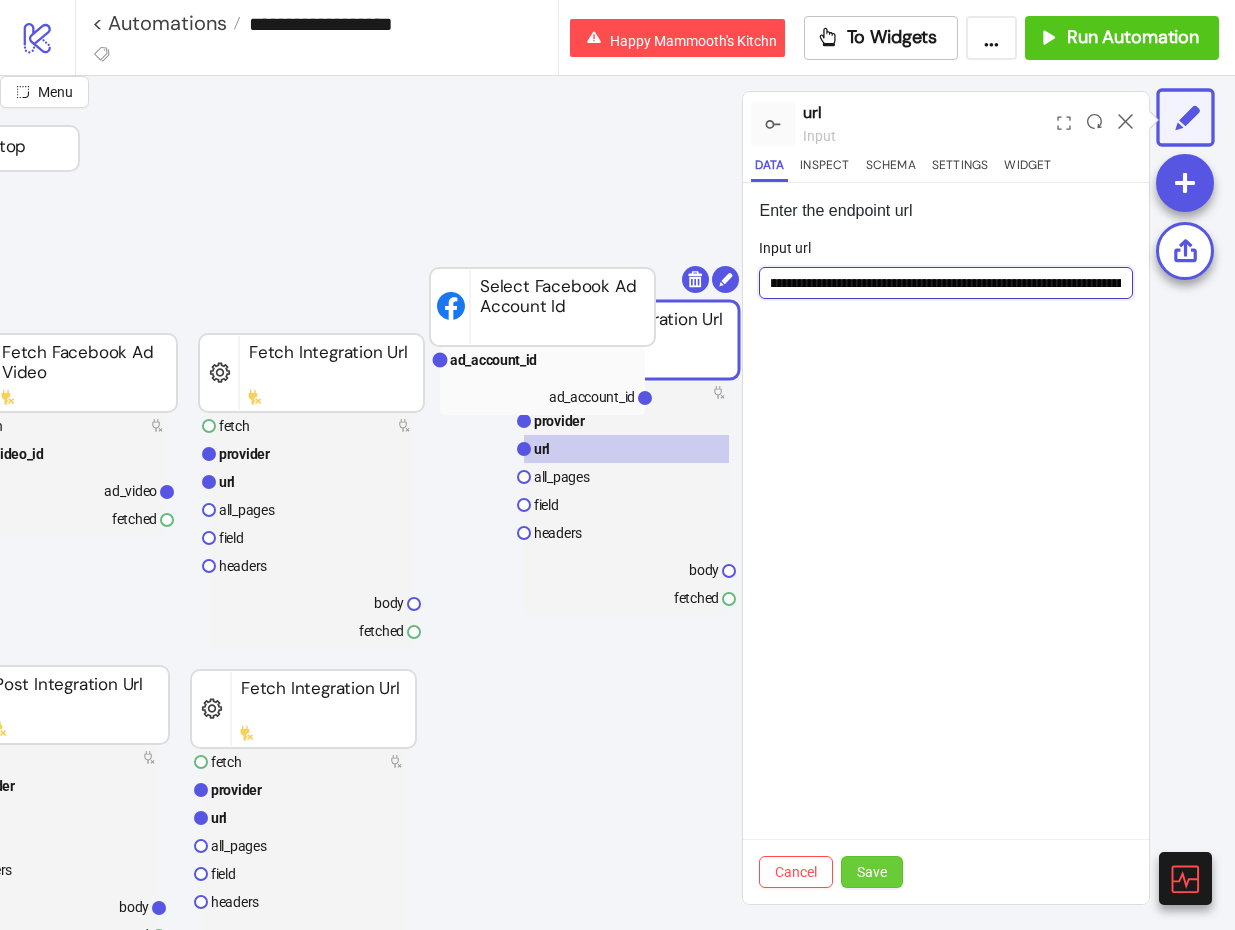 type on "**********" 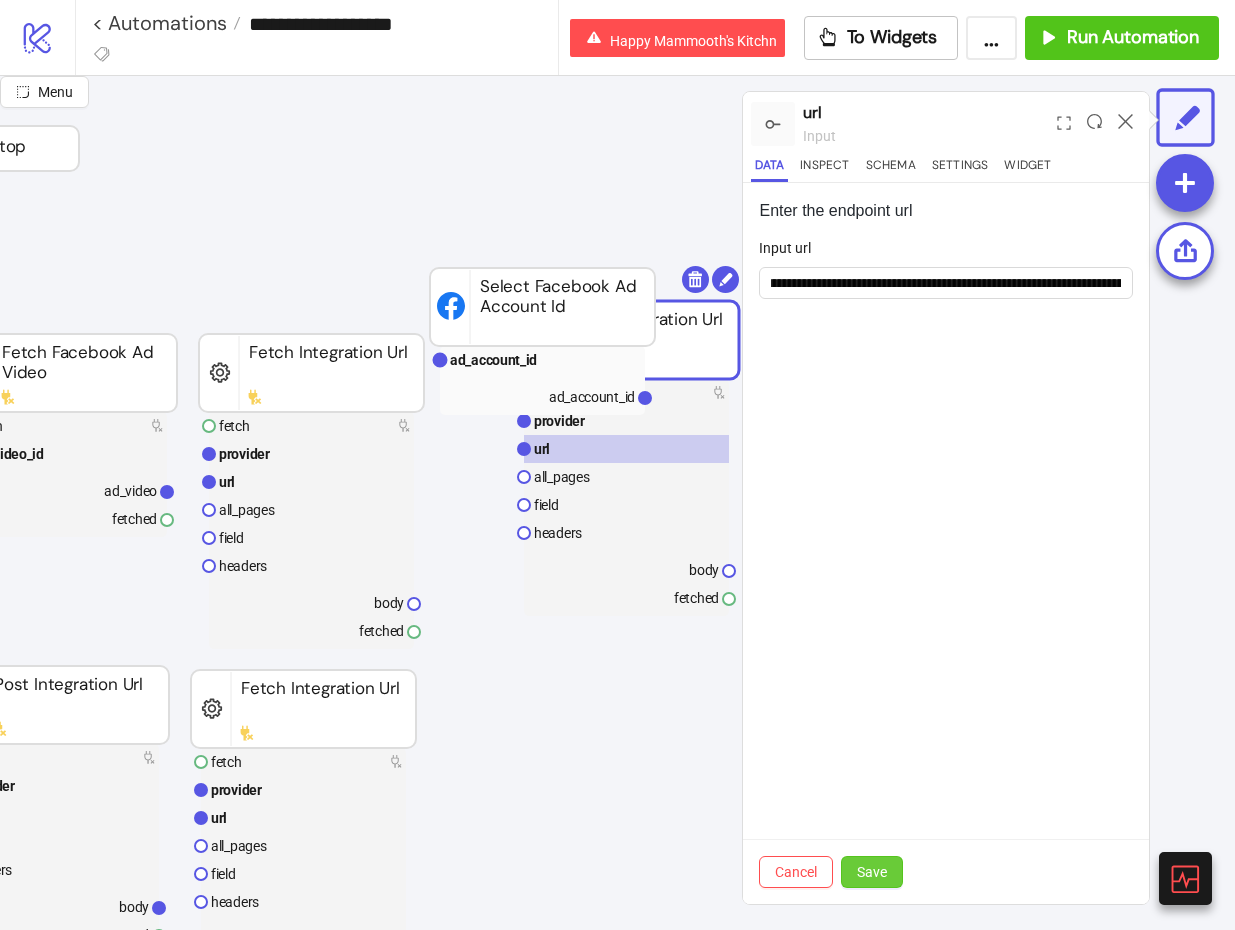 scroll, scrollTop: 0, scrollLeft: 0, axis: both 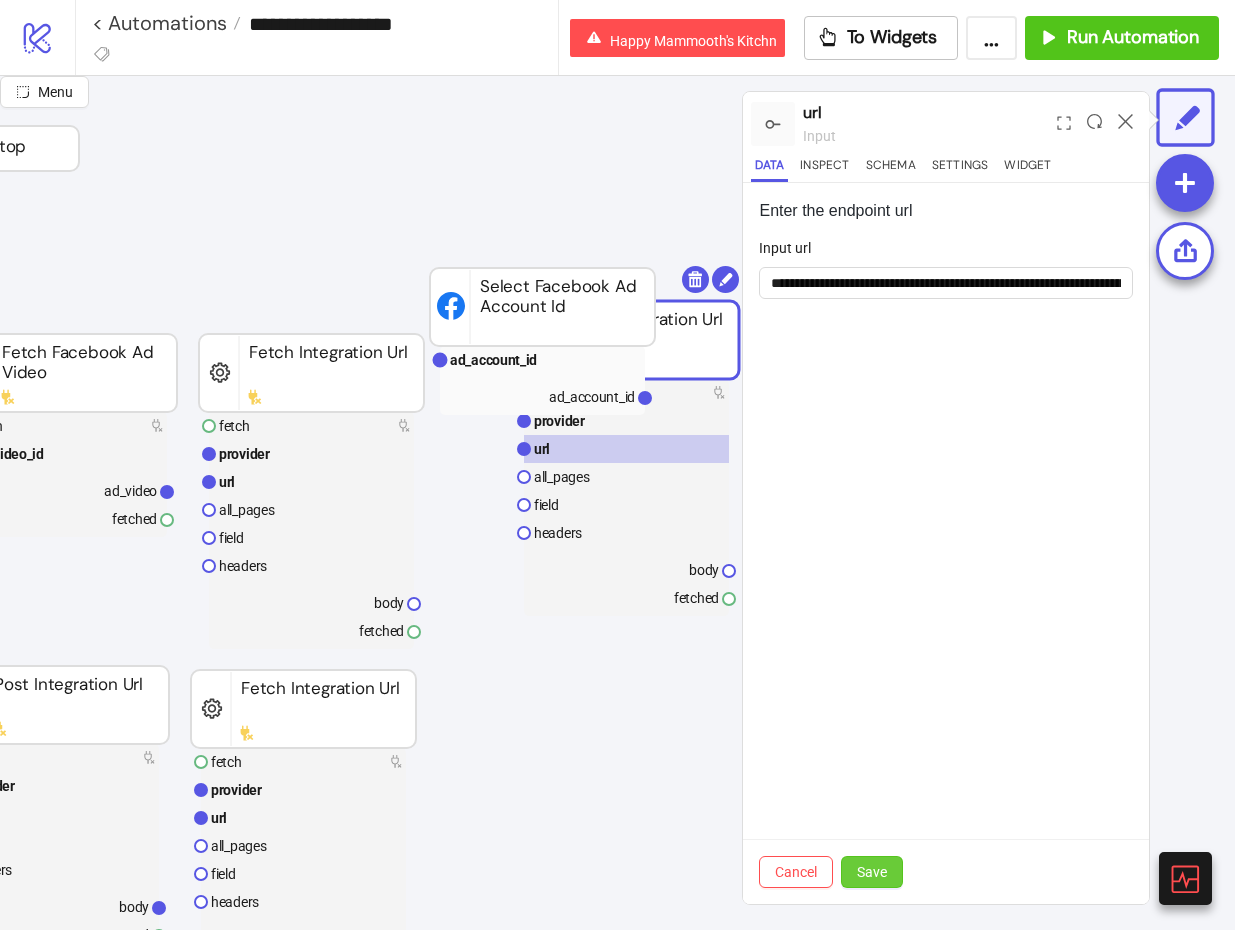 click on "Save" at bounding box center (872, 872) 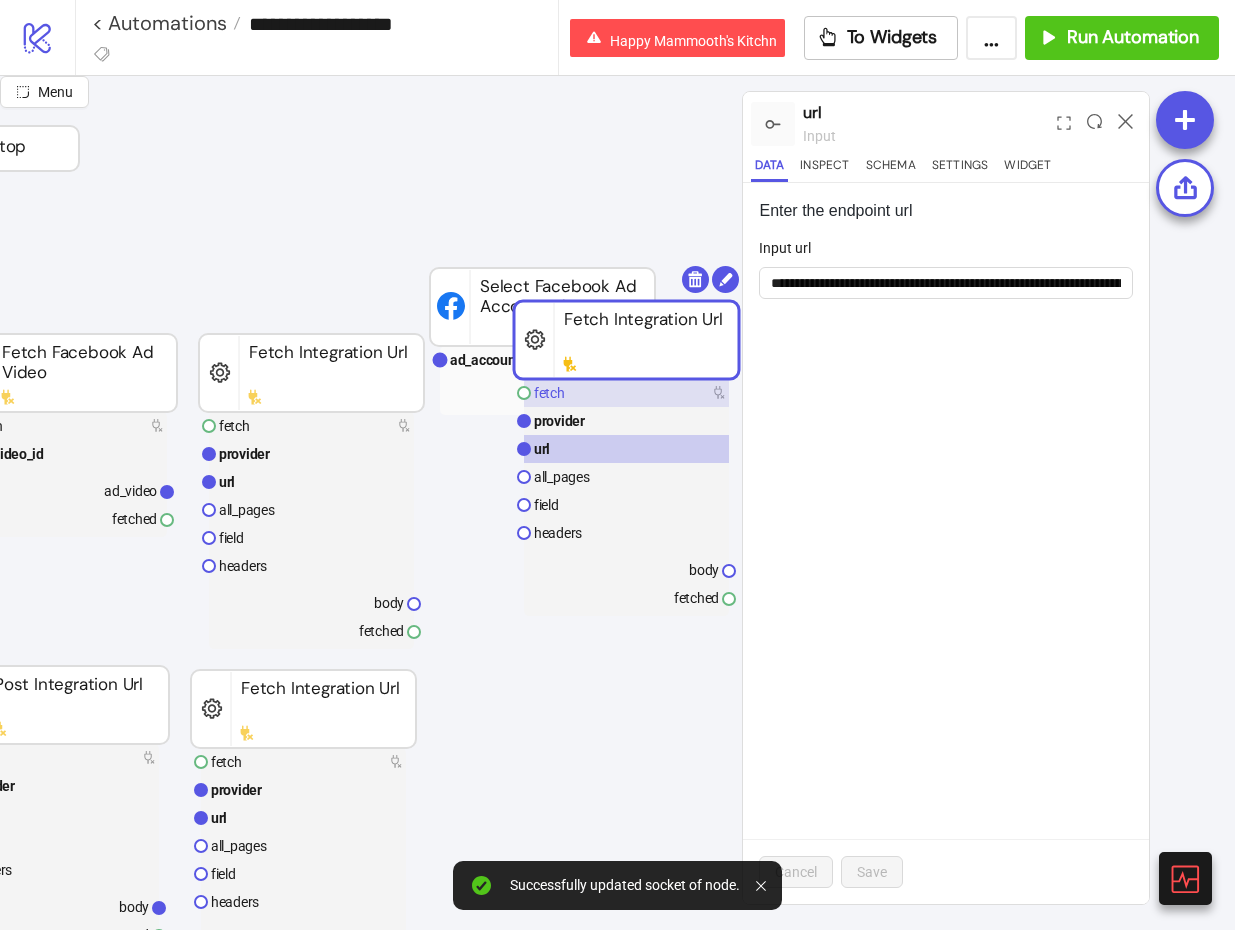 click 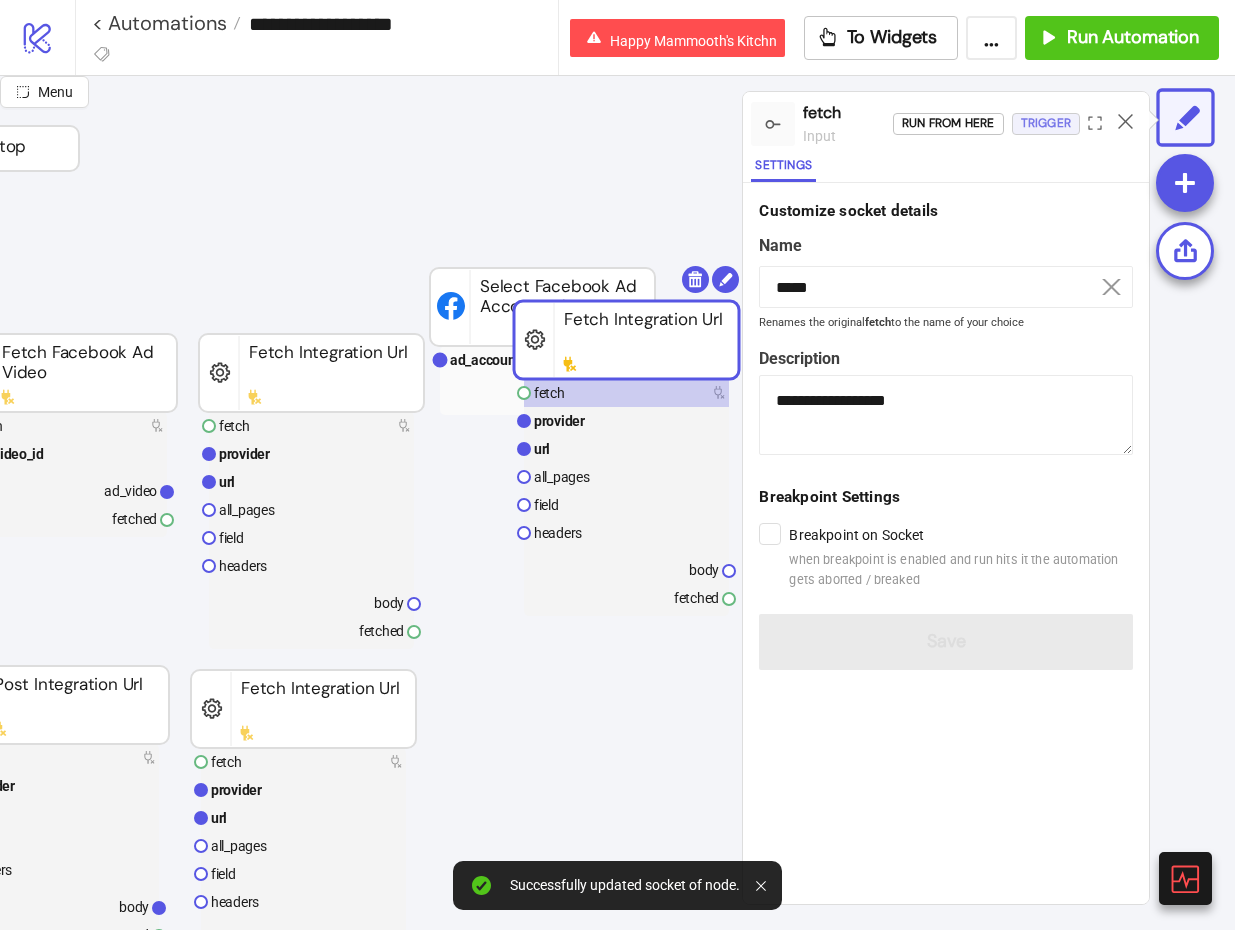 click on "Trigger" at bounding box center [1046, 123] 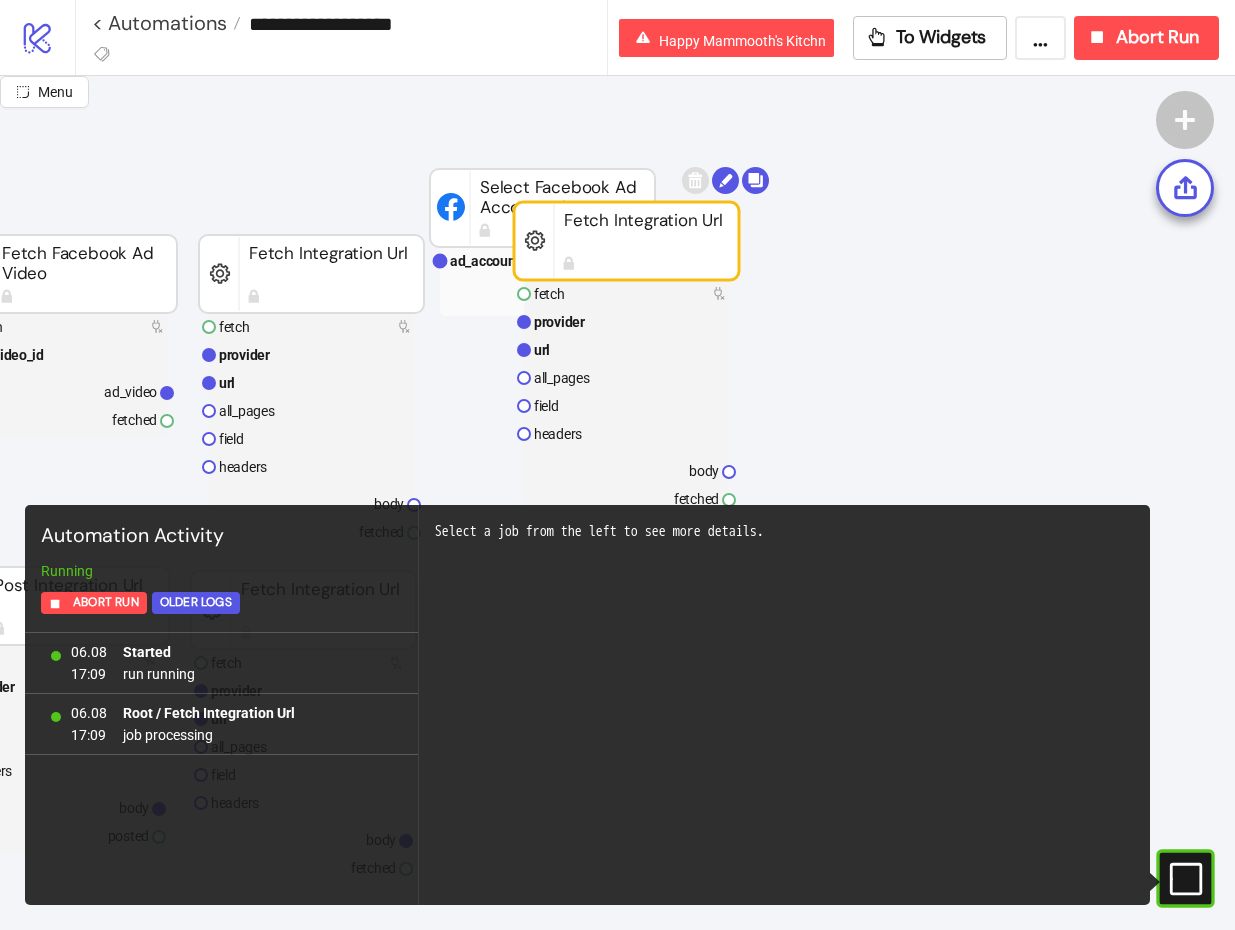 scroll, scrollTop: 124, scrollLeft: 471, axis: both 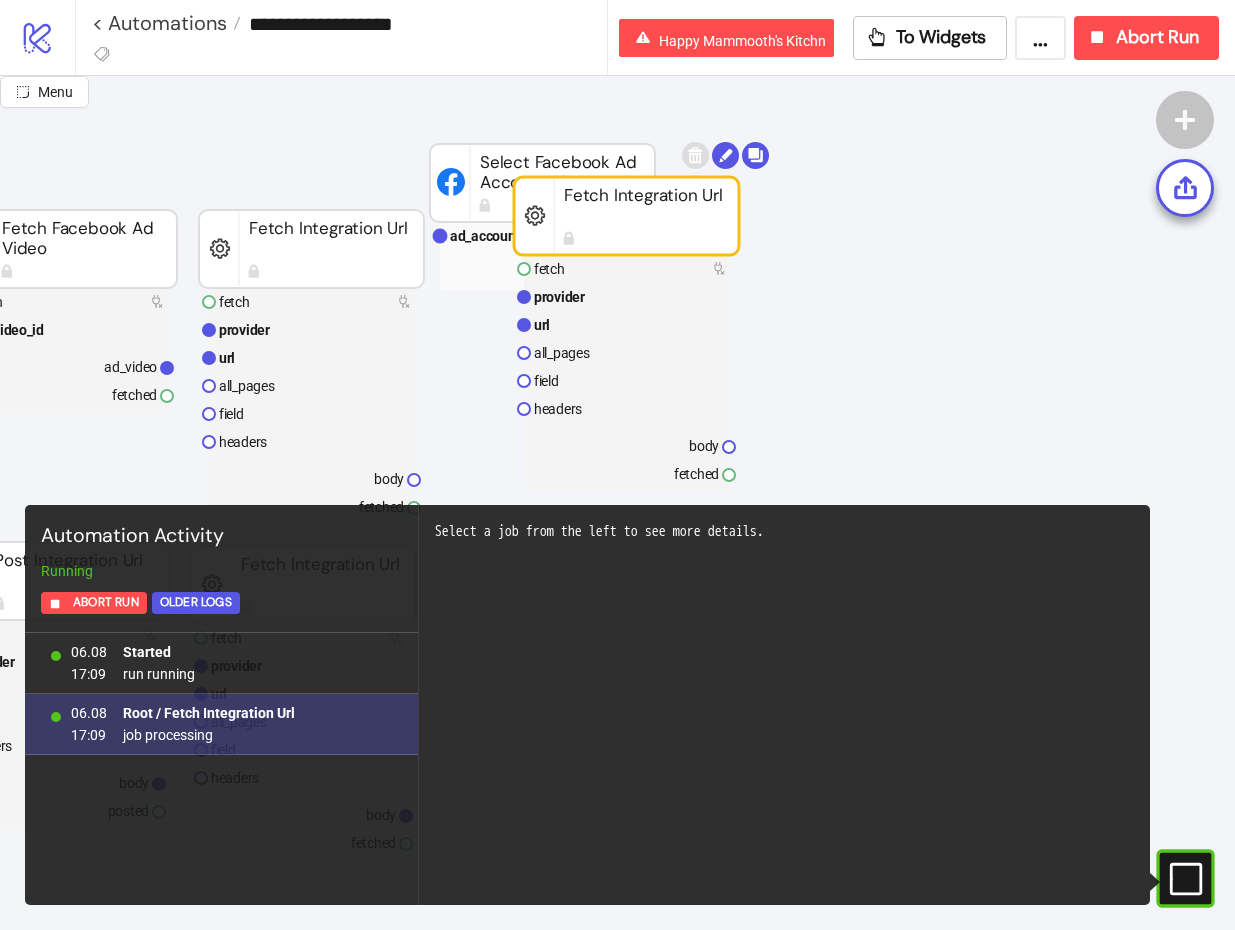 click on "06.08 17:09 Root / Fetch Integration Url job processing" at bounding box center (221, 724) 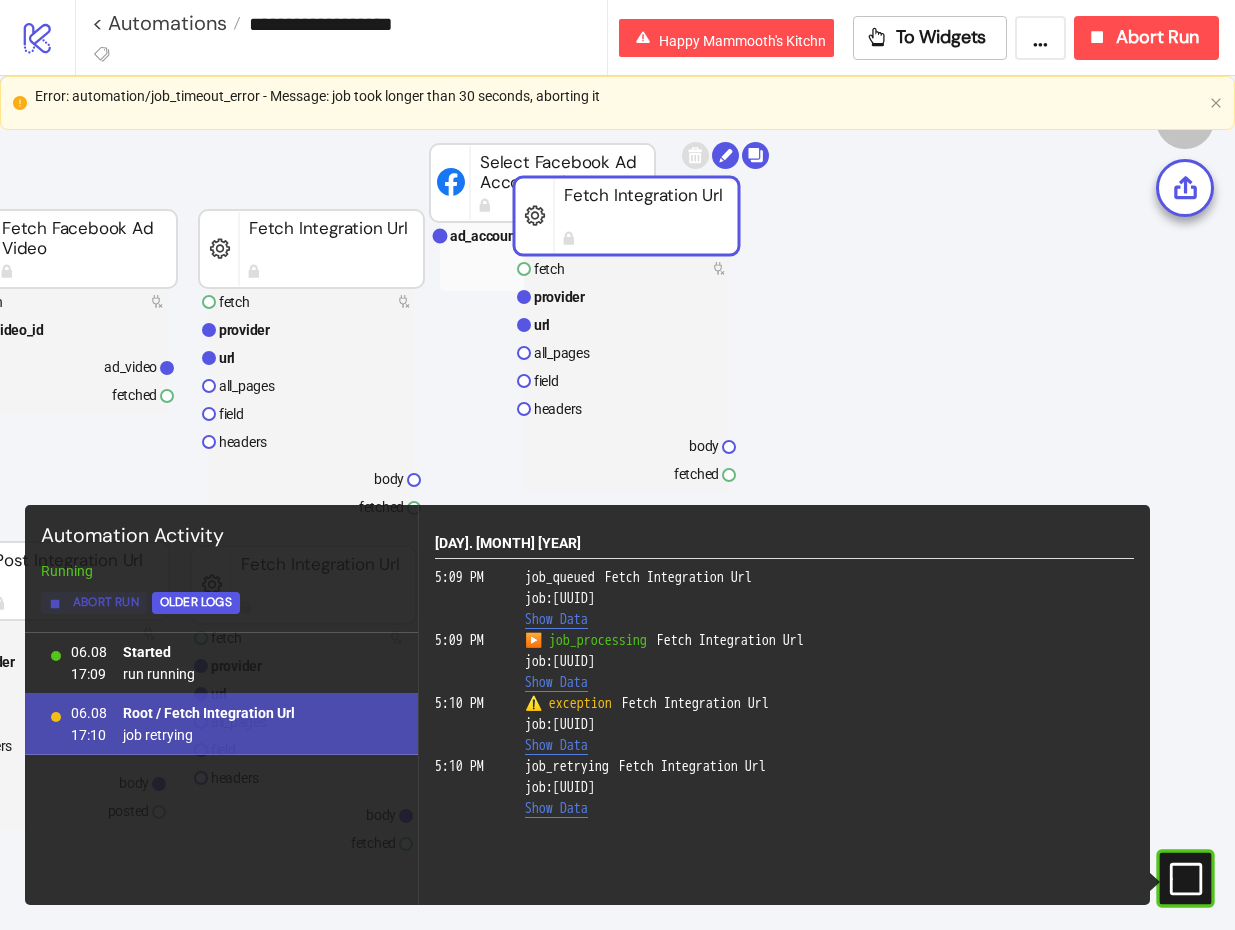 click on "Abort Run" at bounding box center [106, 602] 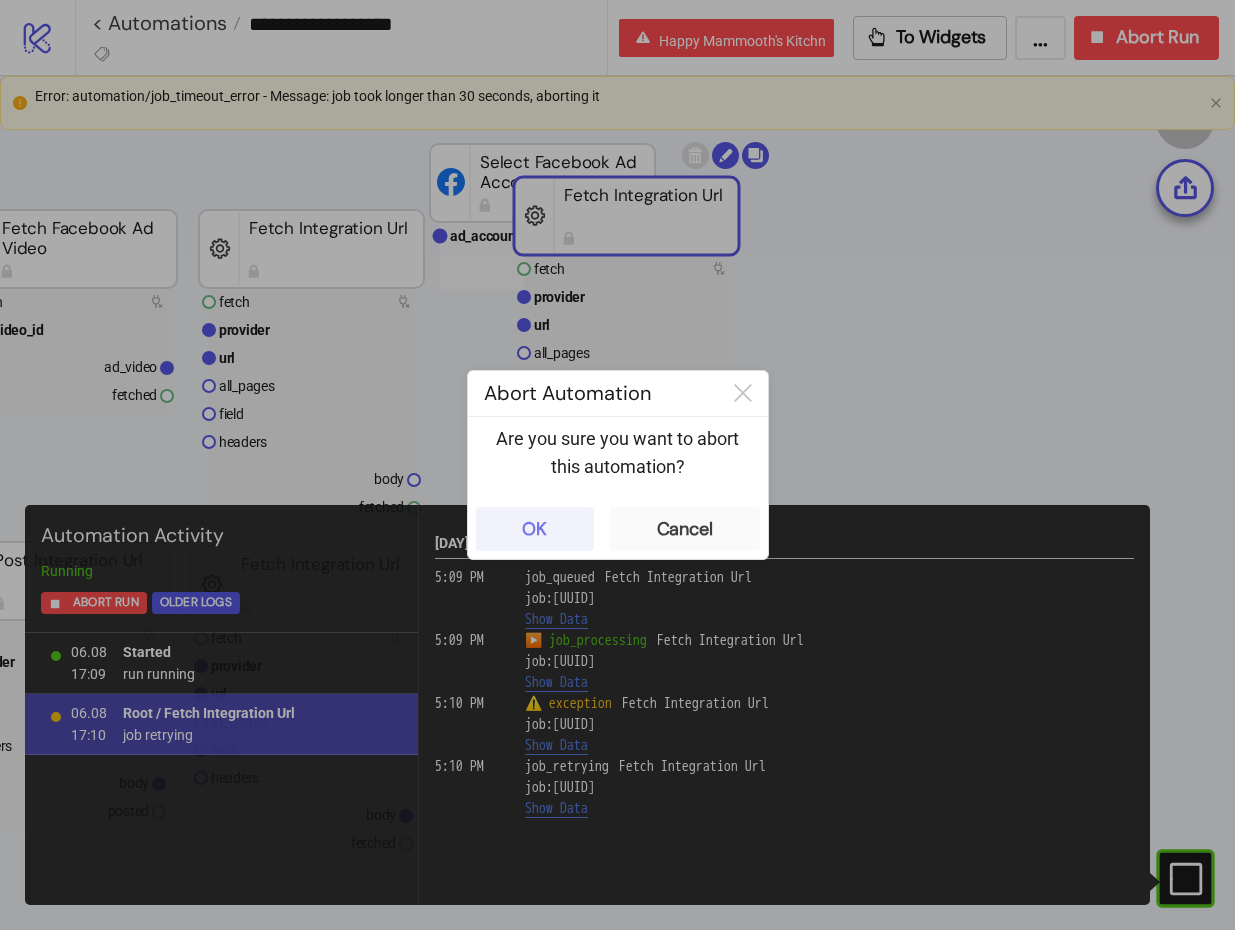 click on "OK" at bounding box center (535, 529) 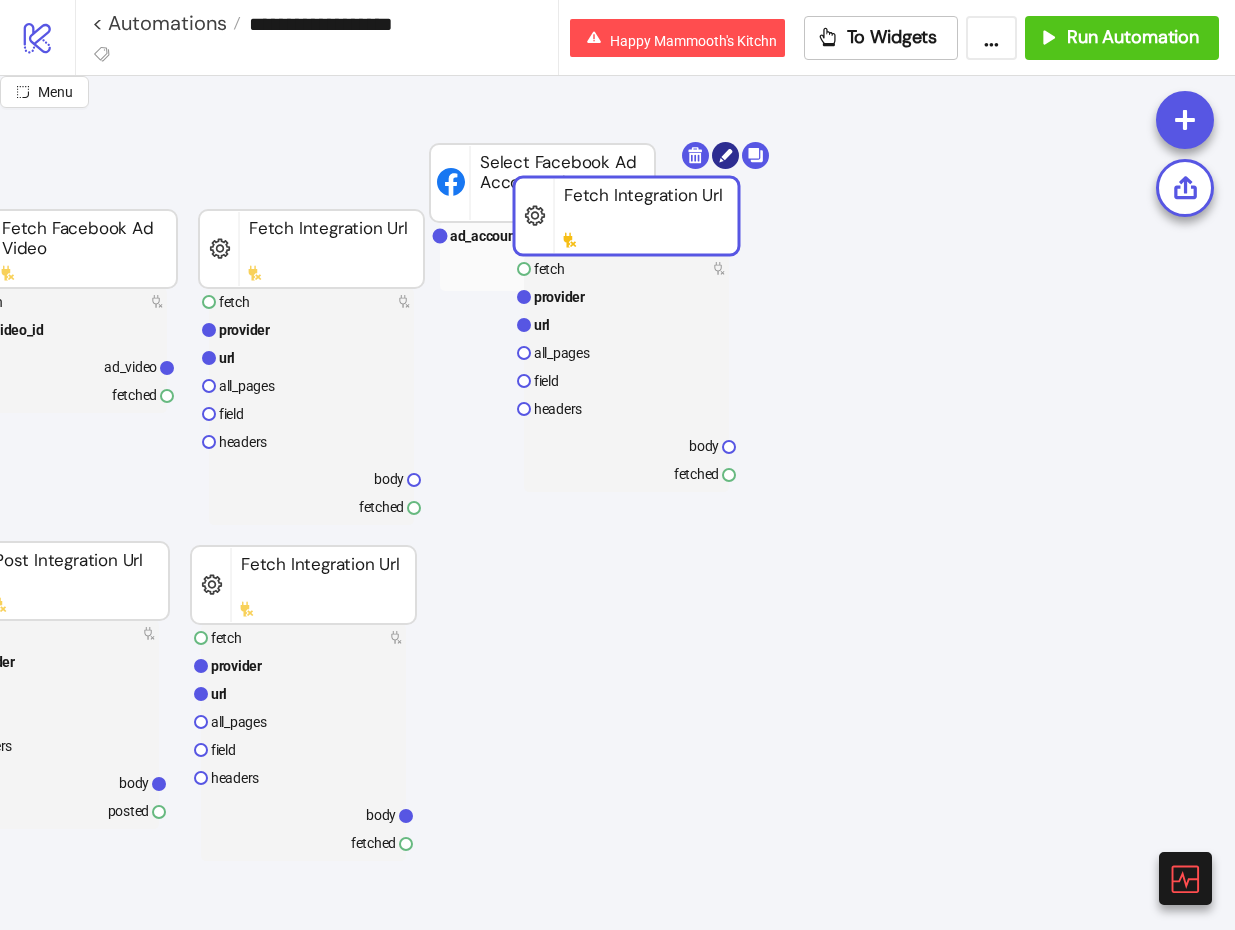 click 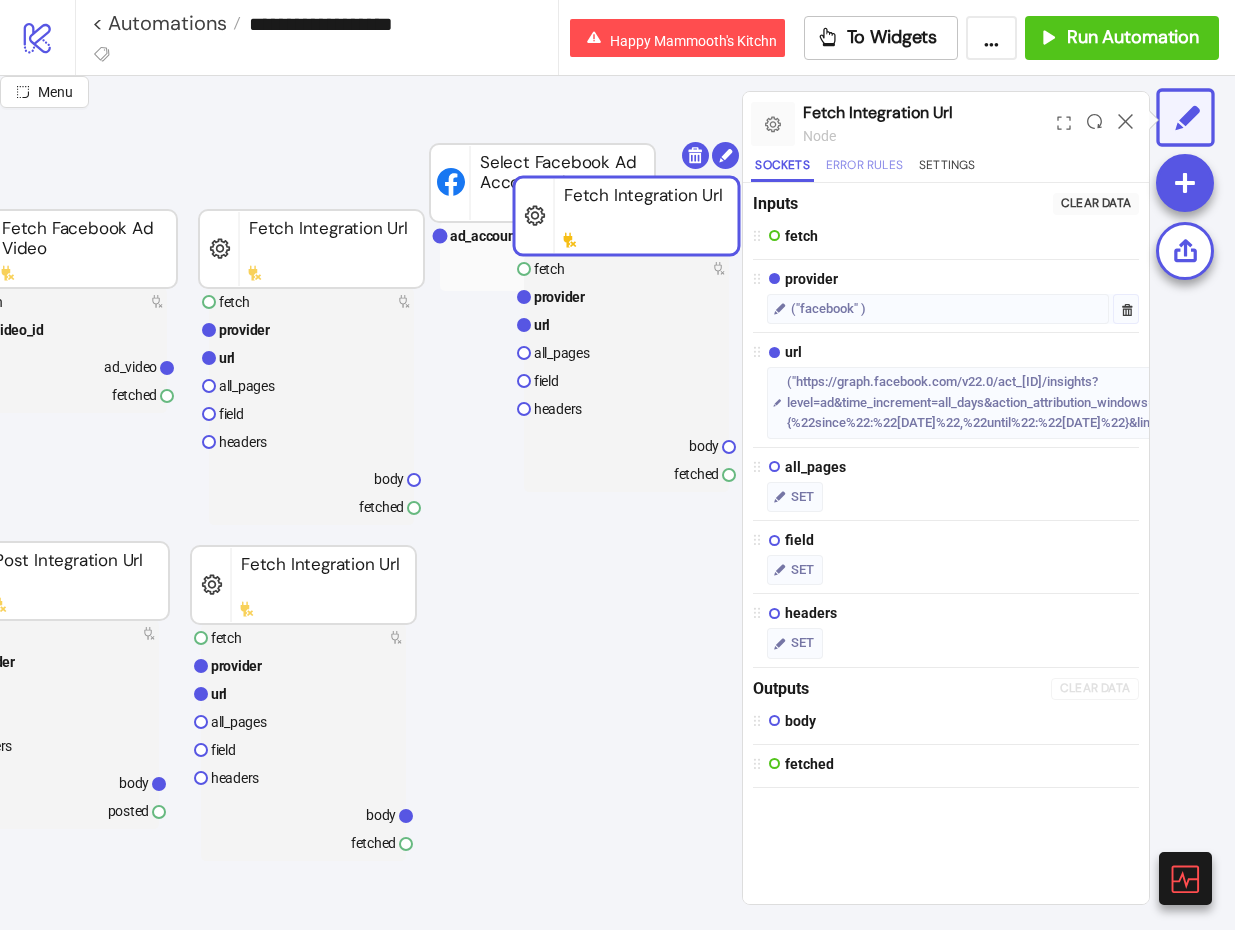 click on "Error Rules" at bounding box center (864, 168) 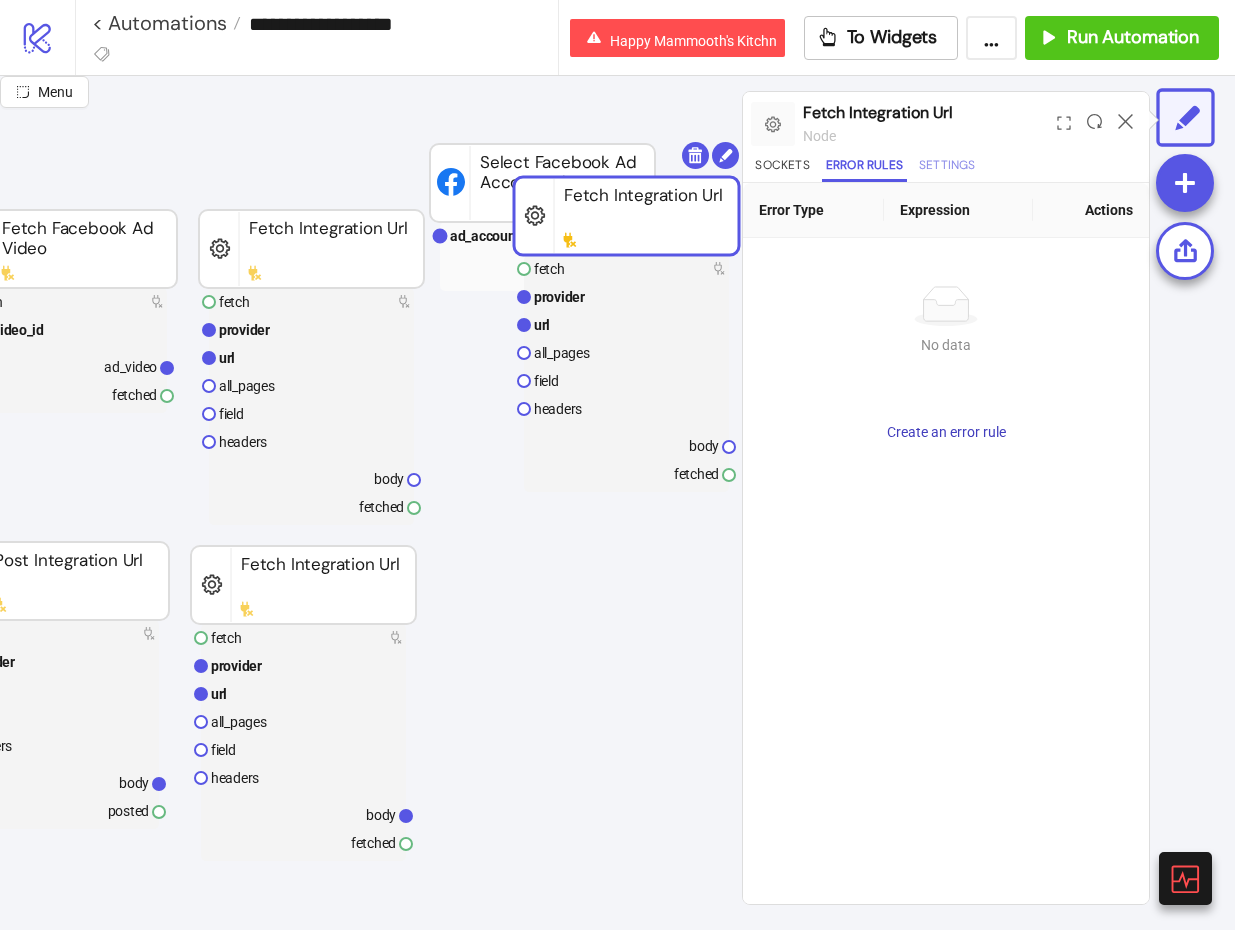 click on "Settings" at bounding box center (947, 168) 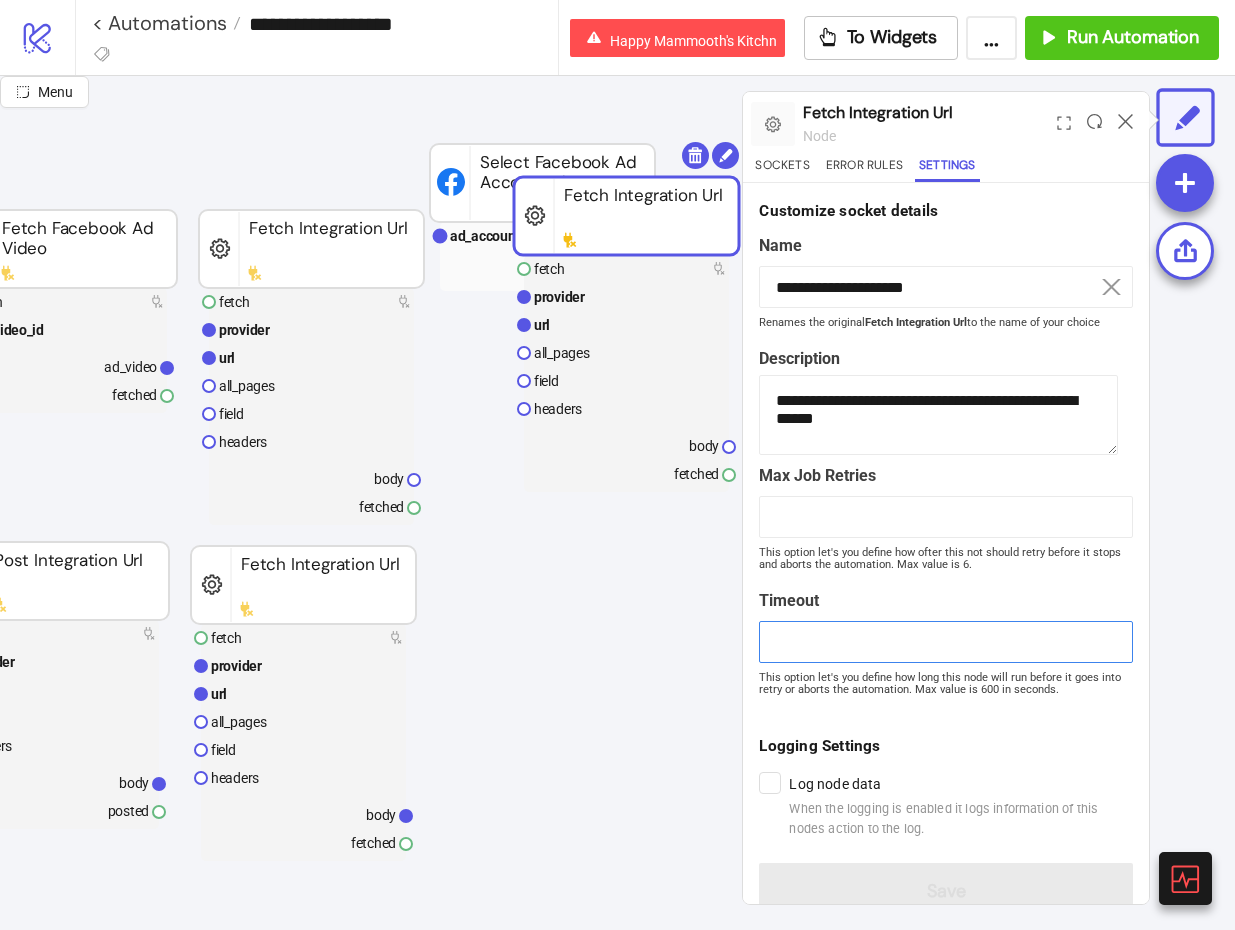 click on "**" at bounding box center (946, 642) 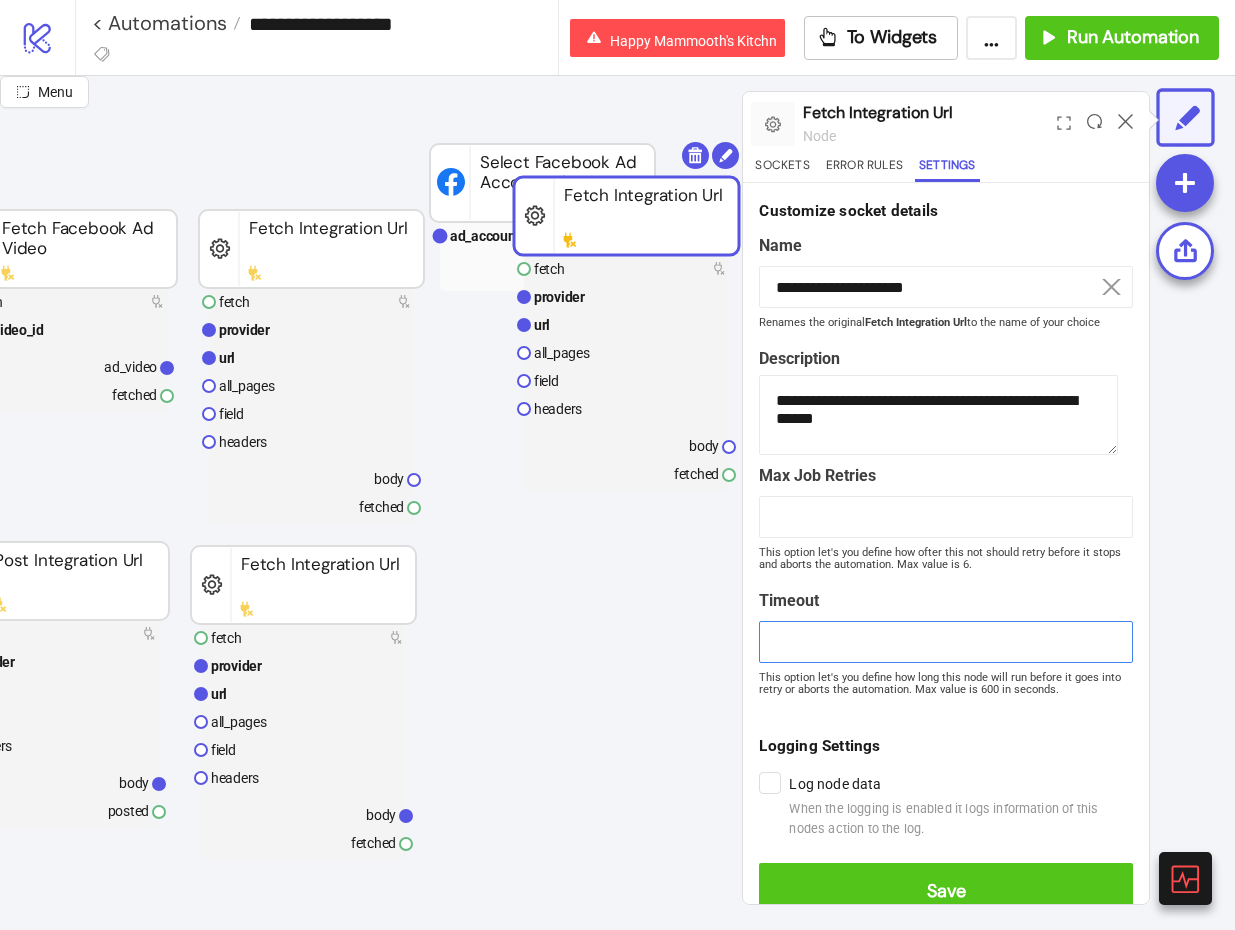 type on "***" 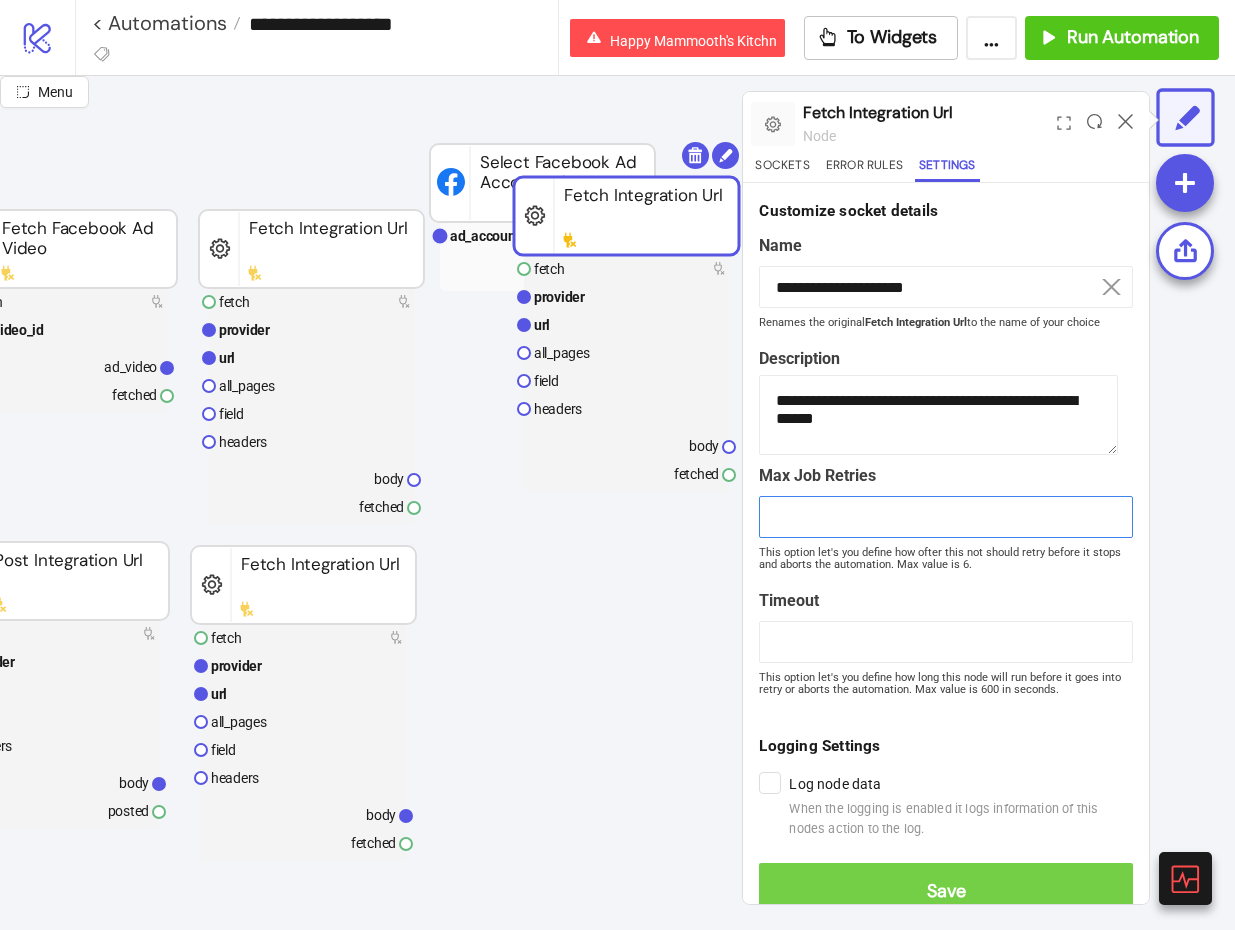 type on "*" 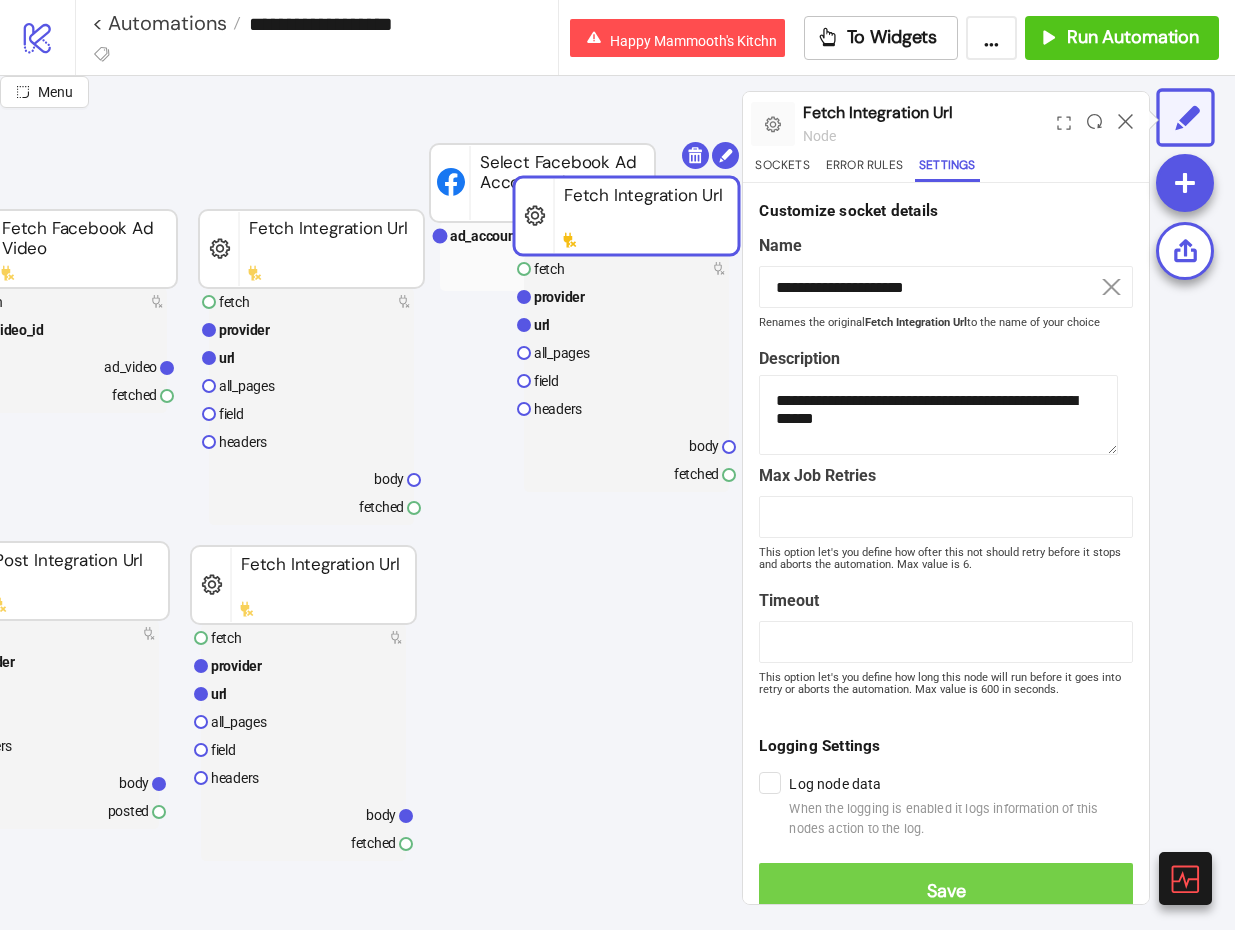 click on "Save" at bounding box center [946, 891] 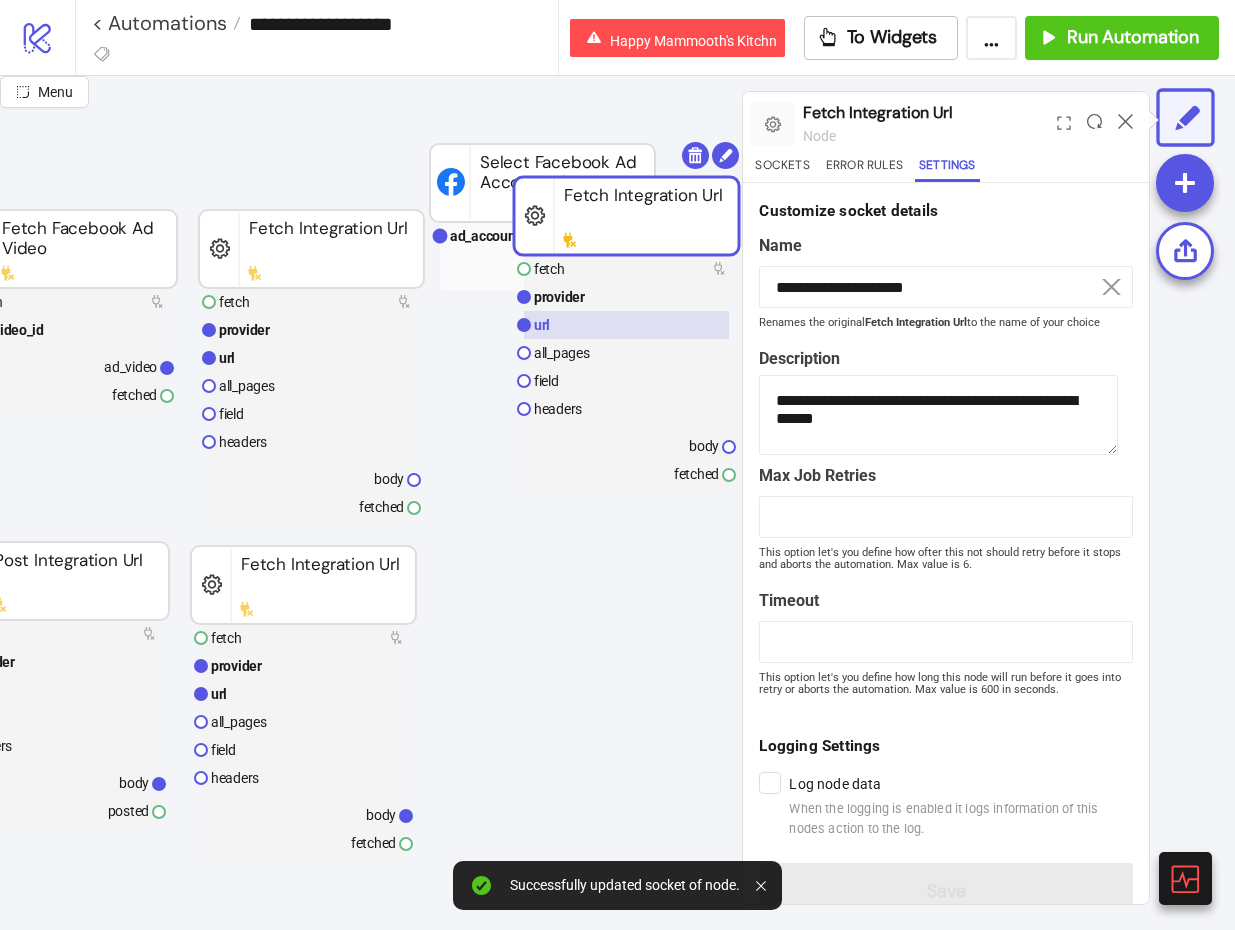 click 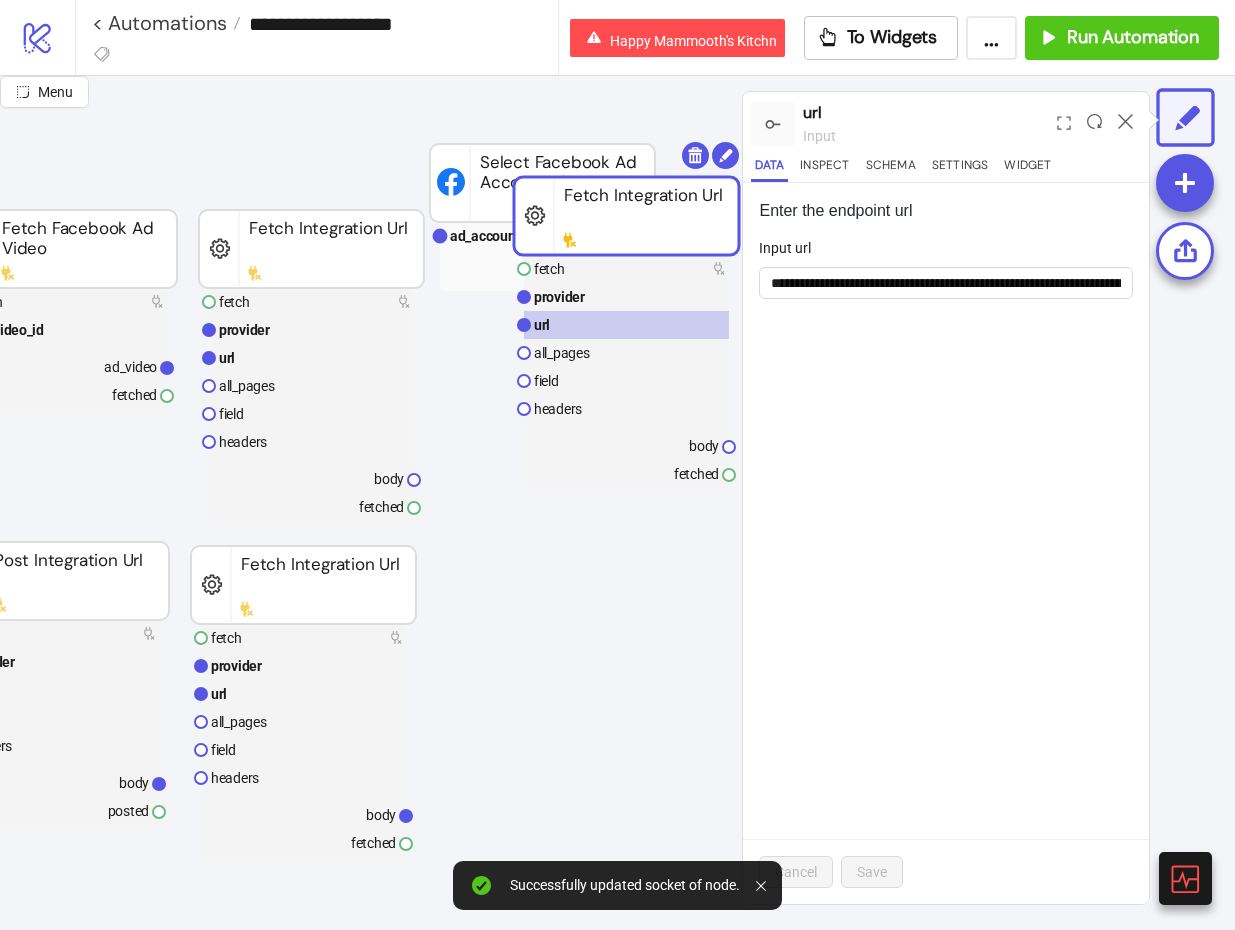 click on "Input url" at bounding box center [946, 252] 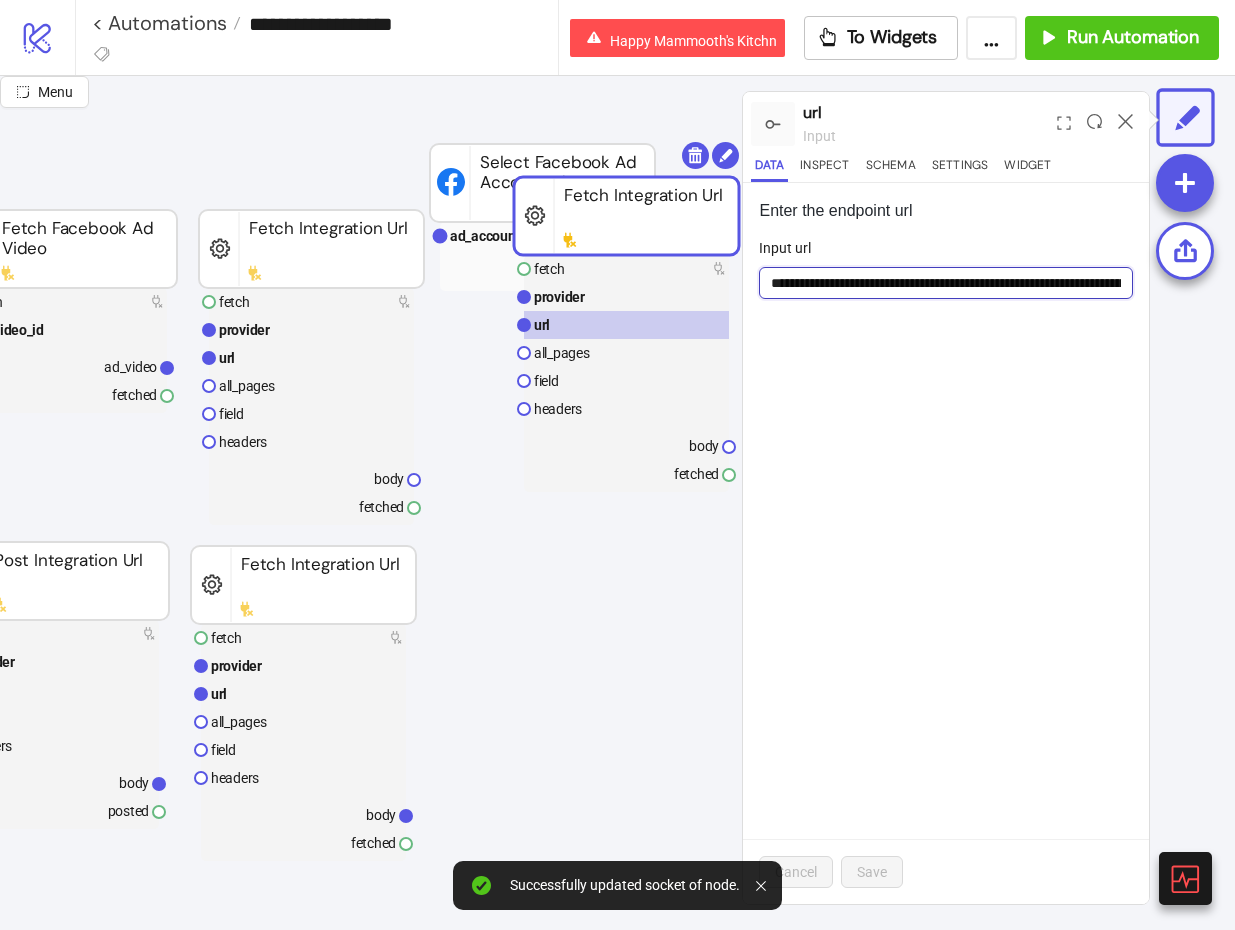 click on "**********" at bounding box center (946, 283) 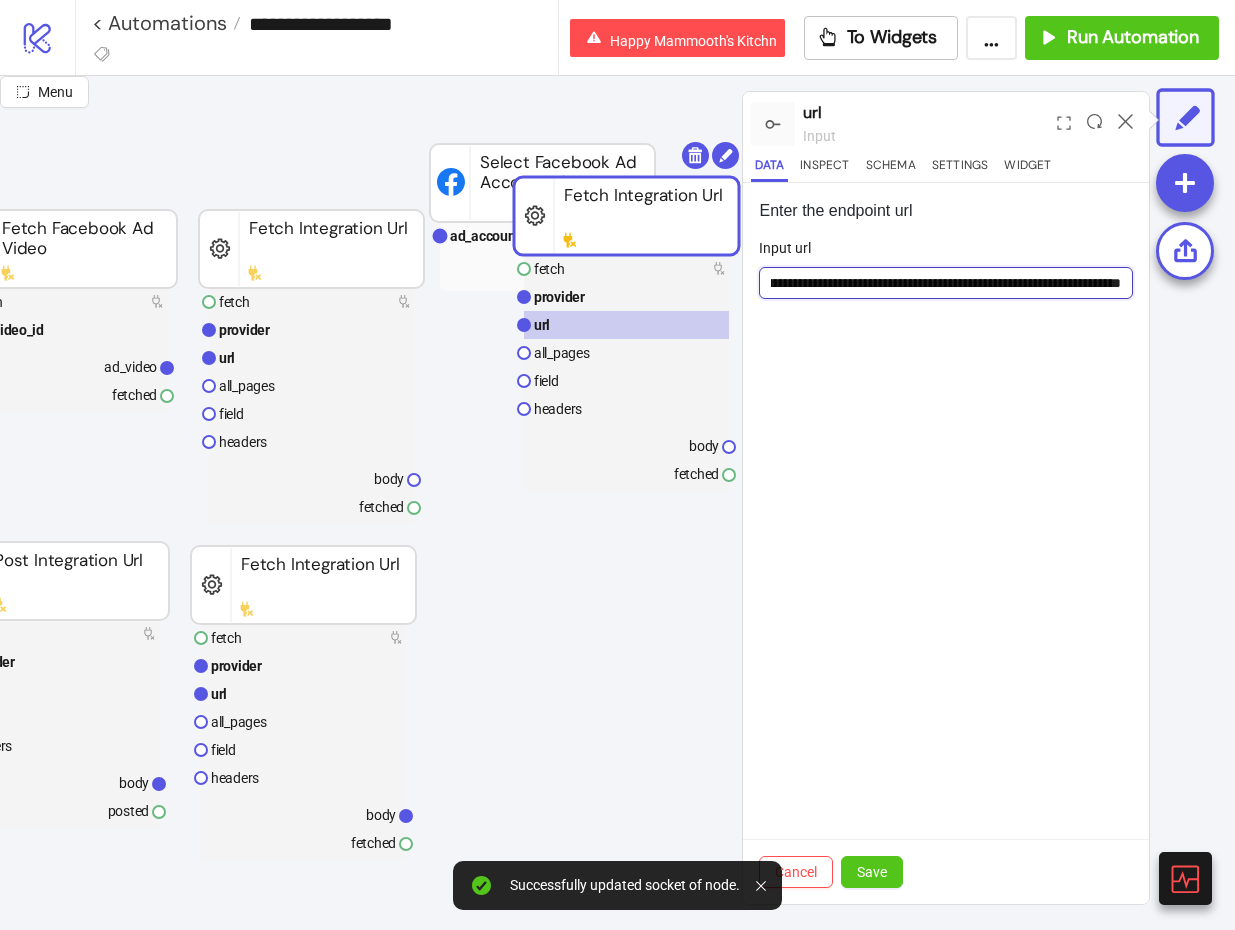 scroll, scrollTop: 0, scrollLeft: 2231, axis: horizontal 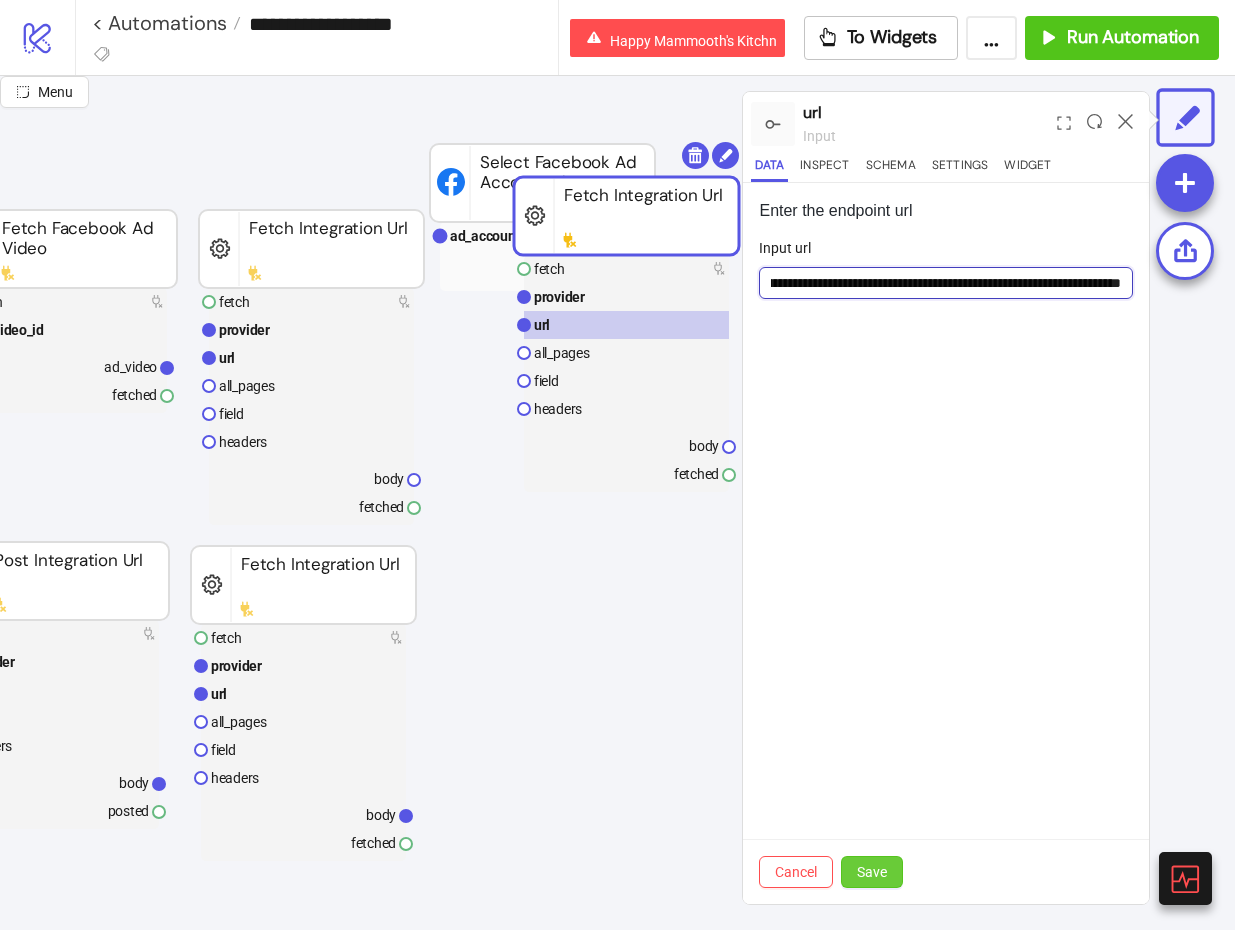 type on "**********" 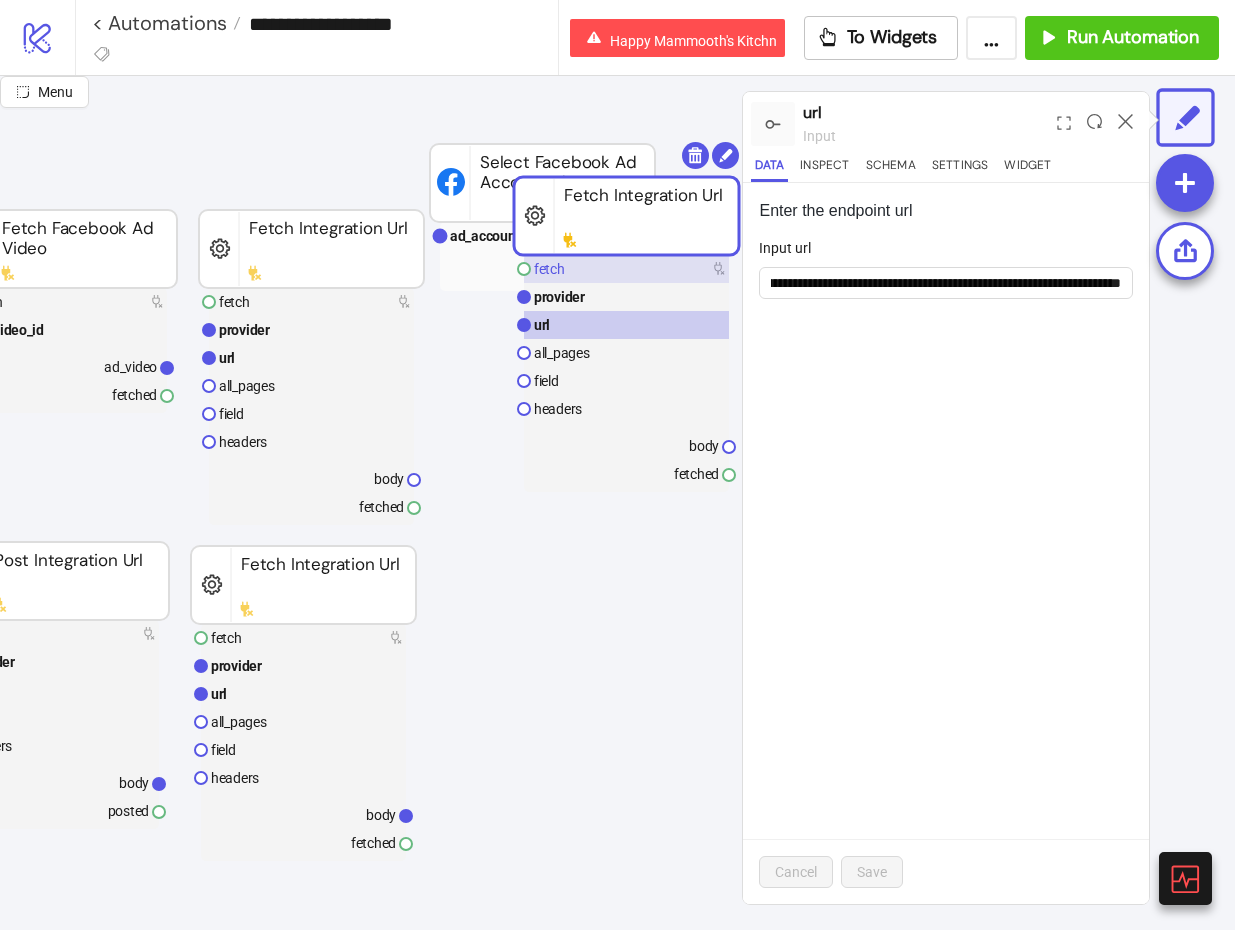 scroll, scrollTop: 0, scrollLeft: 0, axis: both 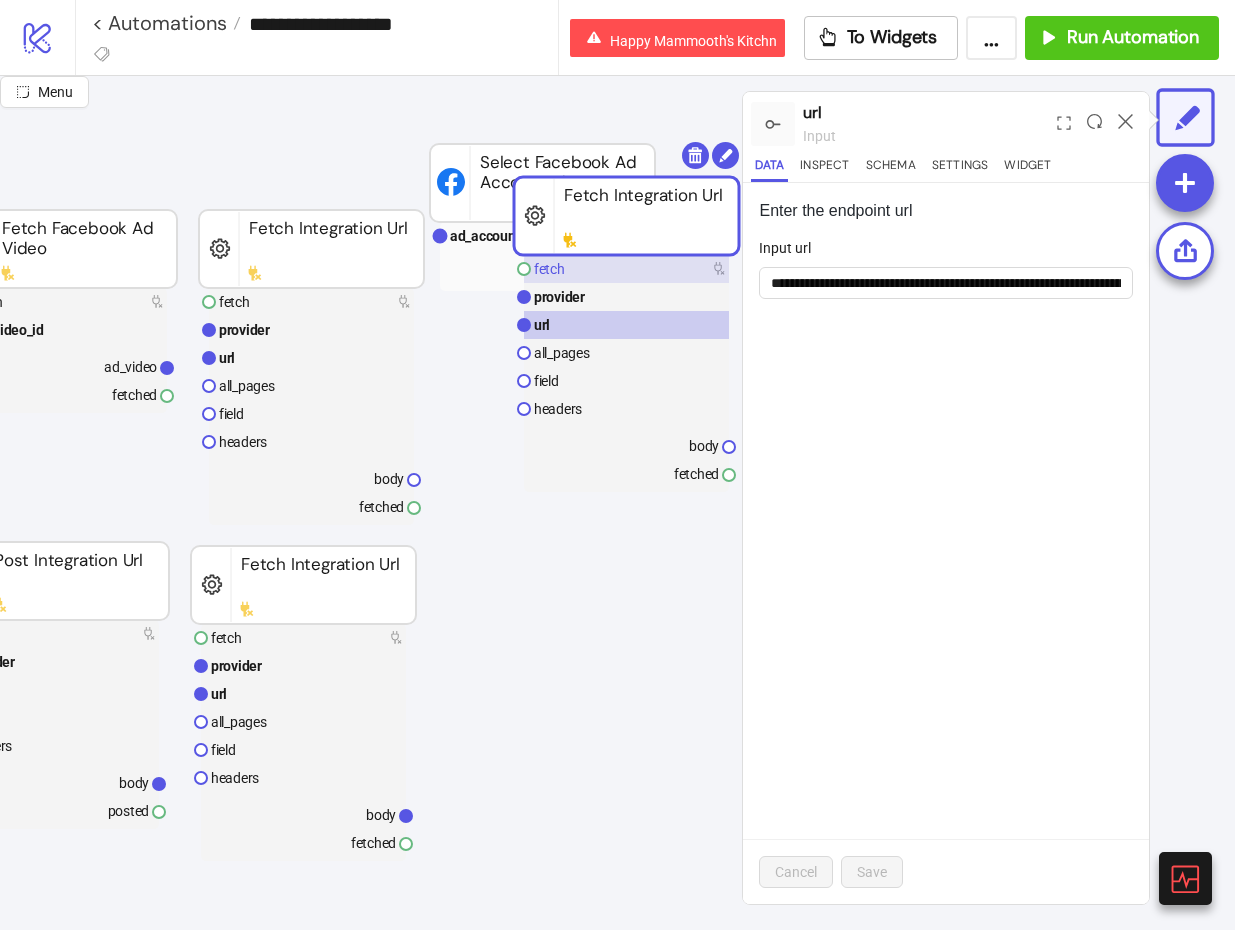 click 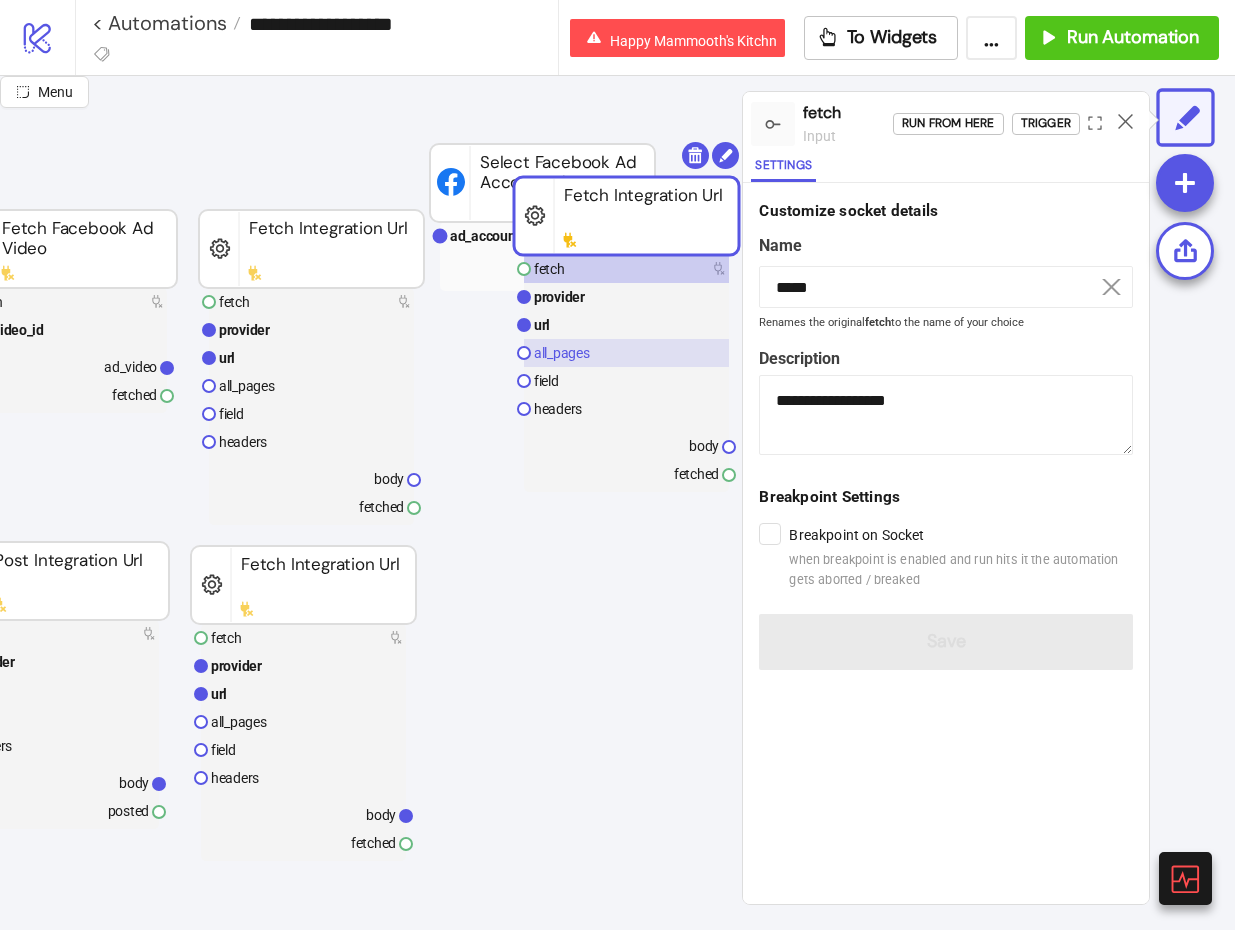 click 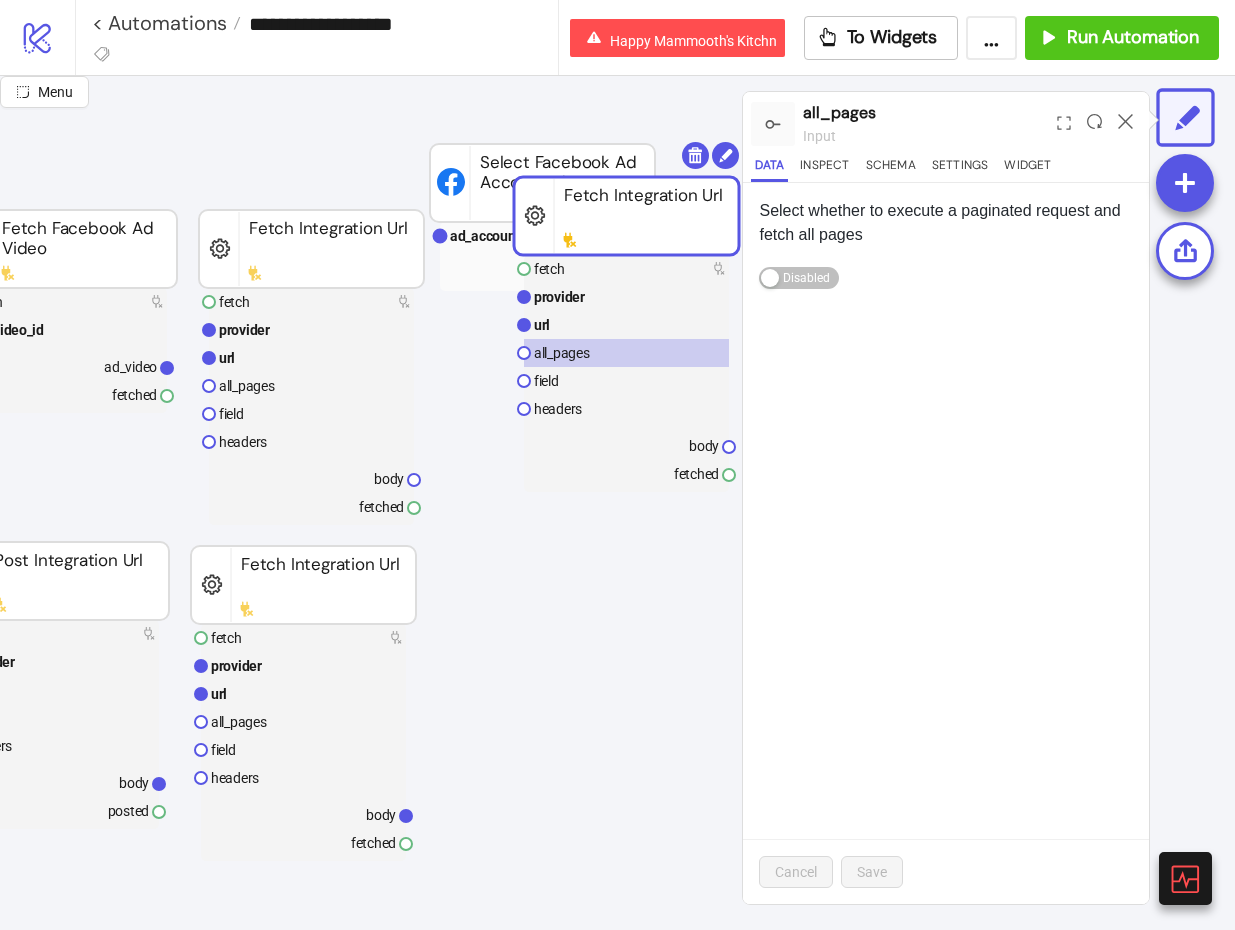 click on "Enabled Disabled" at bounding box center [946, 277] 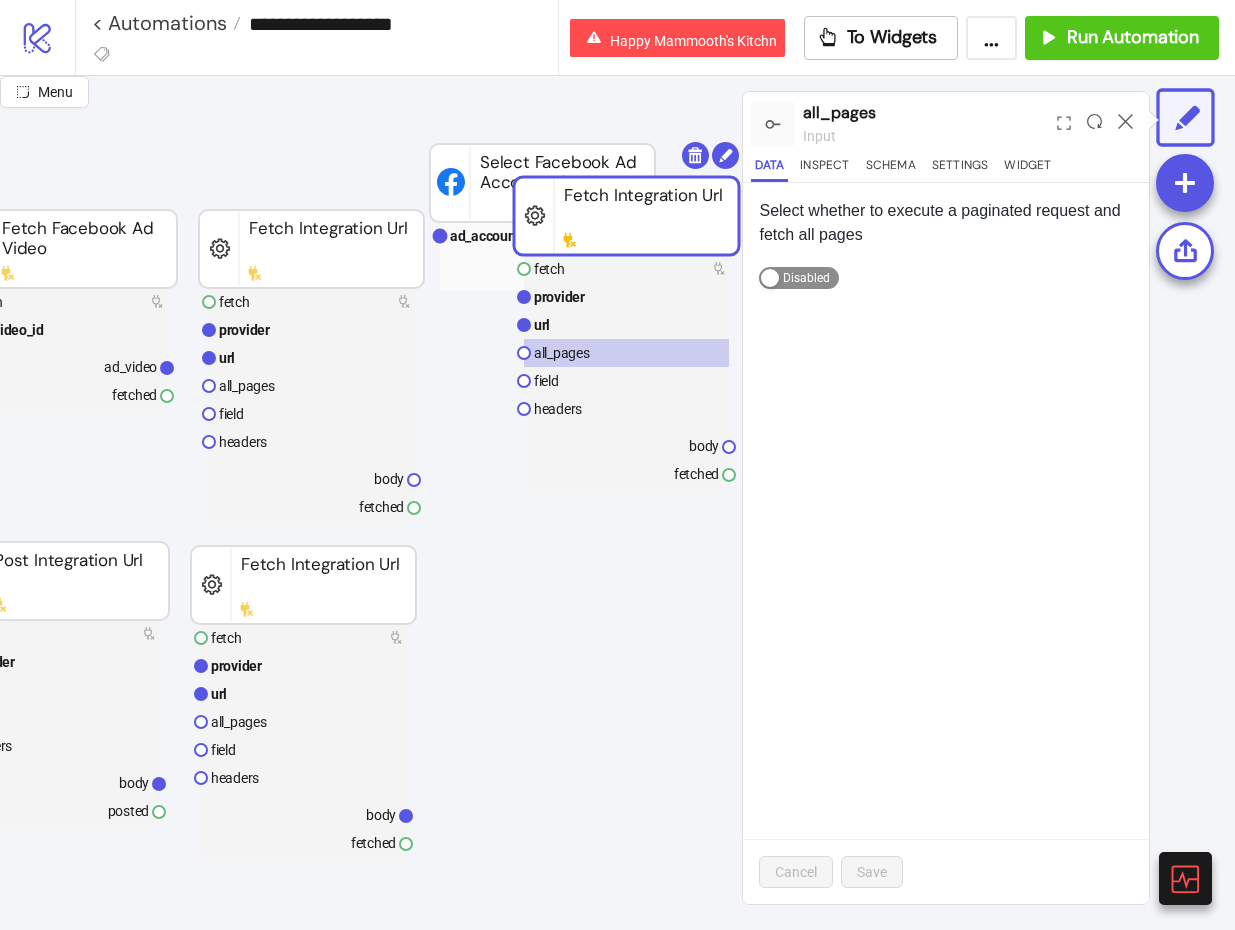 click on "Enabled Disabled" at bounding box center [799, 278] 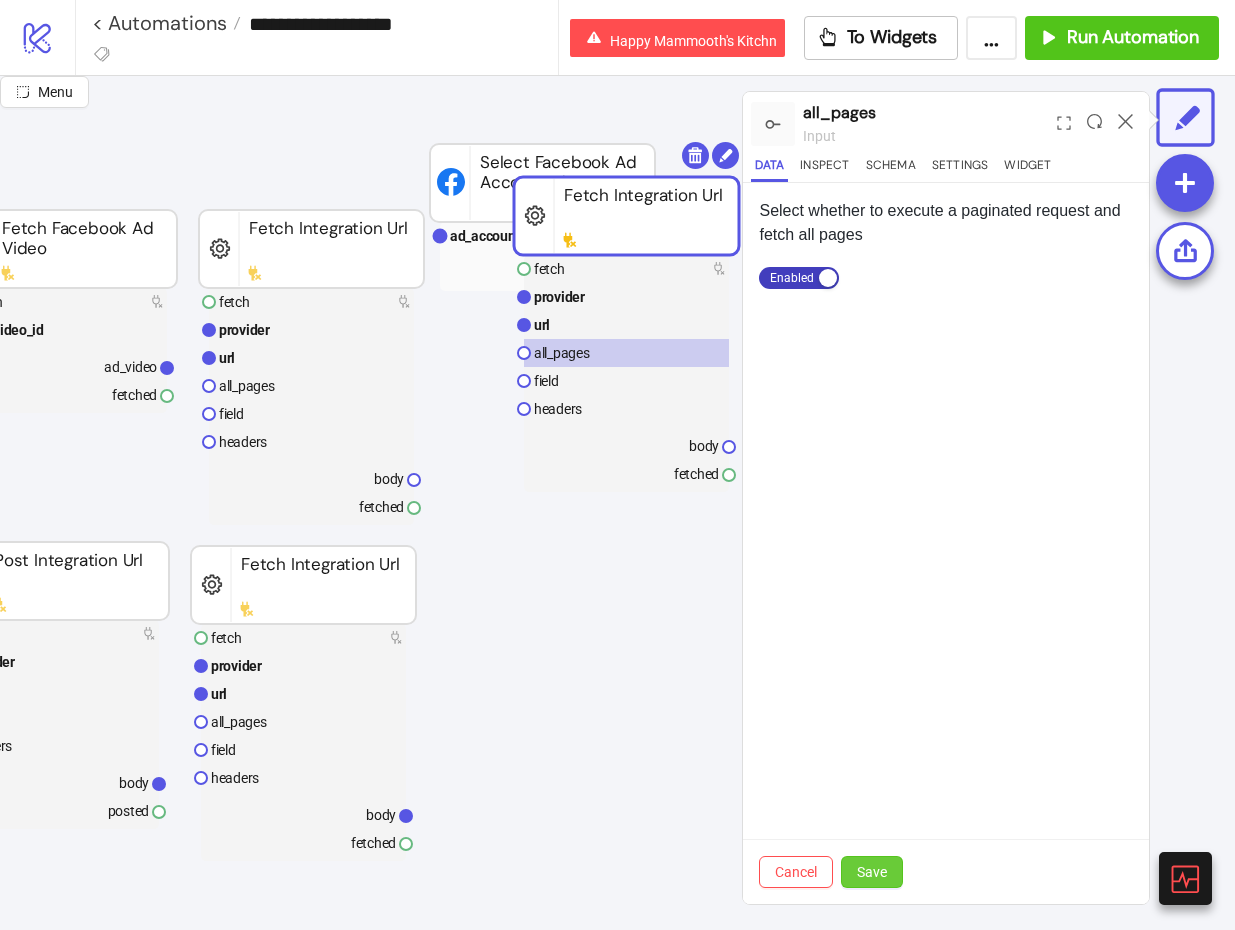 click on "Save" at bounding box center [872, 872] 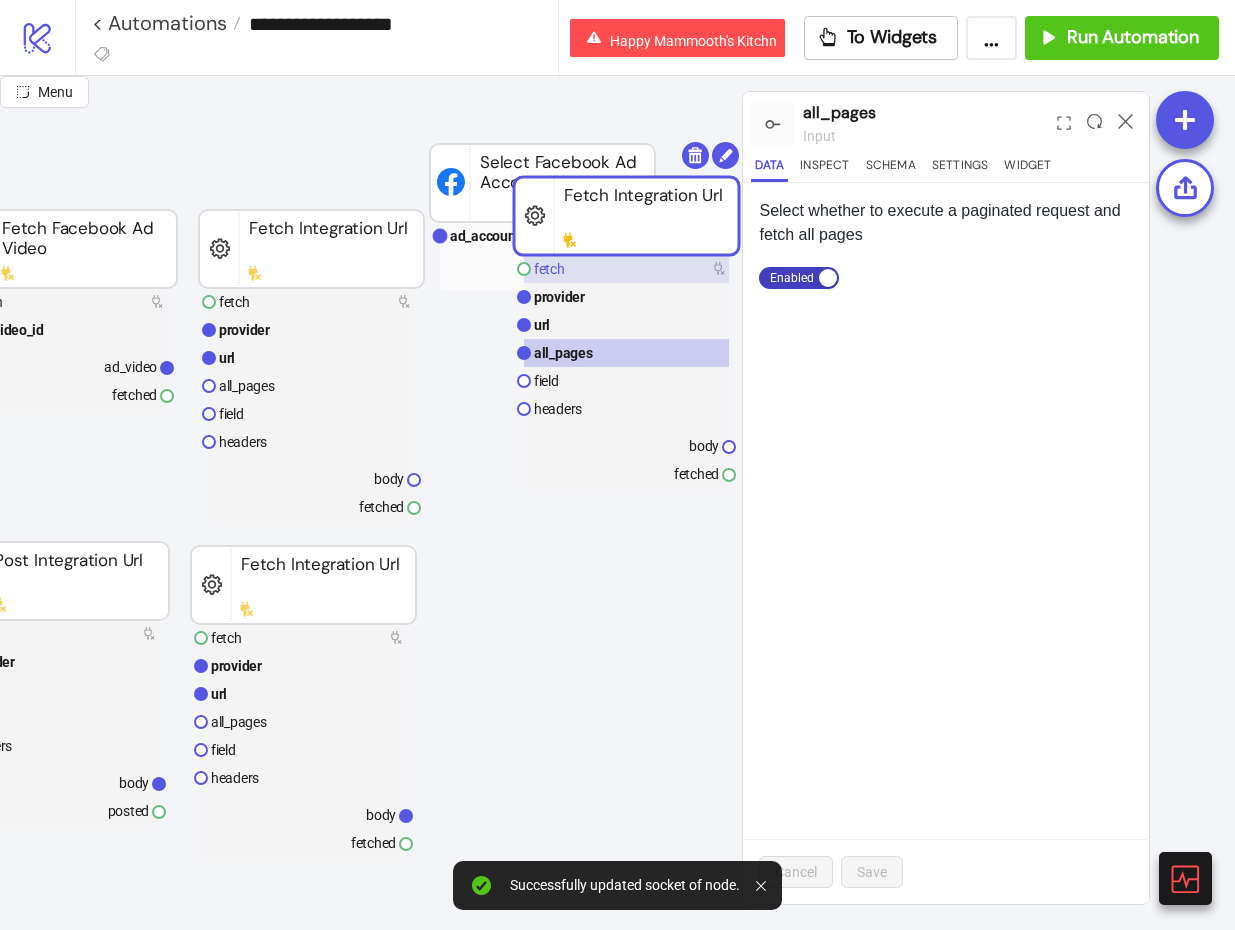 click 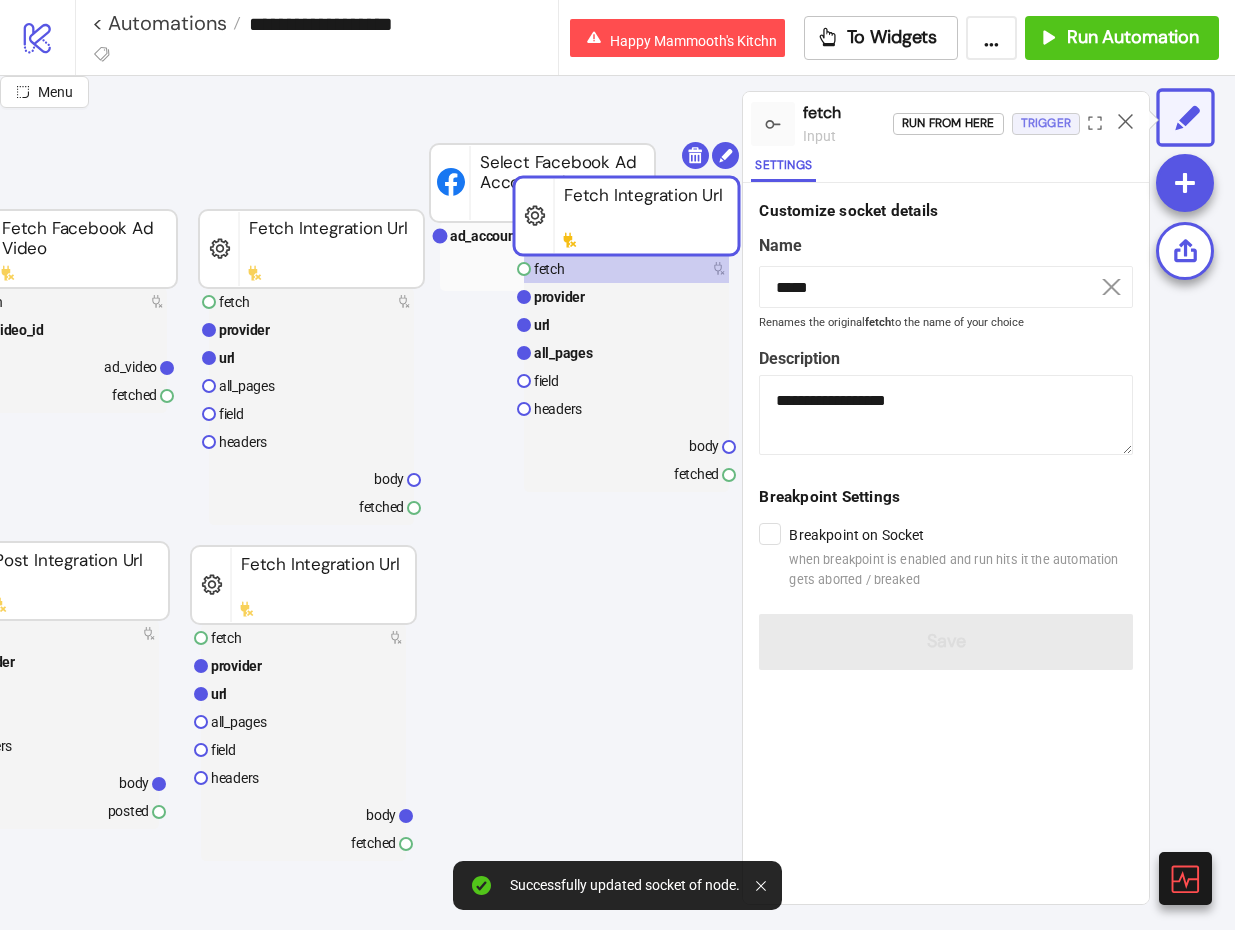 click on "Trigger" at bounding box center (1046, 123) 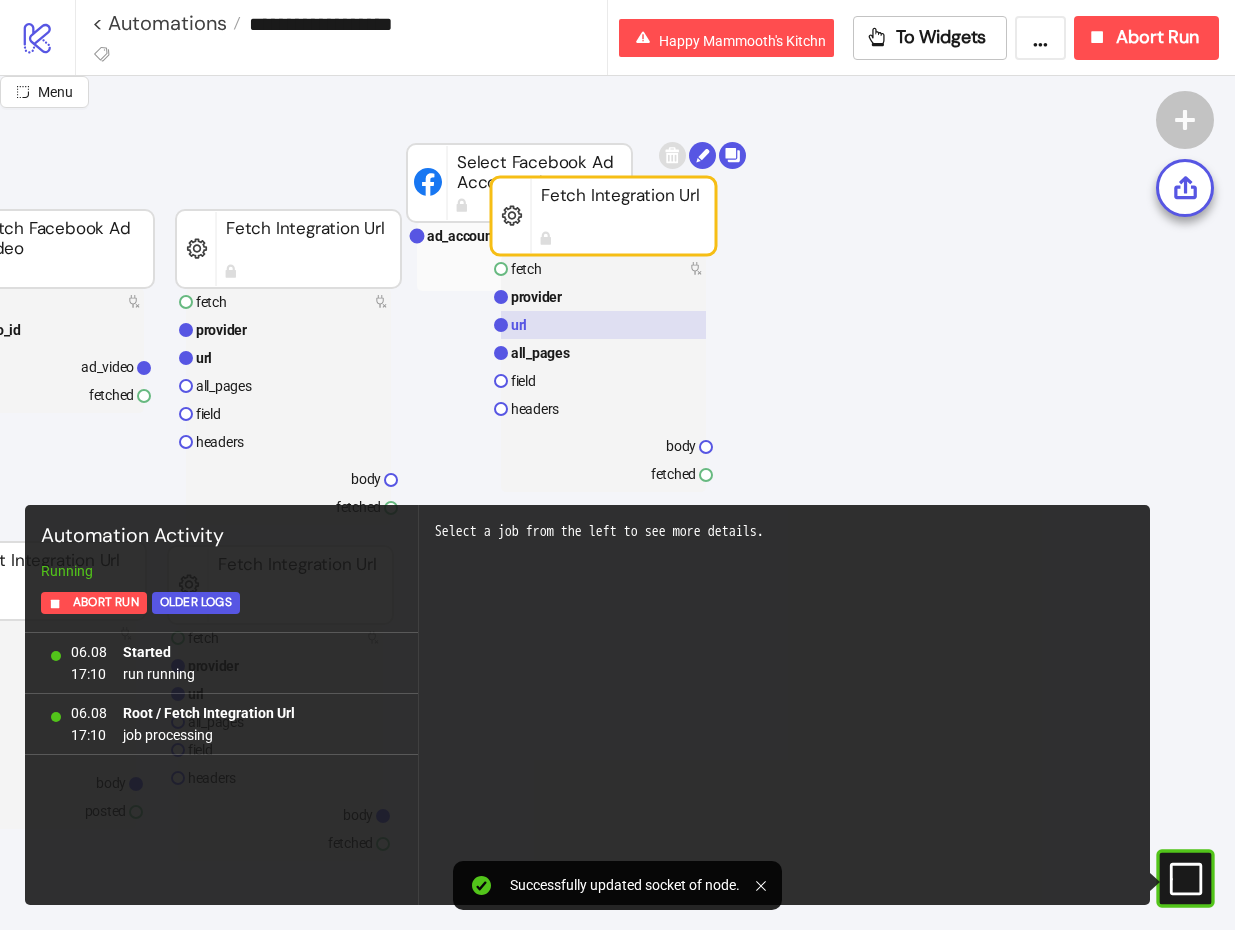scroll, scrollTop: 124, scrollLeft: 492, axis: both 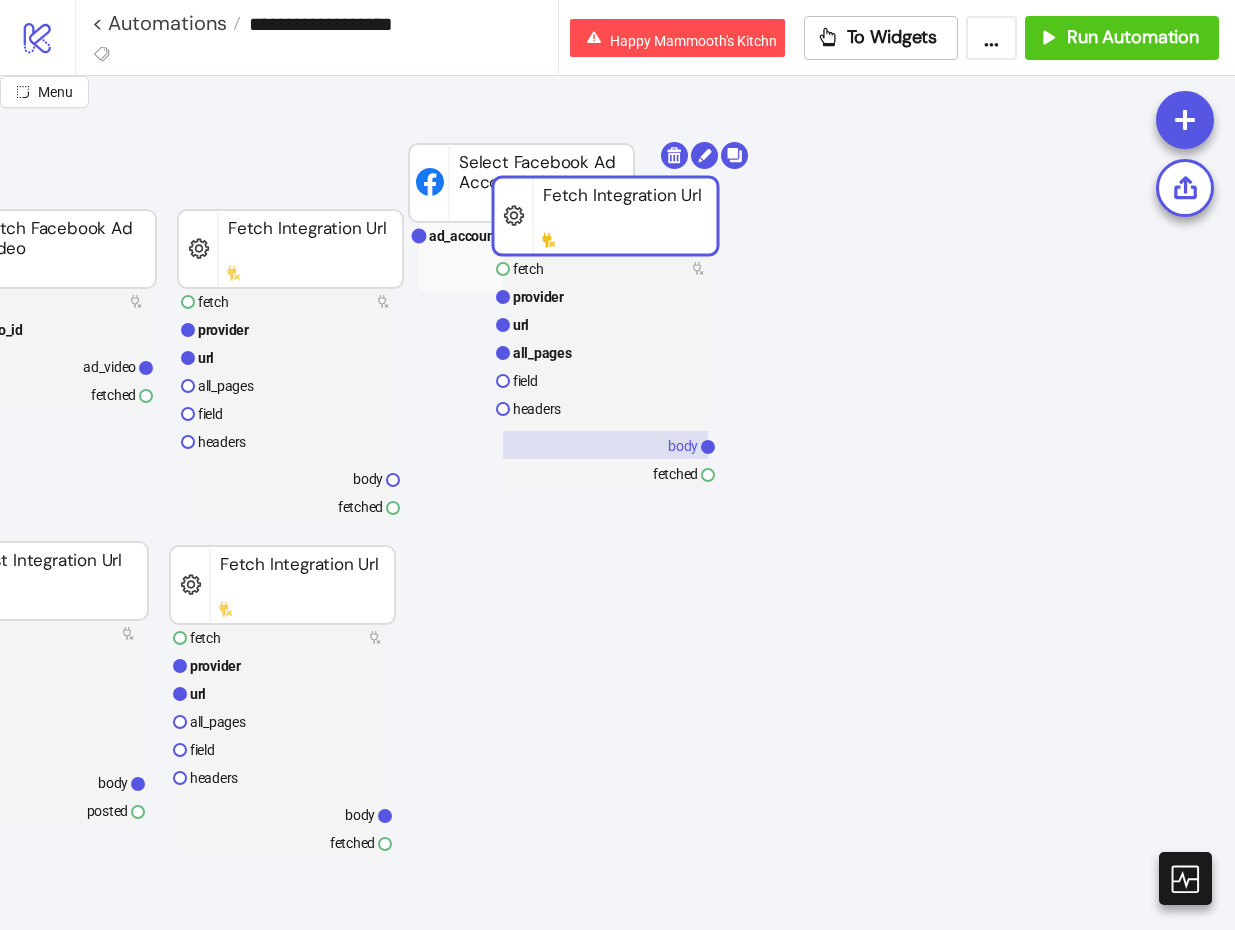 click 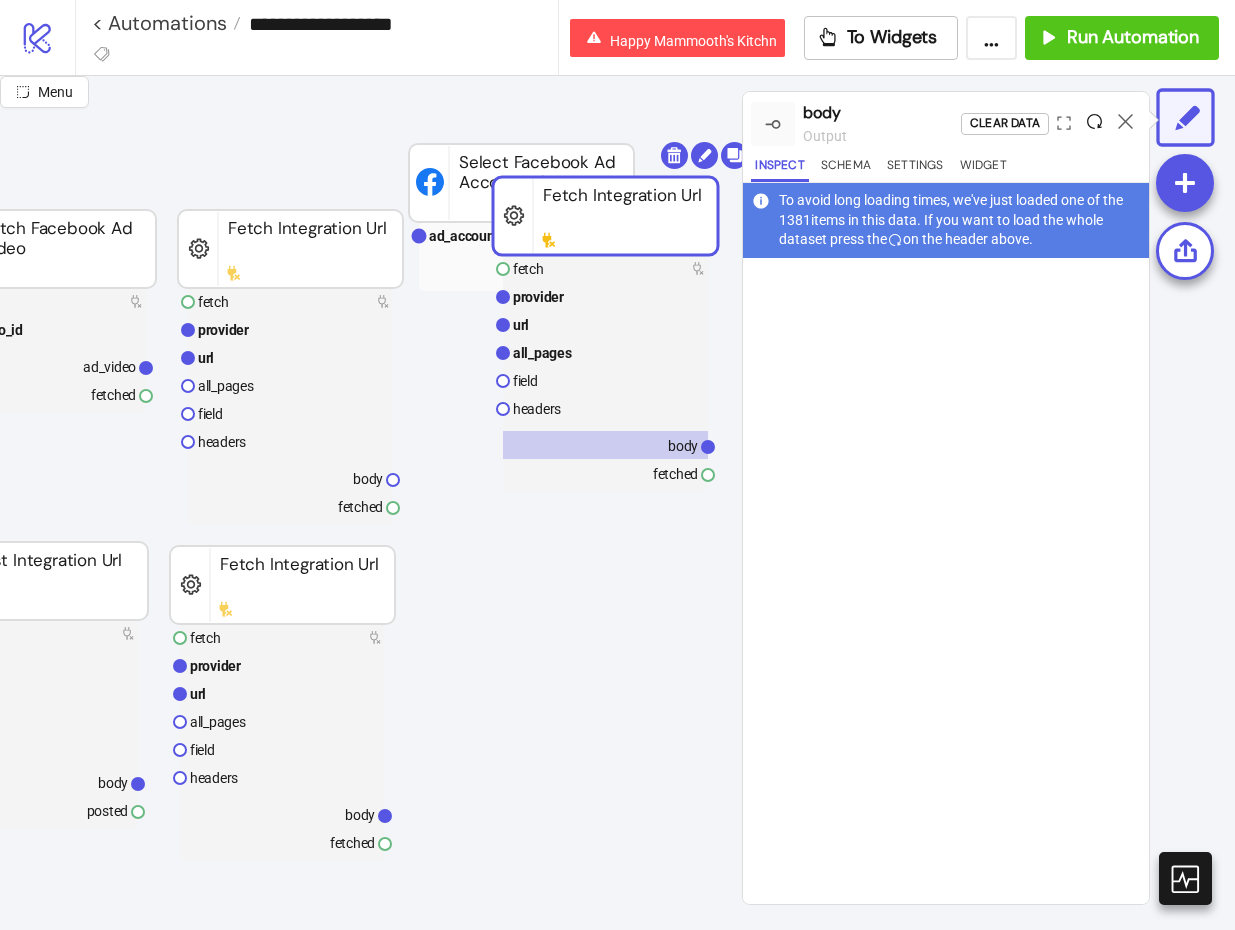 click 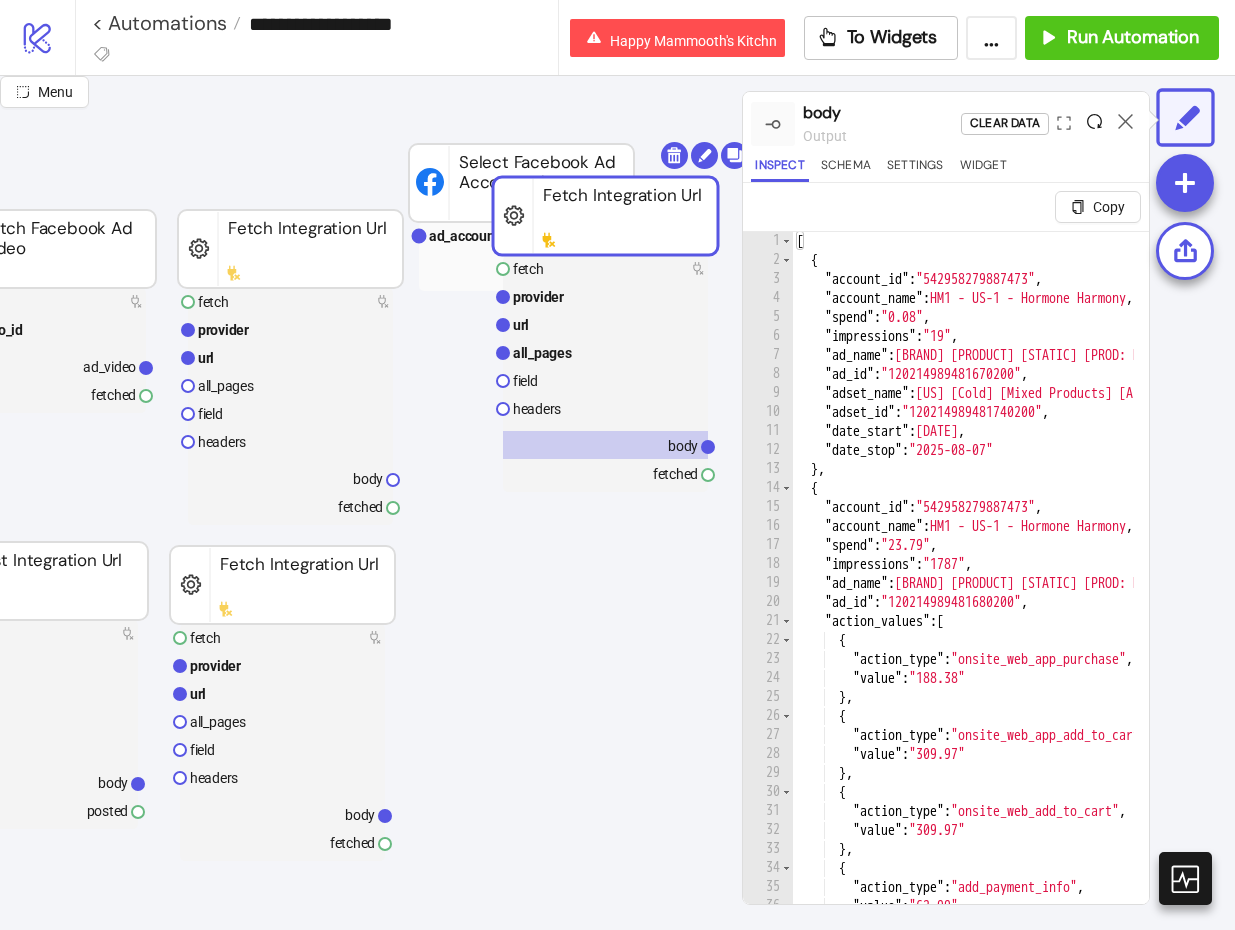 click 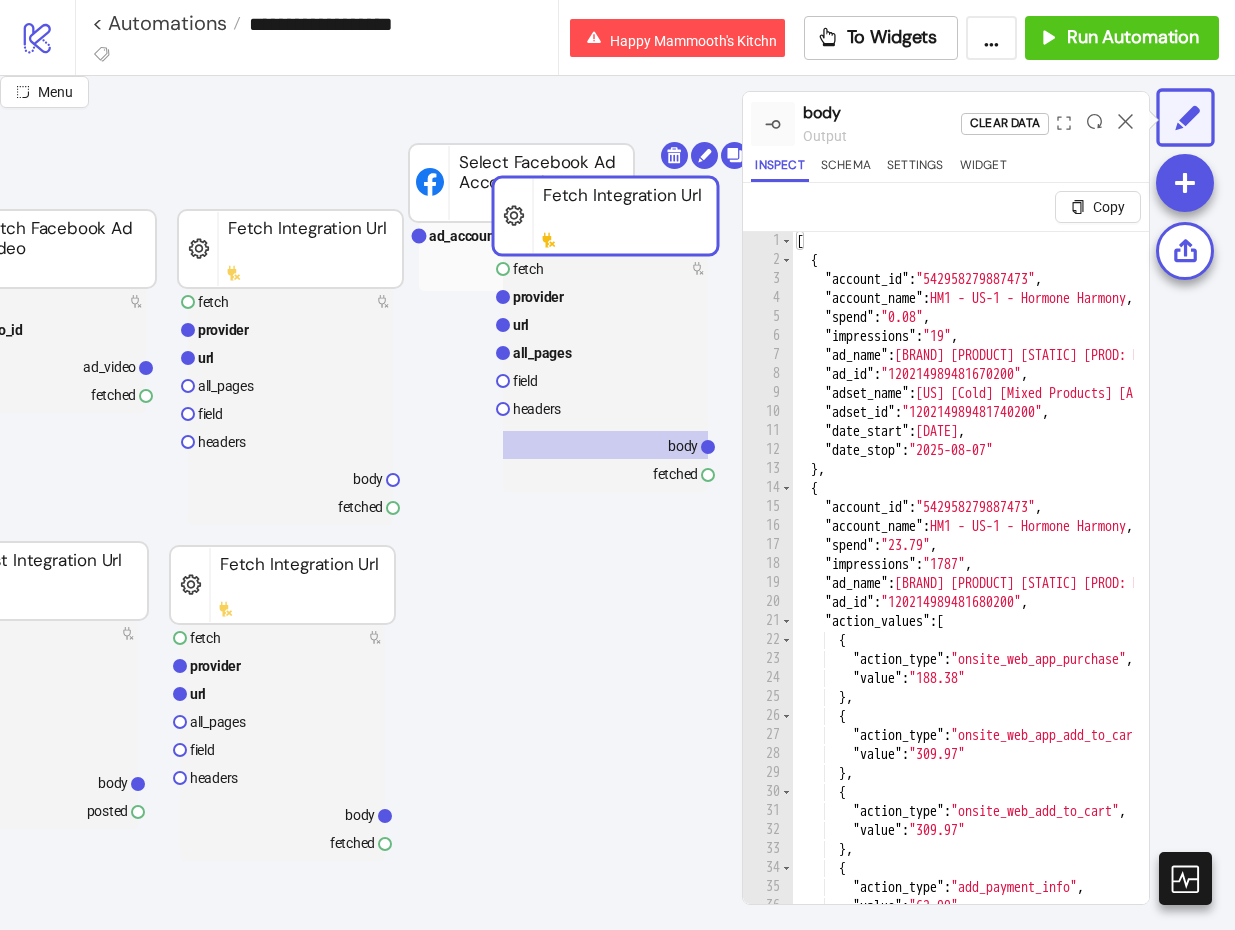 type on "**********" 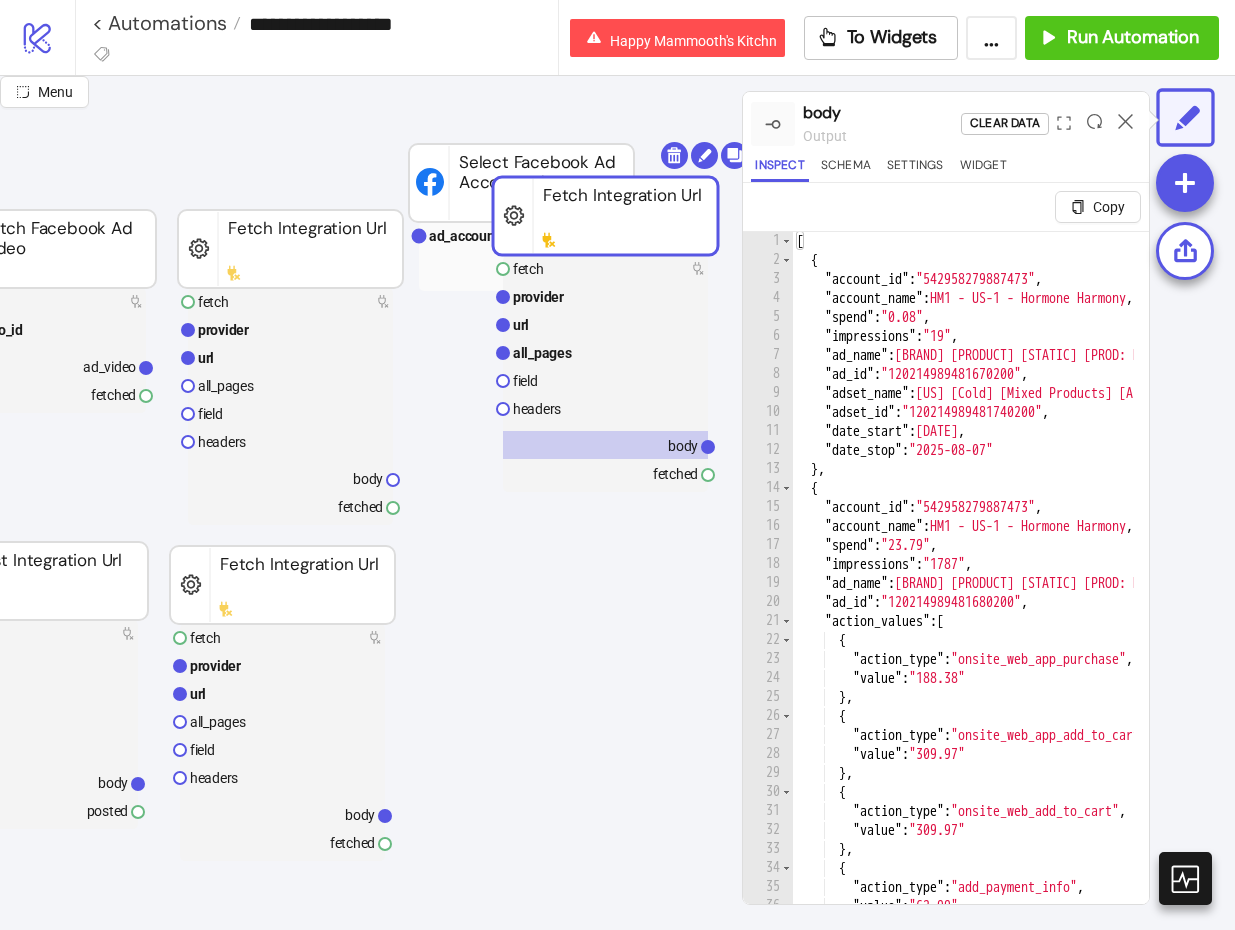 click on "[    {      "account_id" :  "[ID]" ,      "account_name" :  "HM1 - US-1 - Hormone Harmony" ,      "spend" :  "[PRICE]" ,      "impressions" :  "[NUMBER]" ,      "ad_name" :  "[BRAND] [PRODUCT] [STATIC] [PROD: HM] [CRE:   10-OCT-PerimenopauseSigns-HH-1X1-V1] [COP: 08-AUG-Reminder-HH] [PDP] [/hormonal-weight-assist]" ,      "ad_id" :  "[ID]" ,      "adset_name" :  "[US] [Cold] [Mixed Products] [ASC] [Scaling] [Value] [14 Nov 2024]  Ad set" ,      "adset_id" :  "[ID]" ,      "date_start" :  "[DATE]" ,      "date_stop" :  "[DATE]"    } ,    {      "account_id" :  "[ID]" ,      "account_name" :  "HM1 - US-1 - Hormone Harmony" ,      "spend" :  "[PRICE]" ,      "impressions" :  "[NUMBER]" ,      "ad_name" :  "[BRAND] [PRODUCT] [STATIC] [PROD: HM] [CRE:  11-NOV-Circles-HH-1X1-V2] [COP: 08-AUG-Reminder-HH] [PDP] [/hormonal-weight-assist]" ,      "ad_id" :  "[ID]" ,      "action_values" :  [         {           "action_type" :  ,           "value" :  }" at bounding box center (2154, 603) 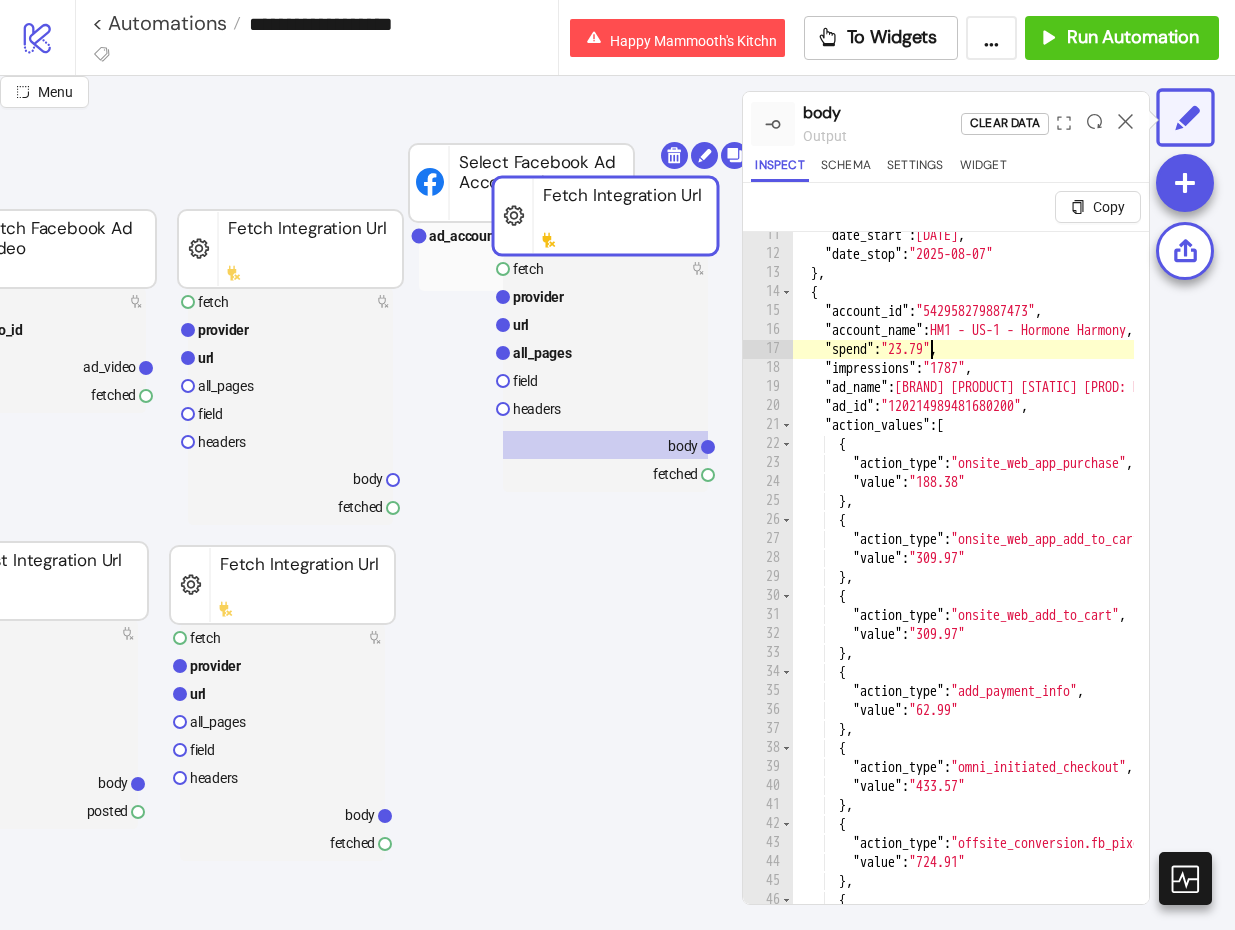 scroll, scrollTop: 0, scrollLeft: 0, axis: both 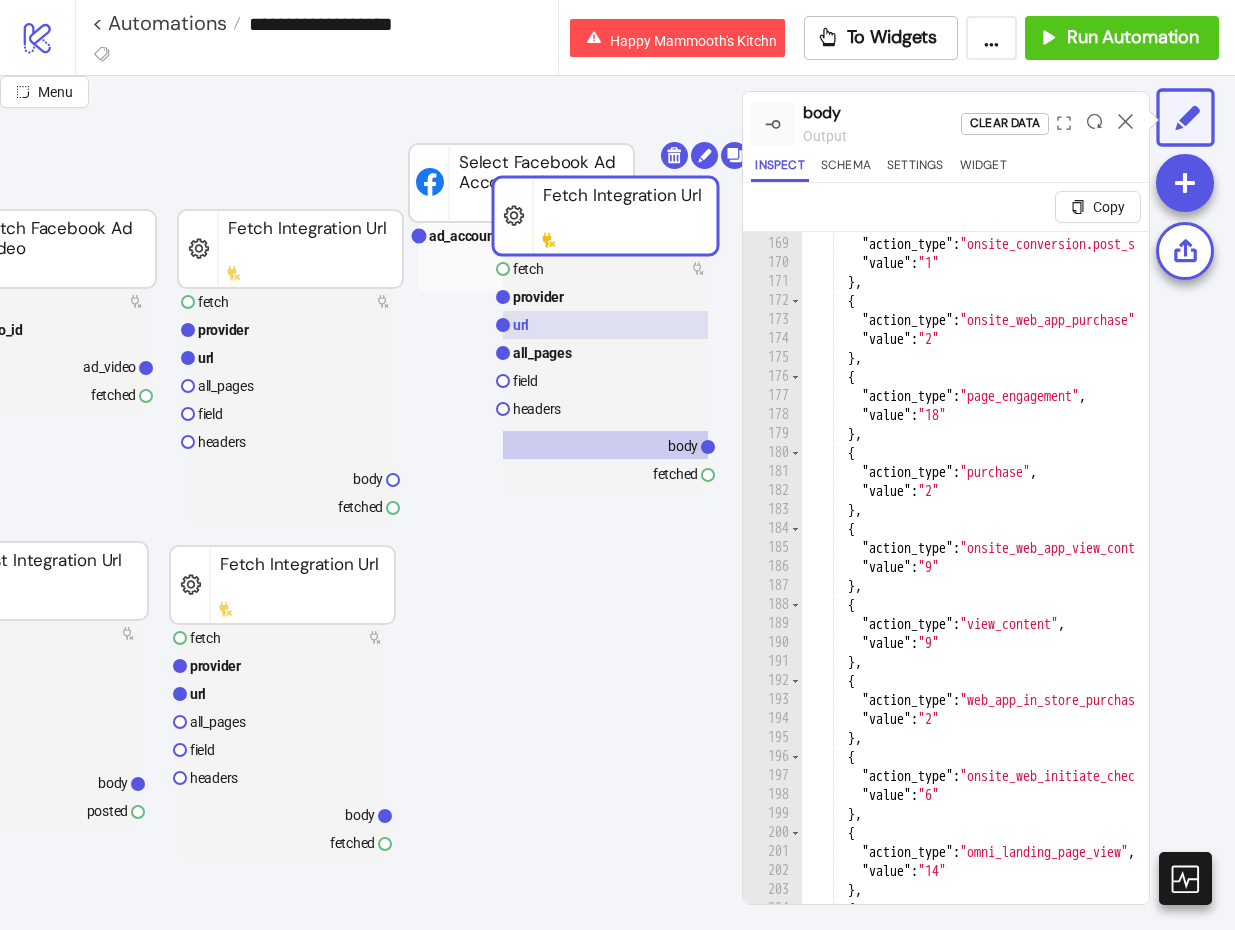 click 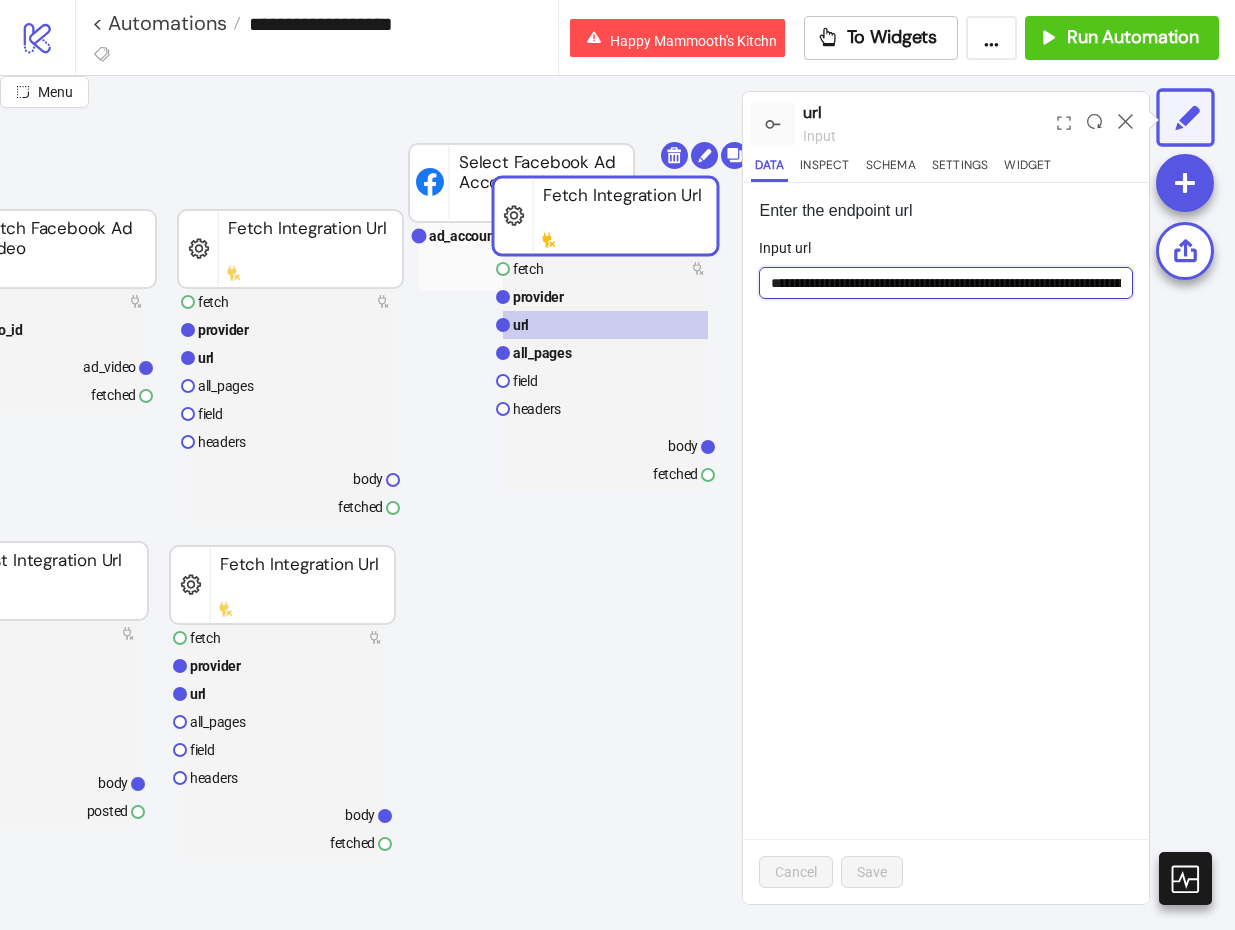 click on "**********" at bounding box center [946, 283] 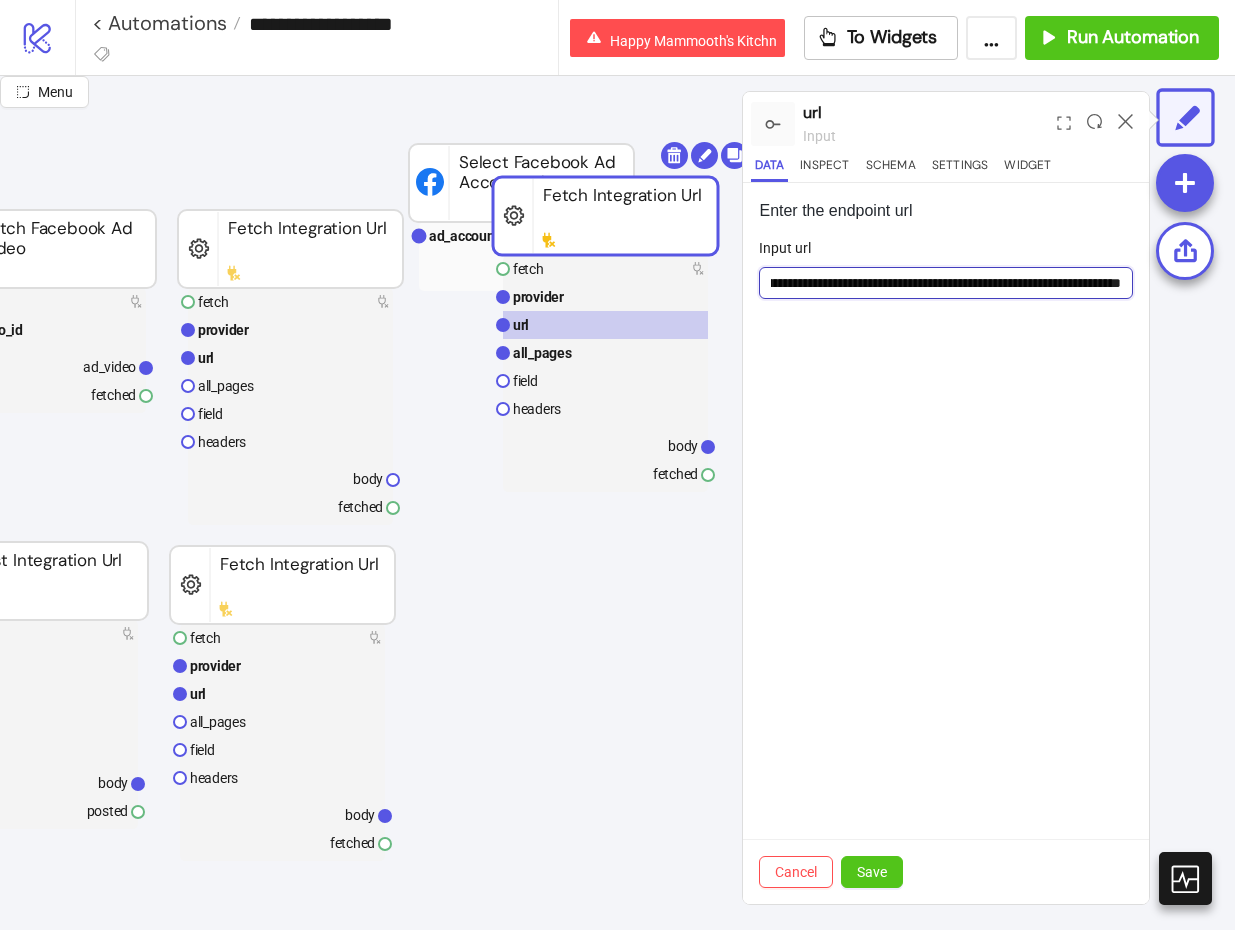 scroll, scrollTop: 0, scrollLeft: 2224, axis: horizontal 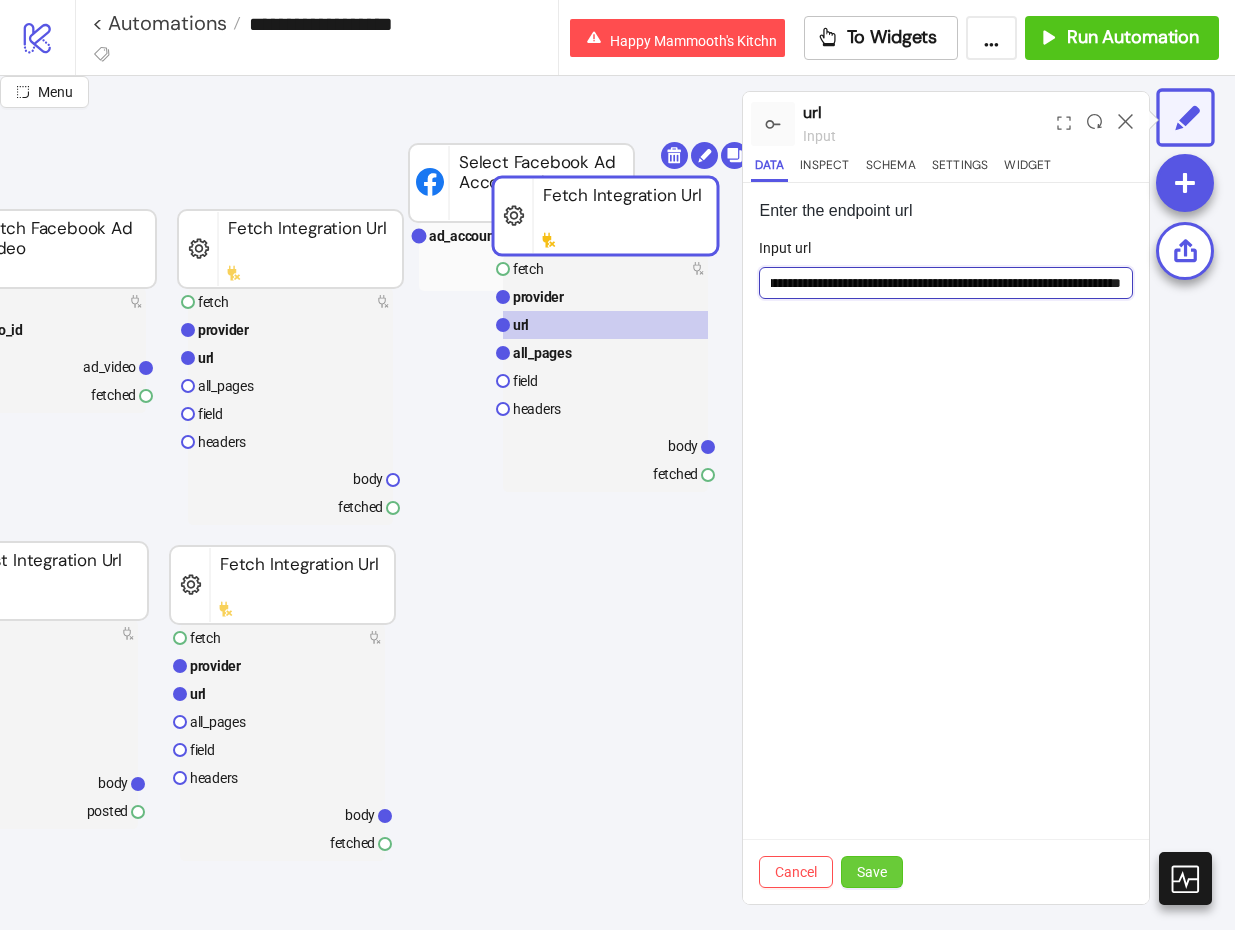 type on "**********" 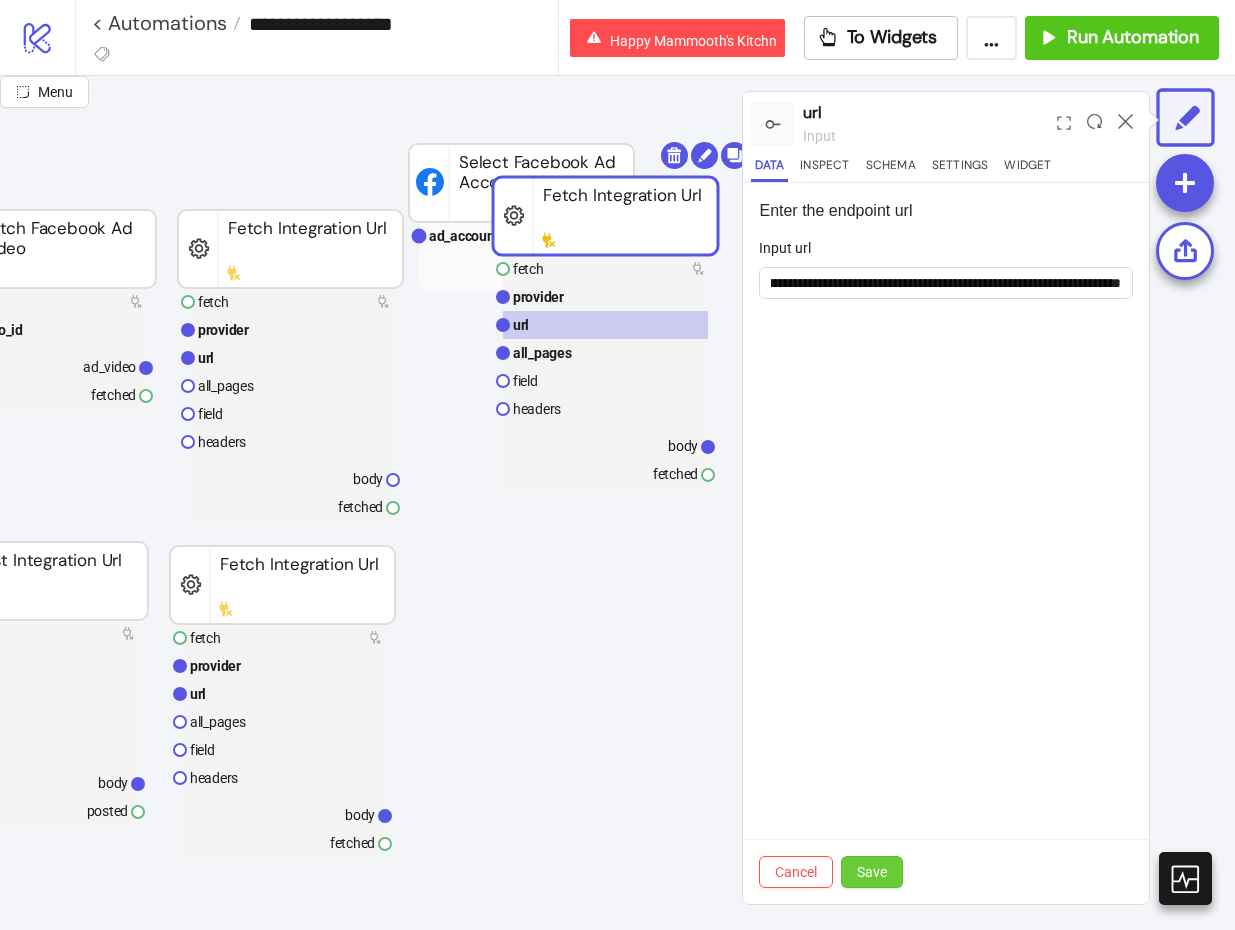 scroll, scrollTop: 0, scrollLeft: 0, axis: both 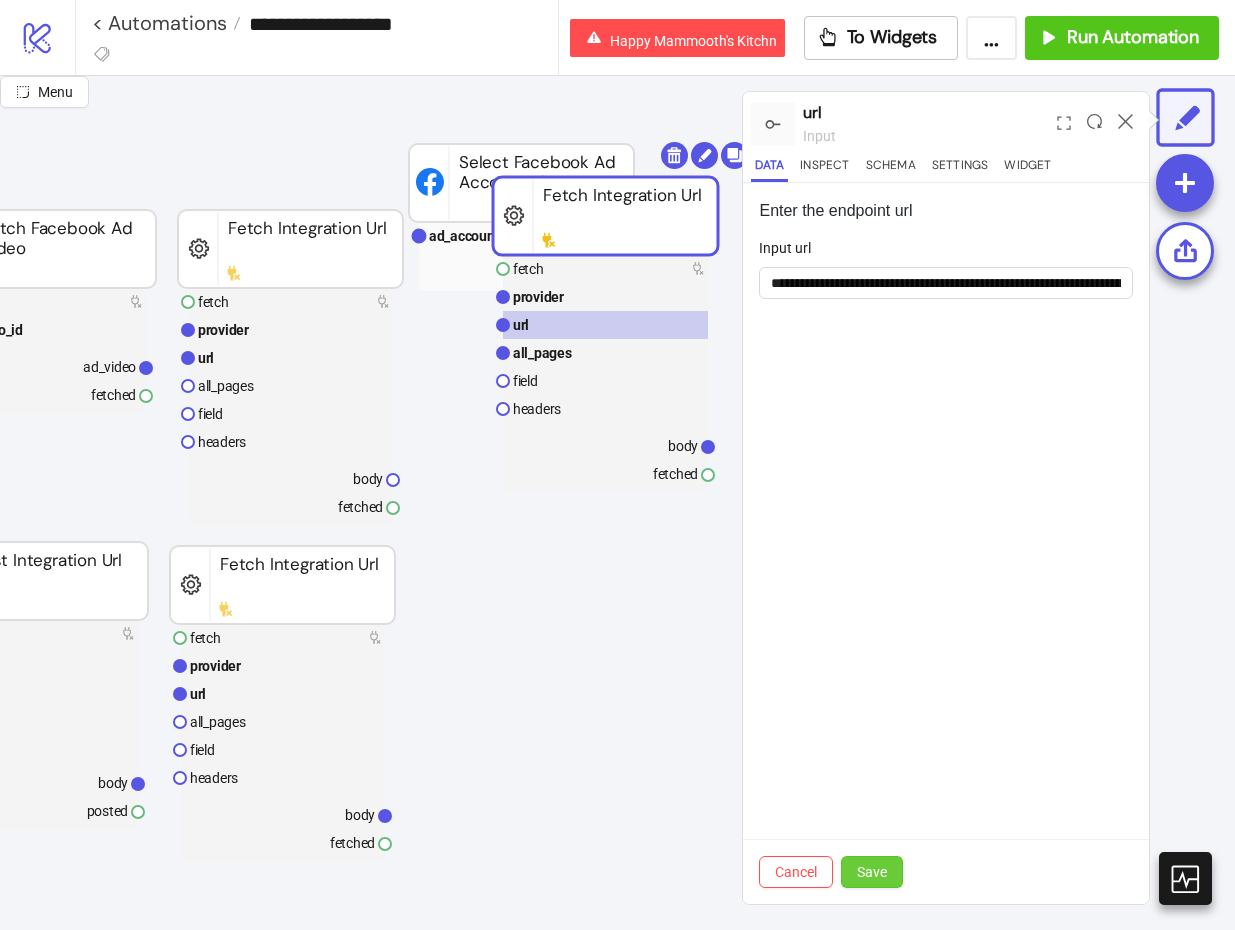 click on "Save" at bounding box center [872, 872] 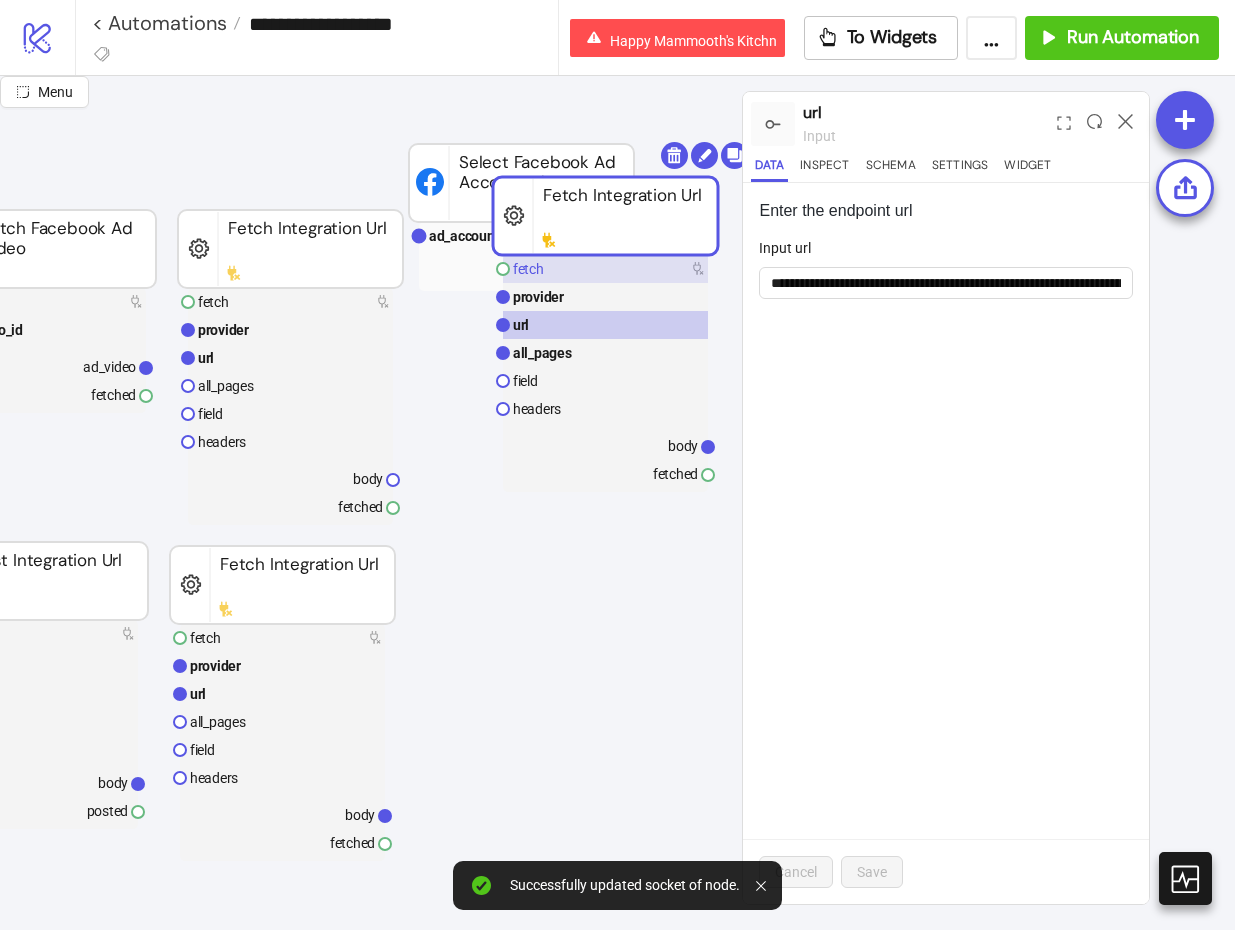 click 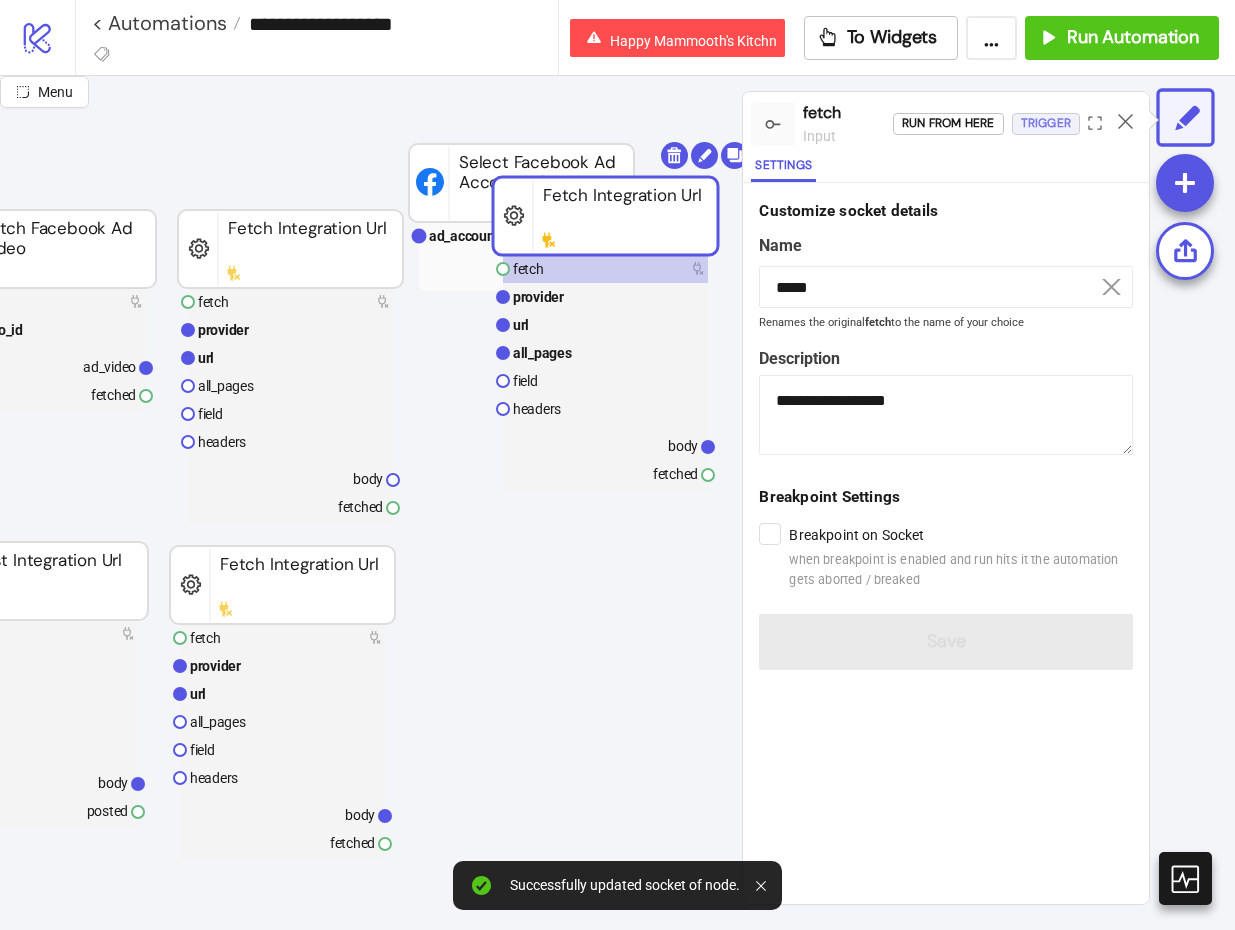click on "Trigger" at bounding box center [1046, 123] 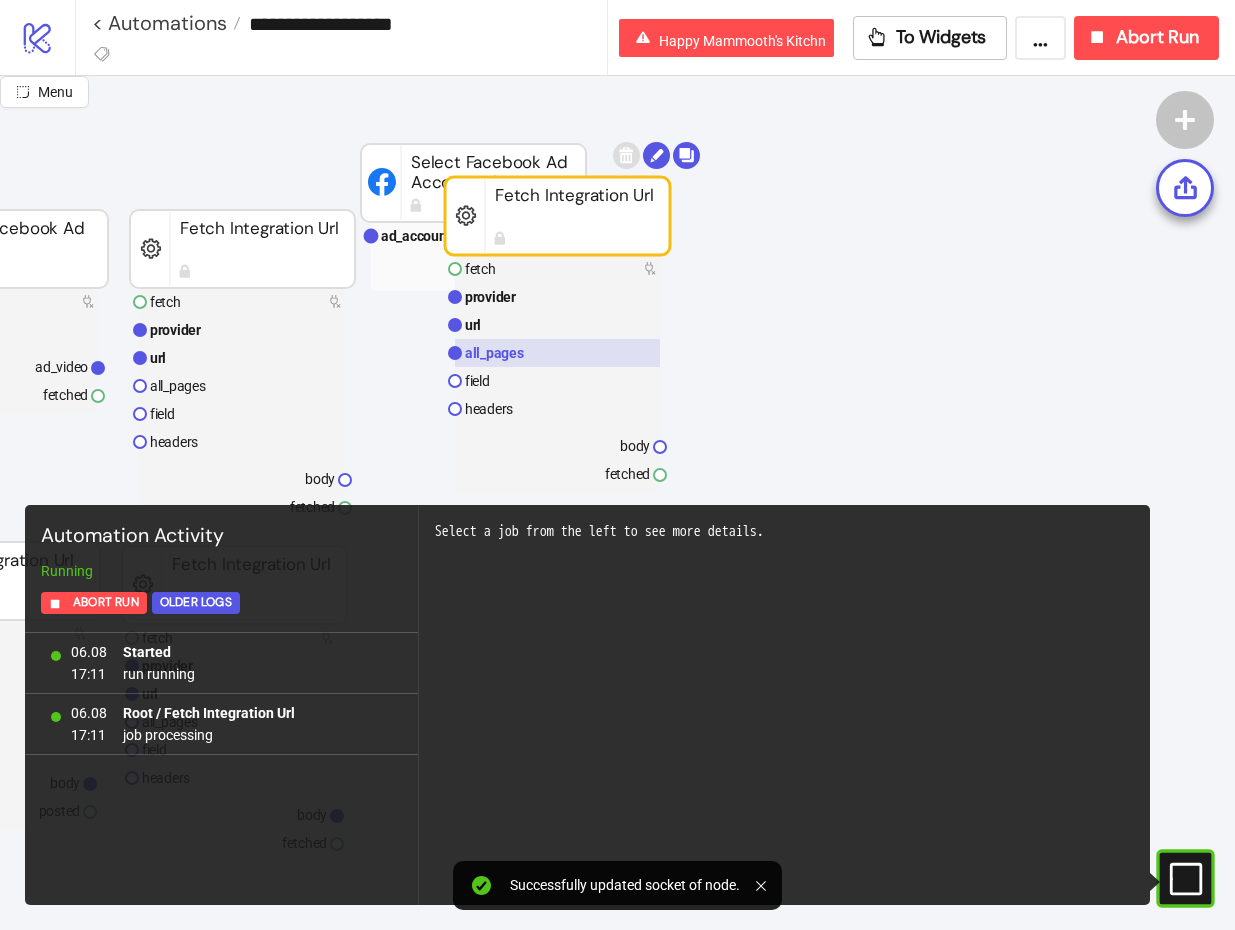 scroll, scrollTop: 124, scrollLeft: 530, axis: both 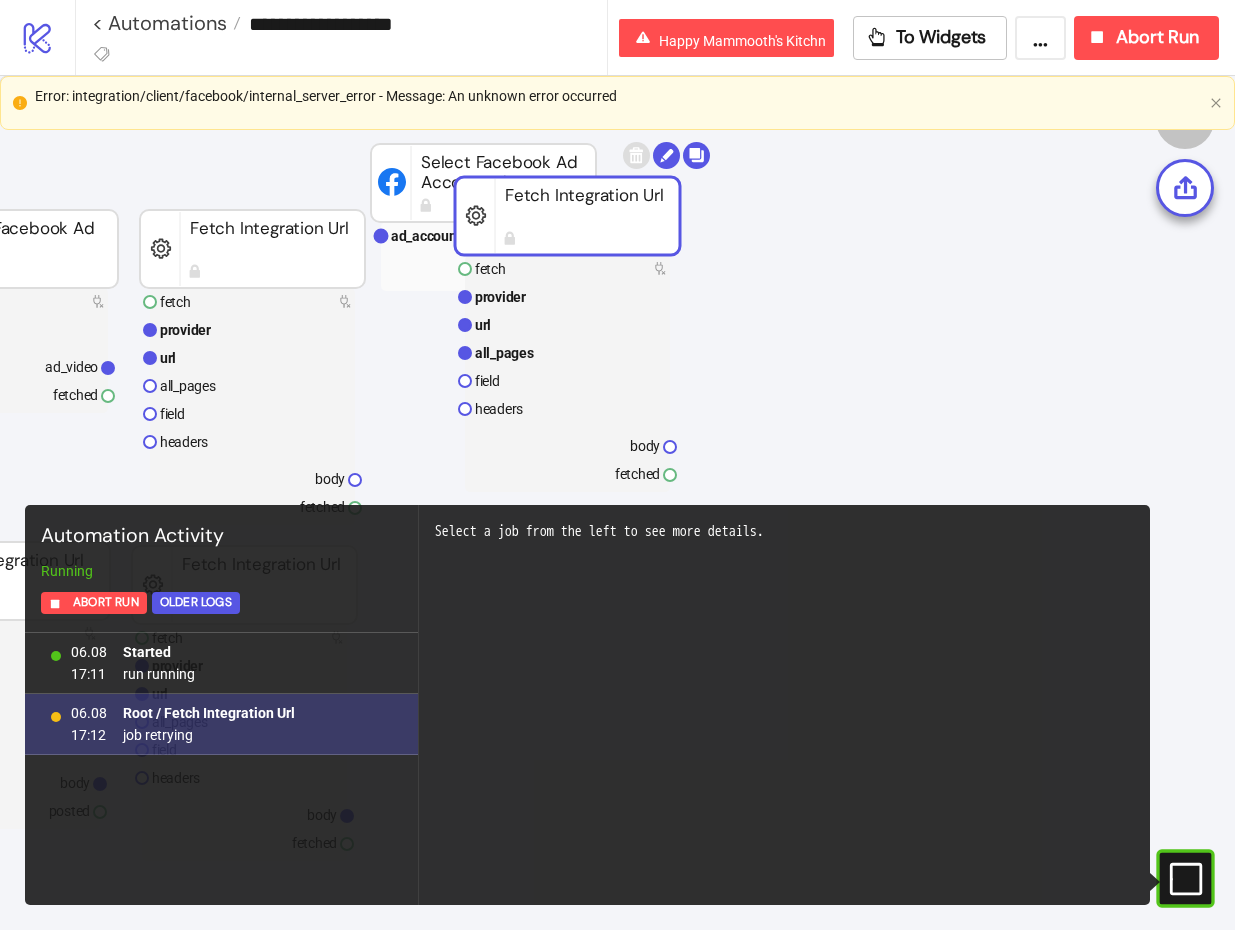 click on "06.08 17:12 Root / Fetch Integration Url job retrying" at bounding box center (221, 724) 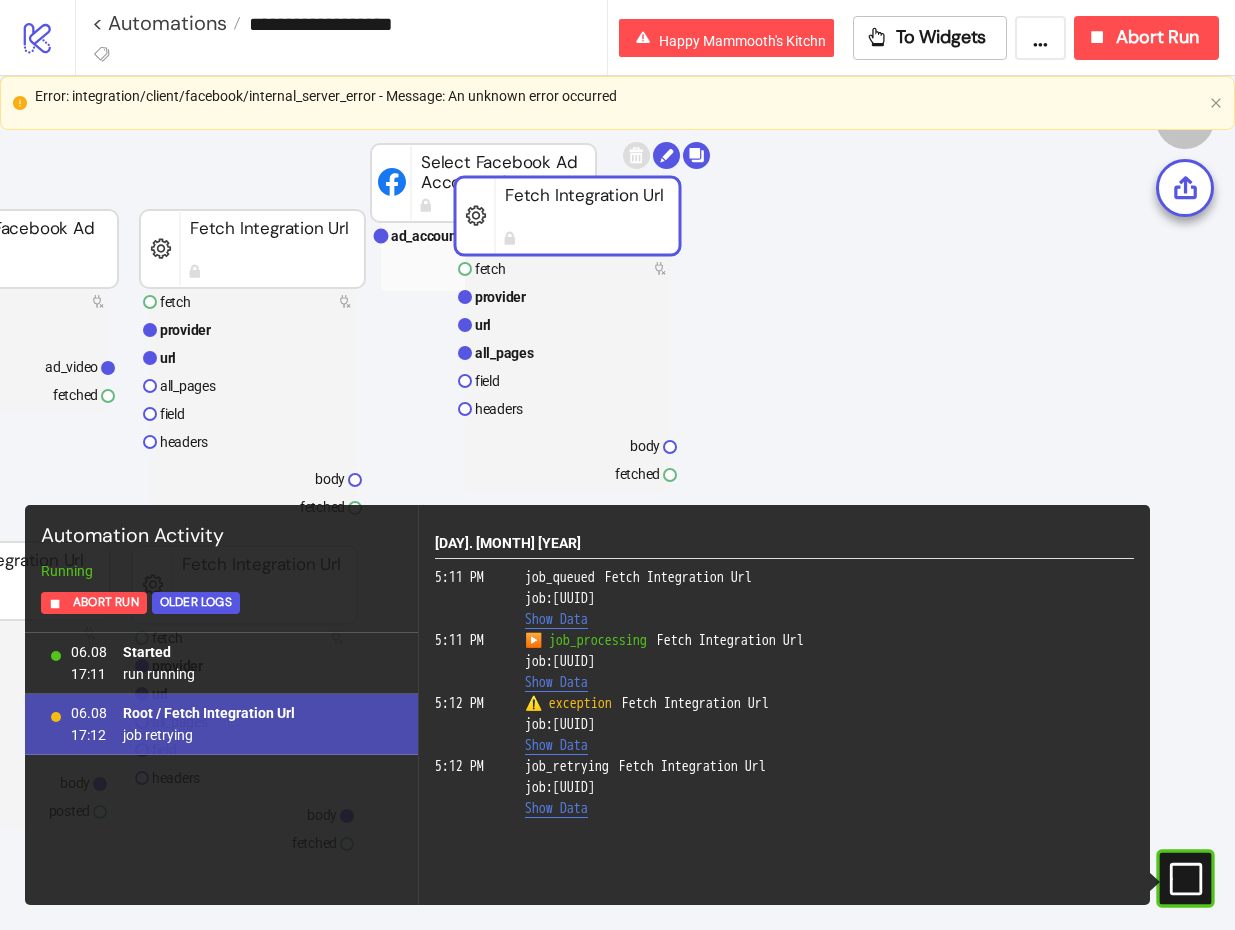 click on "job:  [UUID] Show Data" at bounding box center [829, 661] 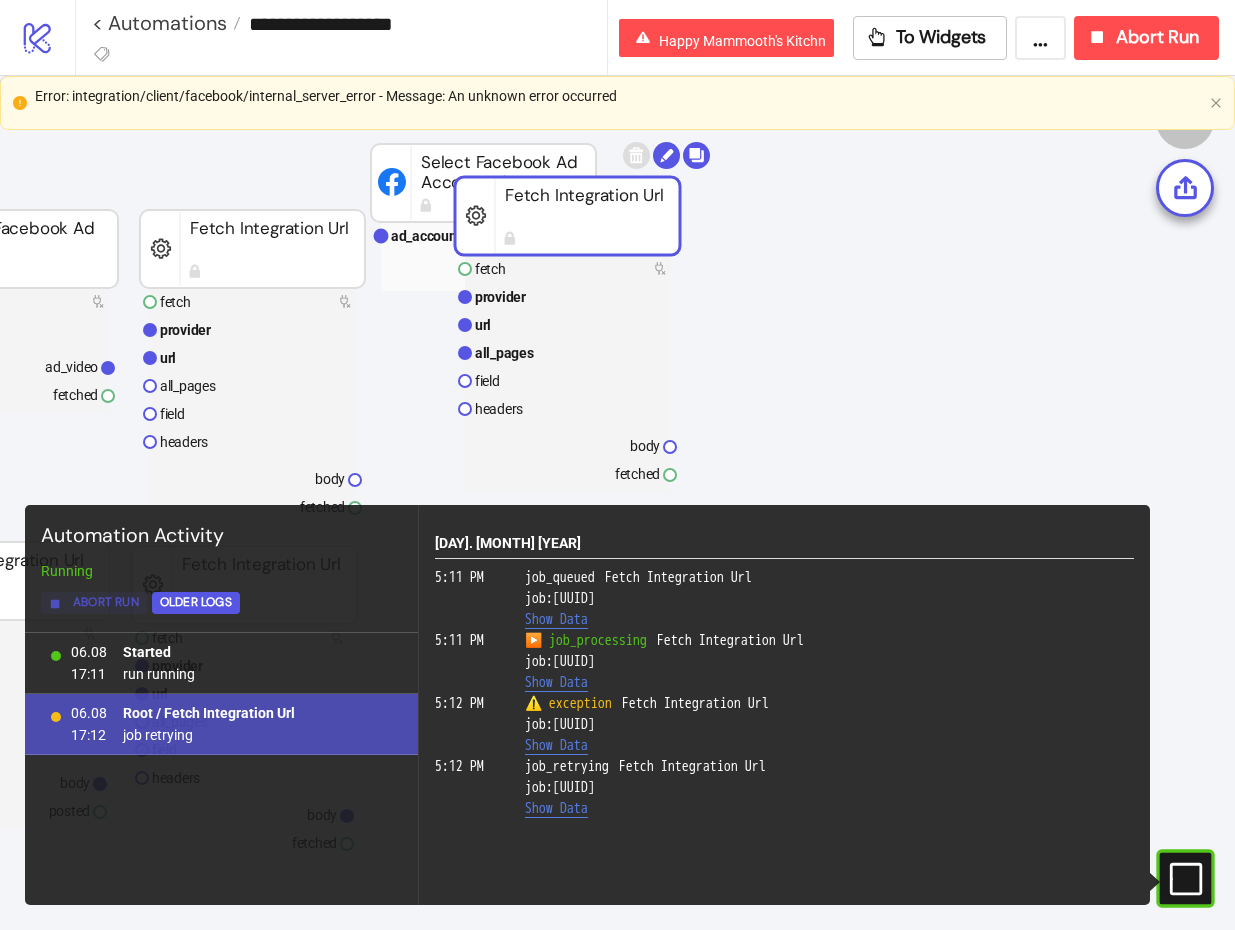 click on "Abort Run" at bounding box center (106, 602) 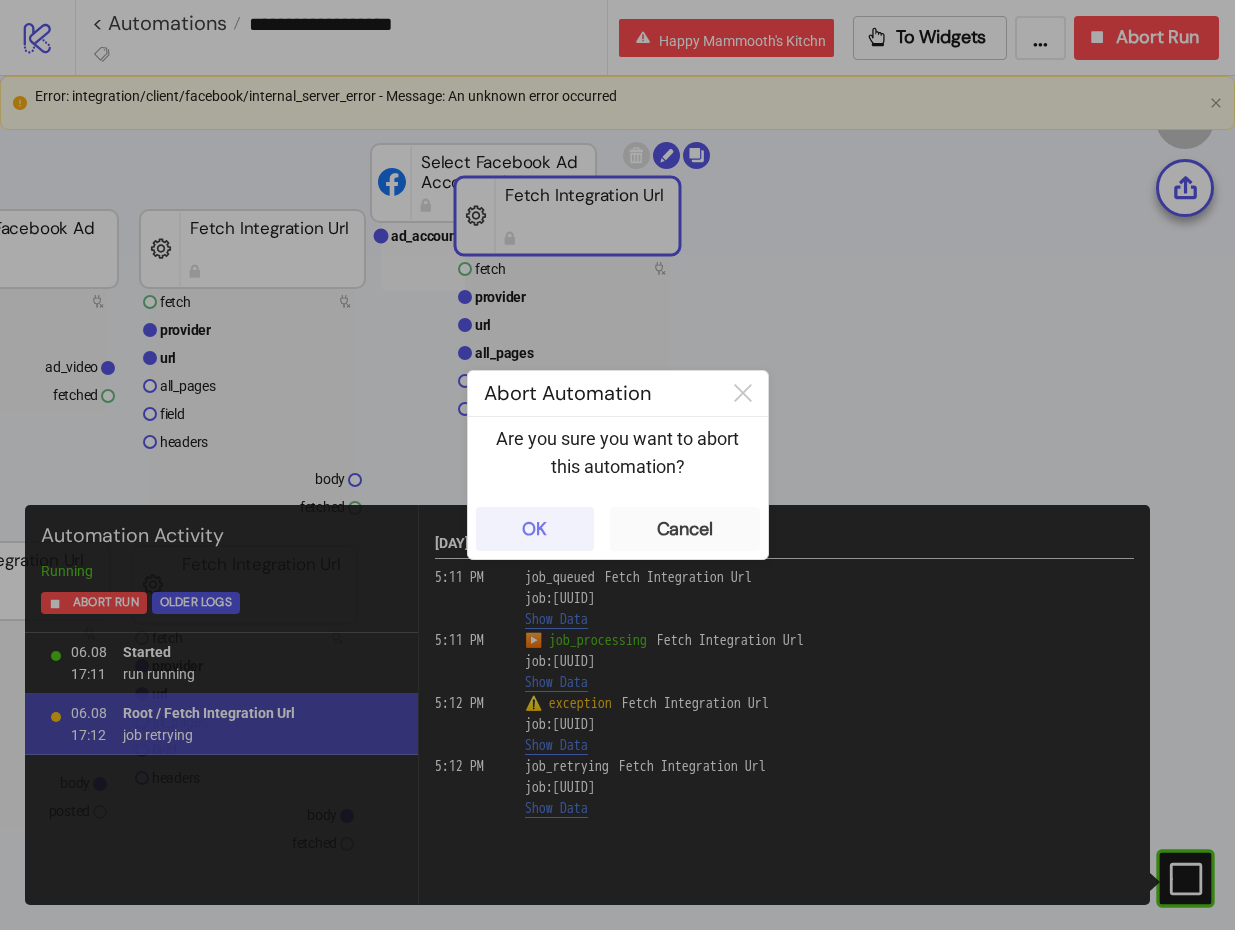 click on "OK" at bounding box center [534, 529] 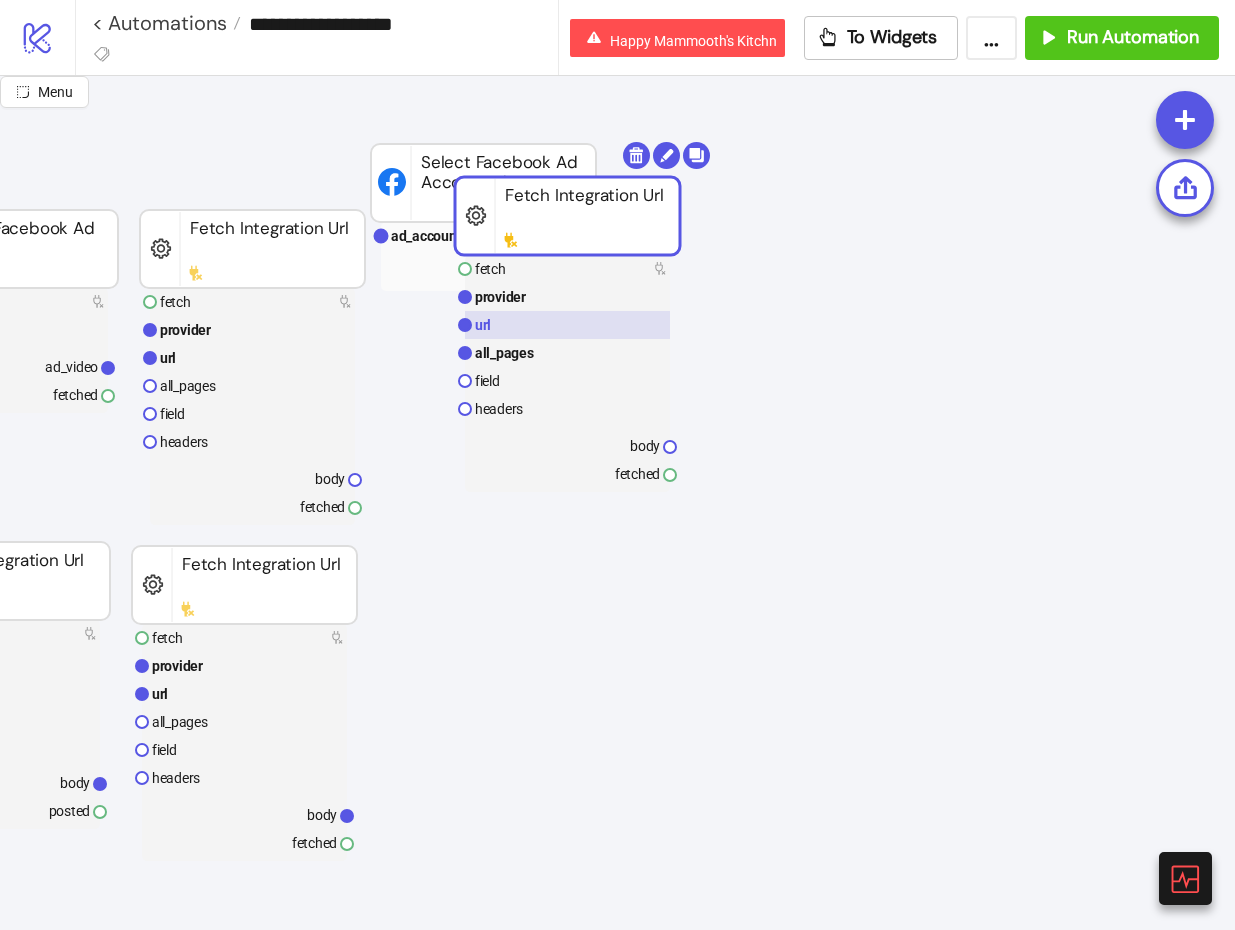 click 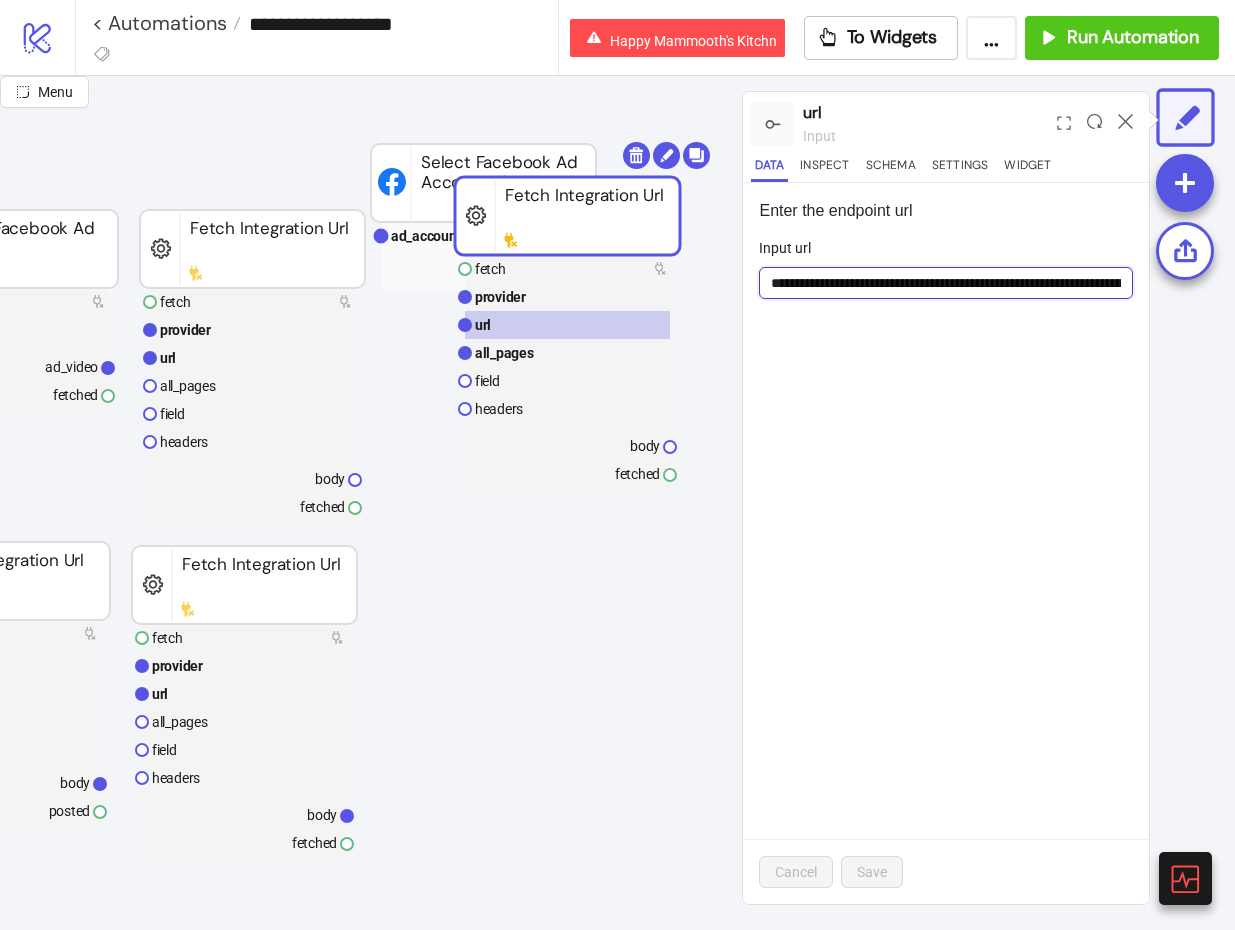 click on "**********" at bounding box center [946, 283] 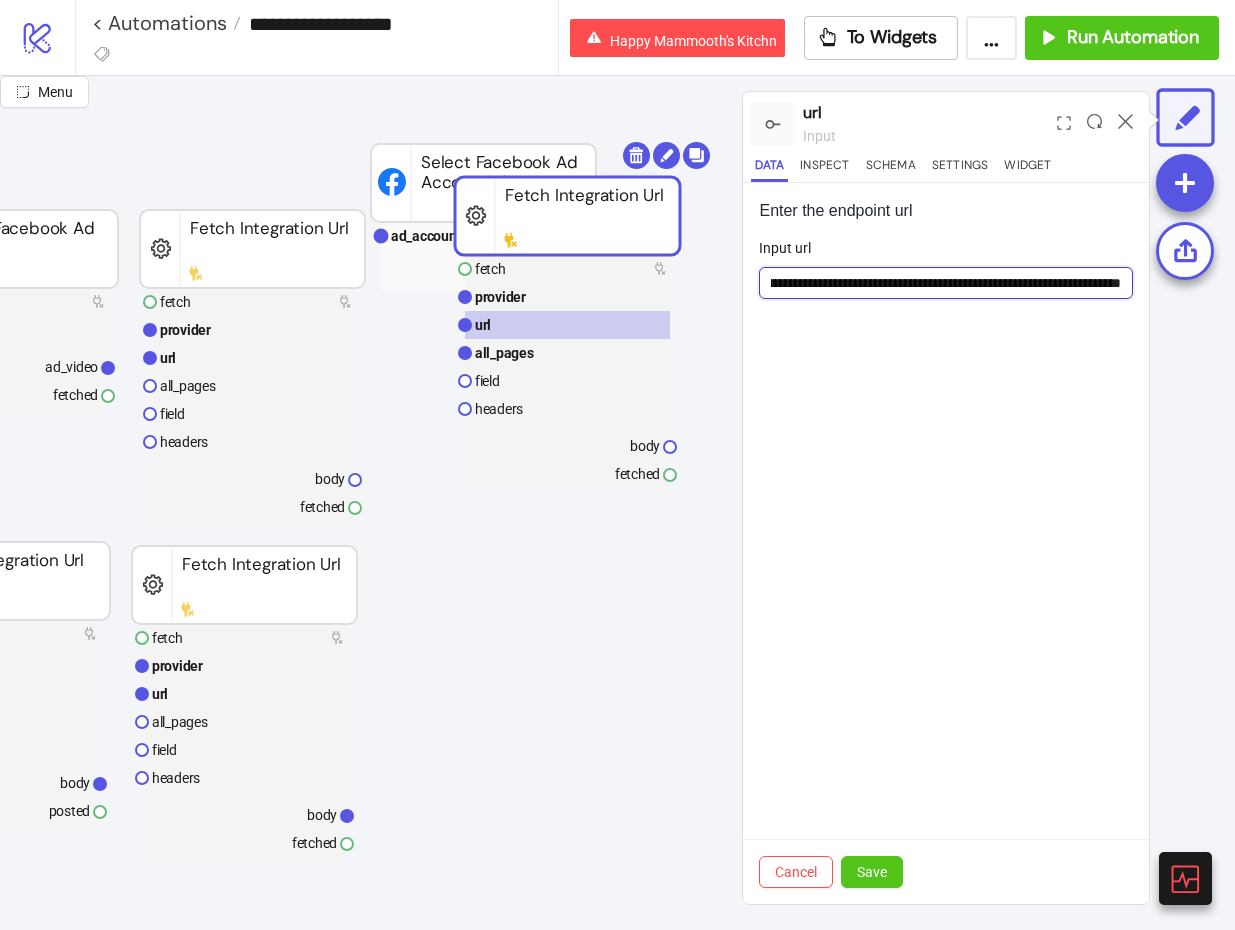 scroll, scrollTop: 0, scrollLeft: 2239, axis: horizontal 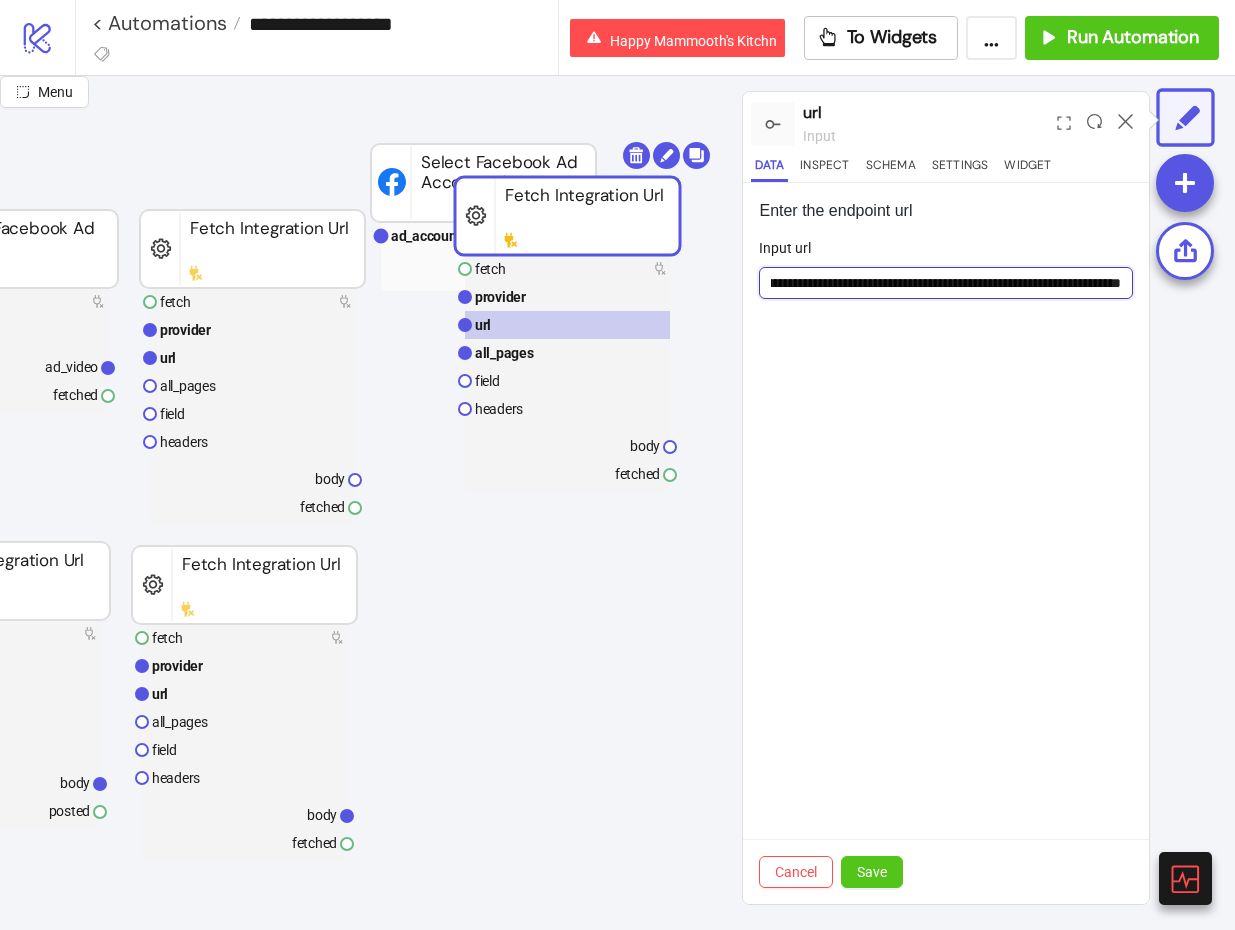 type on "**********" 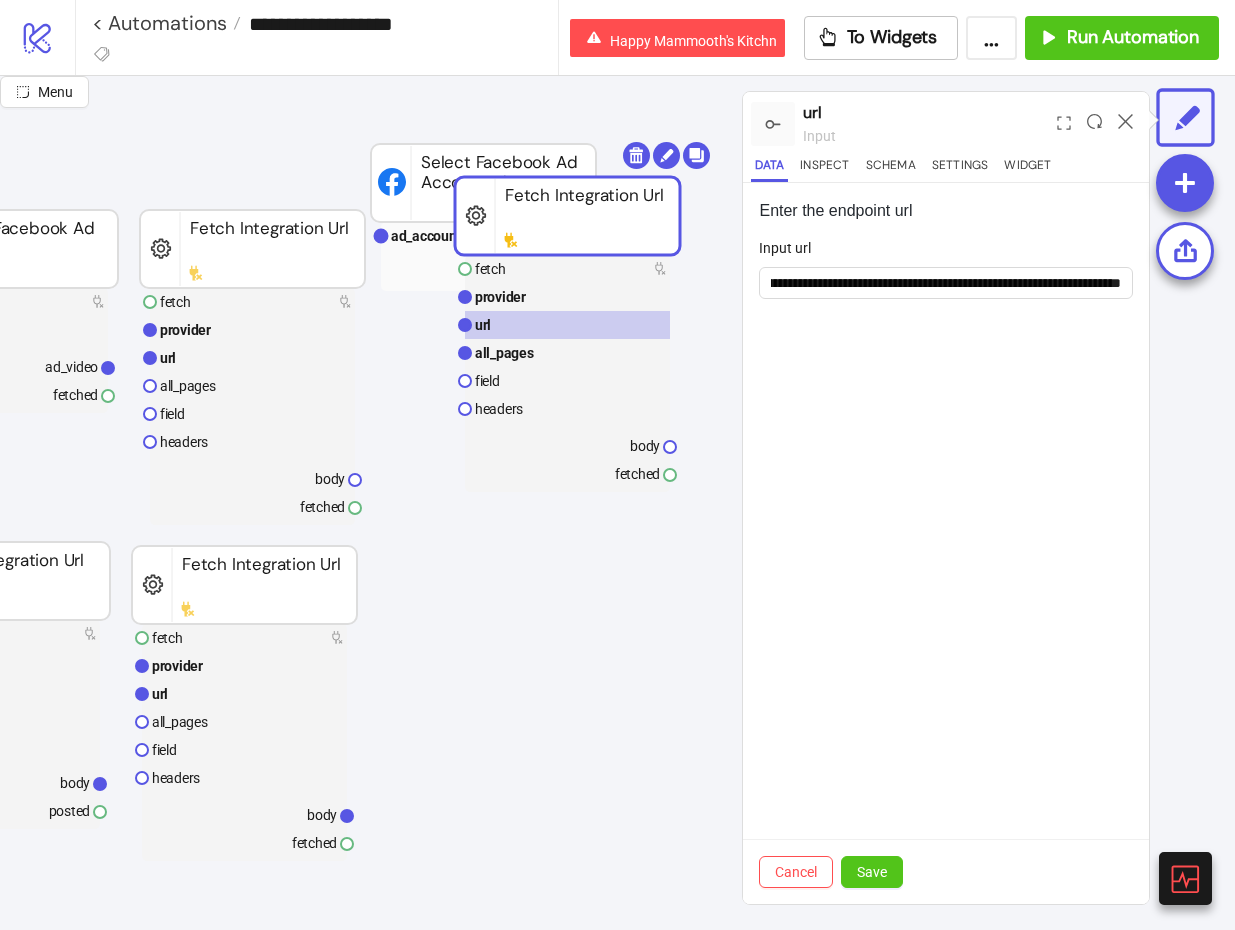 click on "Cancel Save" at bounding box center (946, 871) 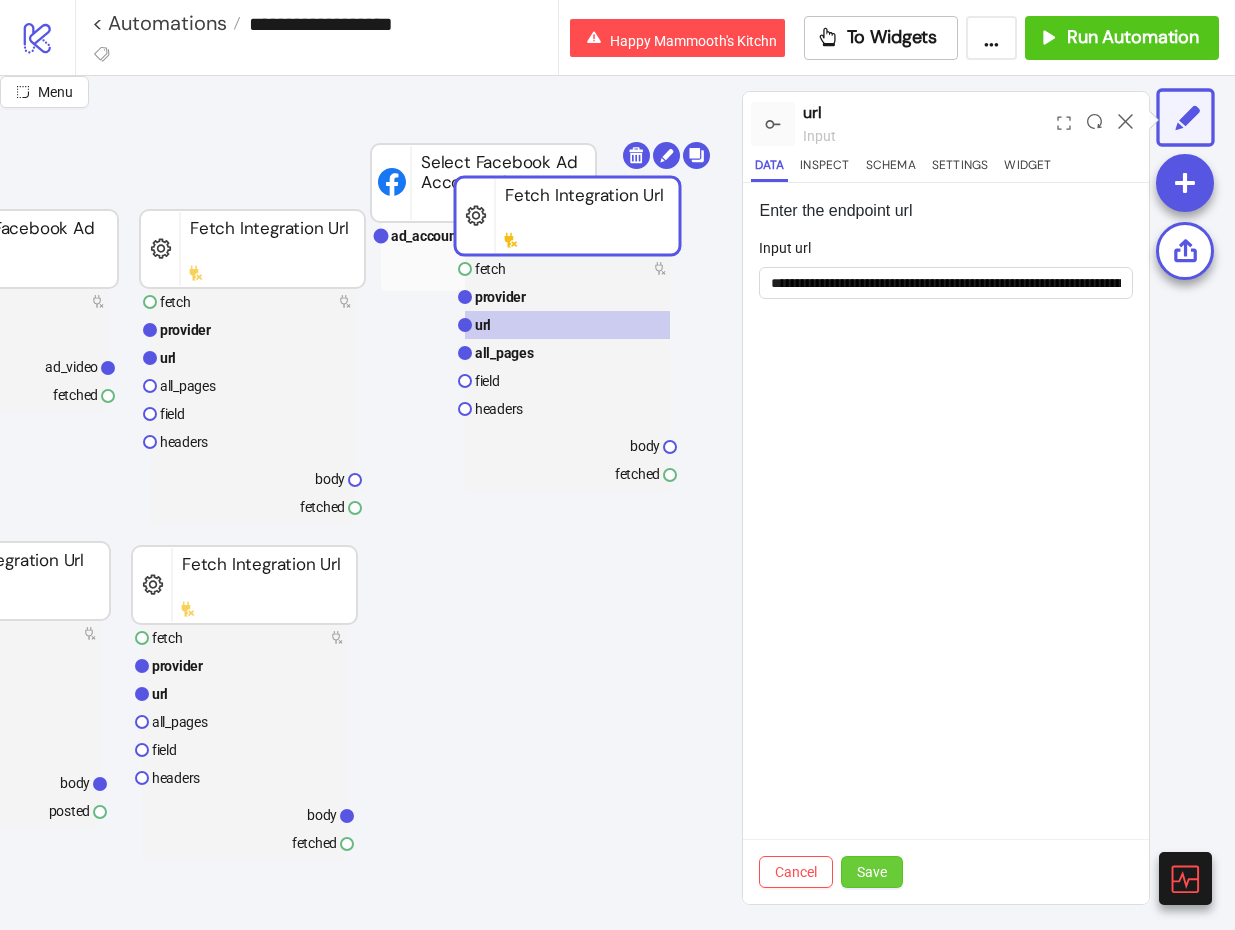 click on "Save" at bounding box center [872, 872] 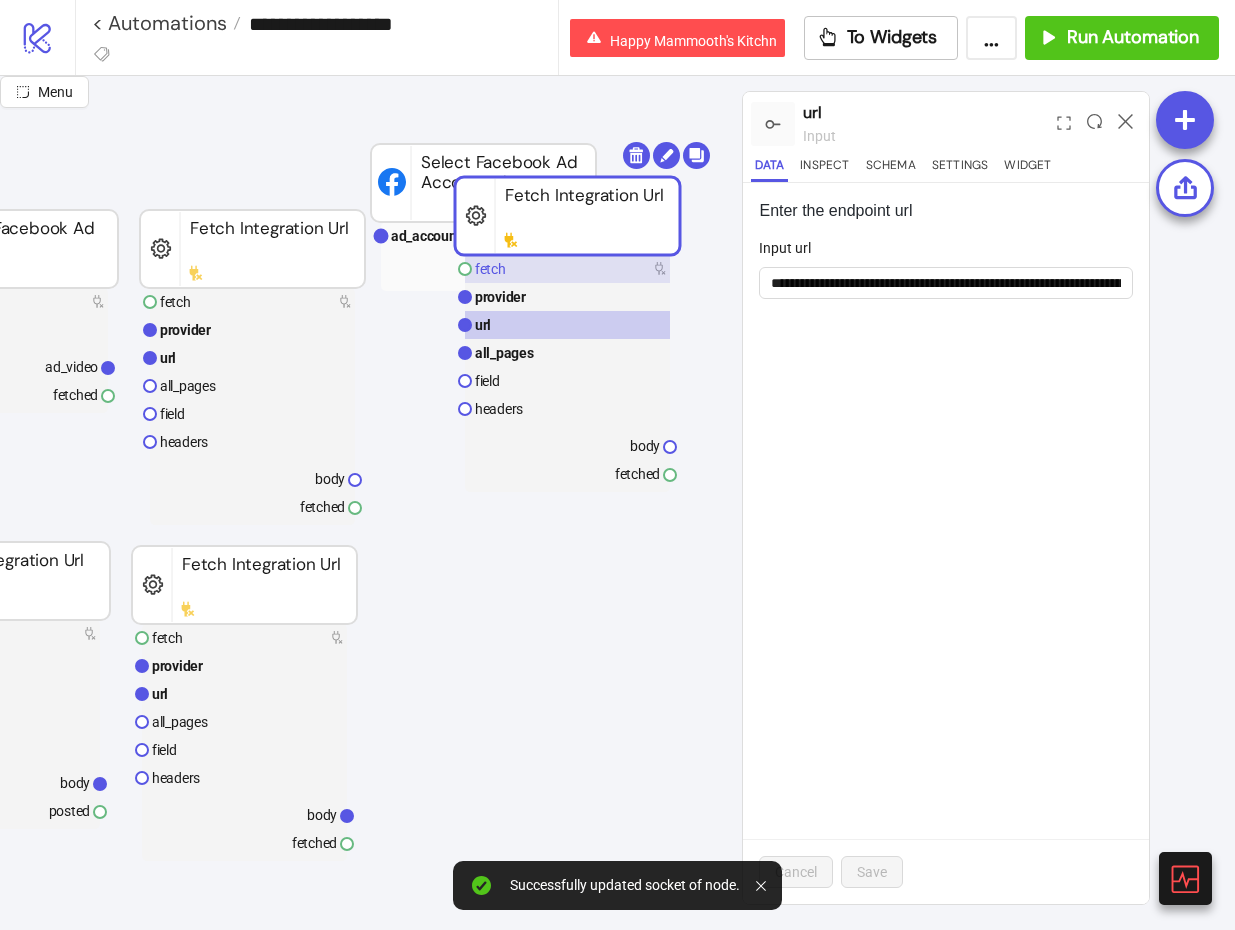 click 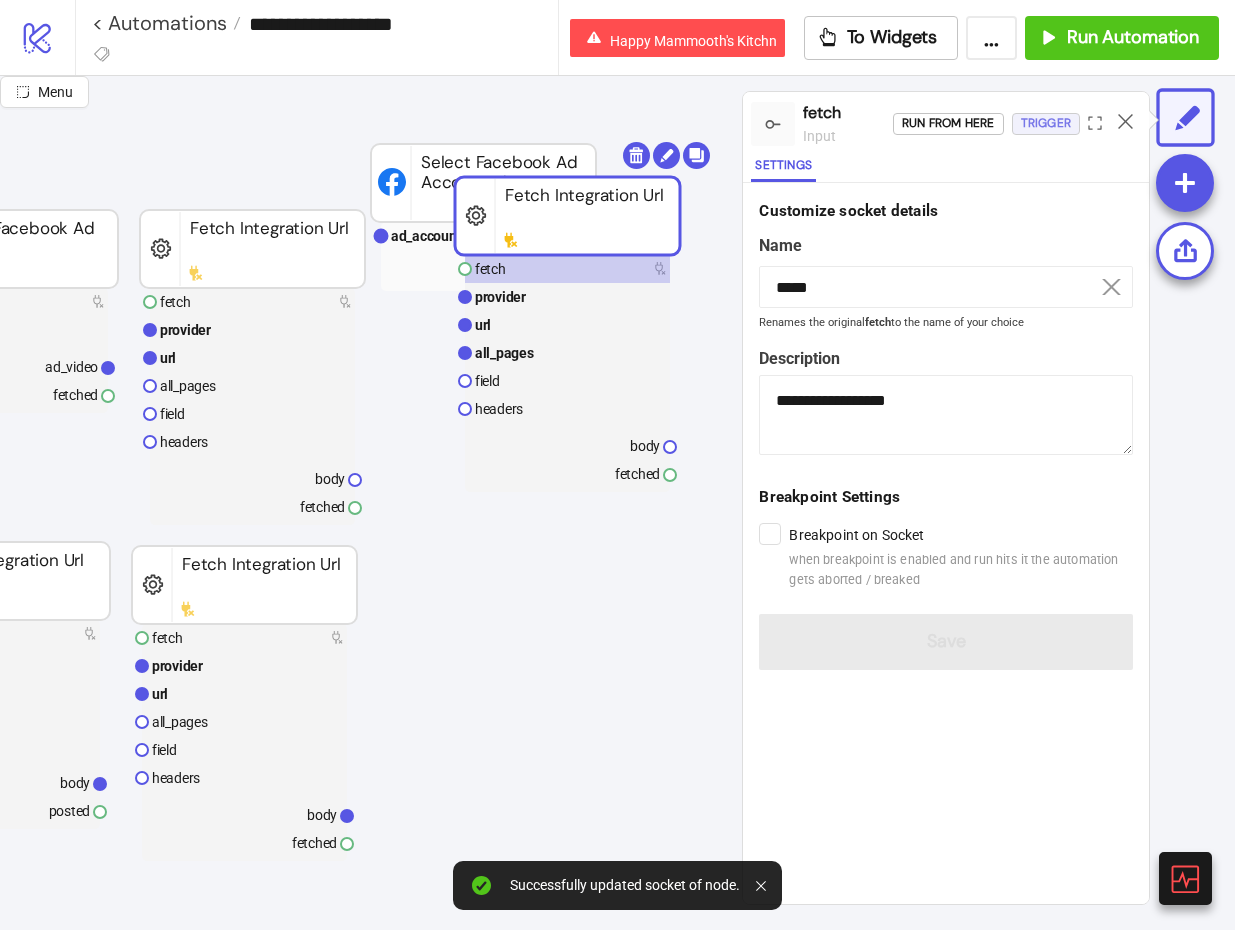 click on "Trigger" at bounding box center (1046, 123) 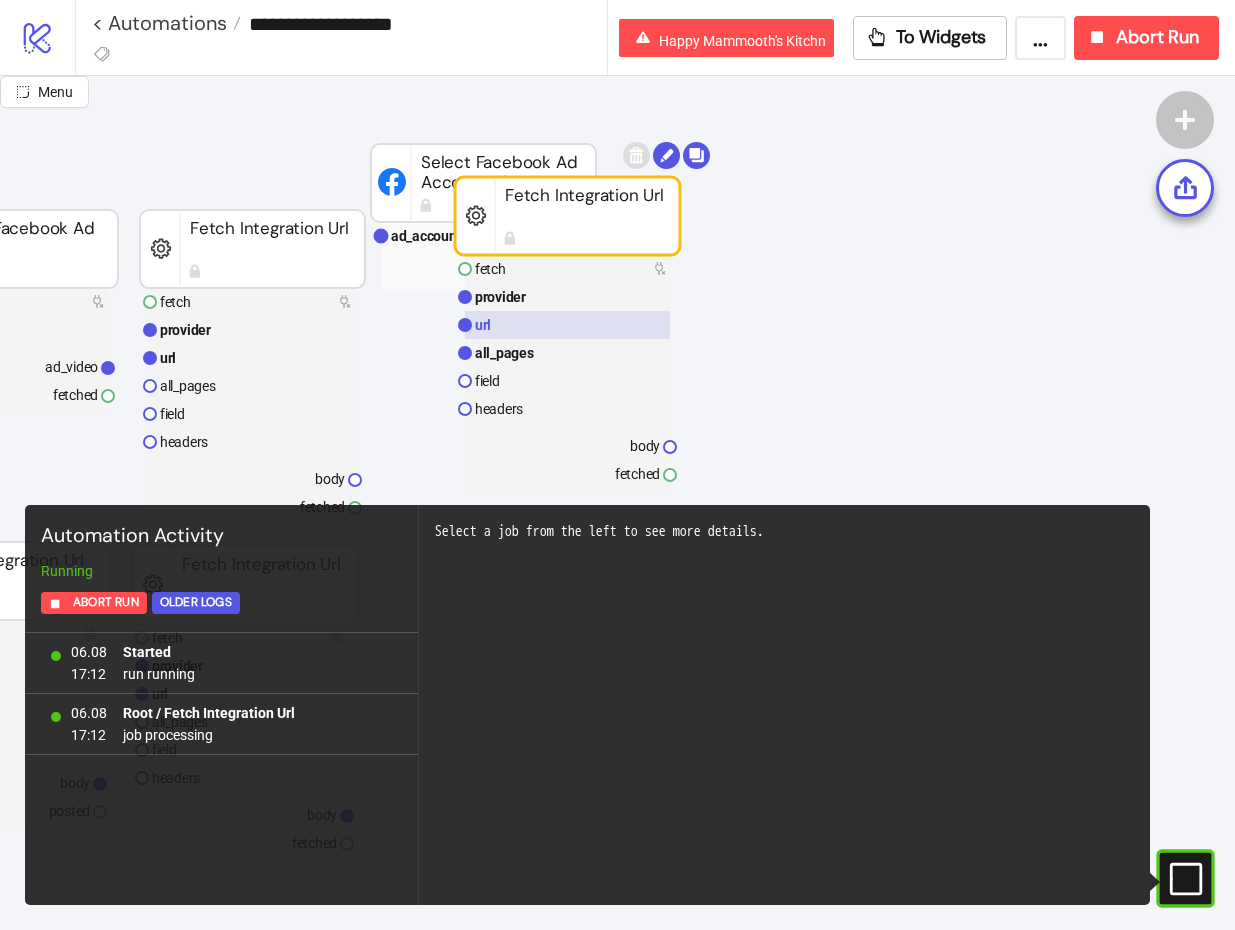 click 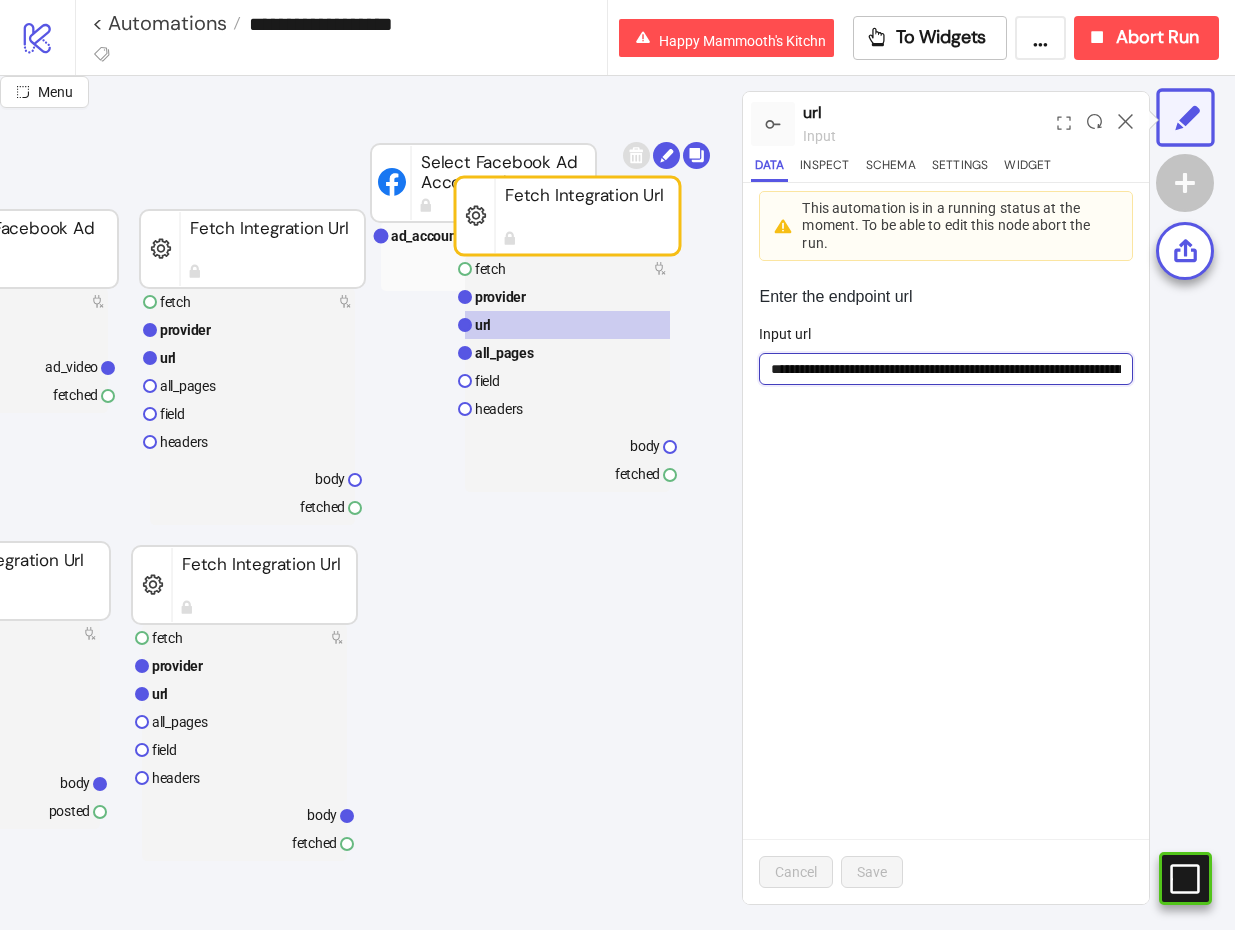 click on "**********" at bounding box center (946, 369) 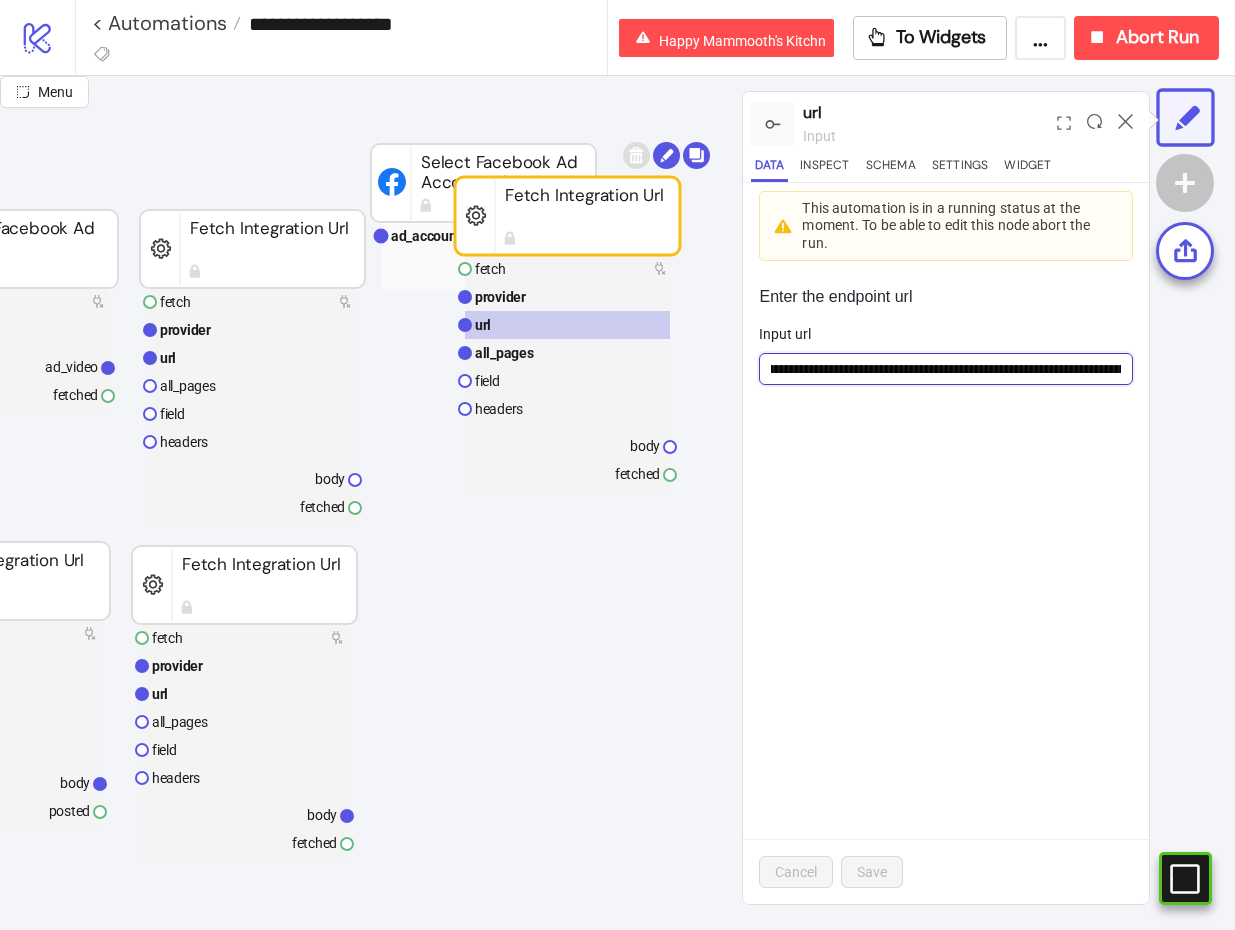 scroll, scrollTop: 0, scrollLeft: 2240, axis: horizontal 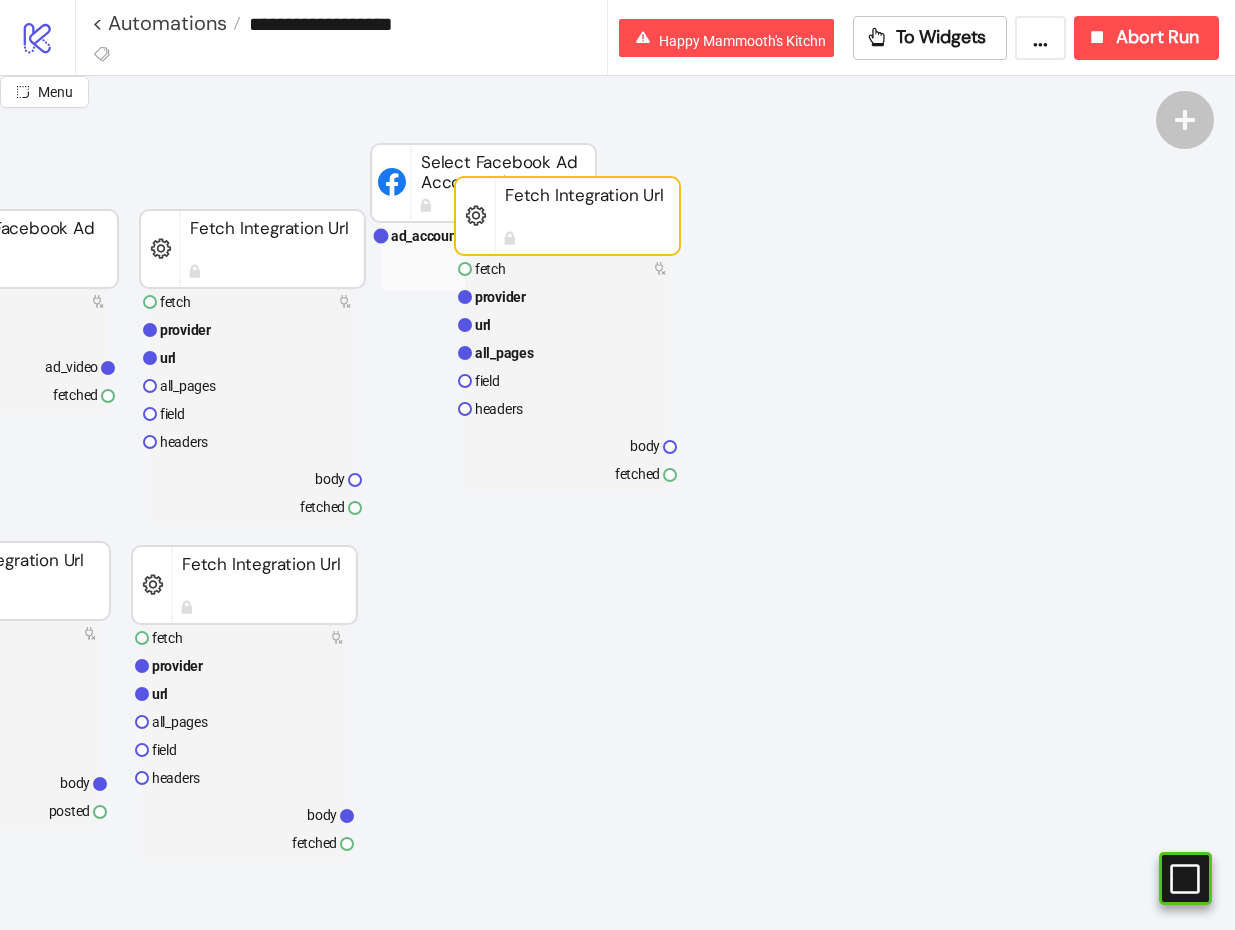 click 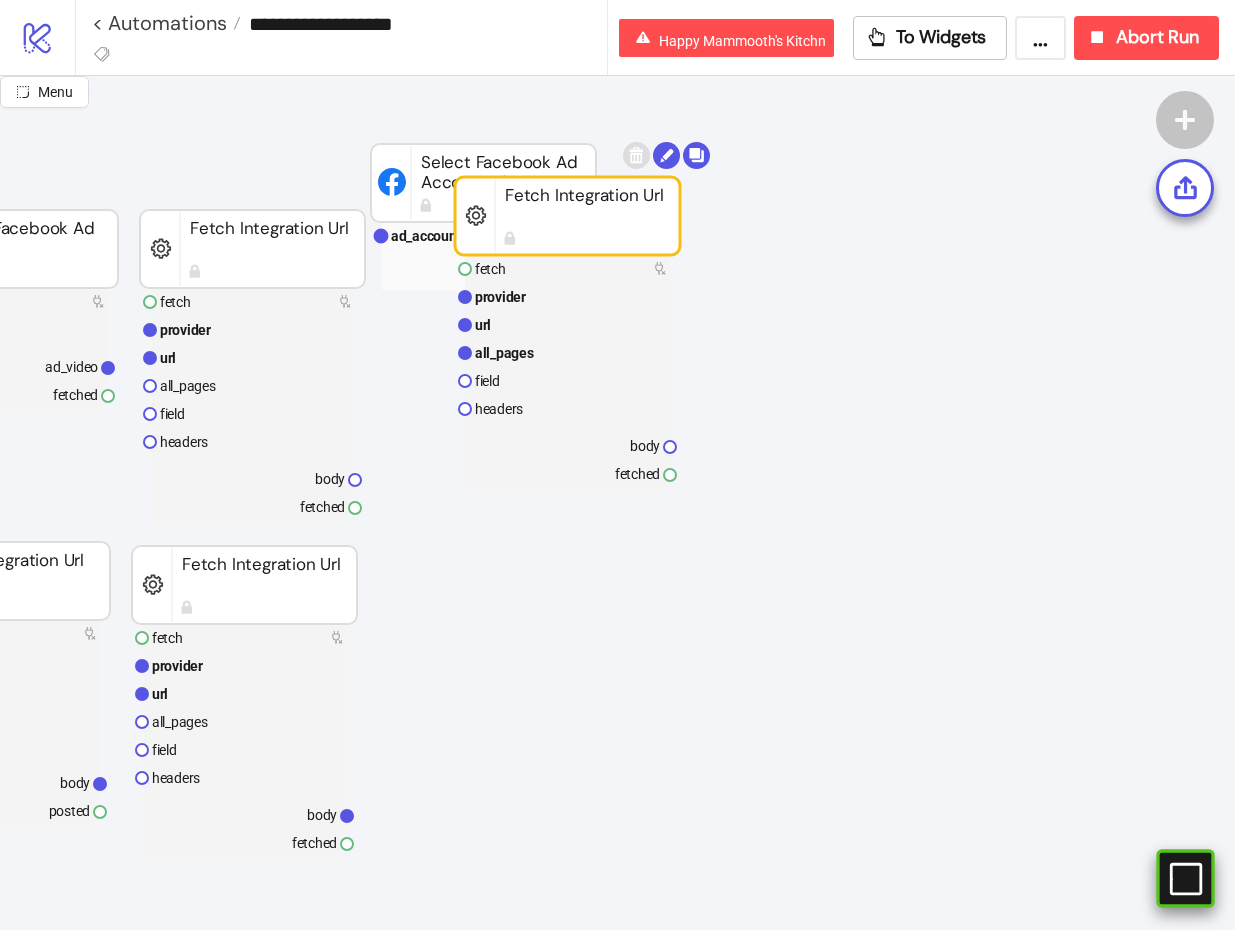click on "#e9k1n36qviq57_to {
animation: e9k1n36qviq57_to__to 2000ms linear infinite normal forwards;
}
@keyframes e9k1n36qviq57_to__to {
0% {transform: translate(-9.500000px,7.500000px)}
30% {transform: translate(11.500000px,7.500000px)}
60% {transform: translate(10.642857px,7.500000px)}
100% {transform: translate(30.500000px,7.500000px)}
}" at bounding box center [1185, 878] 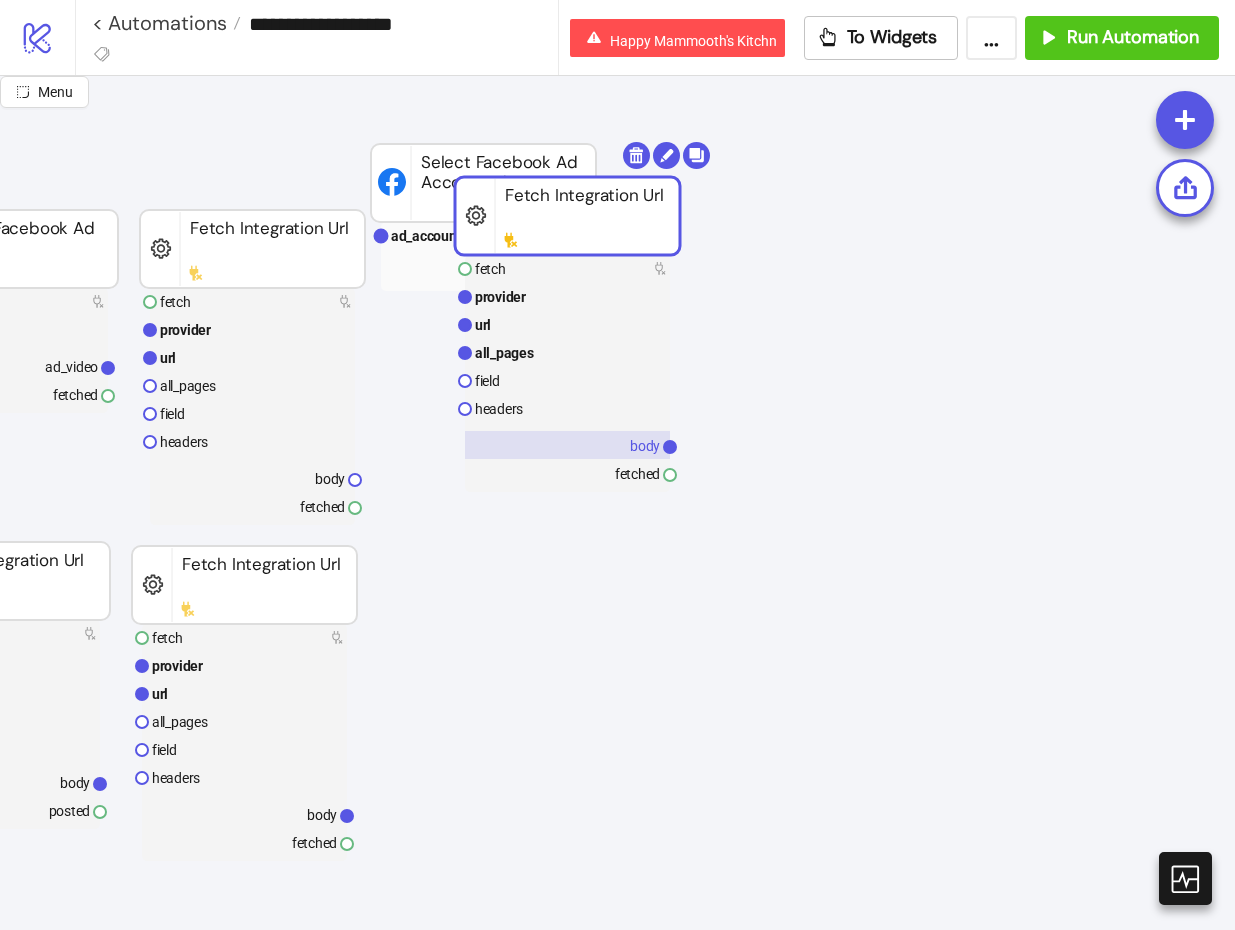 click 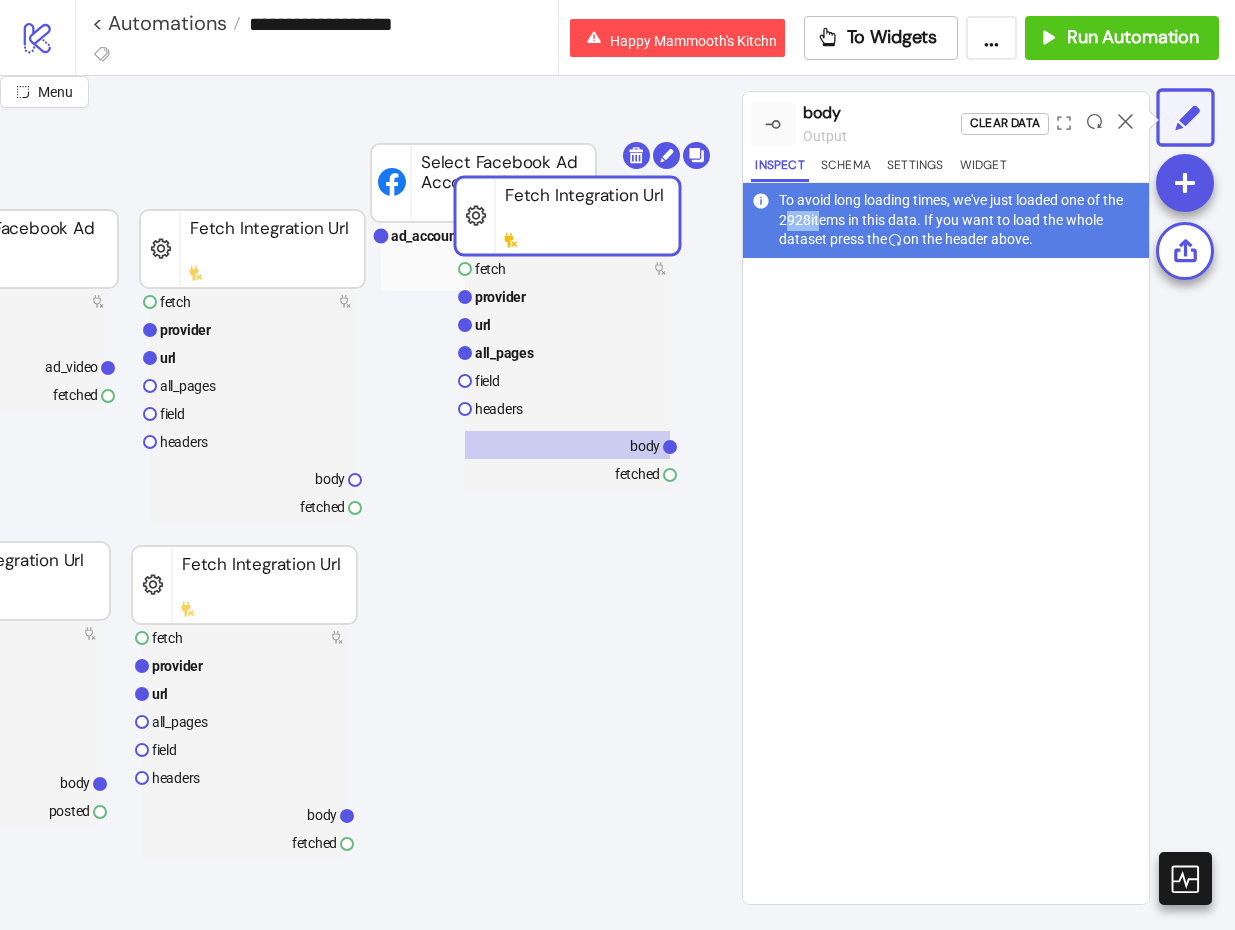 drag, startPoint x: 816, startPoint y: 218, endPoint x: 787, endPoint y: 220, distance: 29.068884 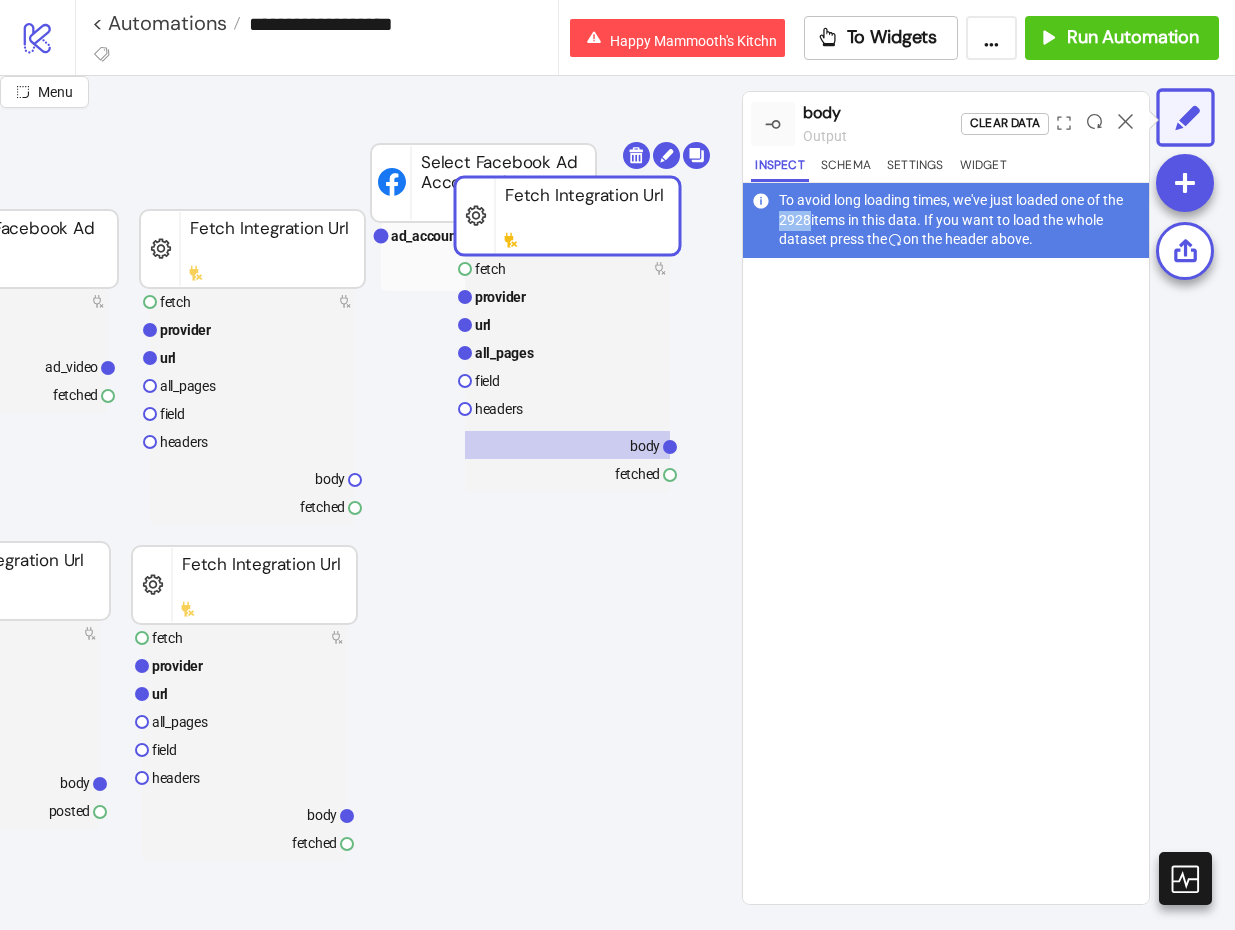 click on "To avoid long loading times, we've just loaded one of the   2928  items in this data. If you want to load the whole dataset press the   on the header above." at bounding box center (960, 220) 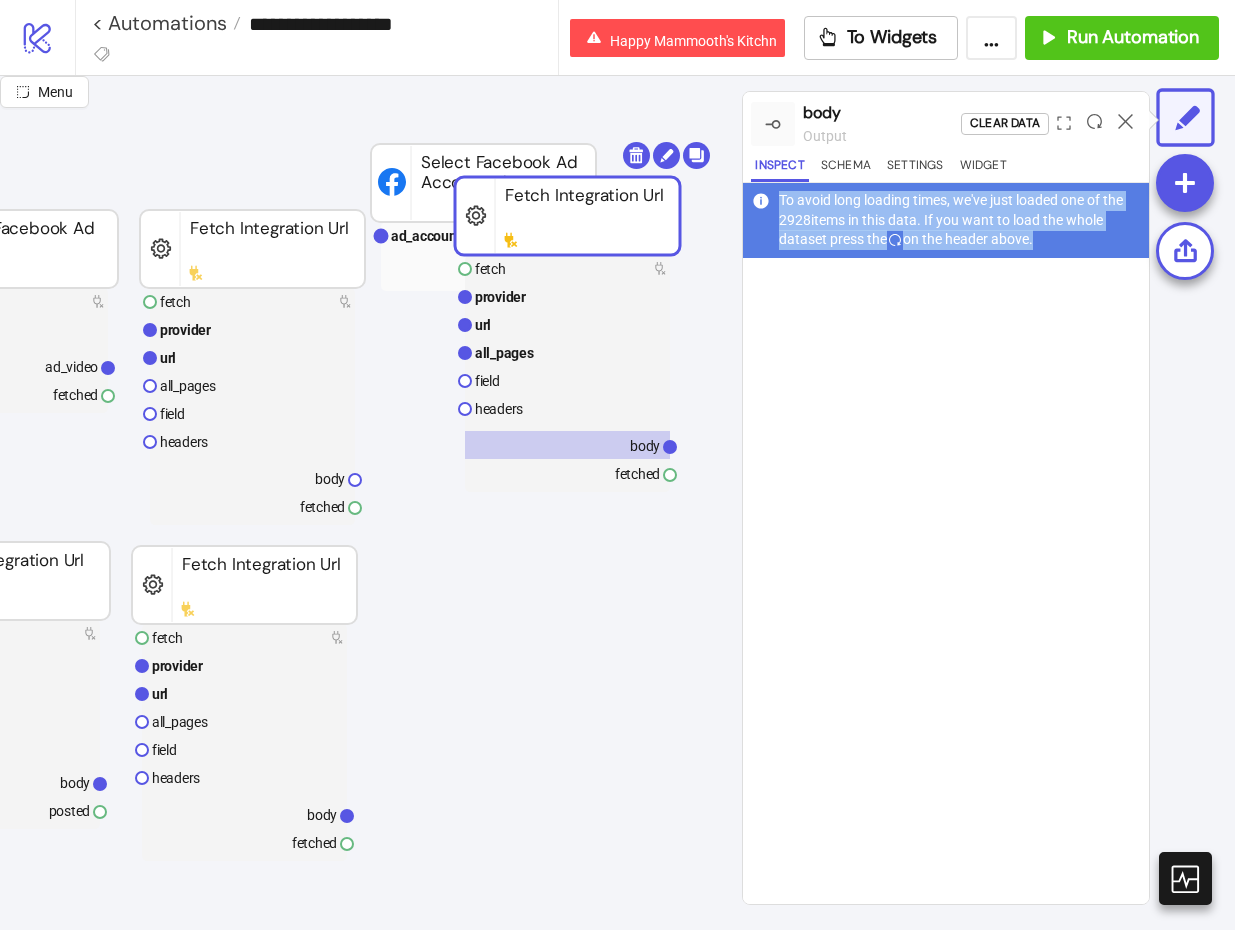 click on "To avoid long loading times, we've just loaded one of the   2928  items in this data. If you want to load the whole dataset press the   on the header above." at bounding box center (960, 220) 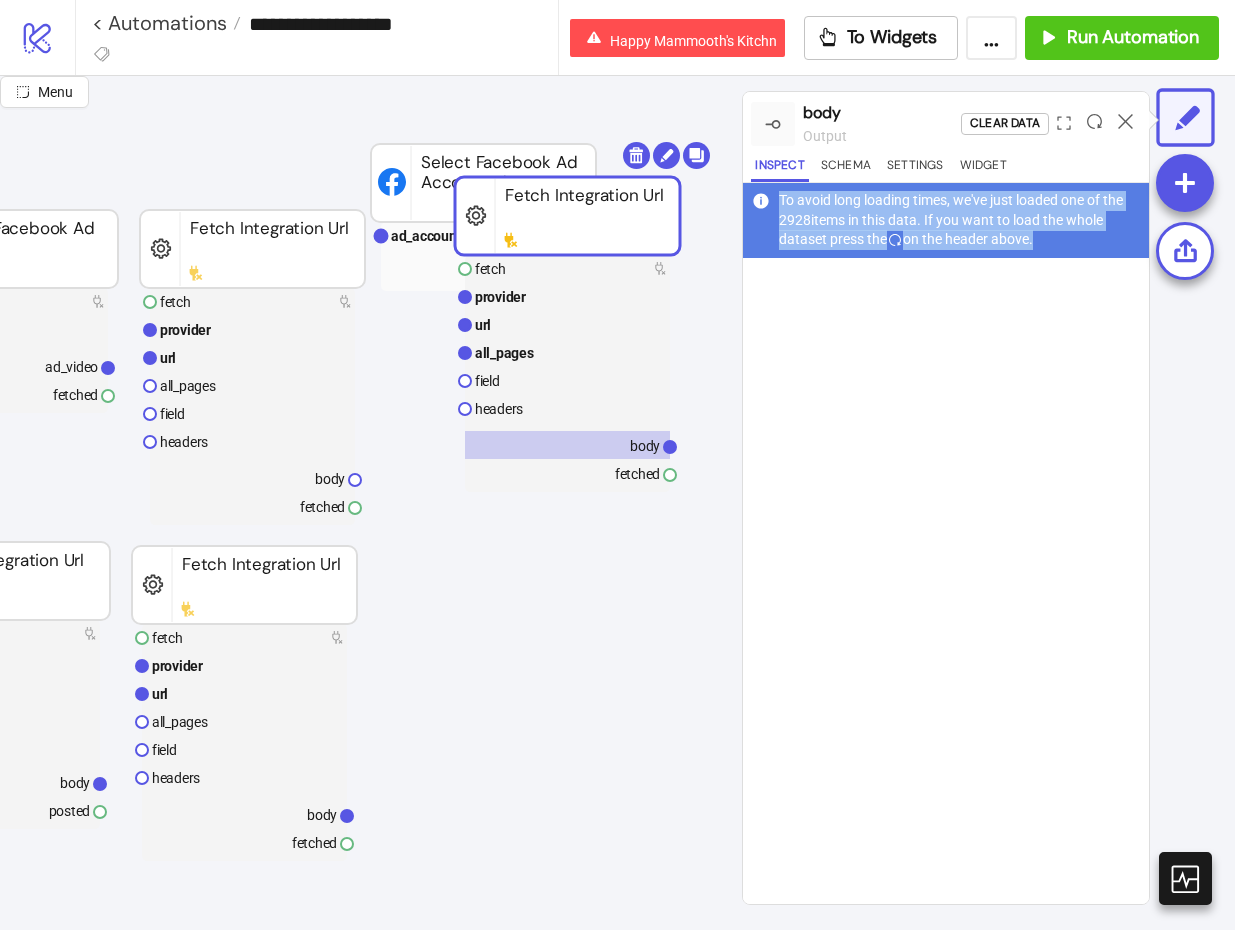 click on "To avoid long loading times, we've just loaded one of the   2928  items in this data. If you want to load the whole dataset press the   on the header above." at bounding box center (960, 220) 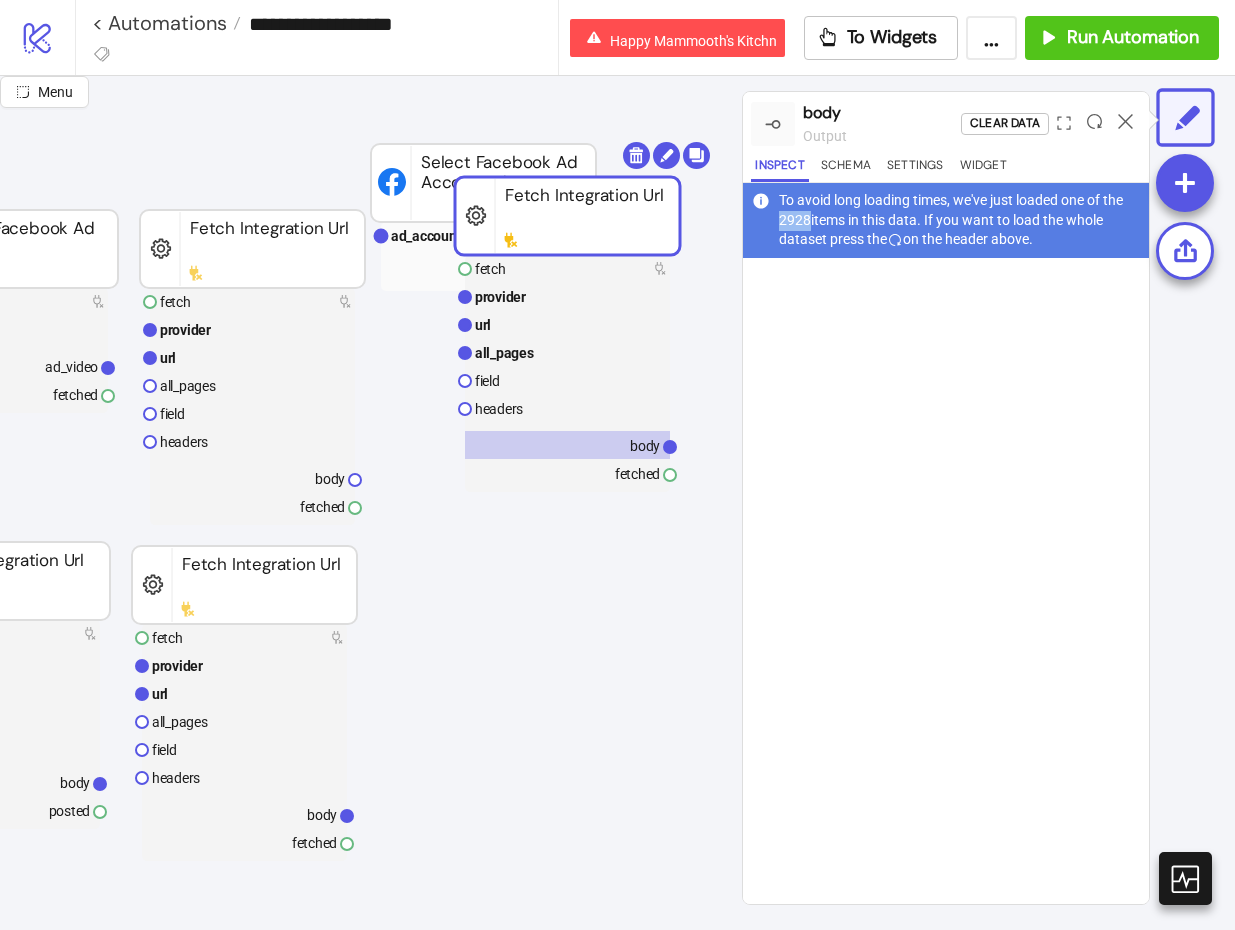 click on "To avoid long loading times, we've just loaded one of the   2928  items in this data. If you want to load the whole dataset press the   on the header above." at bounding box center [960, 220] 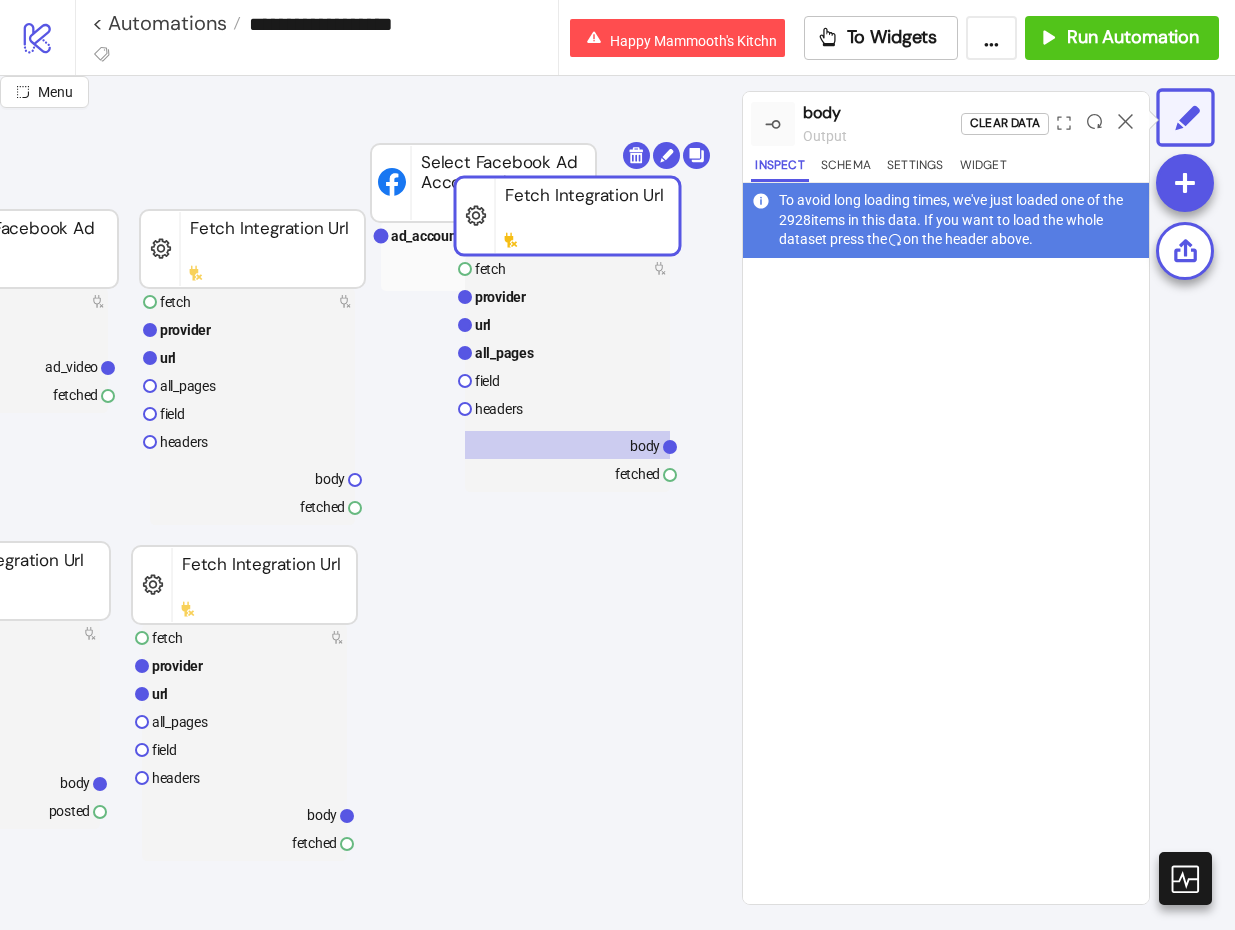 click at bounding box center [946, 581] 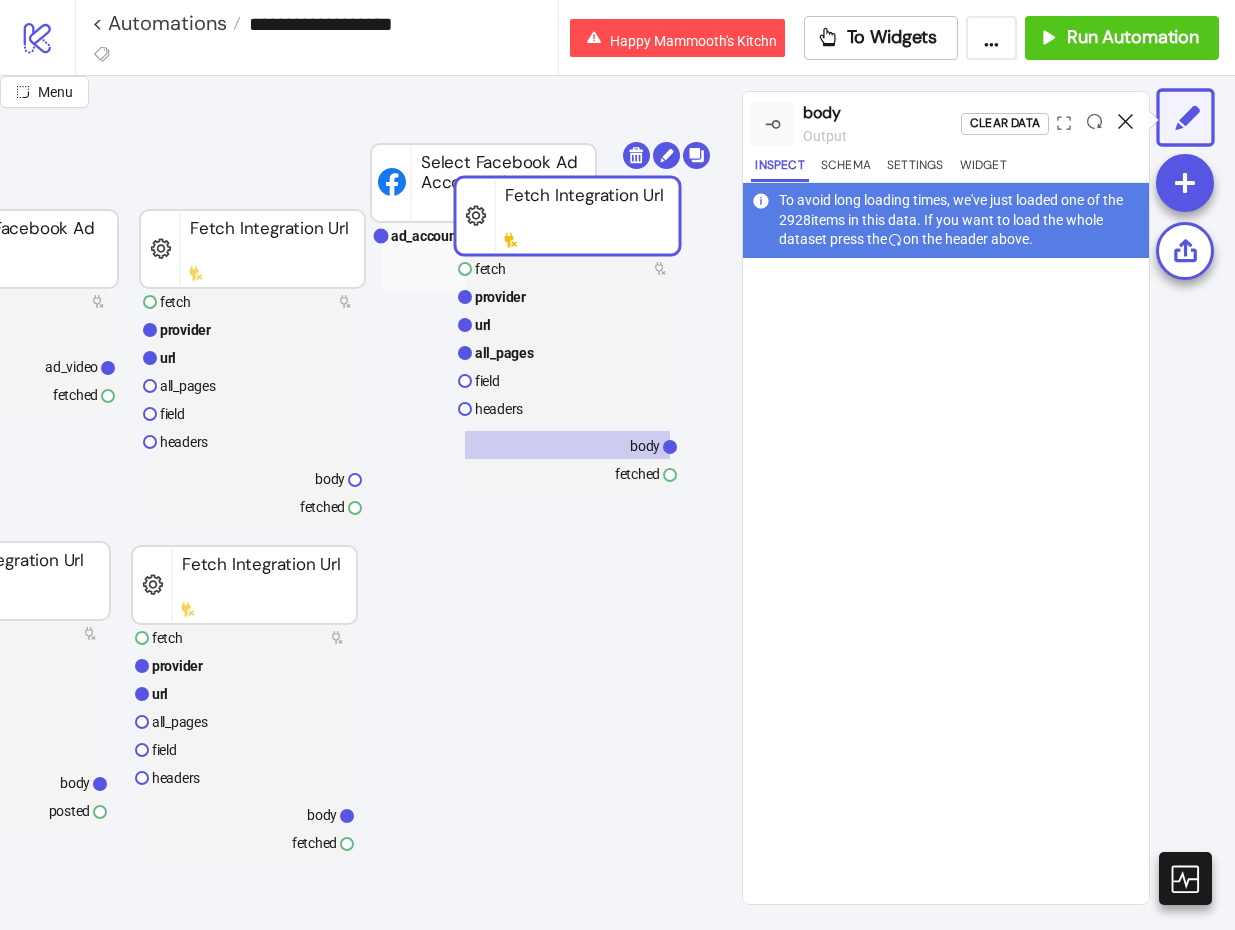 click 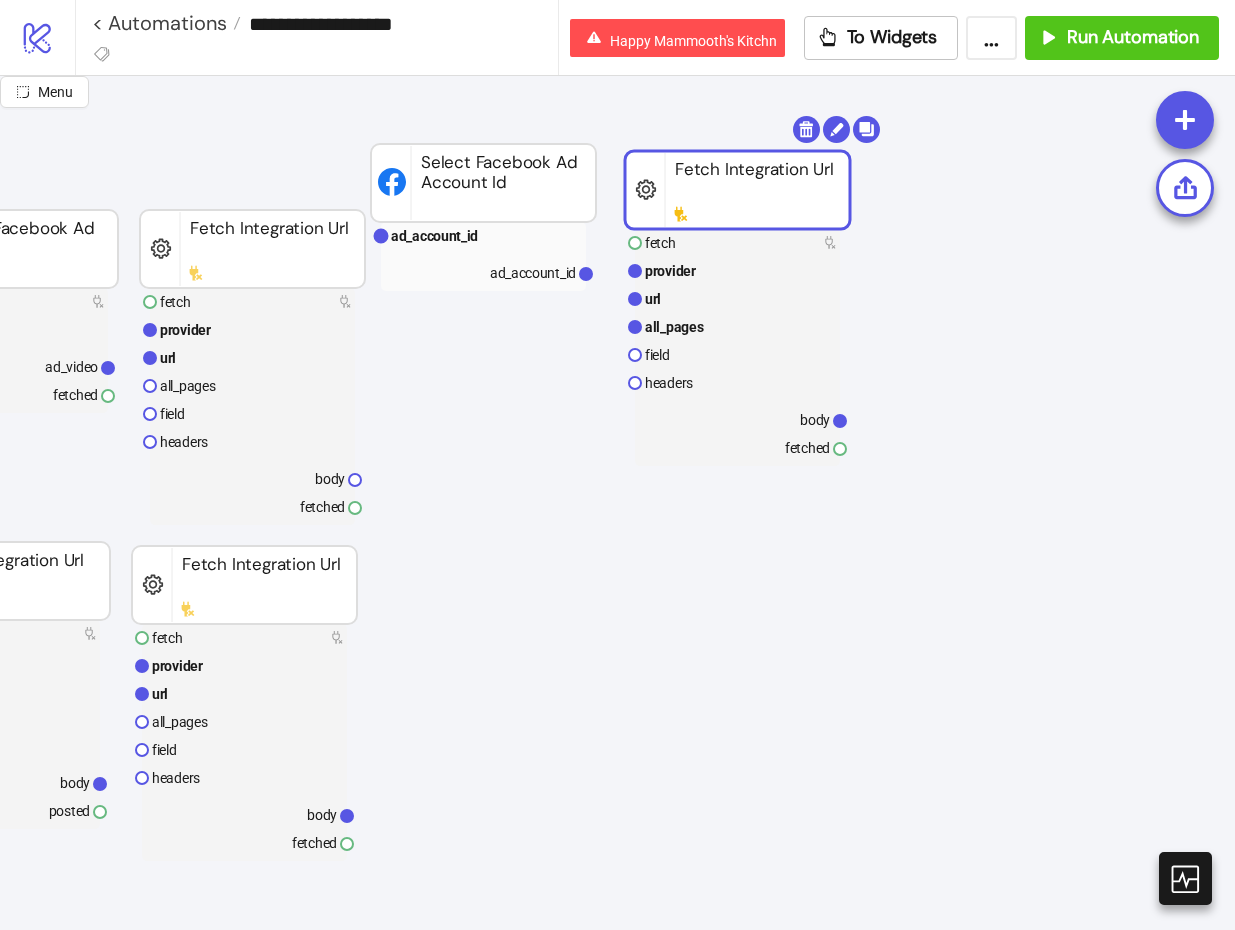 drag, startPoint x: 647, startPoint y: 195, endPoint x: 814, endPoint y: 166, distance: 169.49927 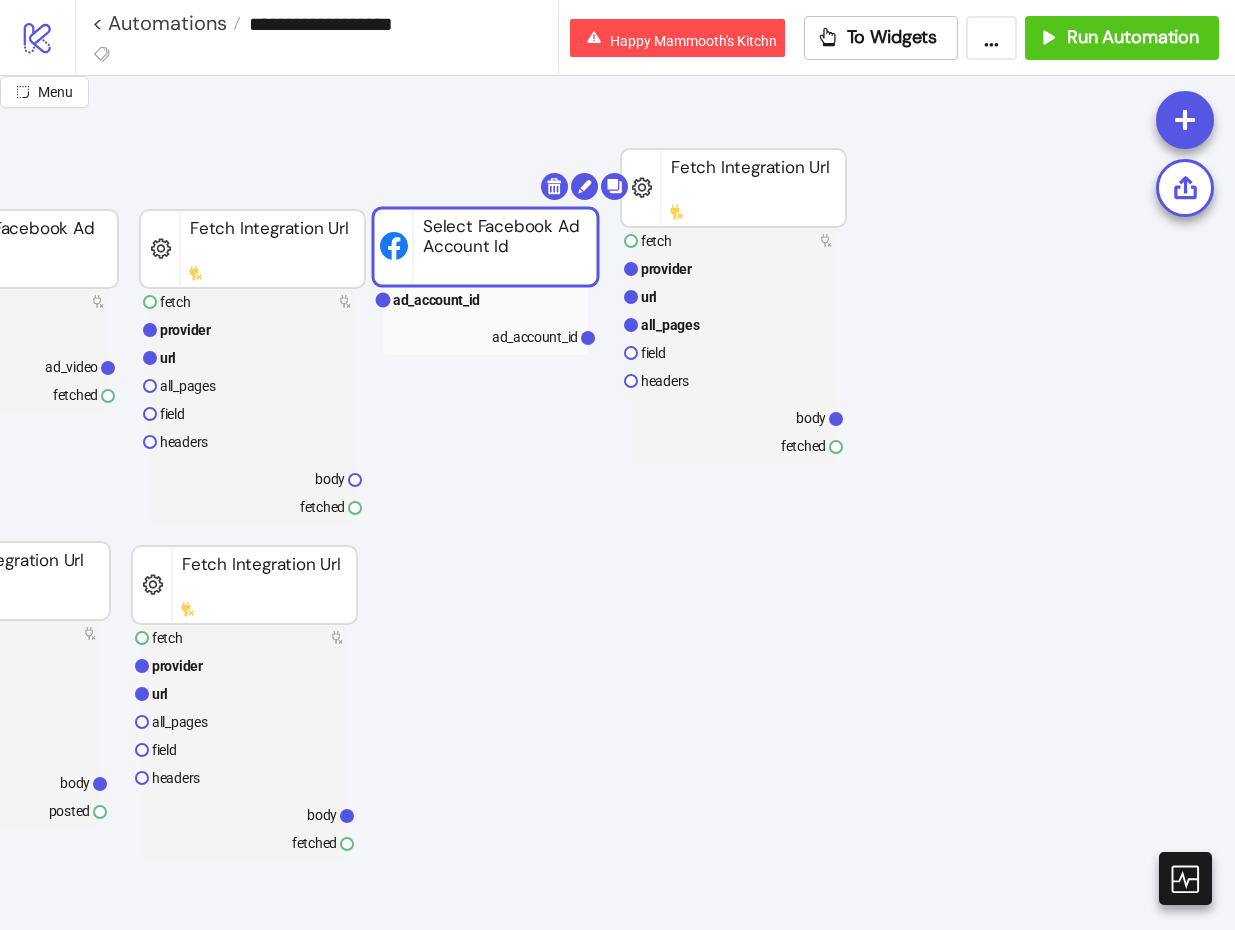 drag, startPoint x: 486, startPoint y: 192, endPoint x: 488, endPoint y: 256, distance: 64.03124 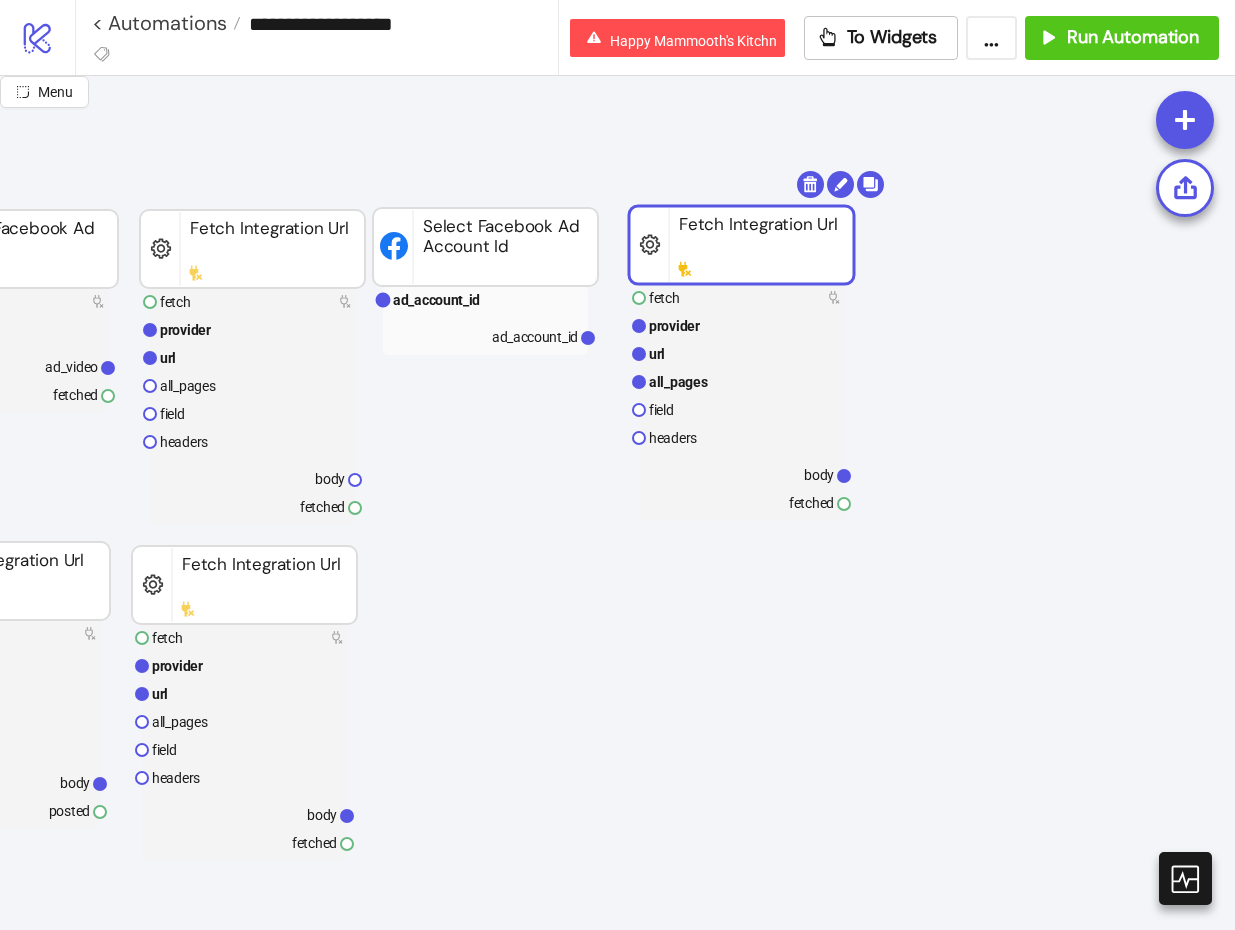 drag, startPoint x: 701, startPoint y: 167, endPoint x: 703, endPoint y: 228, distance: 61.03278 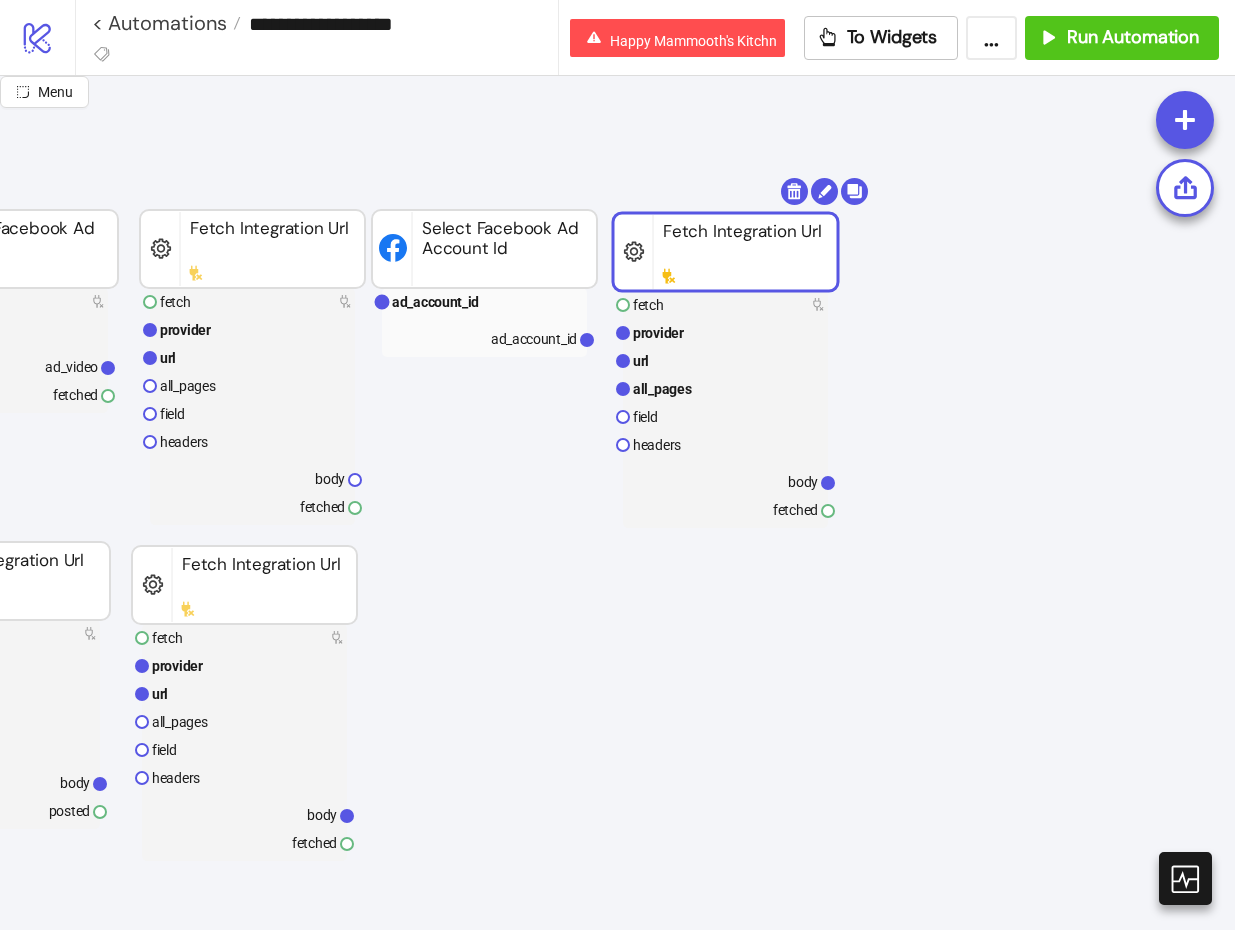 drag, startPoint x: 696, startPoint y: 240, endPoint x: 682, endPoint y: 243, distance: 14.3178215 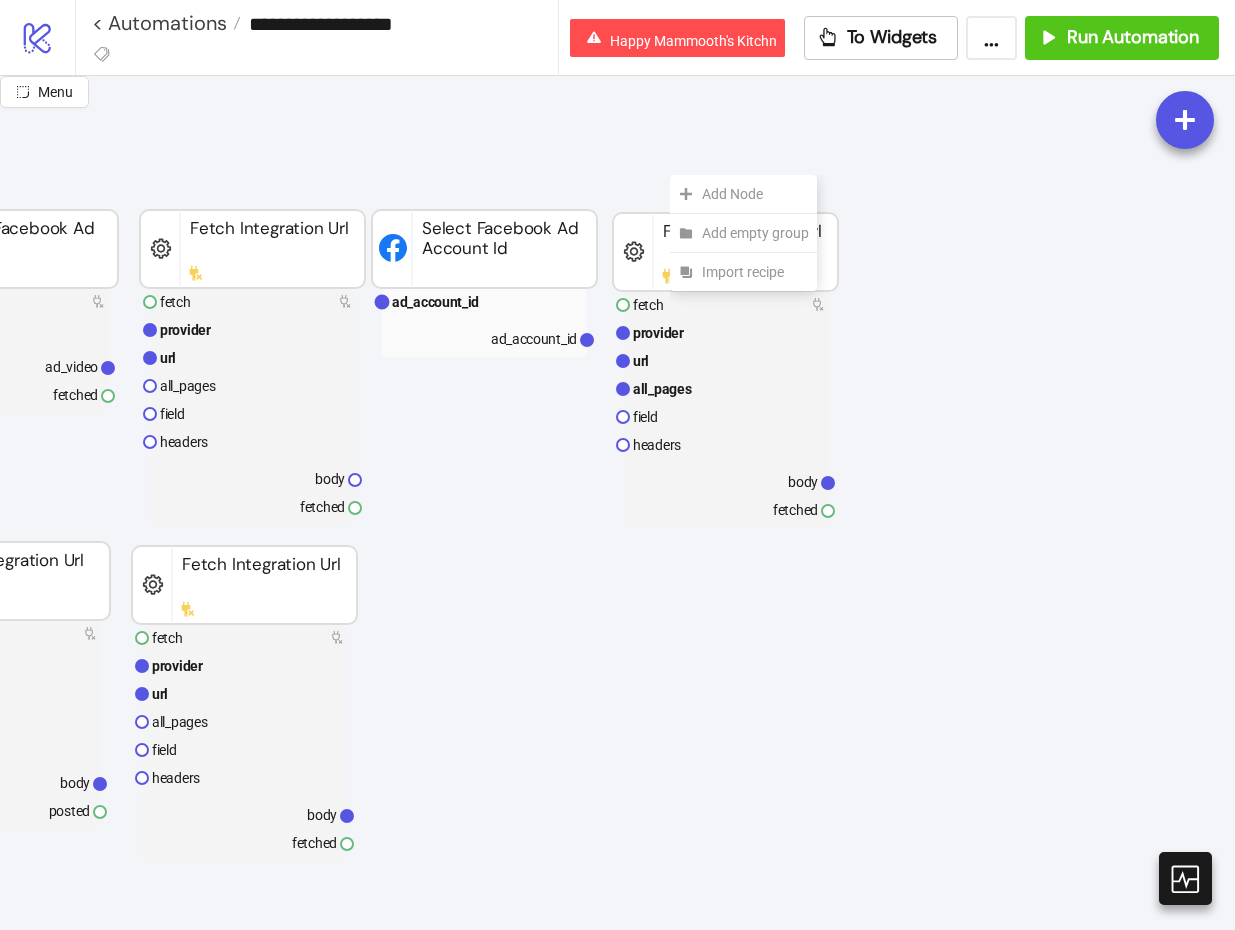 click on "fetch ad_video_id ad_video fetched Fetch Facebook Ad Video Start Stop post provider url body headers body posted Post Integration Url fetch provider url all_pages field headers body fetched Fetch Integration Url post provider url body headers body posted Post Integration Url fetch ad_video_id ad_video fetched Fetch Facebook Ad Video fetch provider url all_pages field headers body fetched Fetch Integration Url ad_account_id ad_account_id Select Facebook Ad Account Id fetch provider url all_pages field headers body fetched Fetch Integration Url Add Node Add empty group Import recipe" 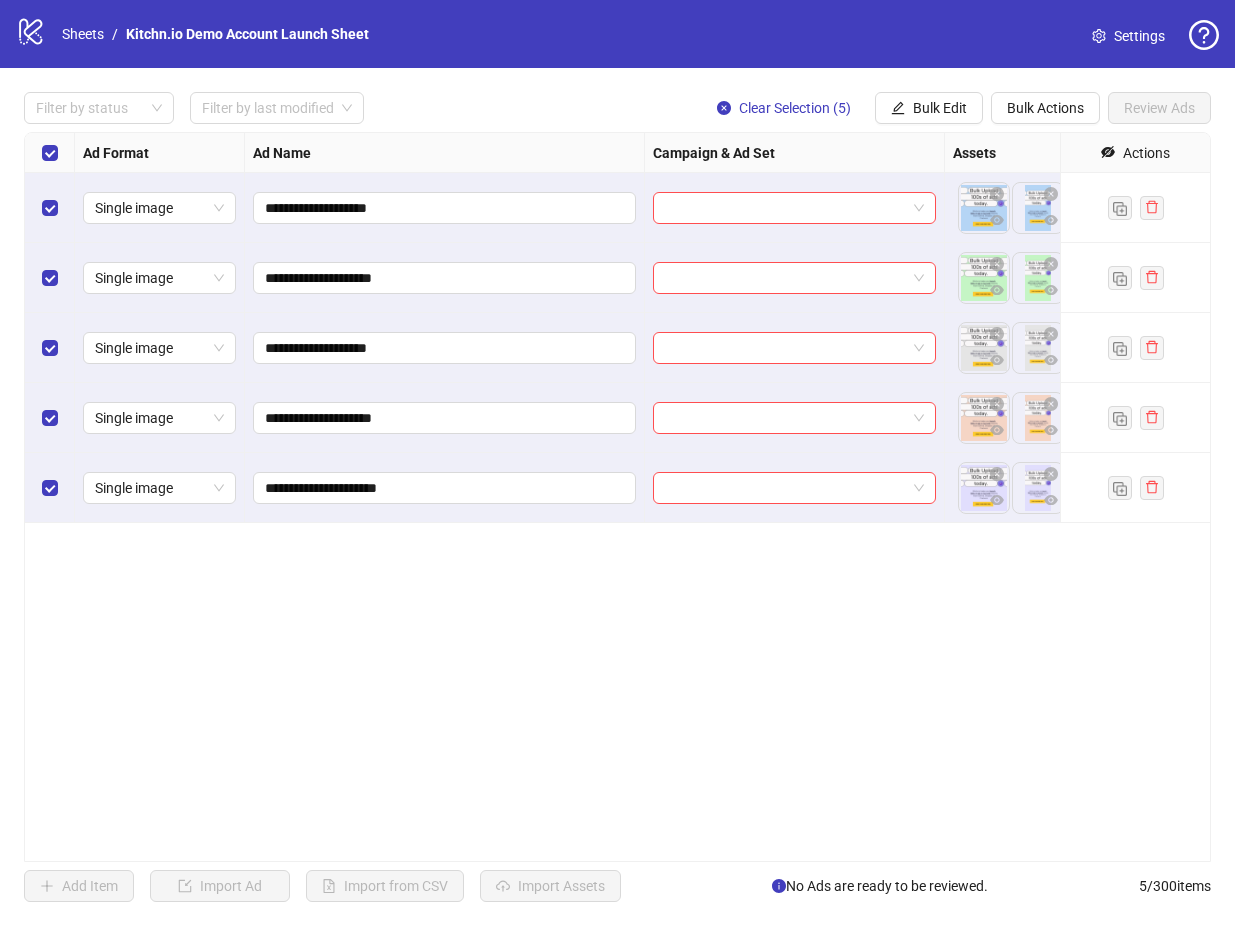 scroll, scrollTop: 0, scrollLeft: 0, axis: both 